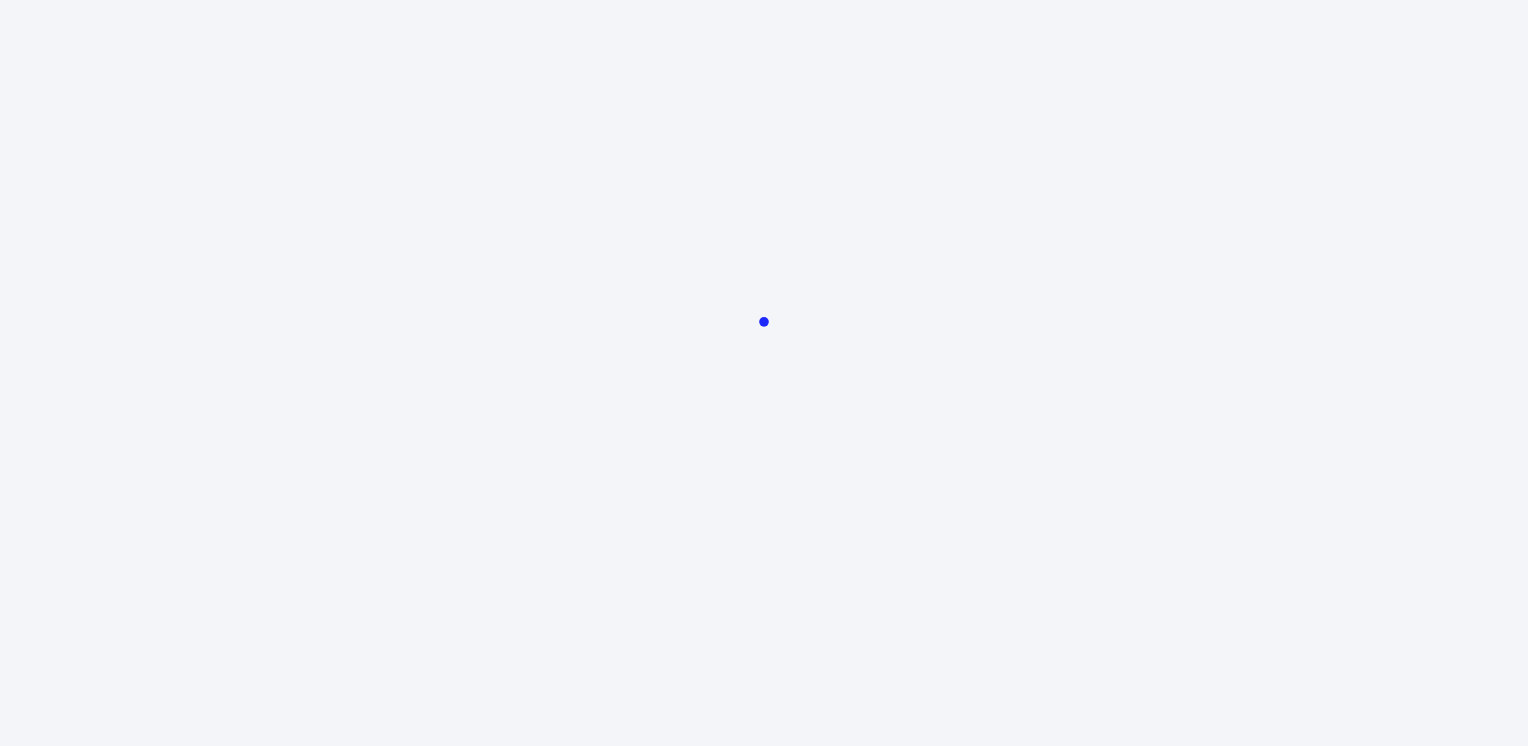 scroll, scrollTop: 0, scrollLeft: 0, axis: both 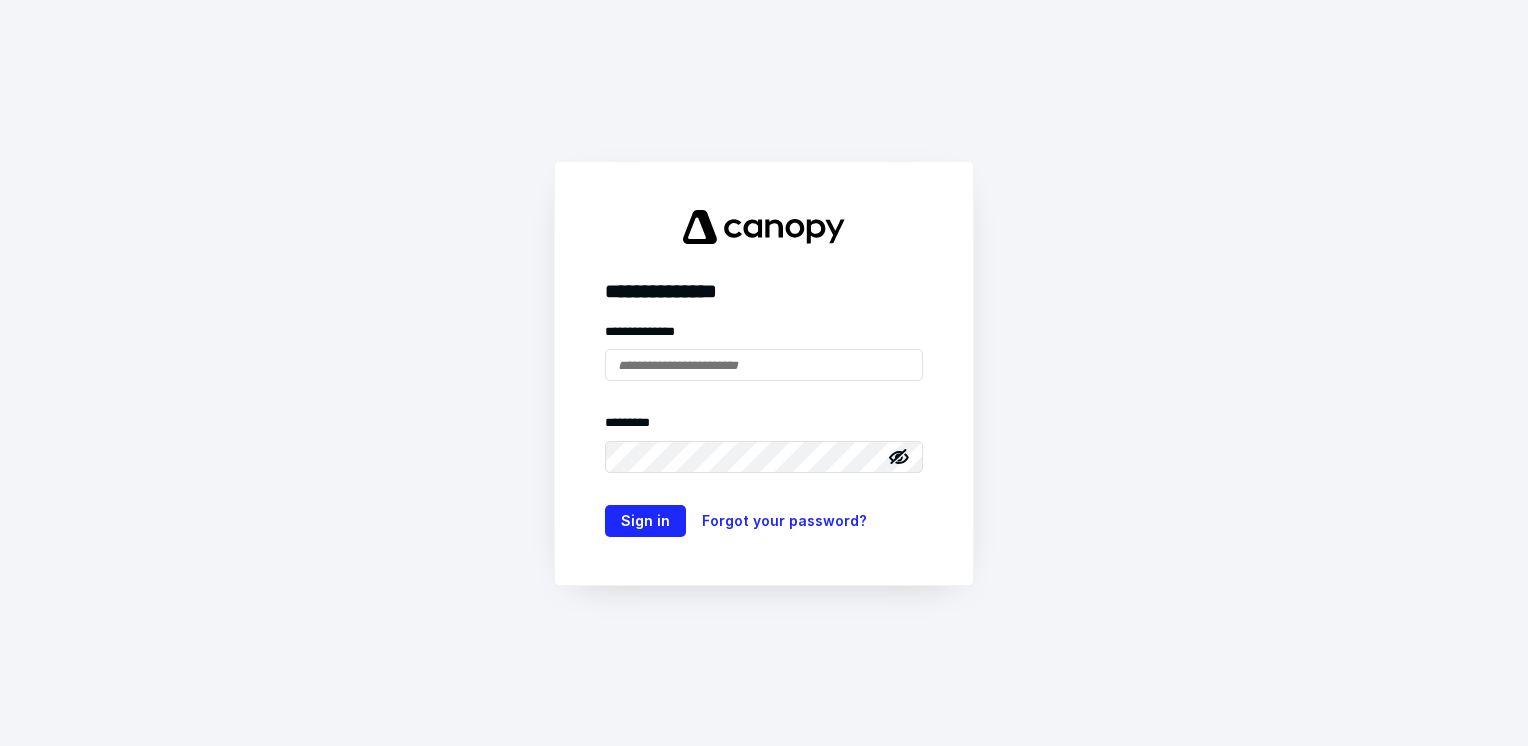 type on "**********" 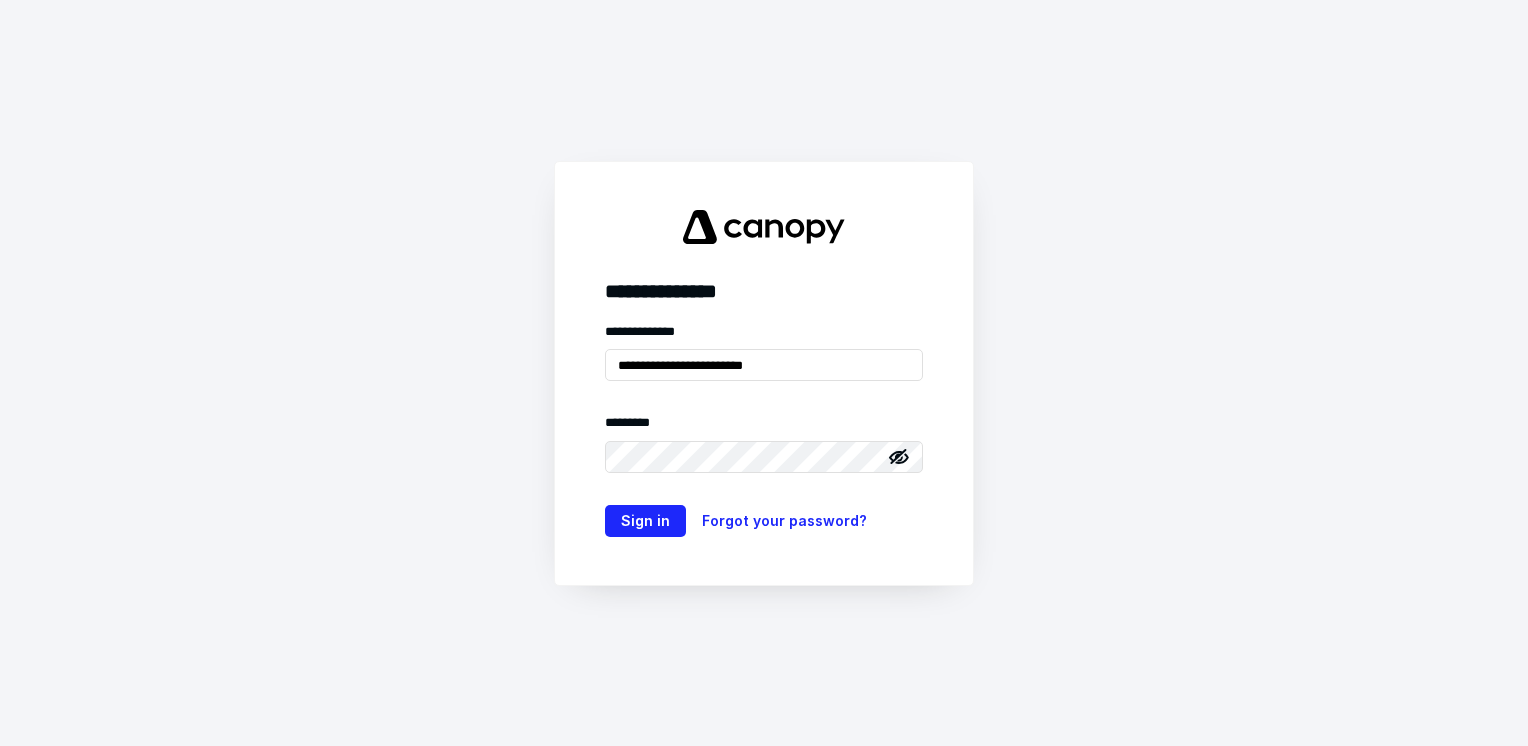 click on "**********" at bounding box center (764, 373) 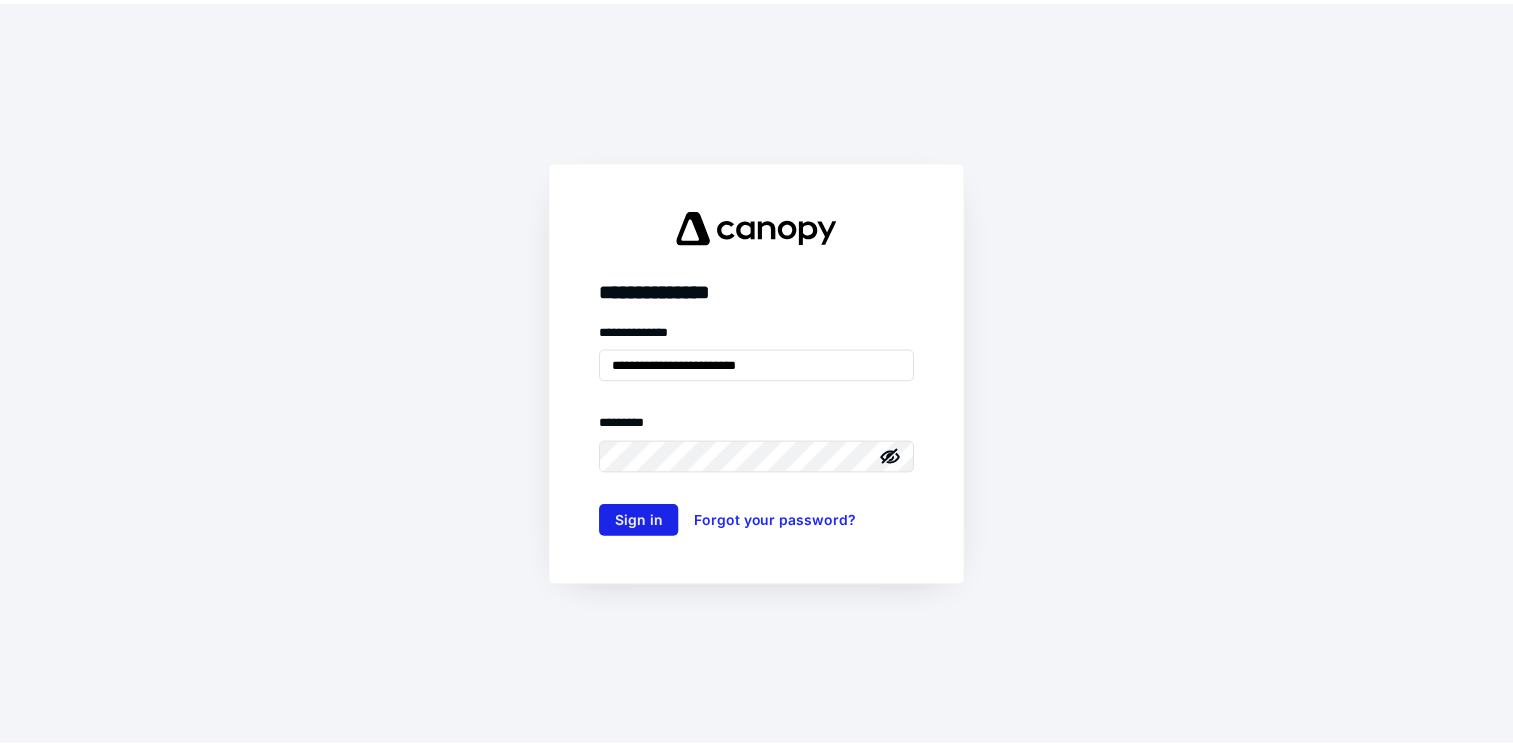 scroll, scrollTop: 0, scrollLeft: 0, axis: both 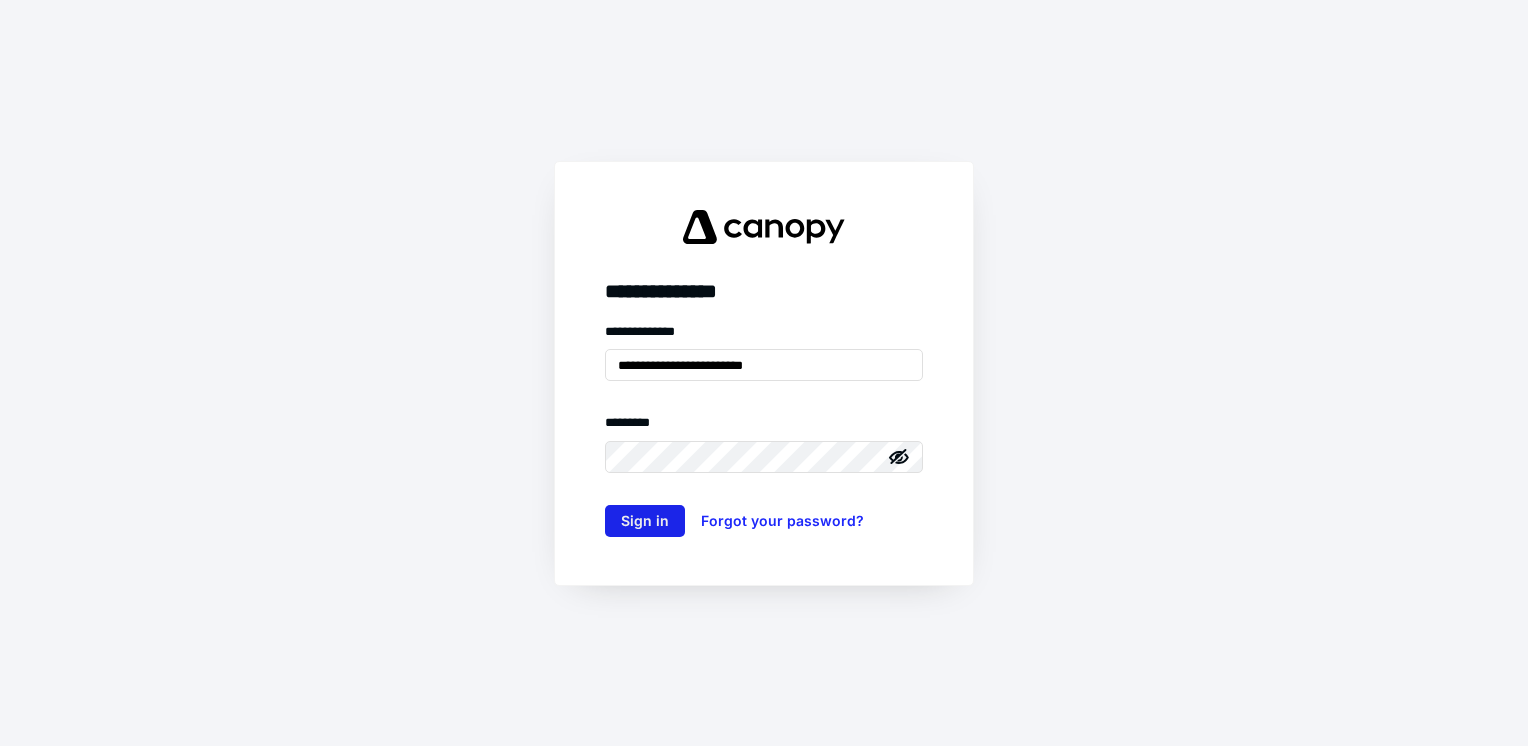 click on "Sign in" at bounding box center [645, 521] 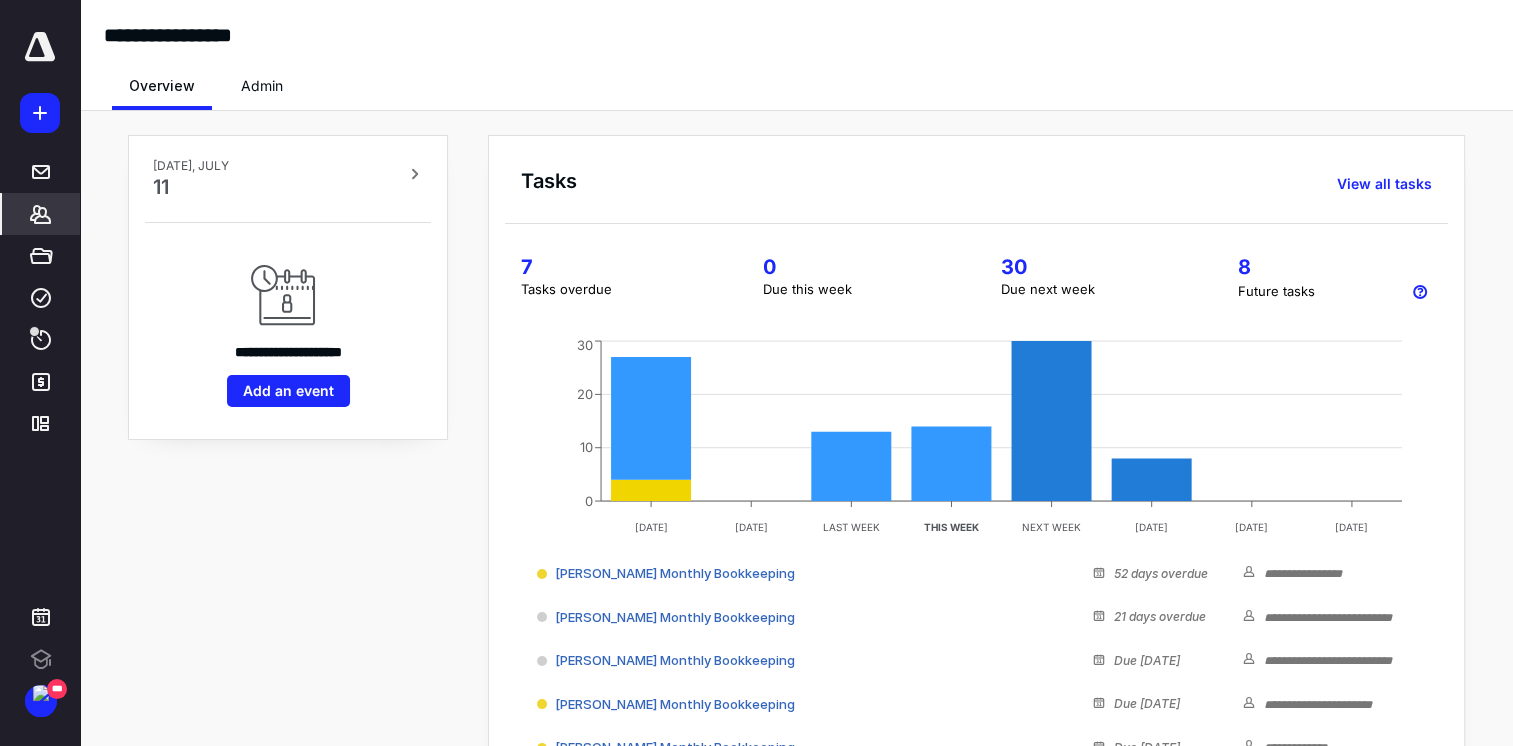 click on "*******" at bounding box center (41, 214) 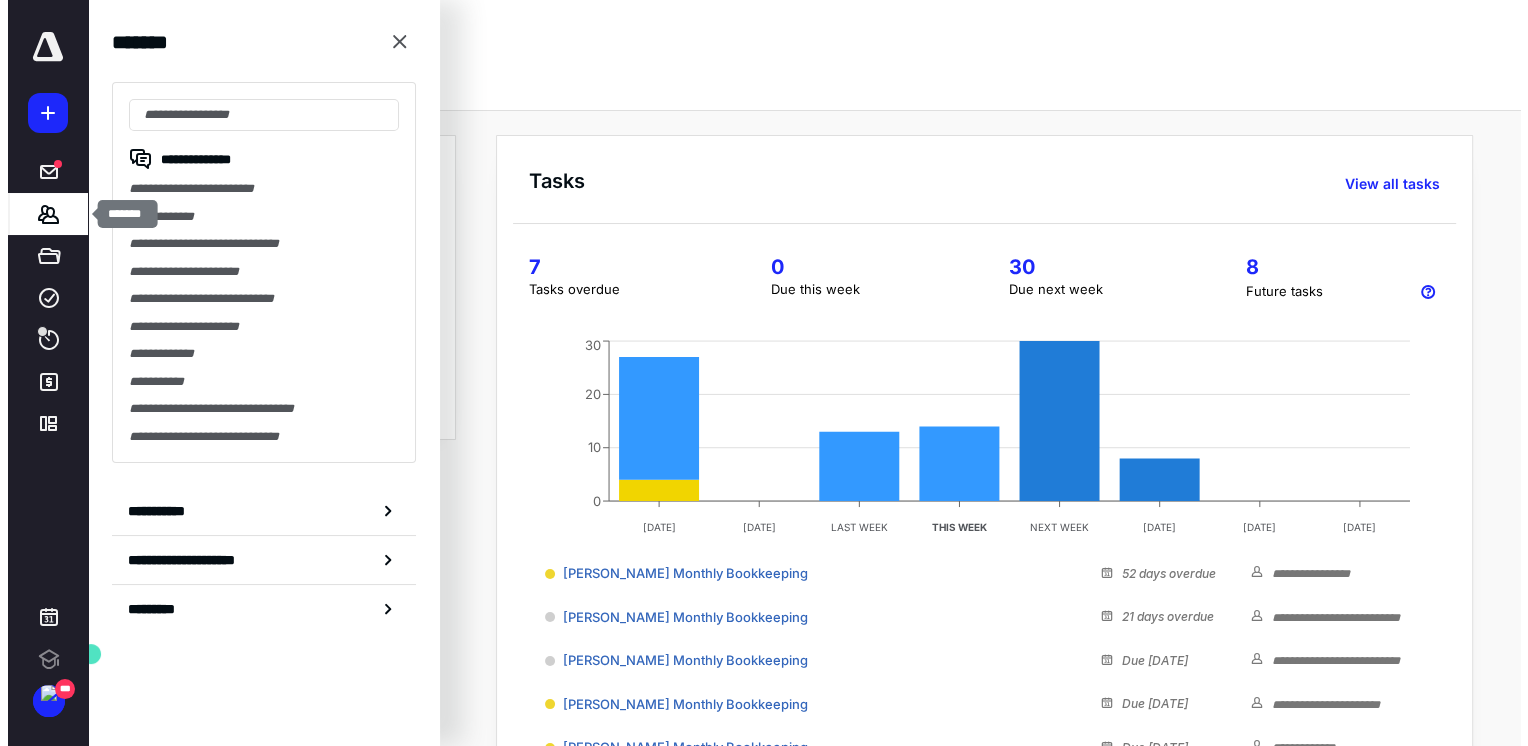scroll, scrollTop: 0, scrollLeft: 0, axis: both 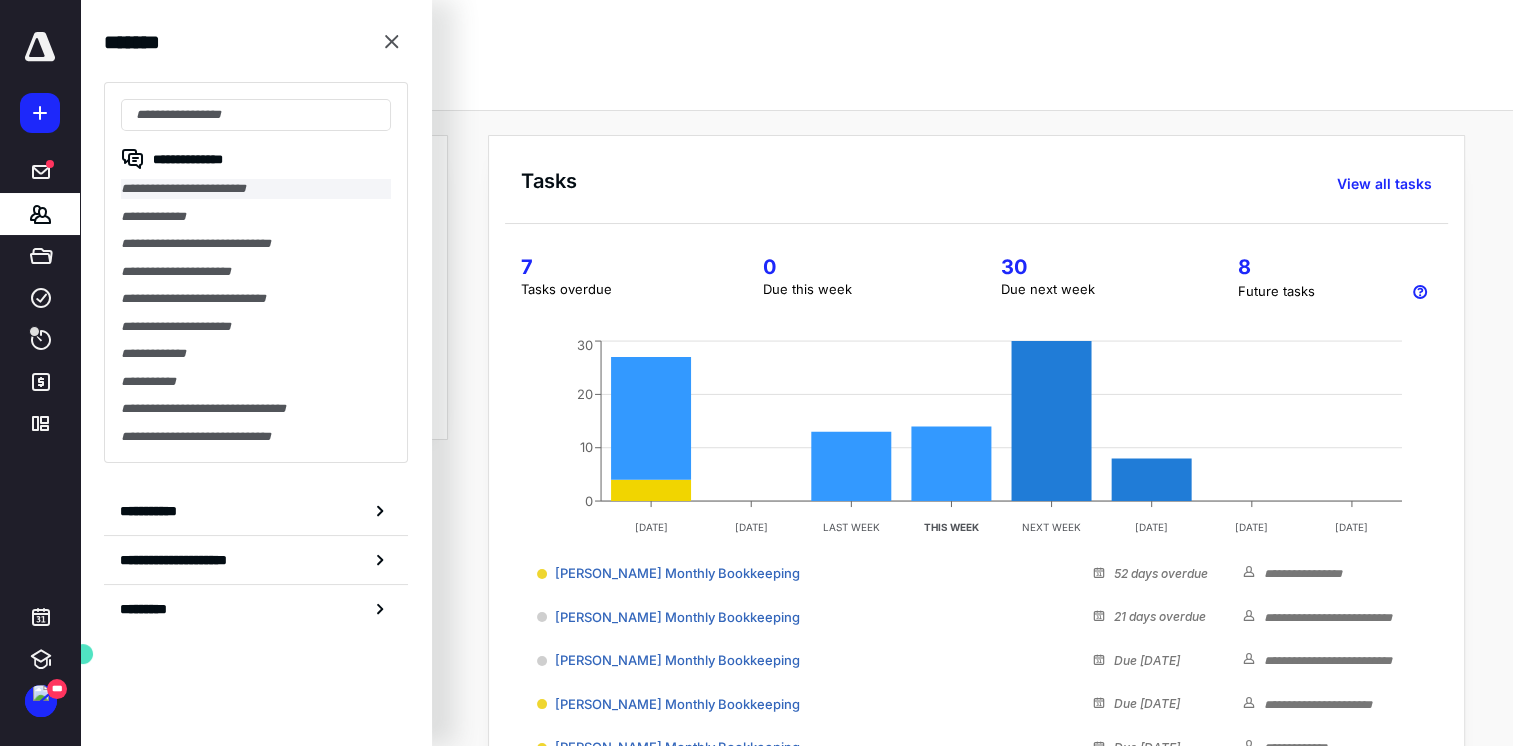 click on "**********" at bounding box center (256, 189) 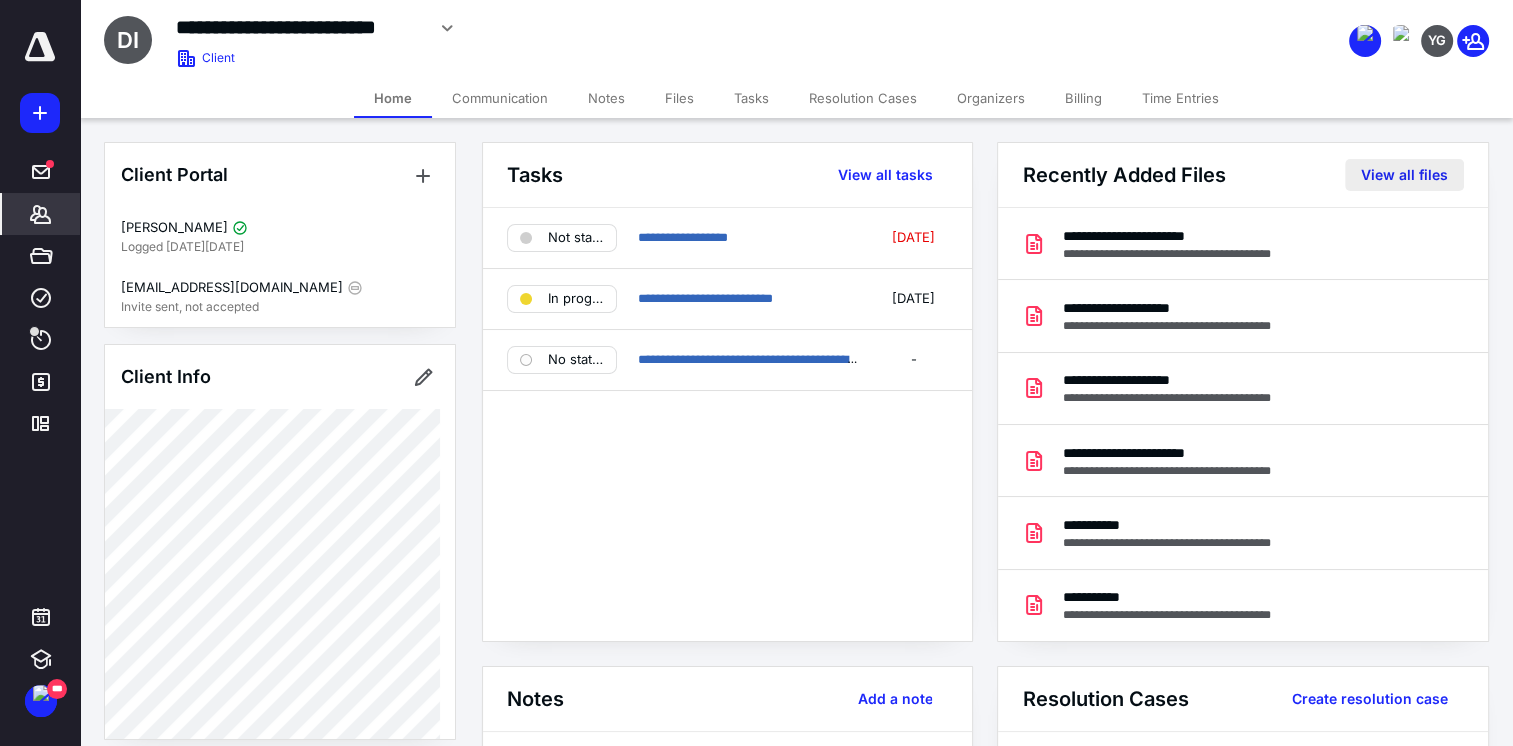 click on "View all files" at bounding box center [1404, 175] 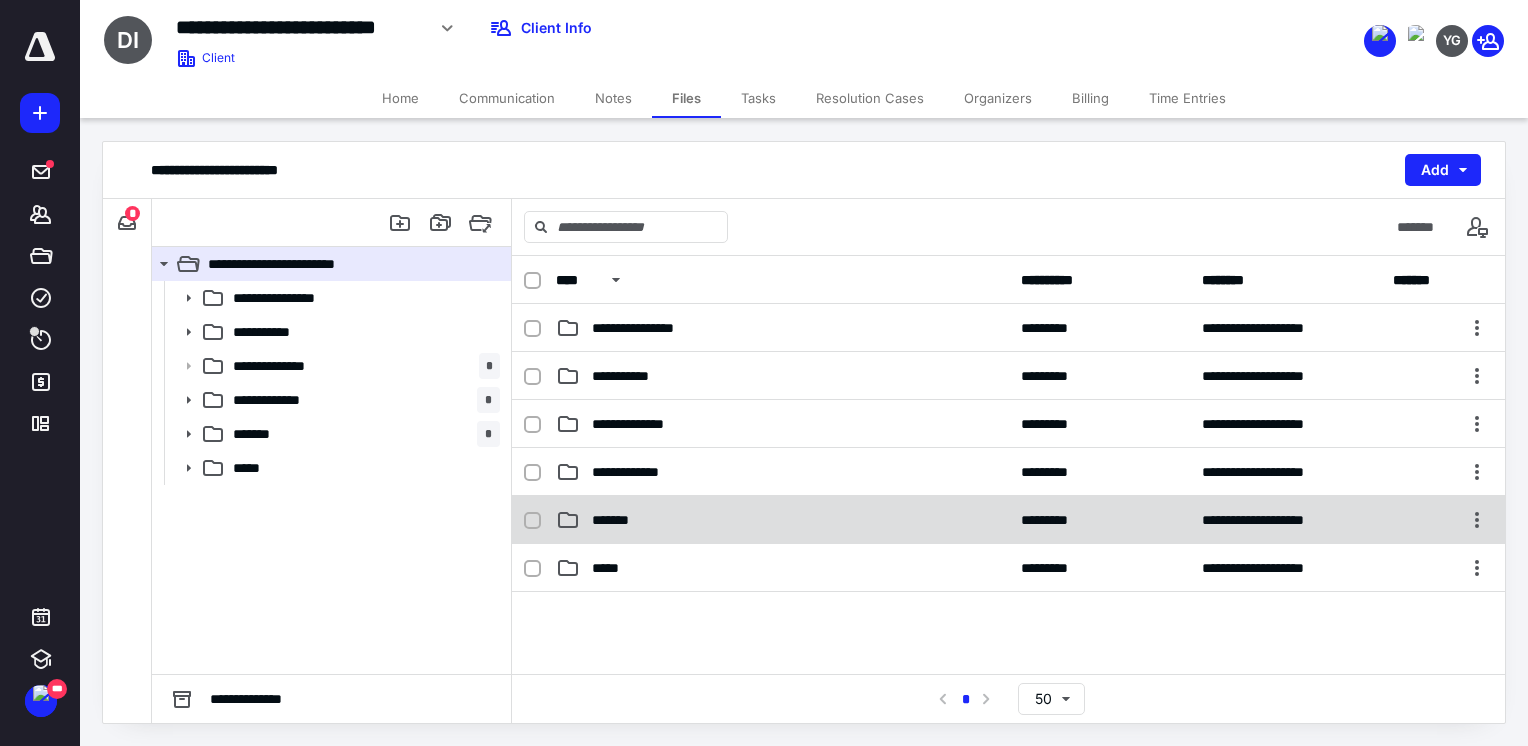 click on "**********" at bounding box center [1008, 520] 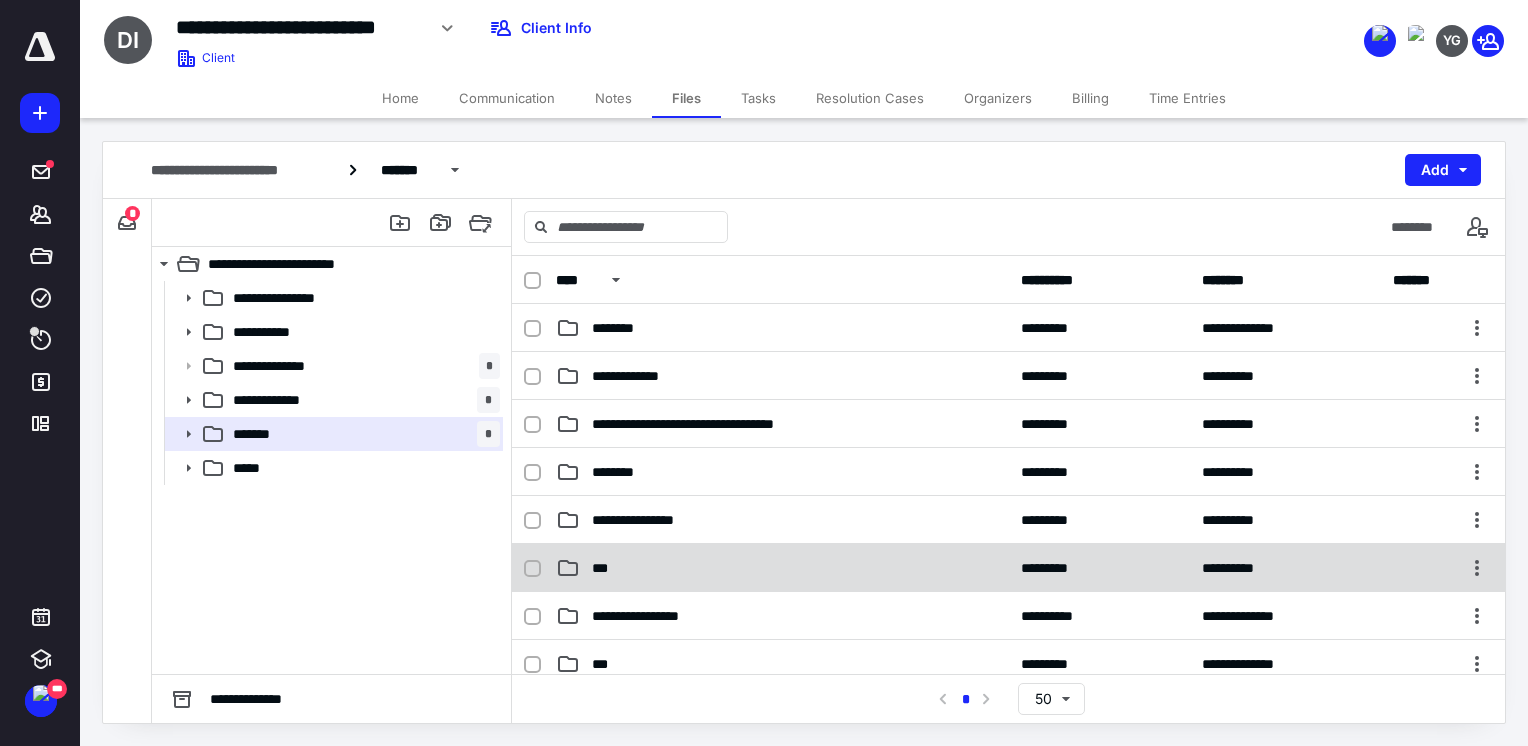 click on "**********" at bounding box center (1008, 568) 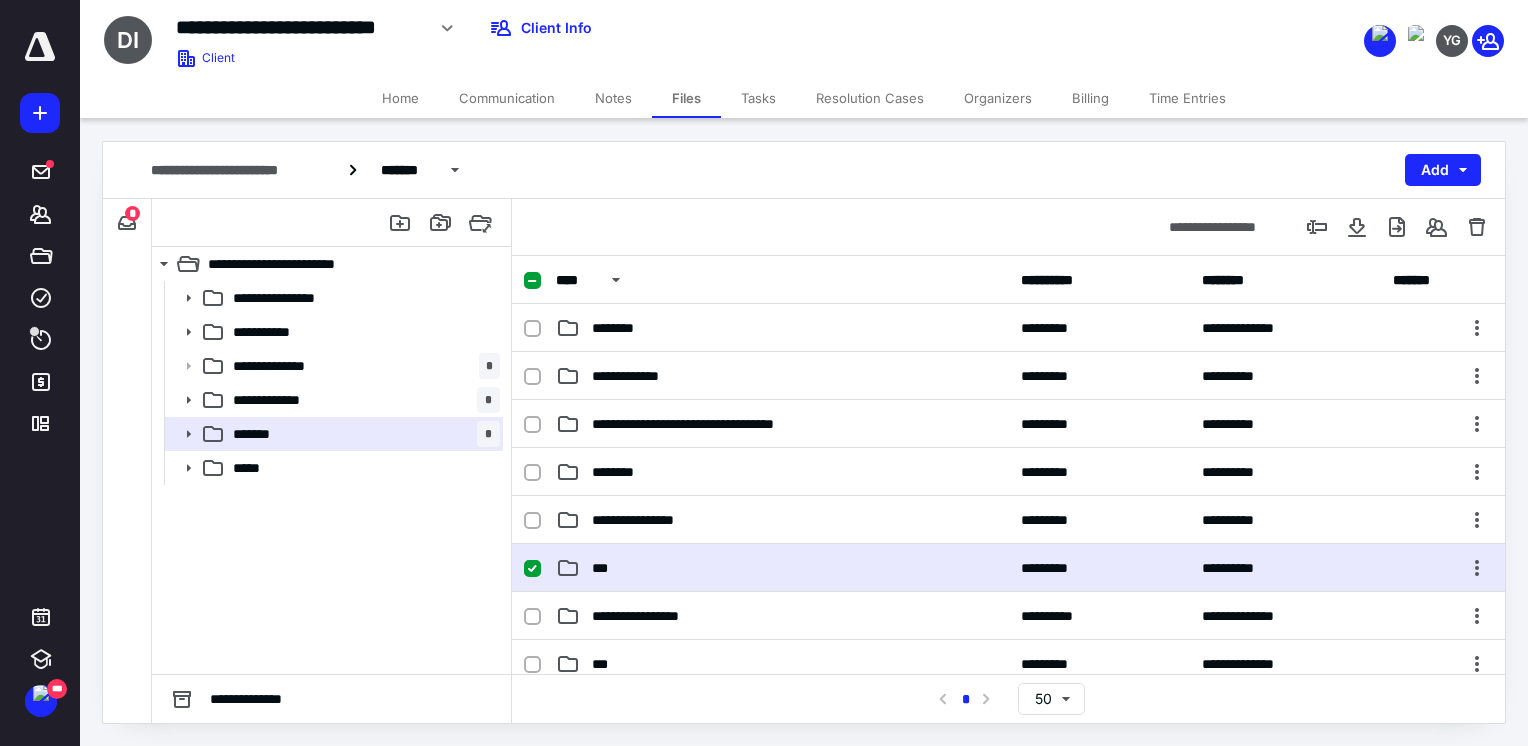 click on "**********" at bounding box center [1008, 568] 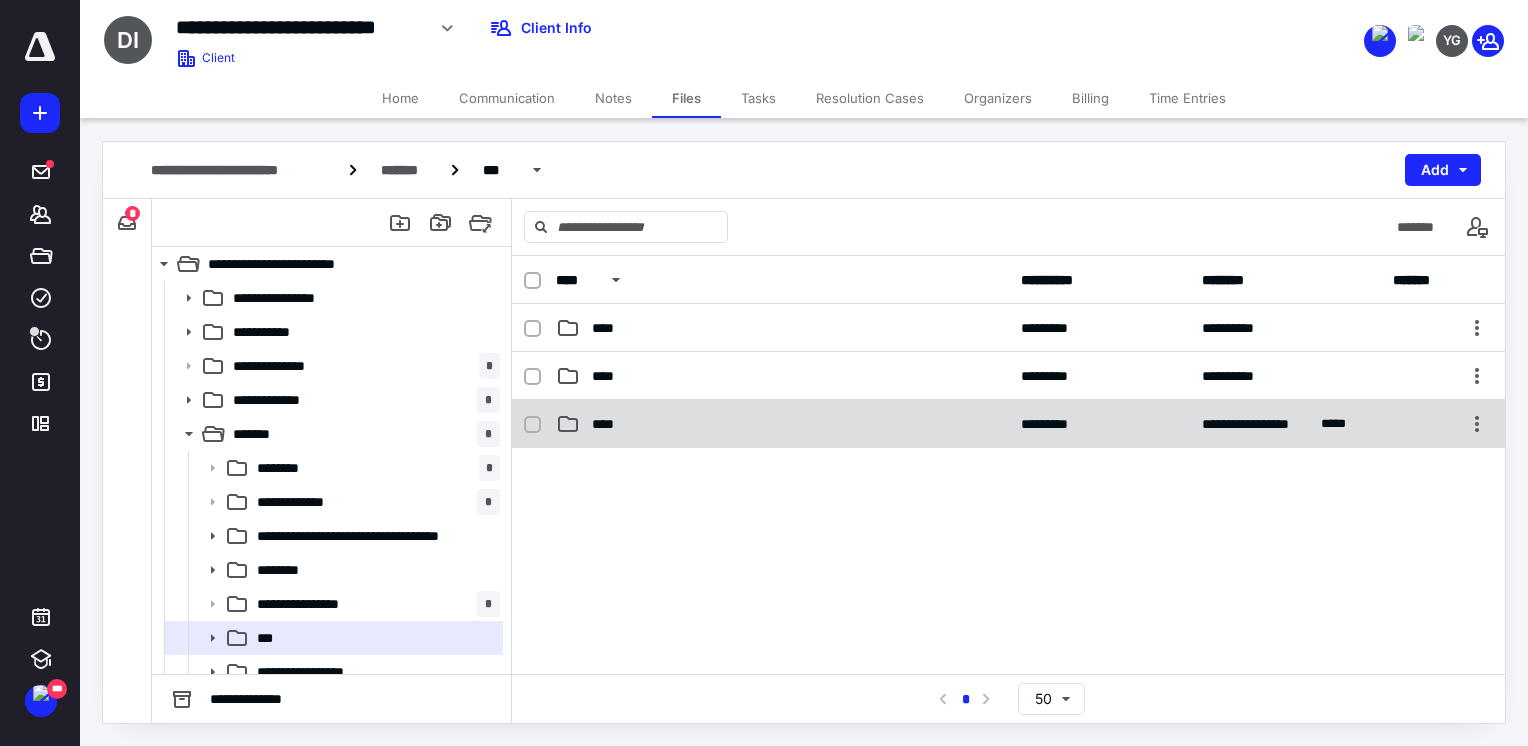 click on "**********" at bounding box center [1008, 424] 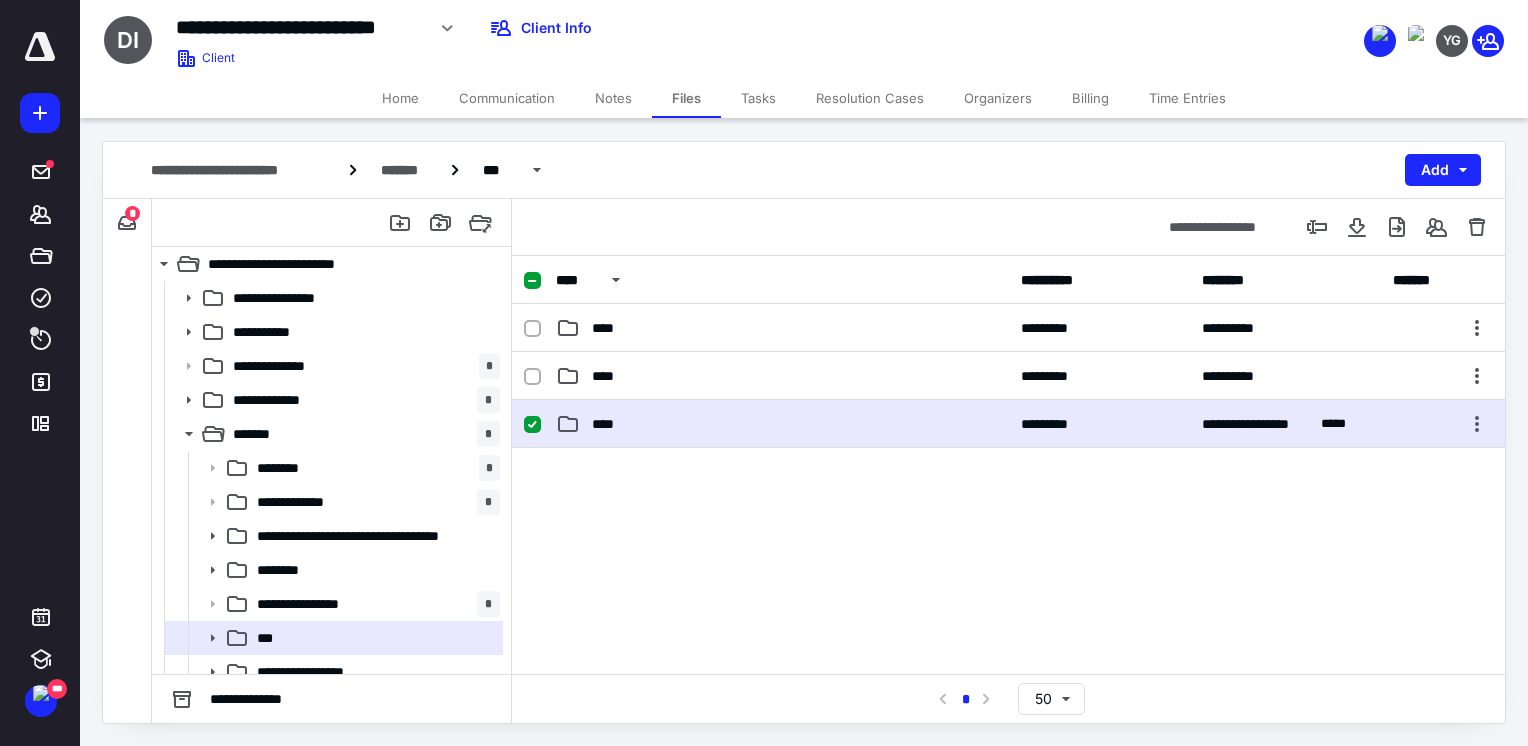 click on "**********" at bounding box center (1008, 424) 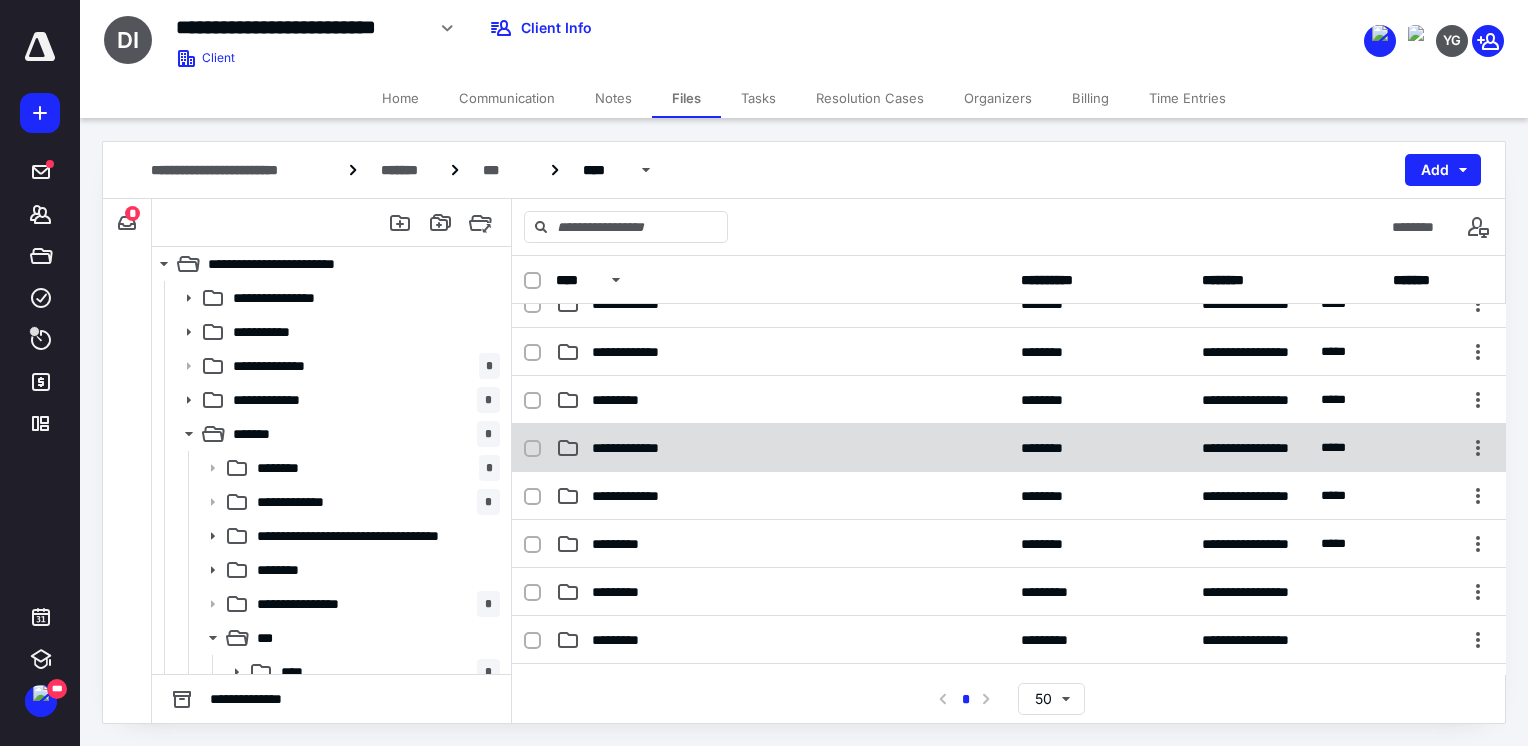 scroll, scrollTop: 200, scrollLeft: 0, axis: vertical 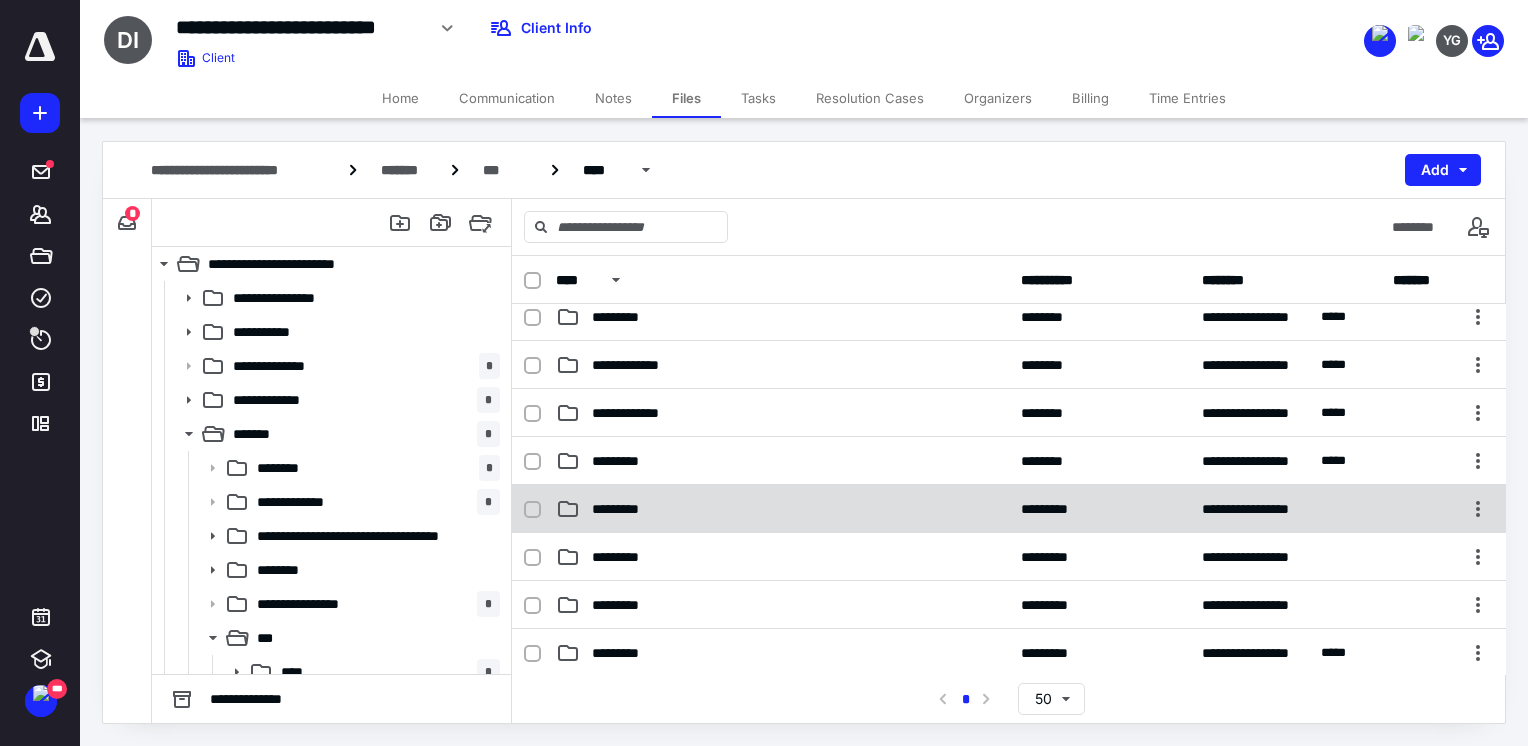 click on "*********" at bounding box center (782, 509) 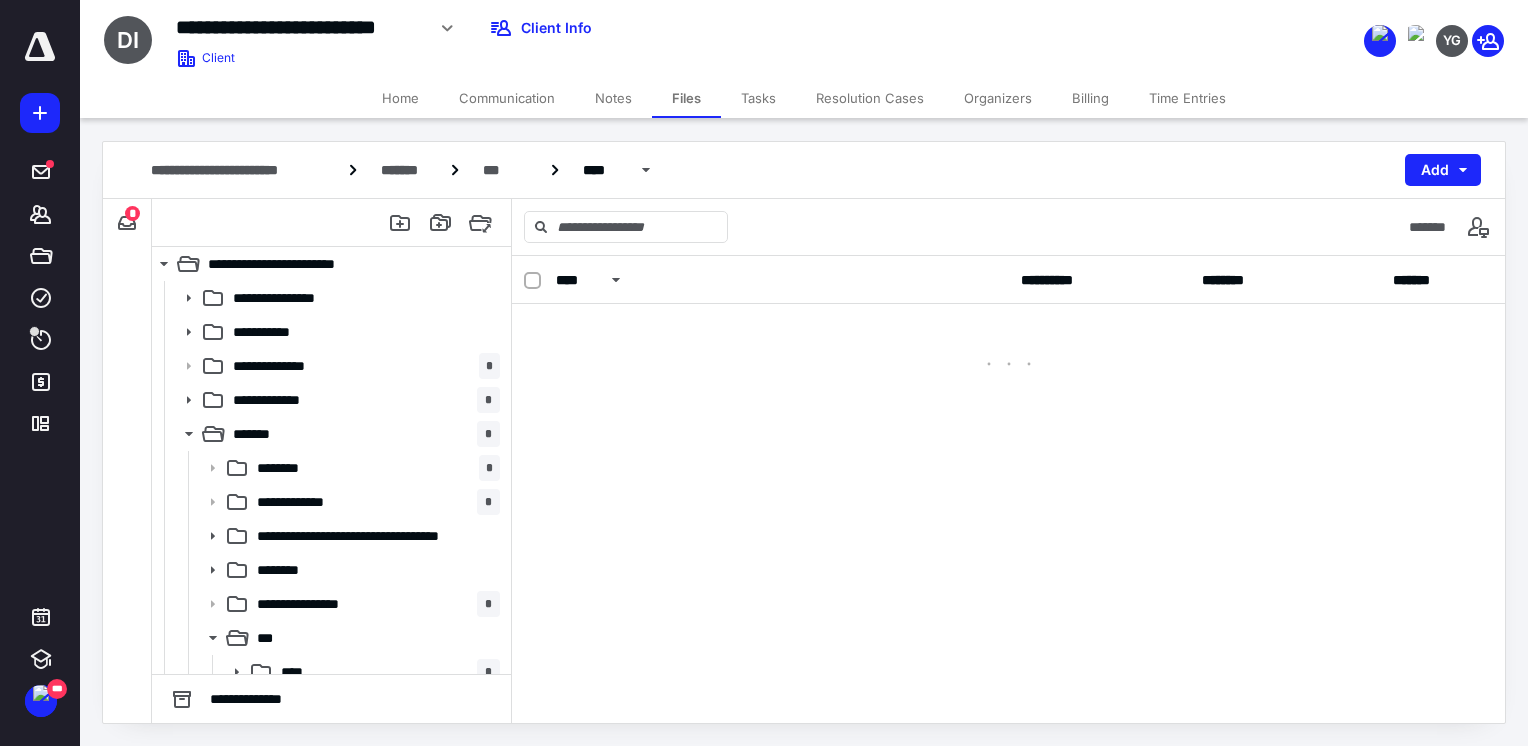 scroll, scrollTop: 0, scrollLeft: 0, axis: both 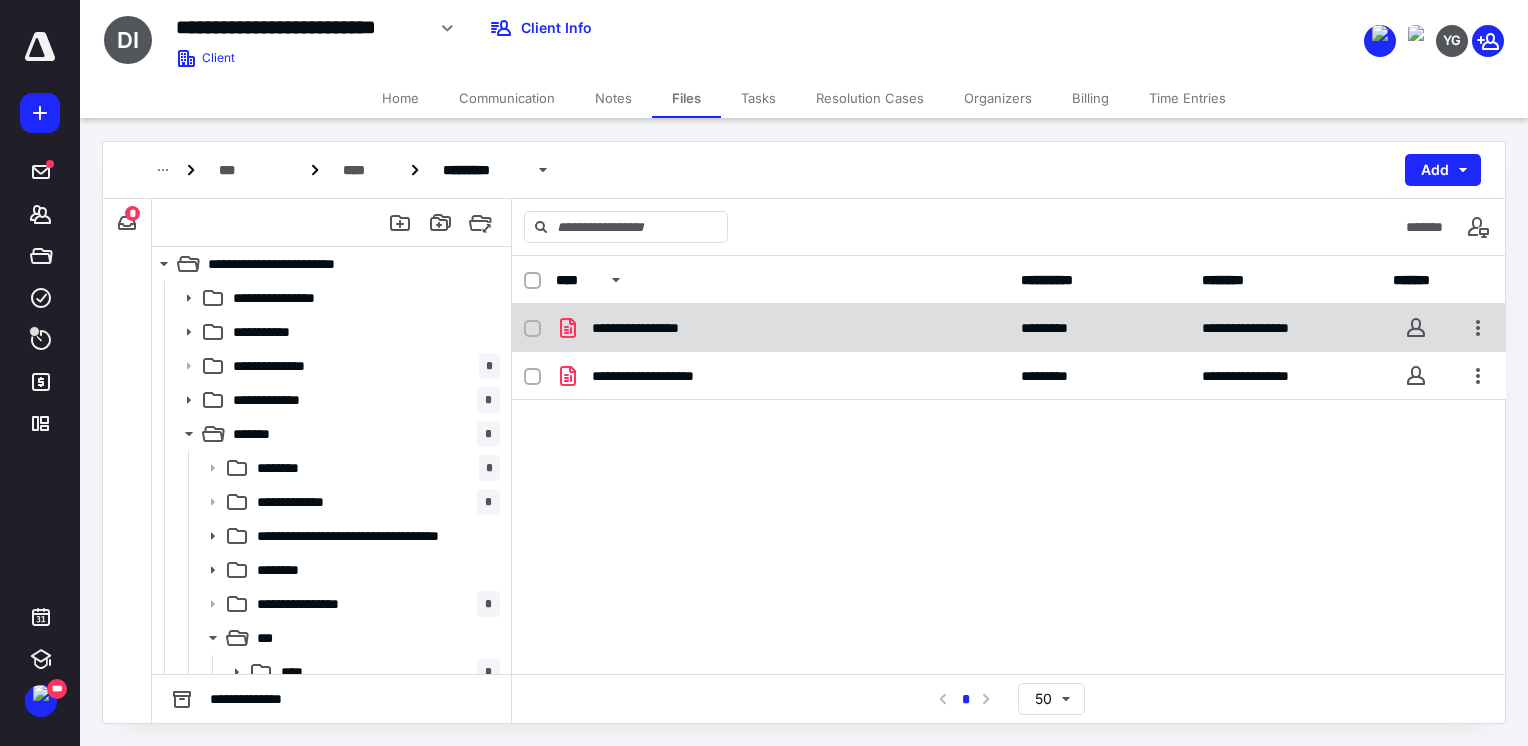click on "**********" at bounding box center (1009, 328) 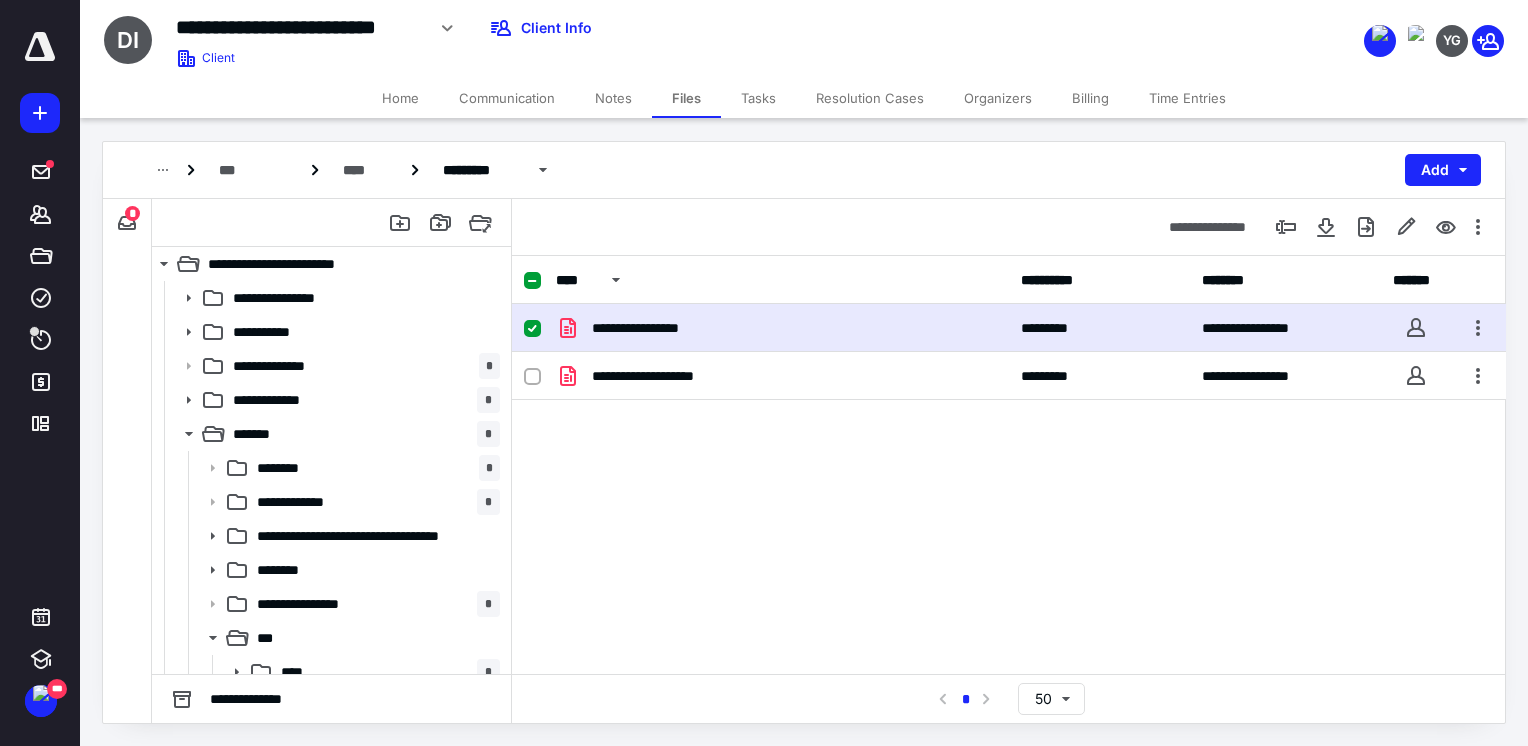 click on "**********" at bounding box center [1009, 328] 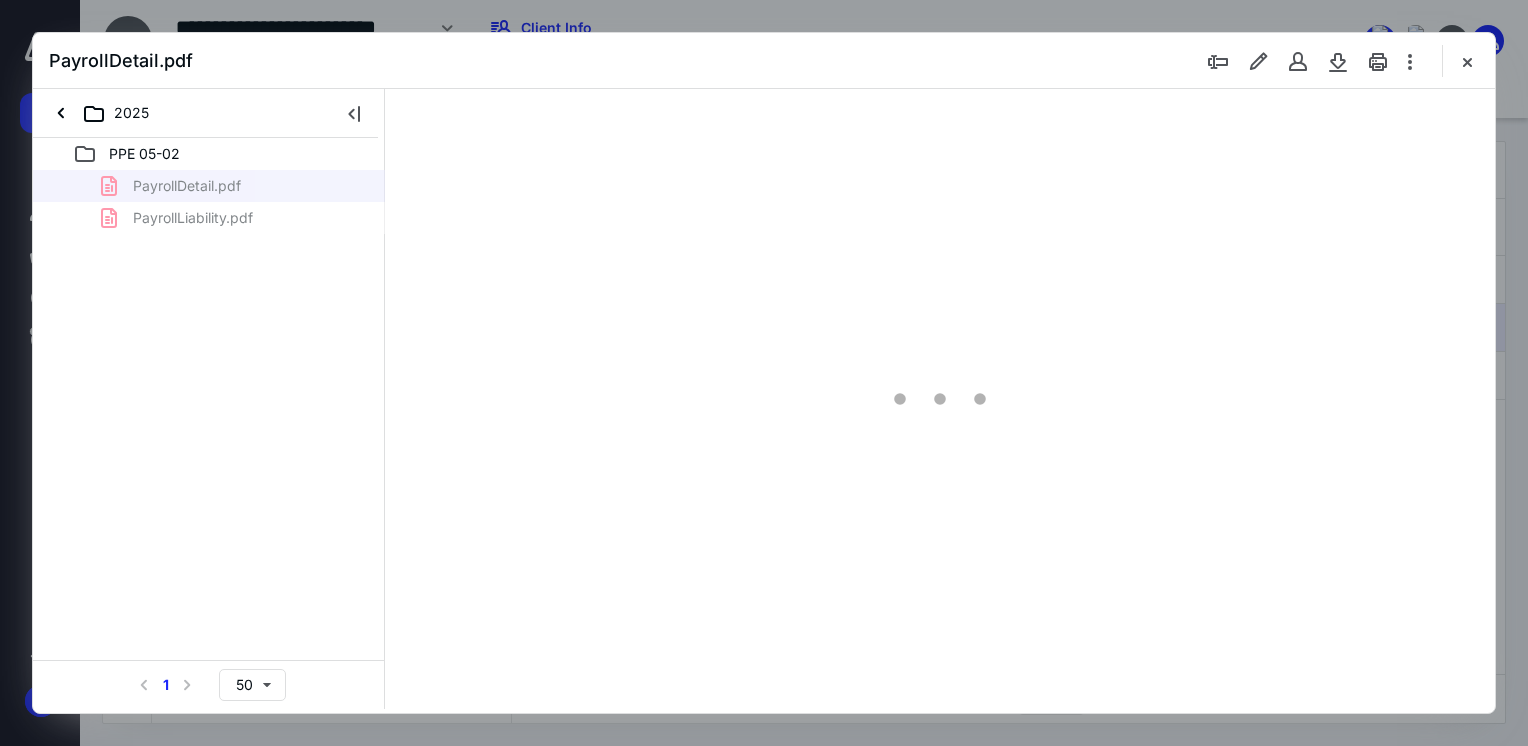 scroll, scrollTop: 0, scrollLeft: 0, axis: both 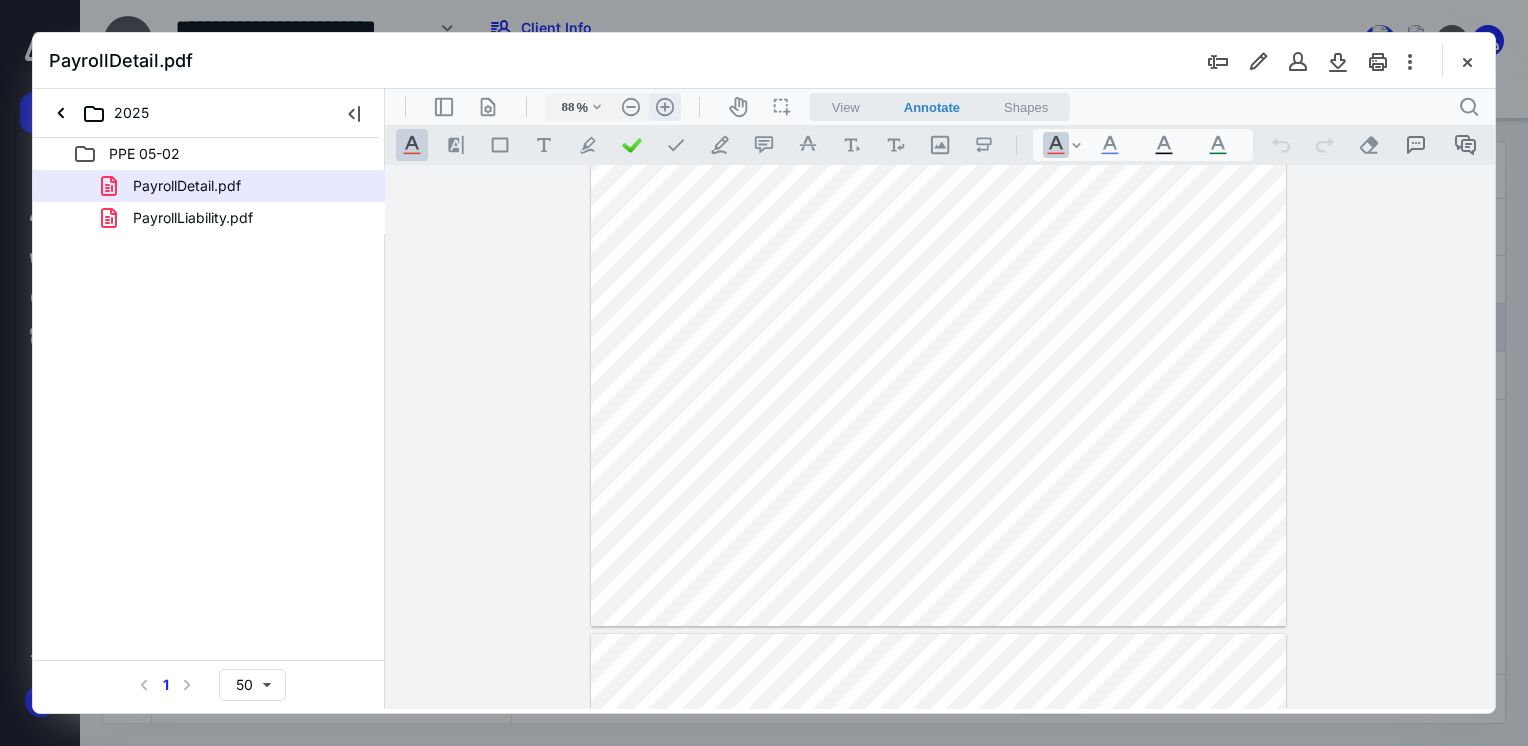 click on ".cls-1{fill:#abb0c4;} icon - header - zoom - in - line" at bounding box center (665, 107) 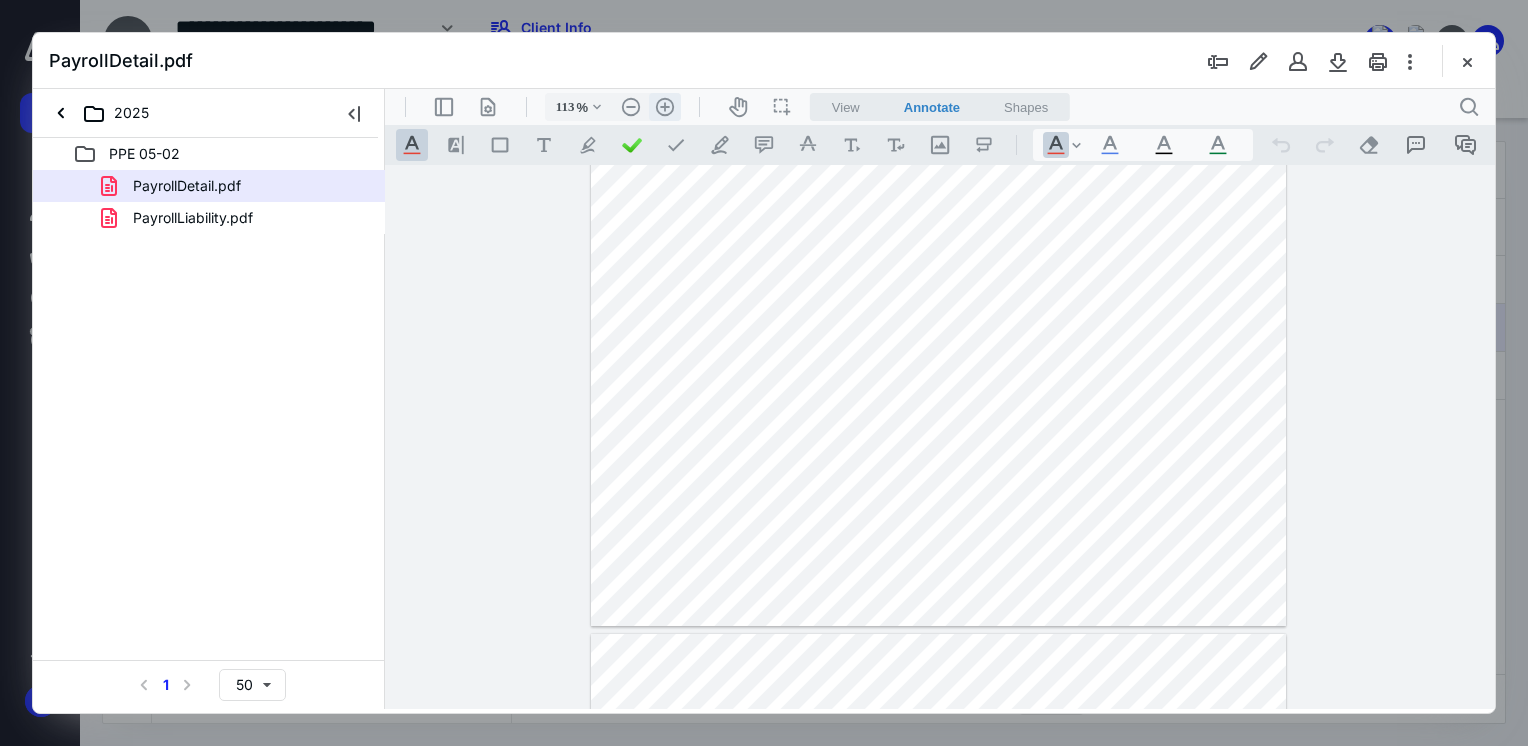 scroll, scrollTop: 169, scrollLeft: 0, axis: vertical 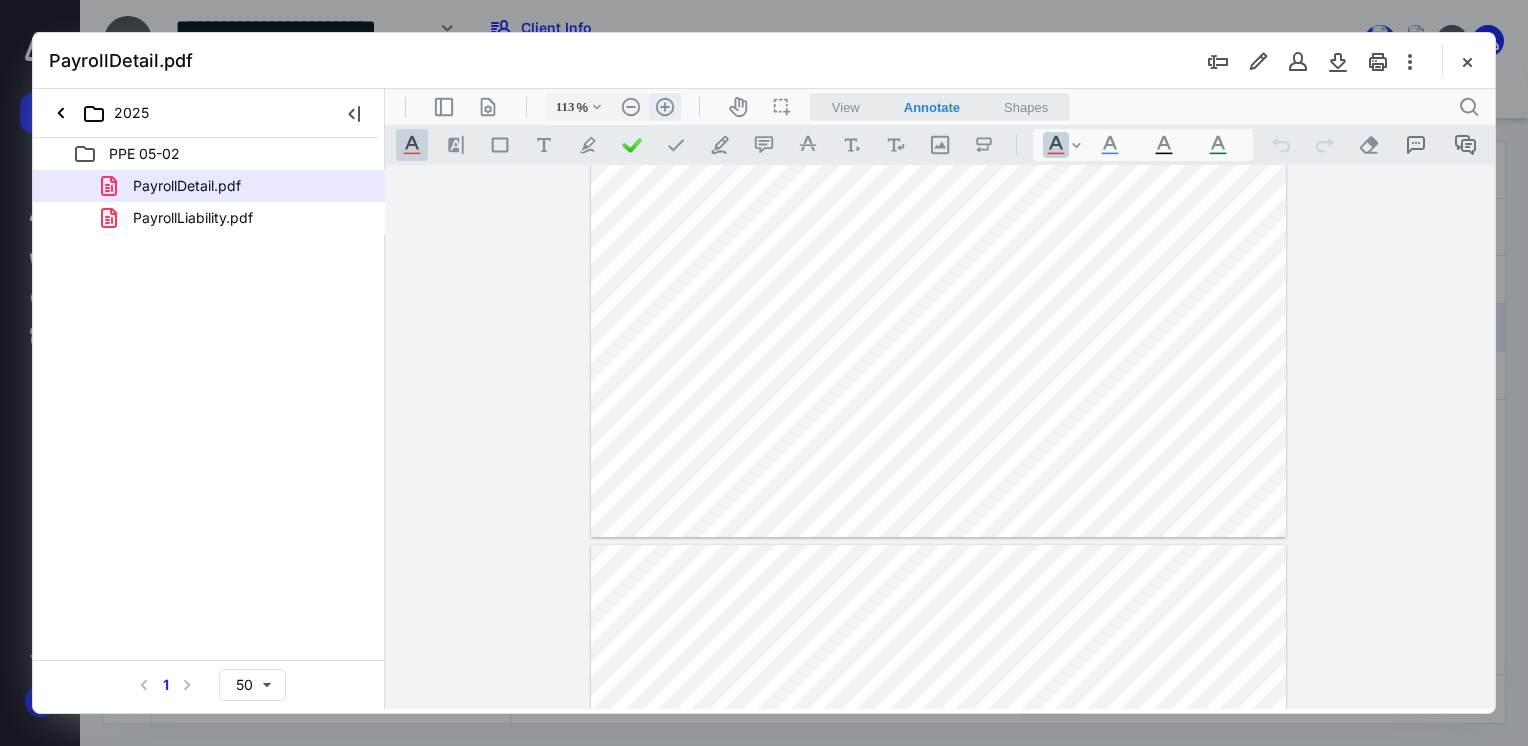 click on ".cls-1{fill:#abb0c4;} icon - header - zoom - in - line" at bounding box center (665, 107) 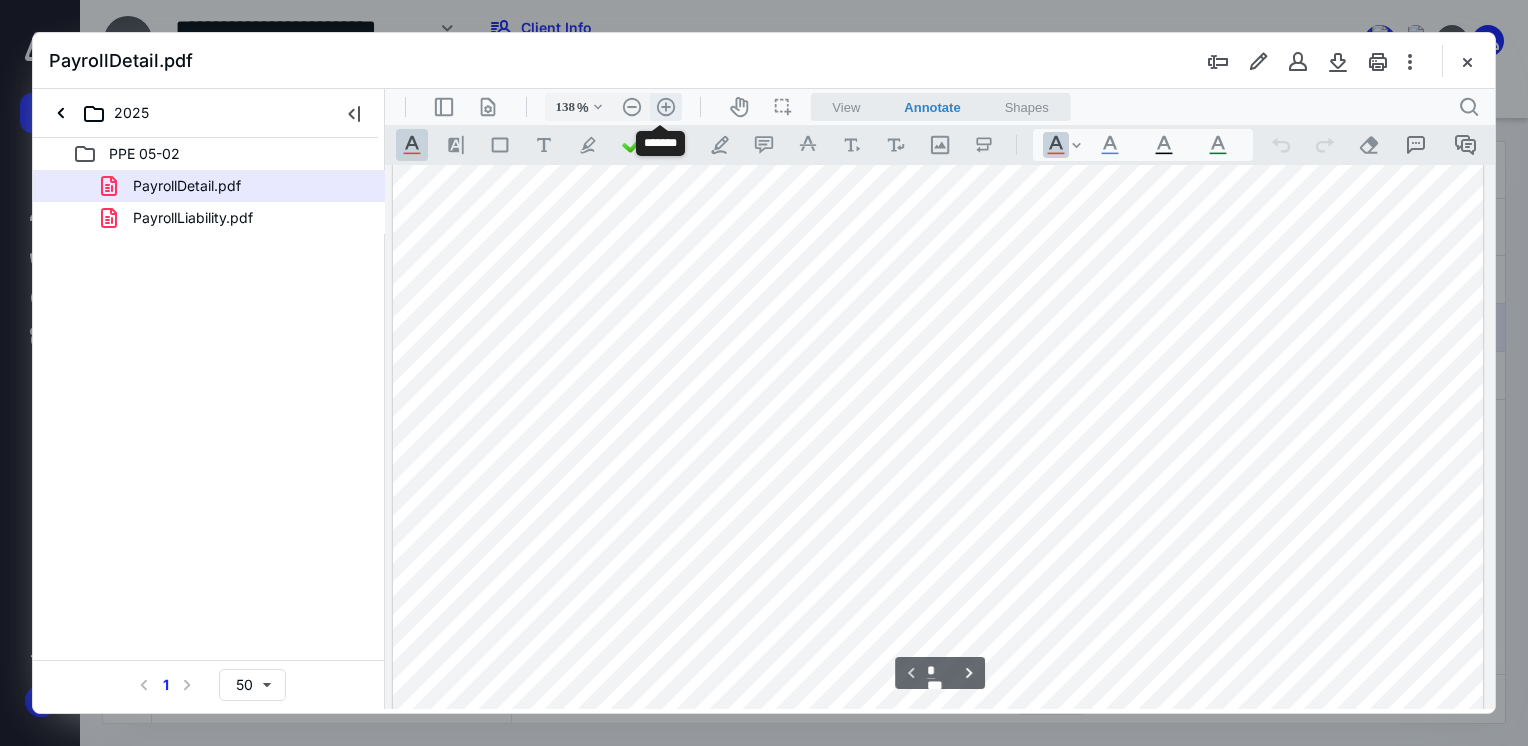 click on ".cls-1{fill:#abb0c4;} icon - header - zoom - in - line" at bounding box center [666, 107] 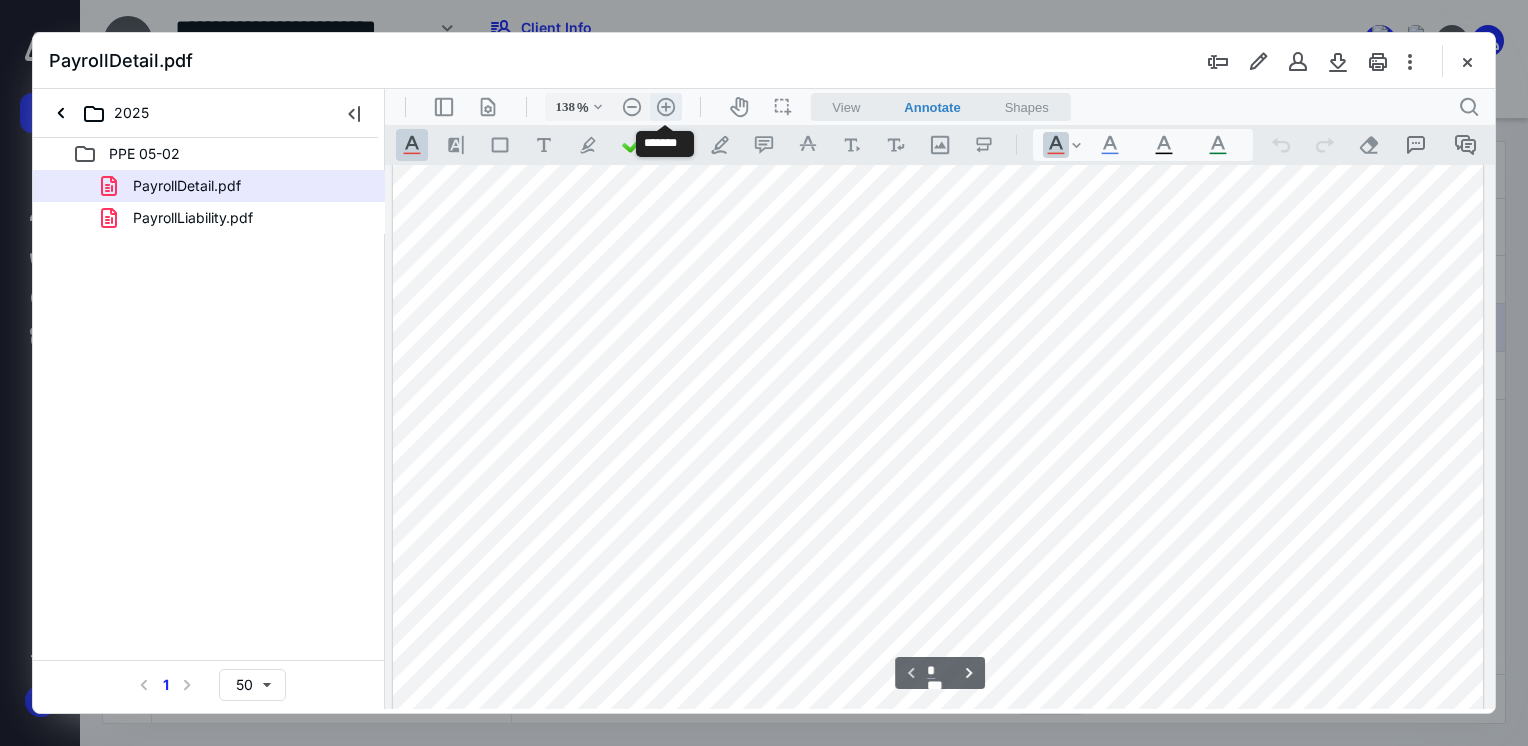 type on "163" 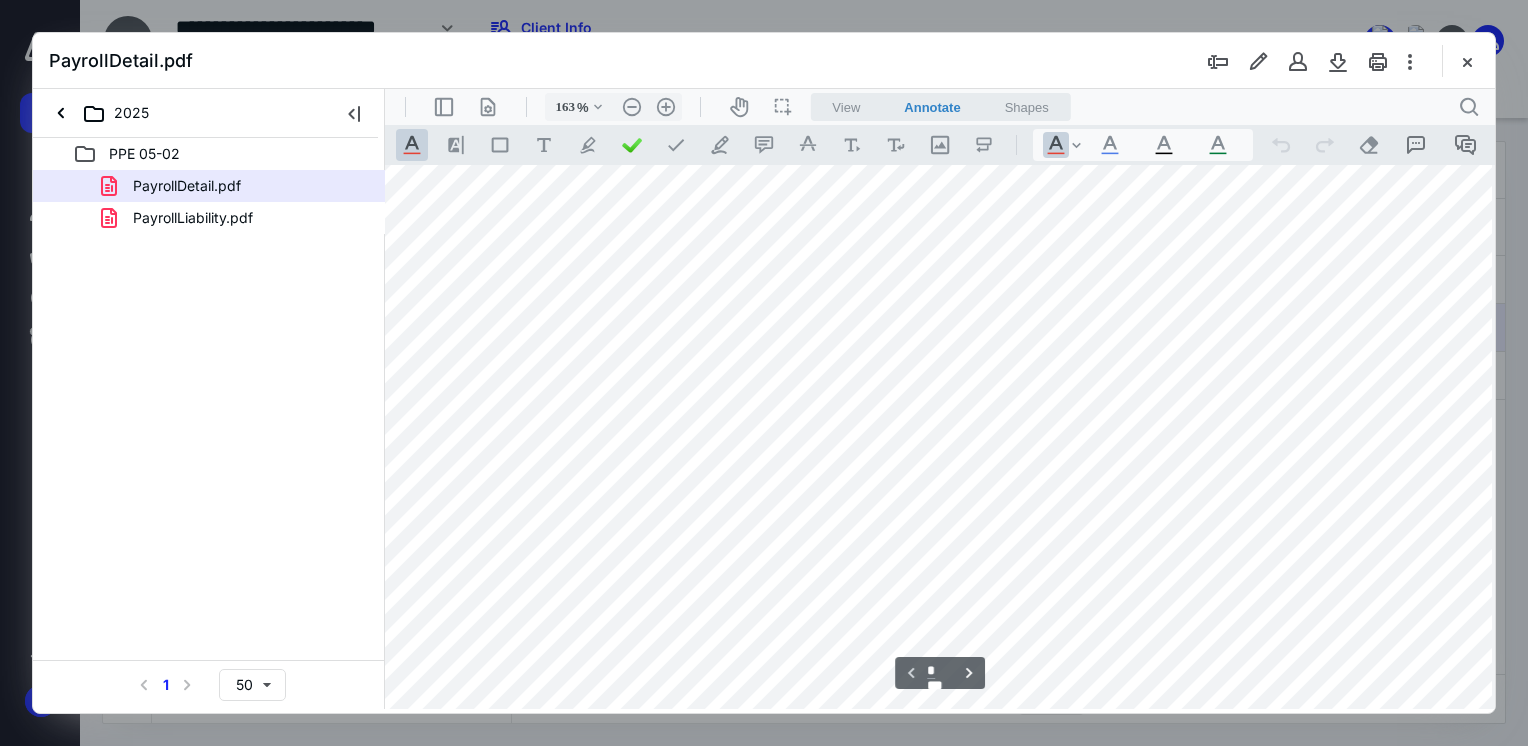 scroll, scrollTop: 148, scrollLeft: 102, axis: both 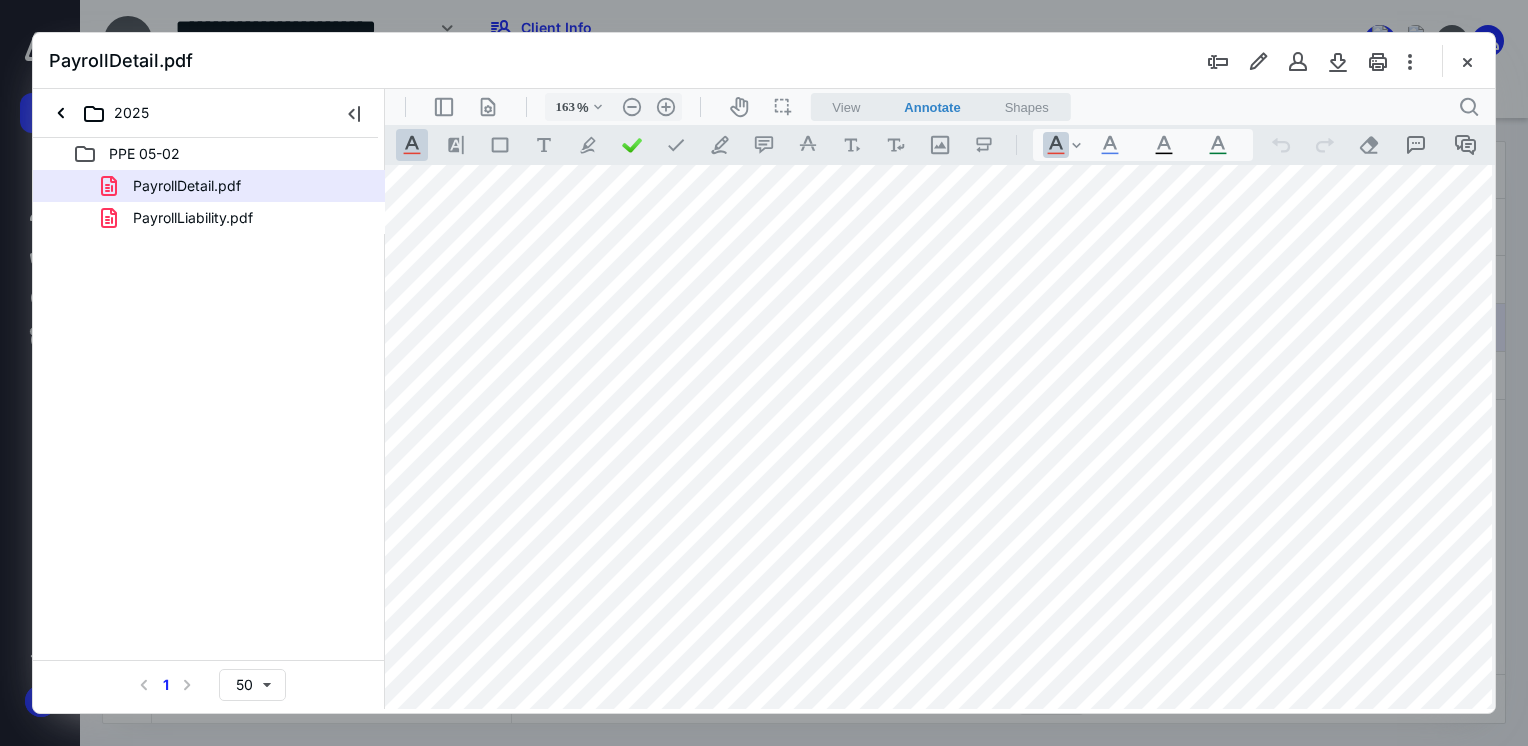 drag, startPoint x: 636, startPoint y: 290, endPoint x: 871, endPoint y: 262, distance: 236.6622 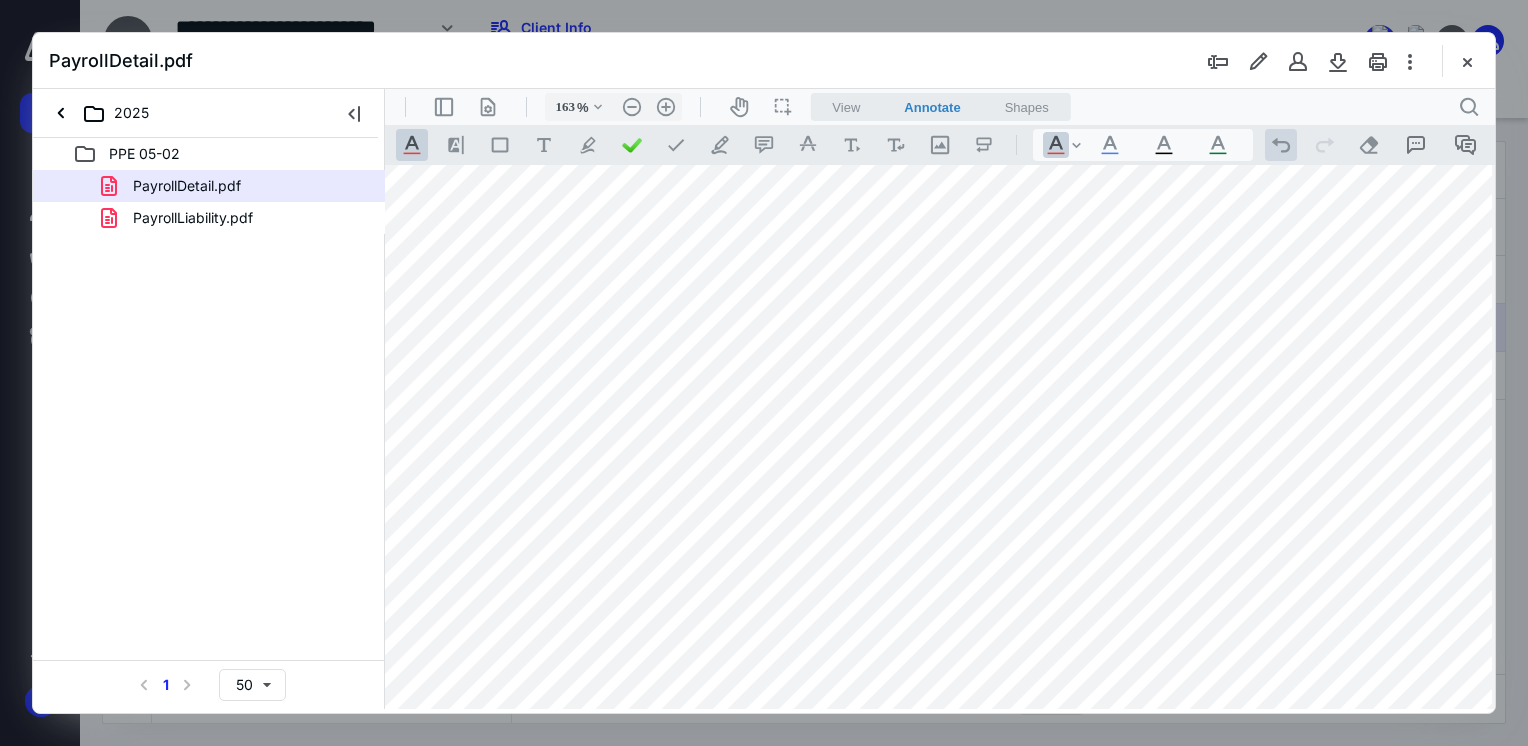 click on ".cls-1{fill:#abb0c4;} icon - operation - undo" at bounding box center (1281, 145) 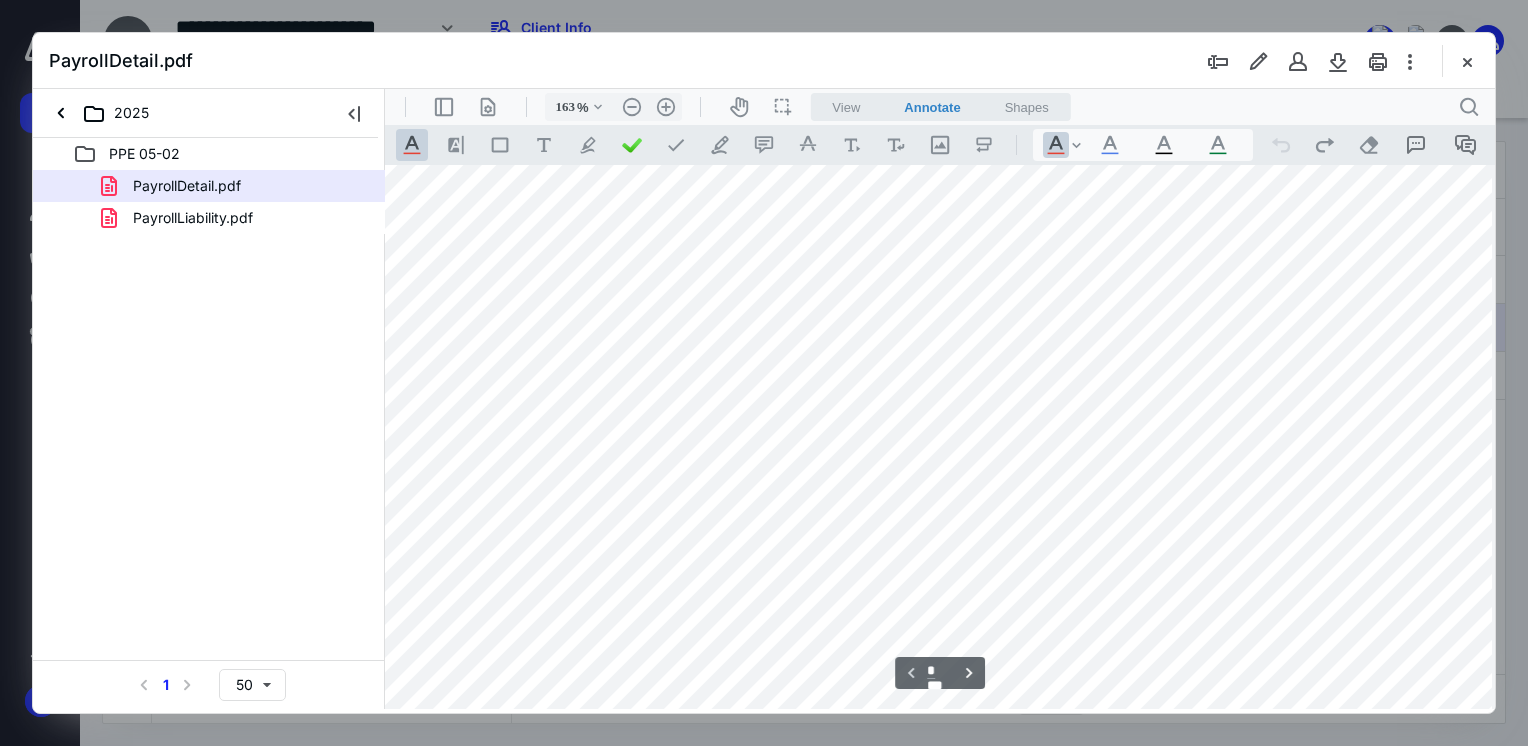 scroll, scrollTop: 300, scrollLeft: 102, axis: both 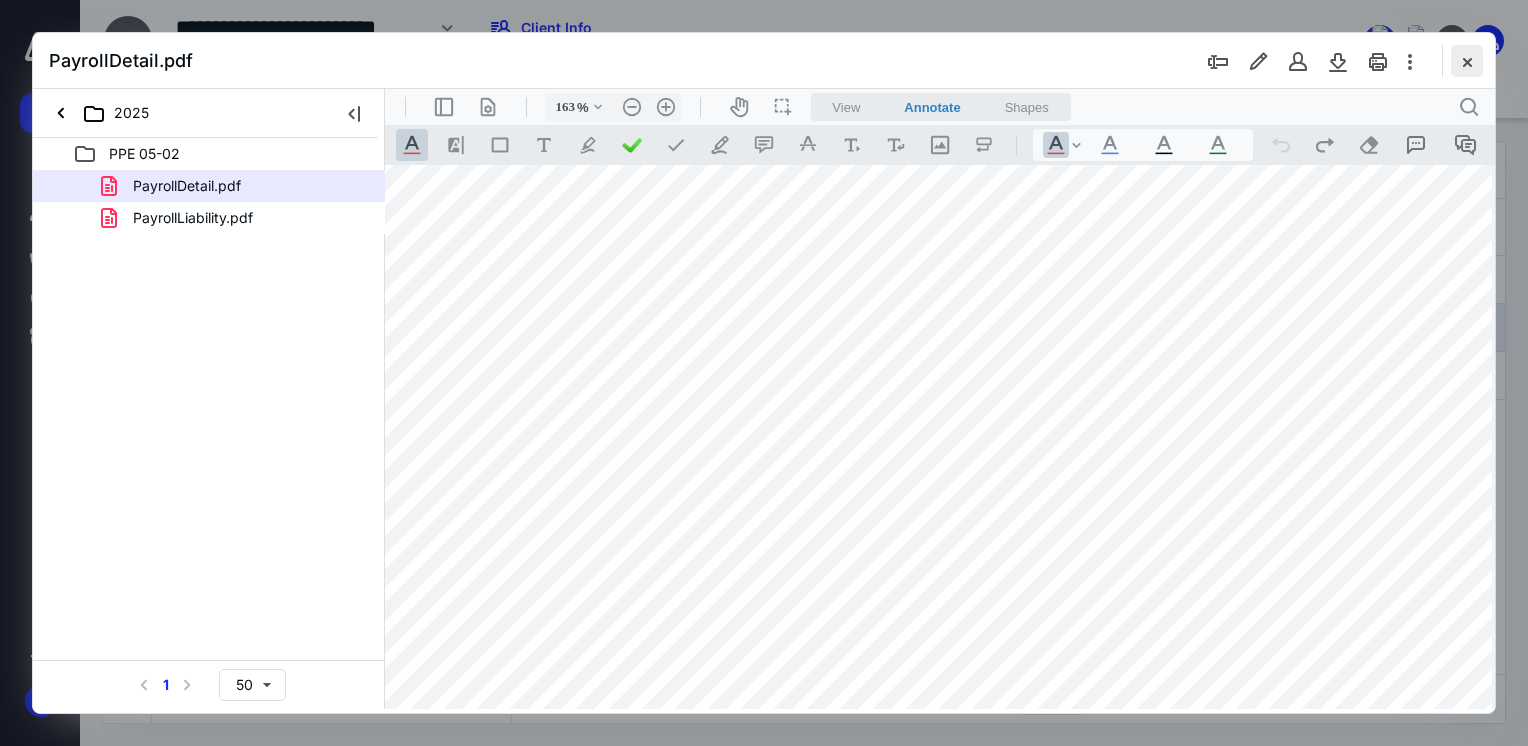 click at bounding box center [1467, 61] 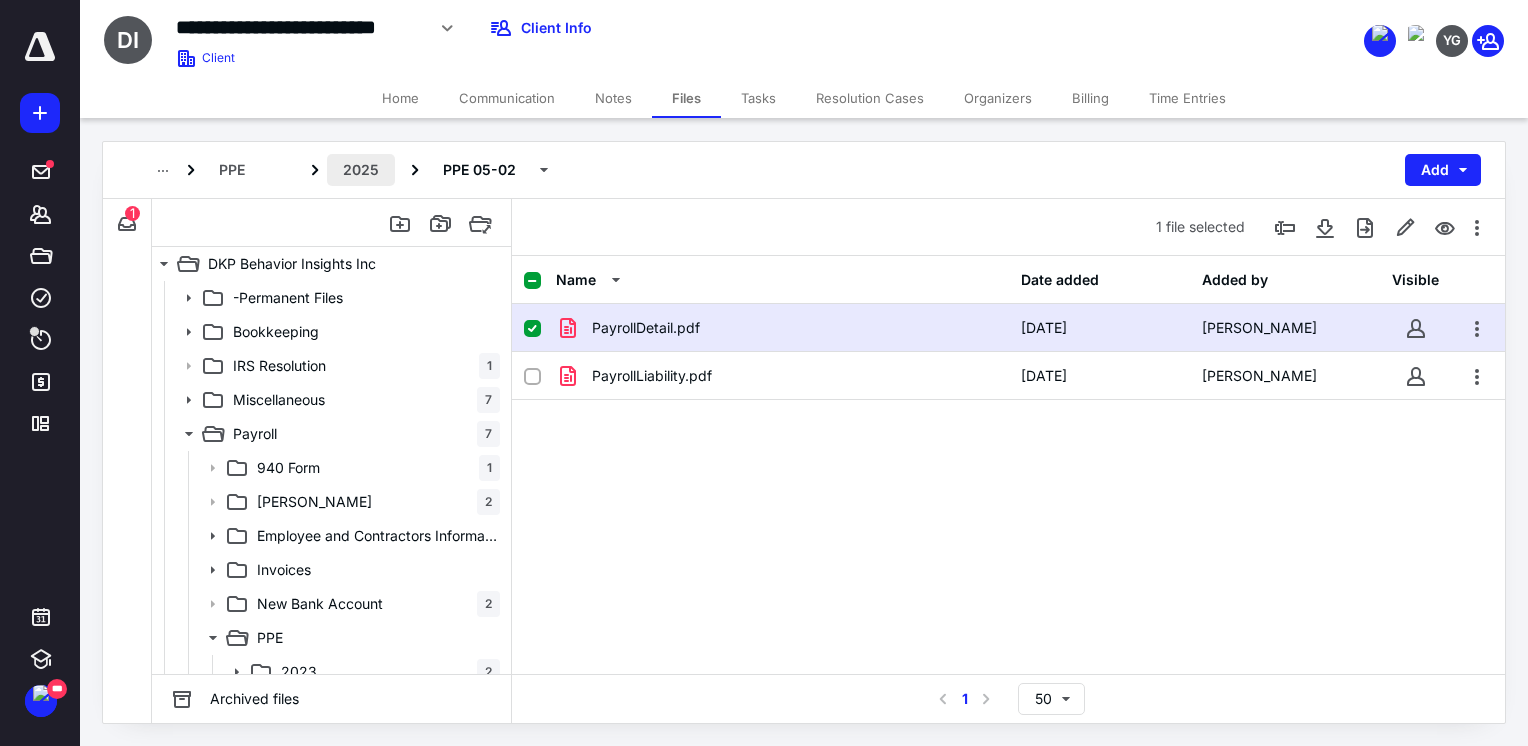 click on "2025" at bounding box center (361, 170) 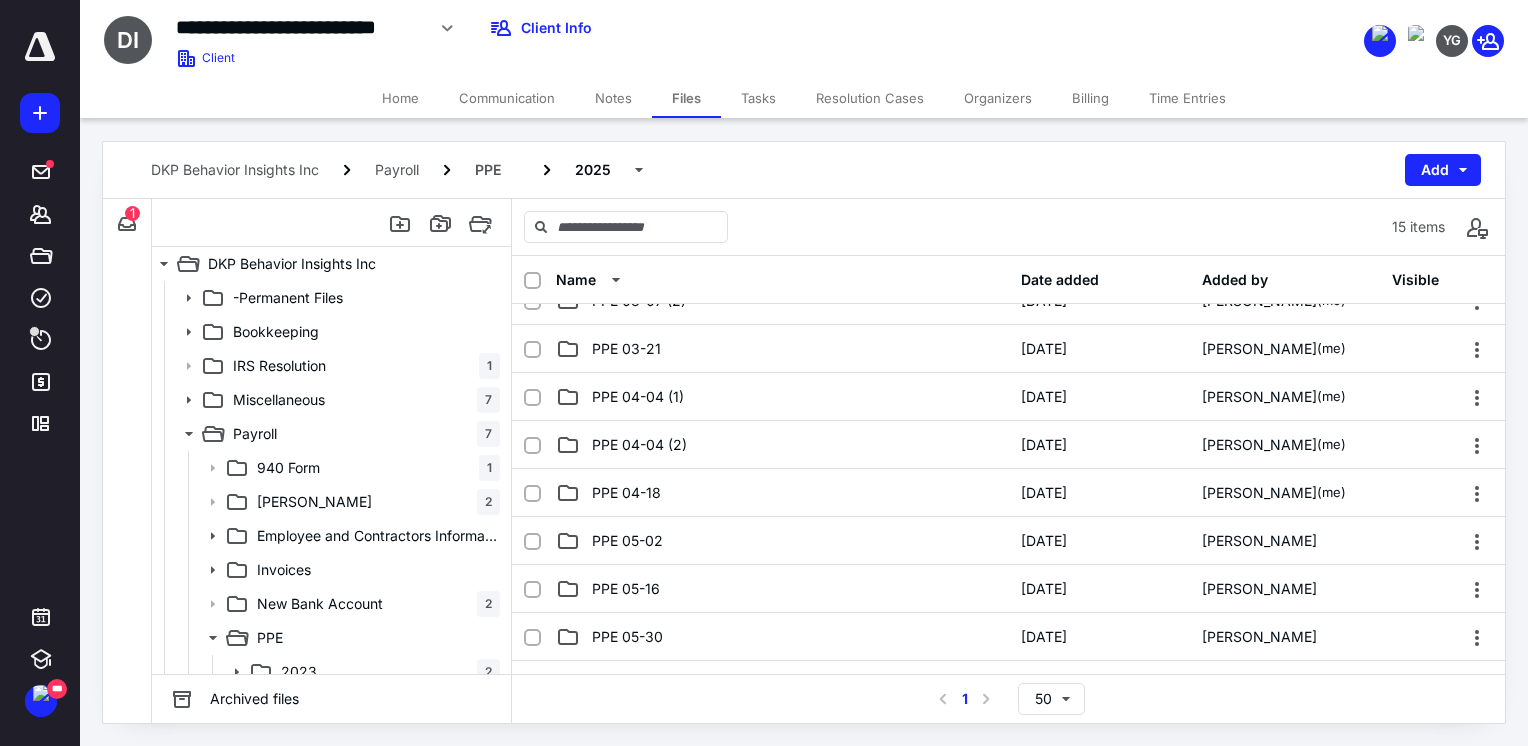scroll, scrollTop: 276, scrollLeft: 0, axis: vertical 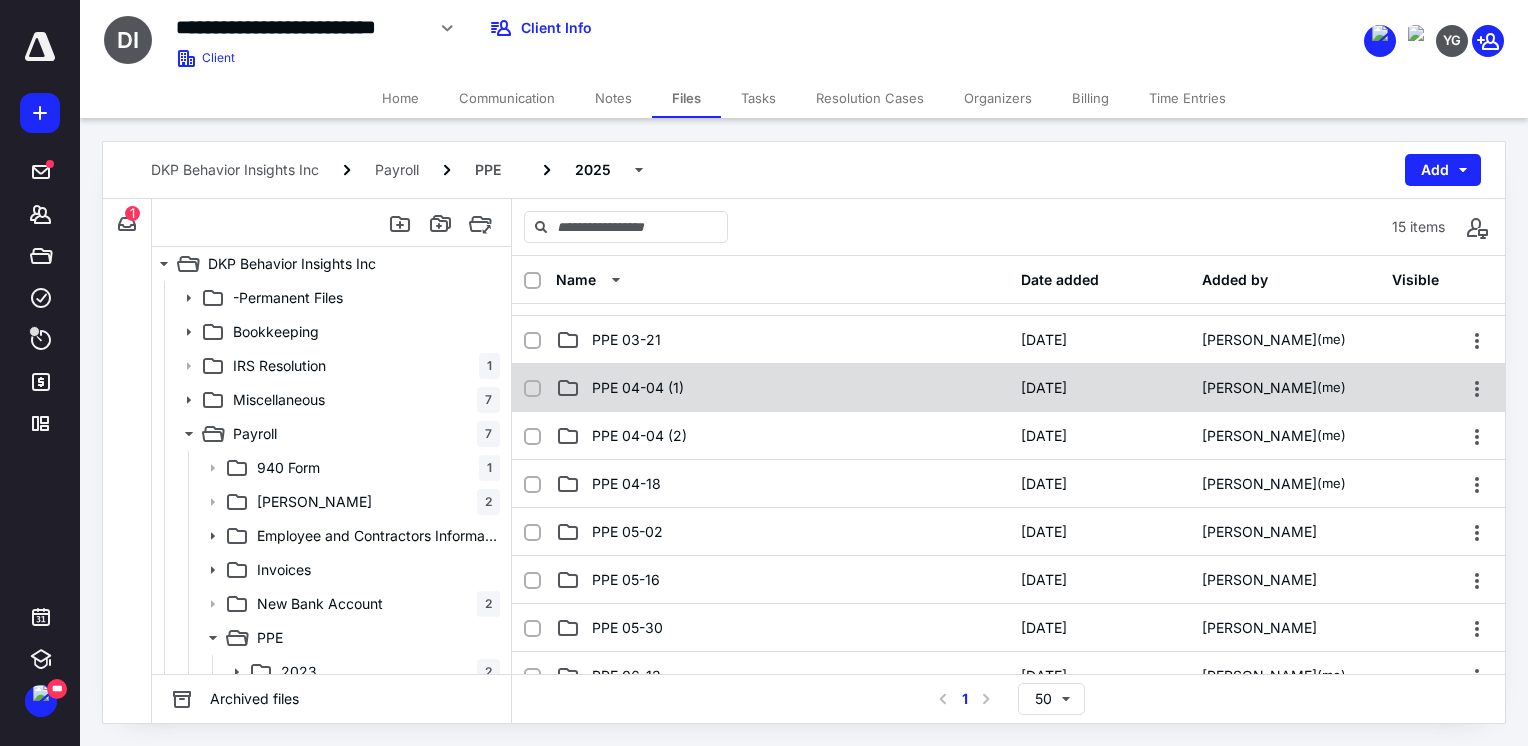 click on "PPE 04-04 (1)" at bounding box center (782, 388) 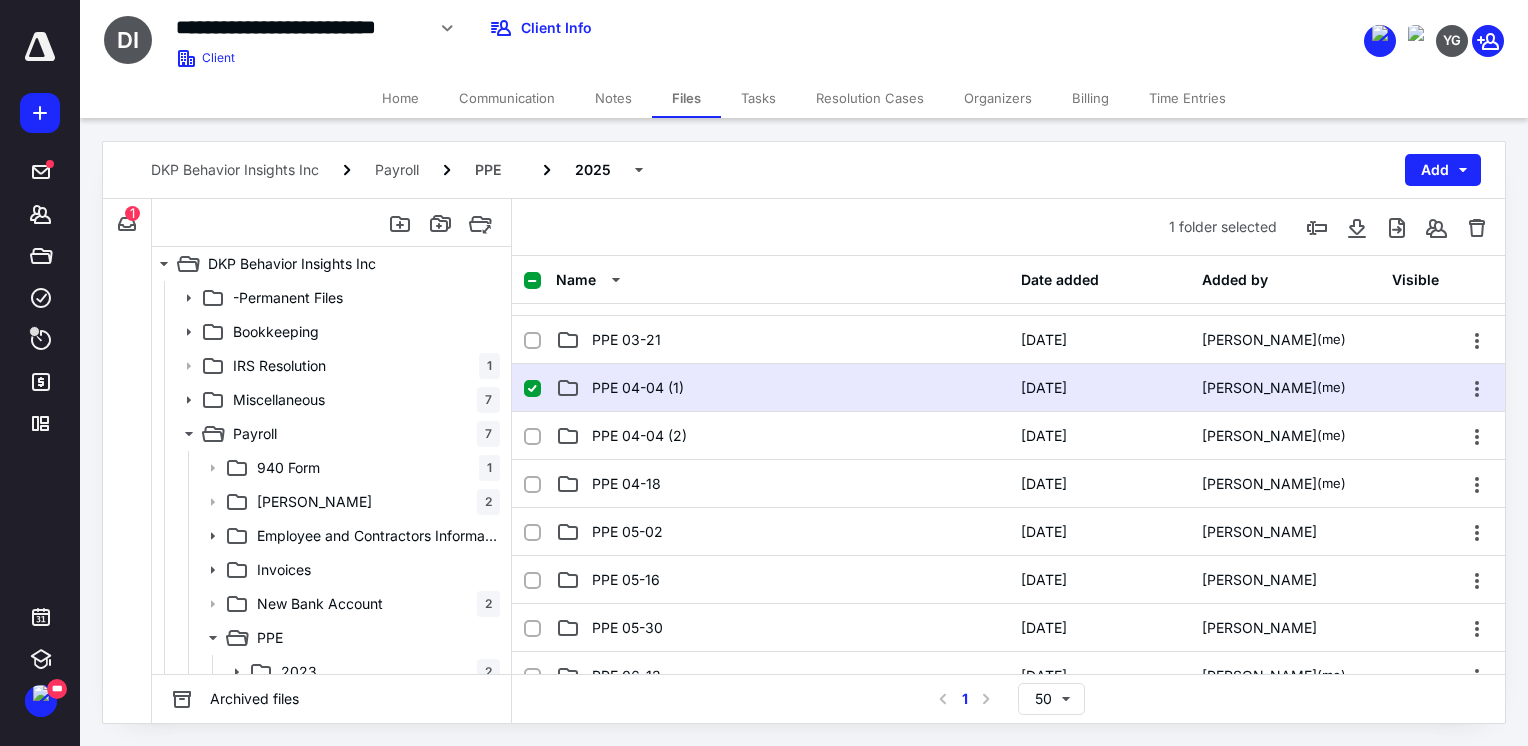 click on "PPE 04-04 (1)" at bounding box center (782, 388) 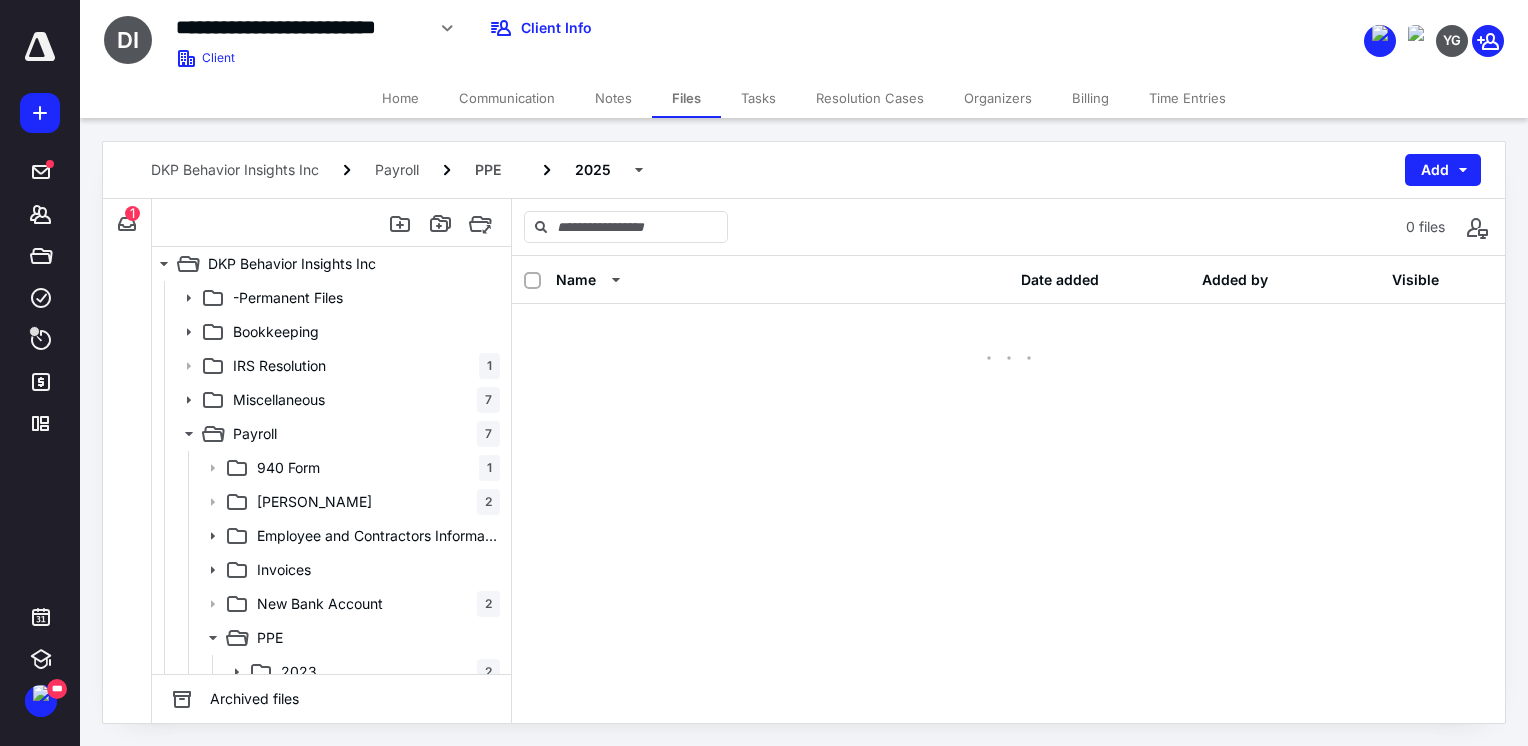 scroll, scrollTop: 0, scrollLeft: 0, axis: both 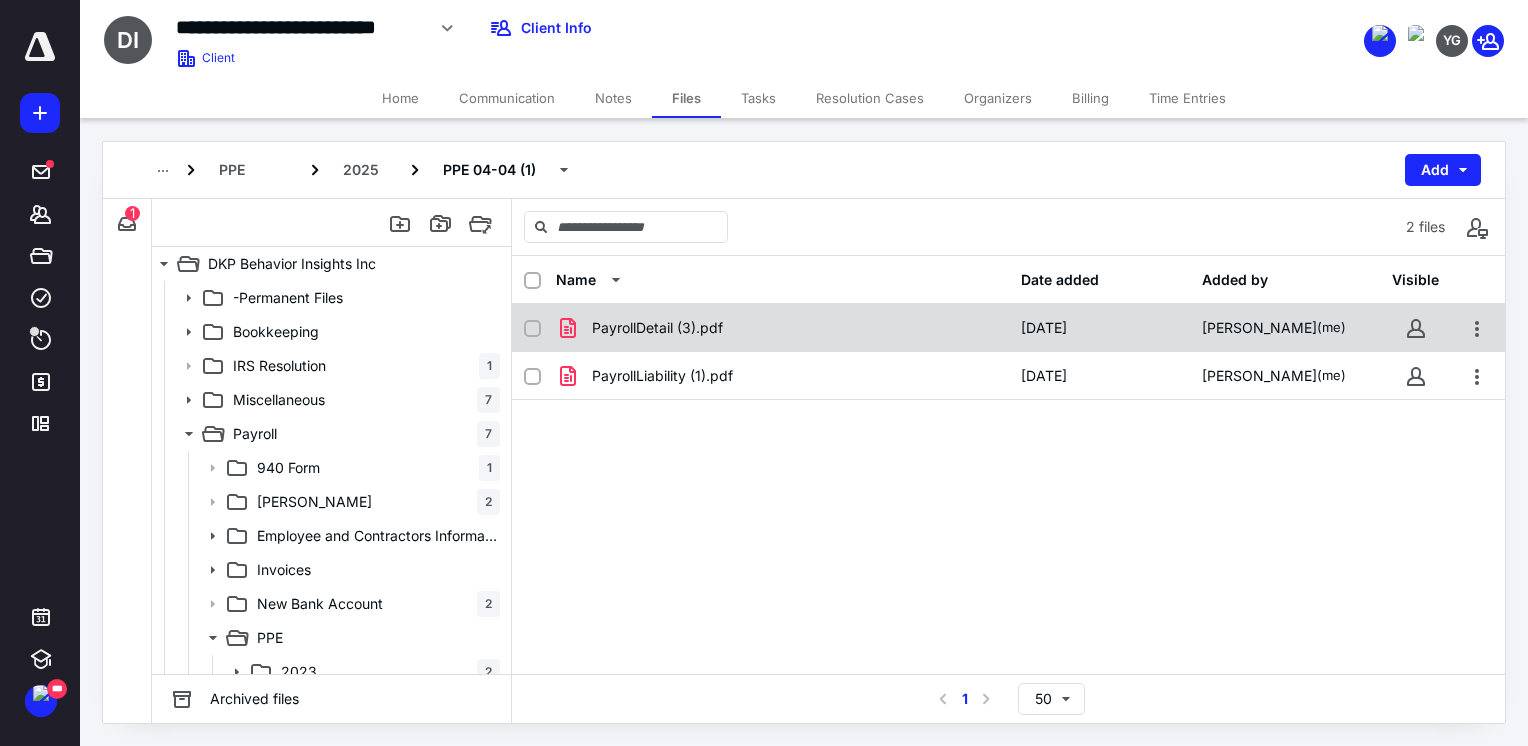 click on "PayrollDetail (3).pdf" at bounding box center (782, 328) 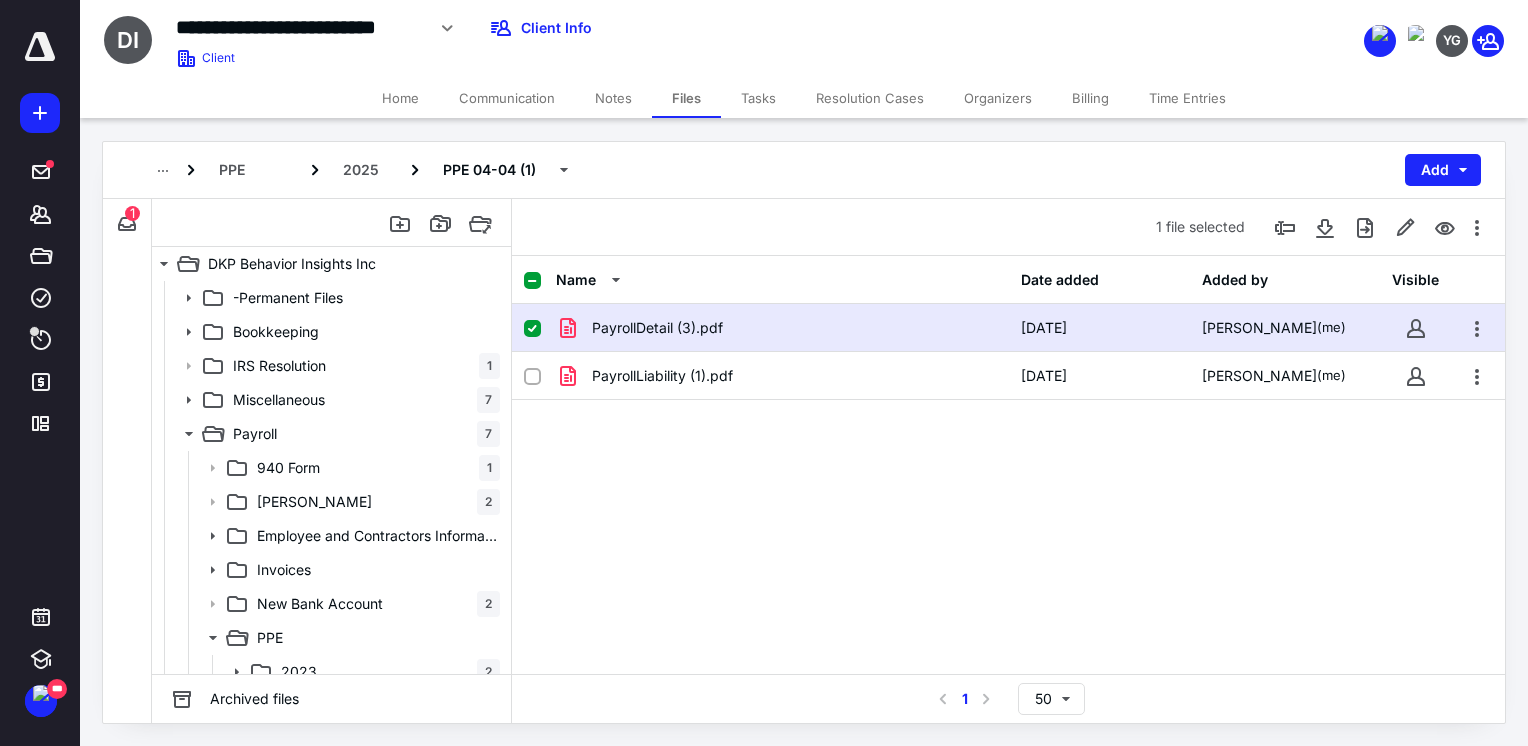 click on "PayrollDetail (3).pdf" at bounding box center (782, 328) 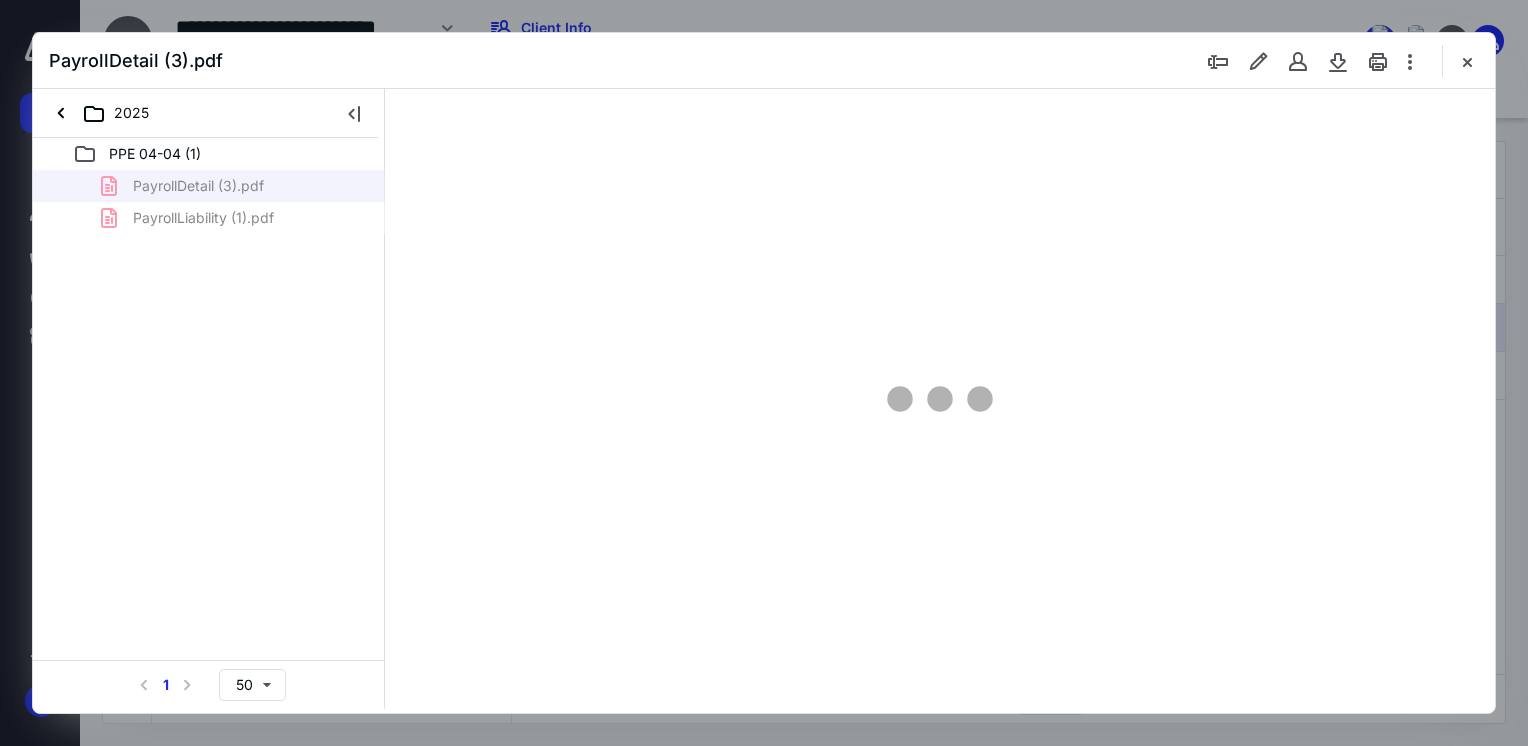 scroll, scrollTop: 0, scrollLeft: 0, axis: both 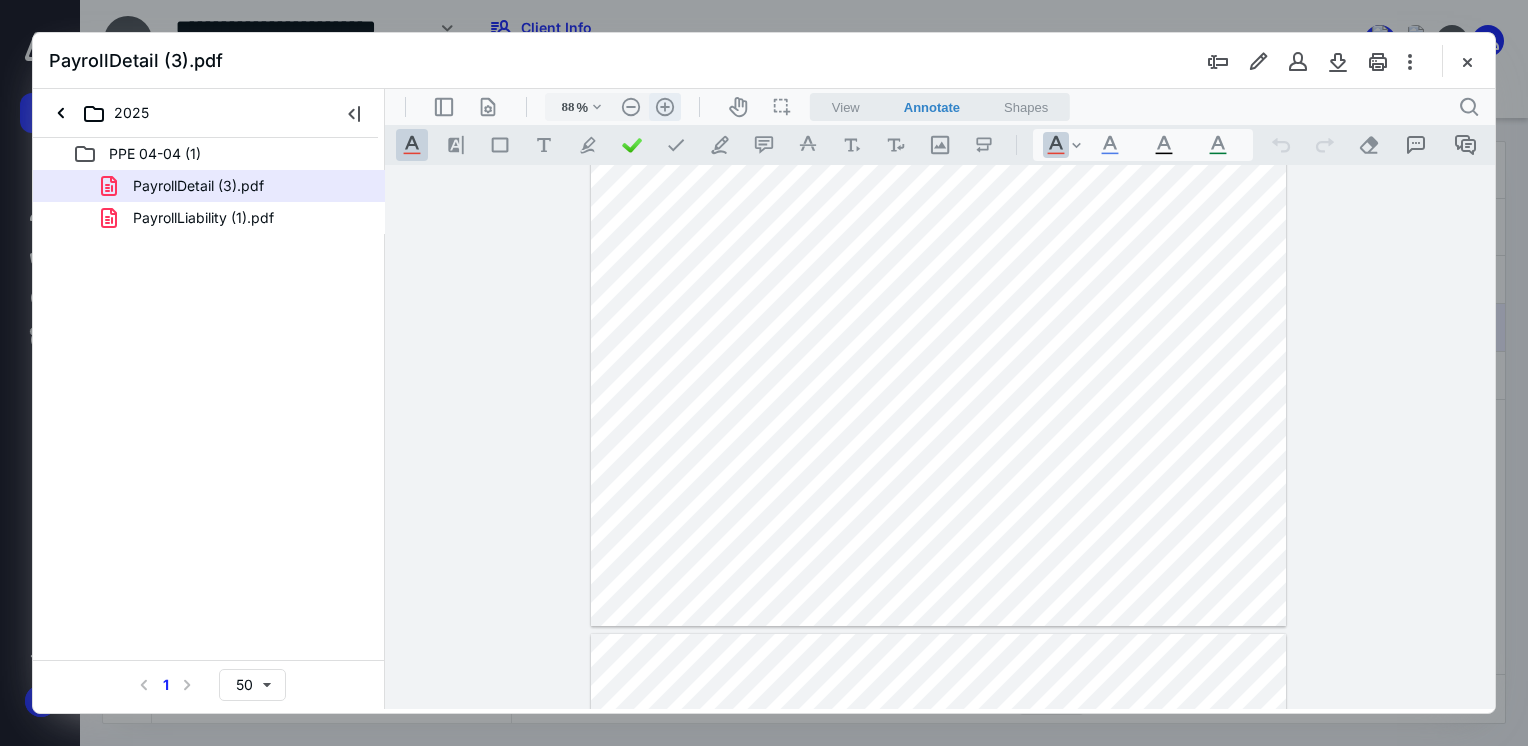 click on ".cls-1{fill:#abb0c4;} icon - header - zoom - in - line" at bounding box center [665, 107] 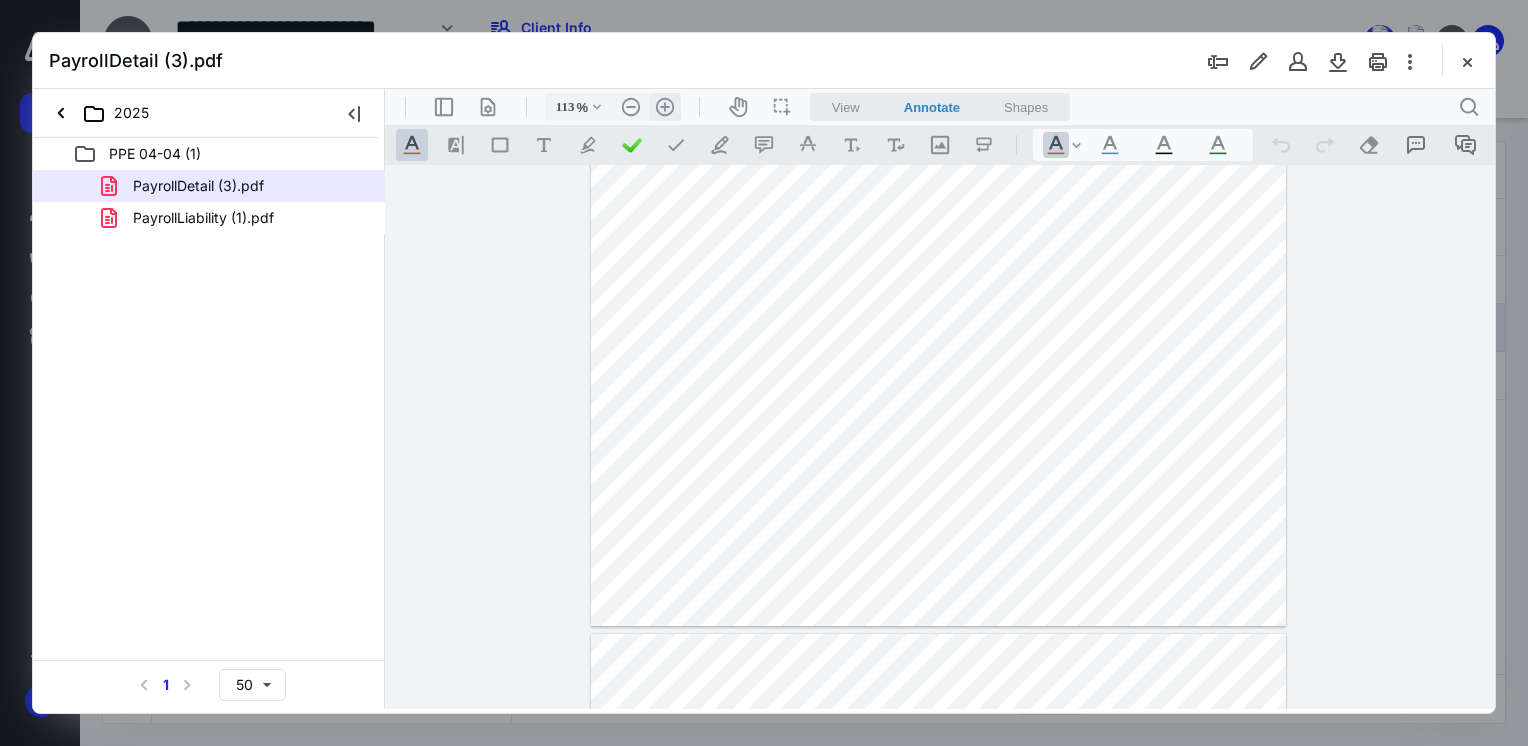 scroll, scrollTop: 169, scrollLeft: 0, axis: vertical 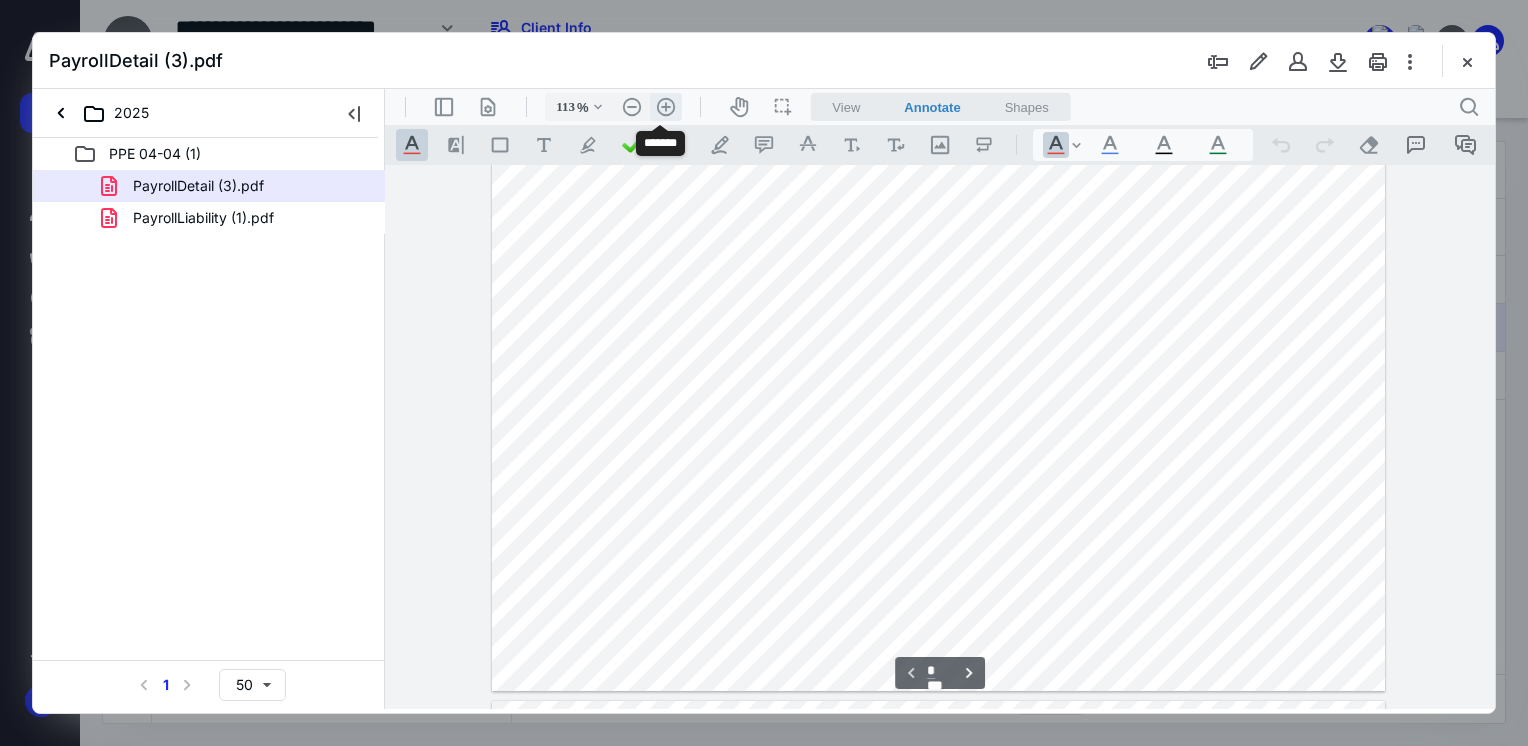click on ".cls-1{fill:#abb0c4;} icon - header - zoom - in - line" at bounding box center (666, 107) 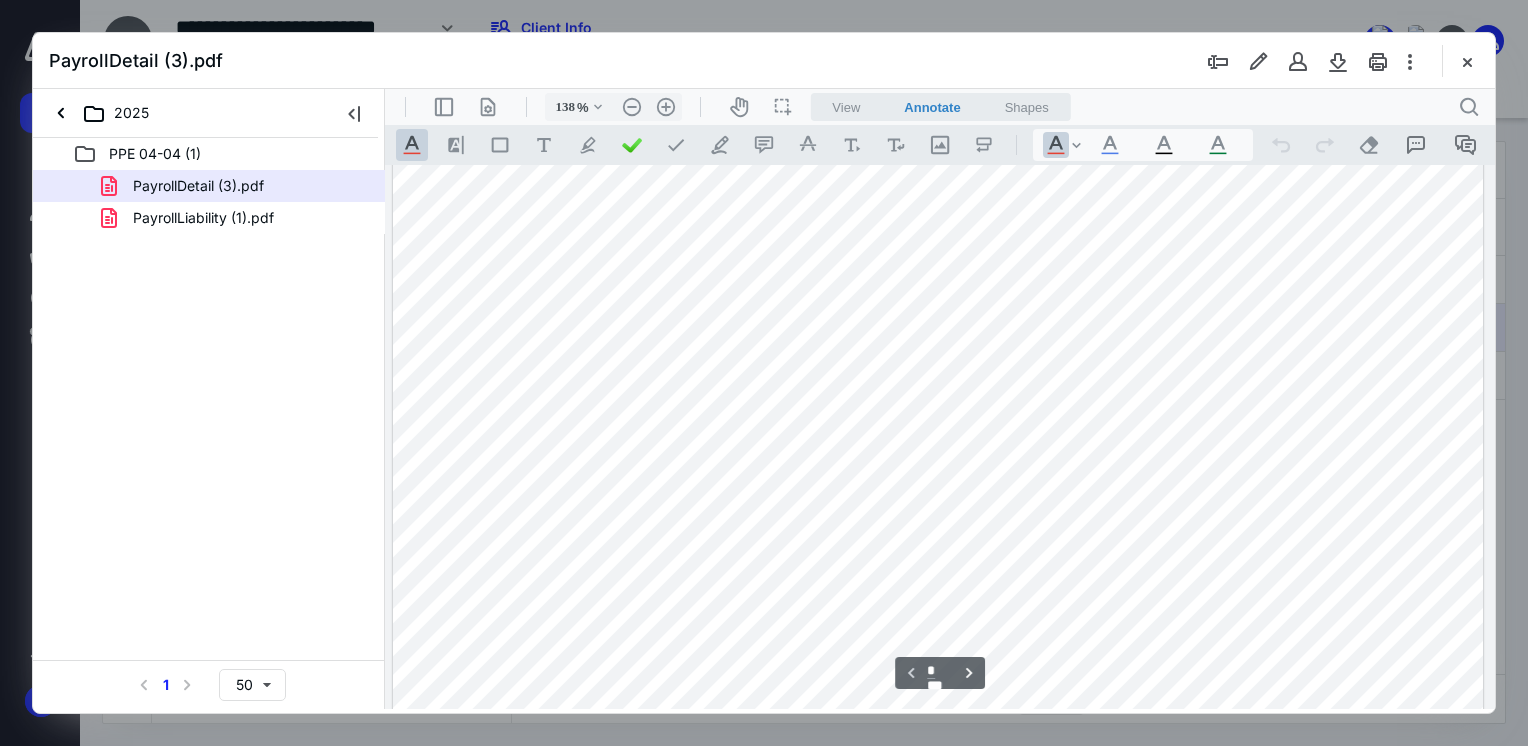 scroll, scrollTop: 59, scrollLeft: 1, axis: both 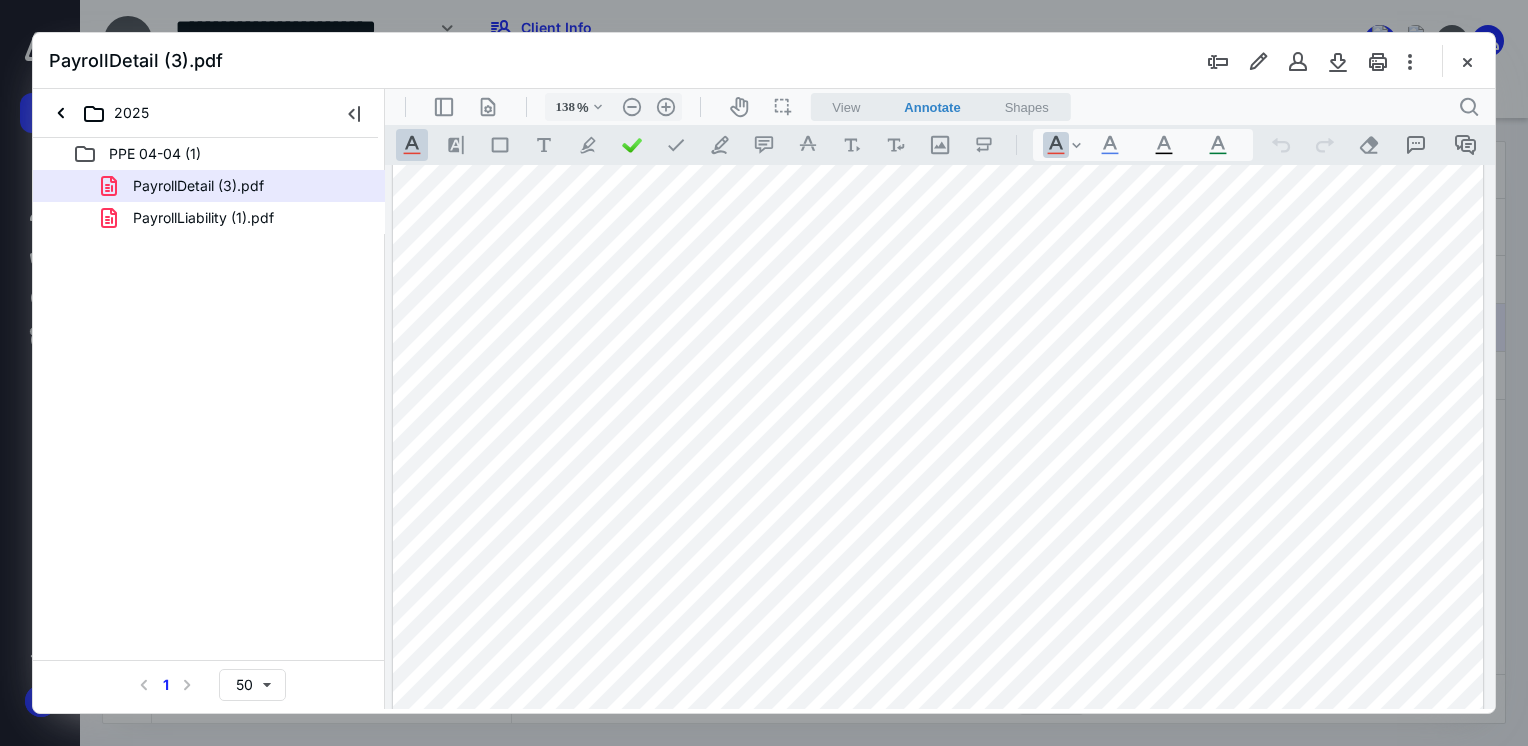 drag, startPoint x: 481, startPoint y: 372, endPoint x: 553, endPoint y: 377, distance: 72.1734 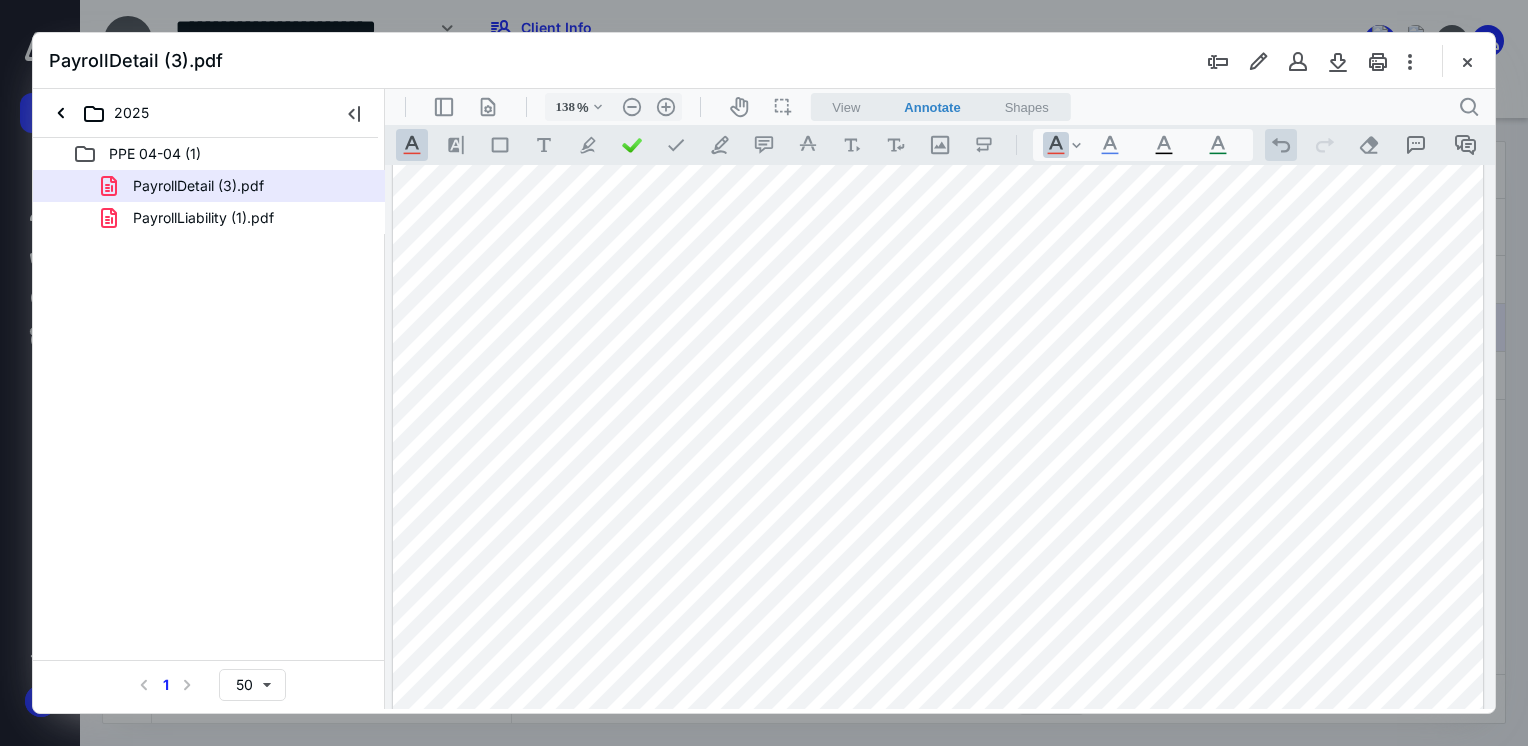 click on ".cls-1{fill:#abb0c4;} icon - operation - undo" at bounding box center (1281, 145) 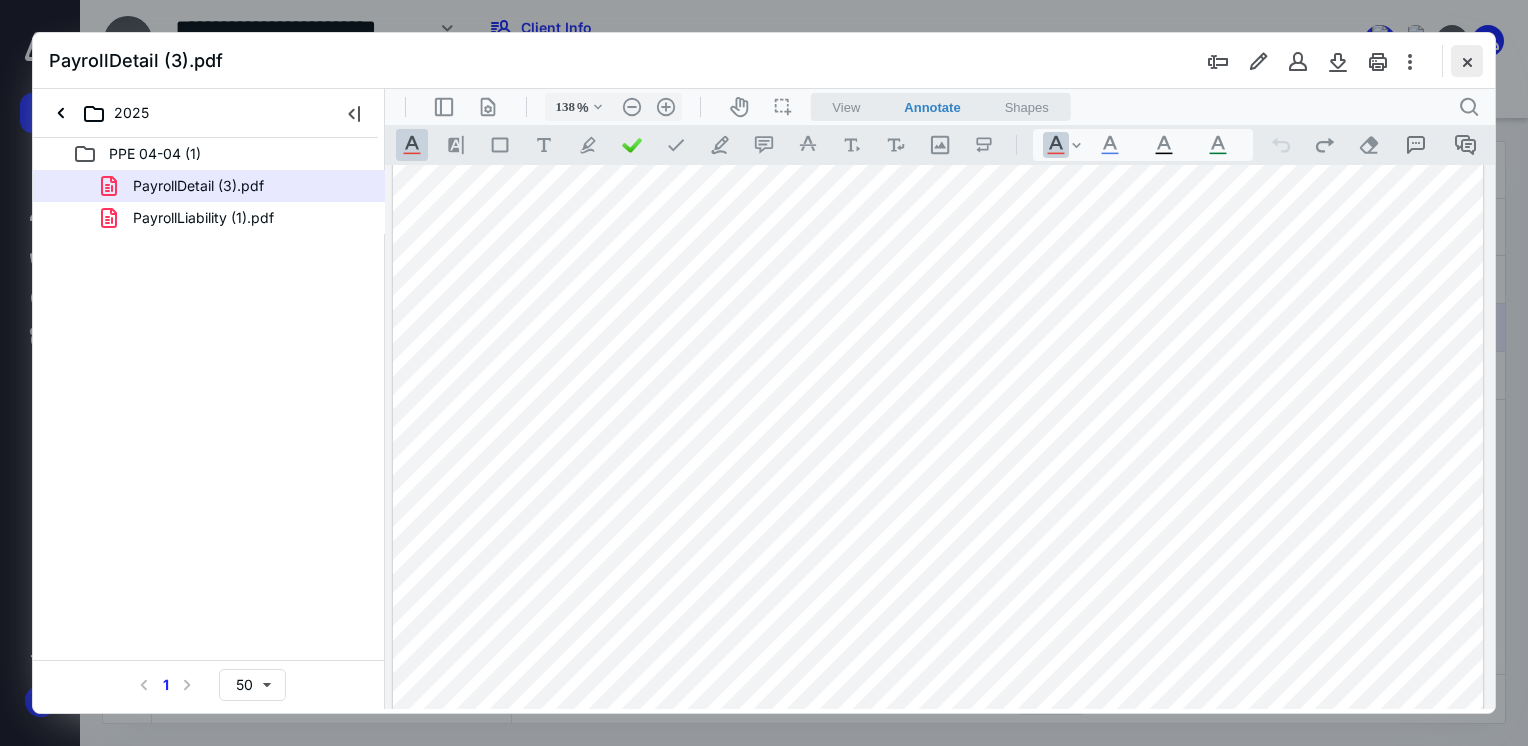 click at bounding box center [1467, 61] 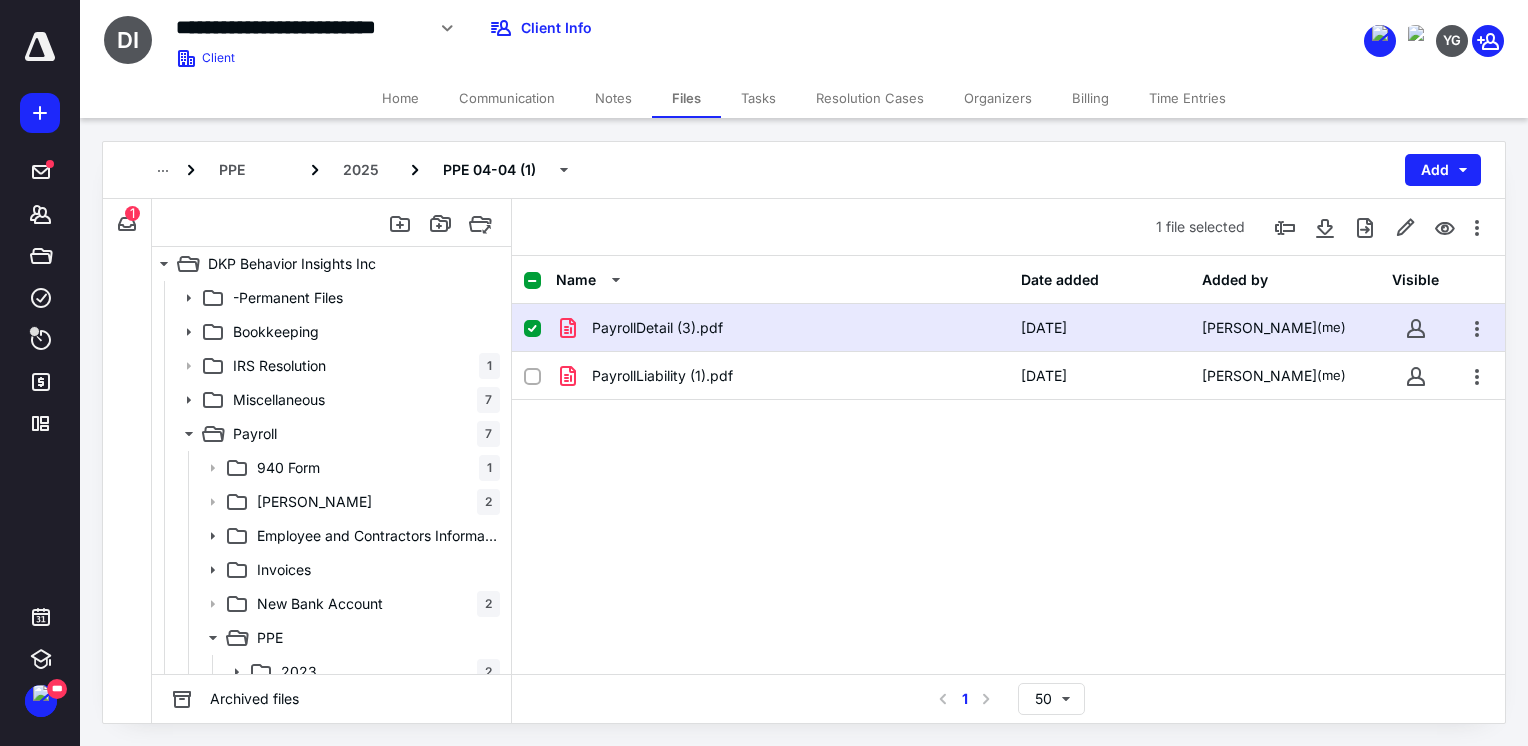drag, startPoint x: 356, startPoint y: 166, endPoint x: 393, endPoint y: 194, distance: 46.400433 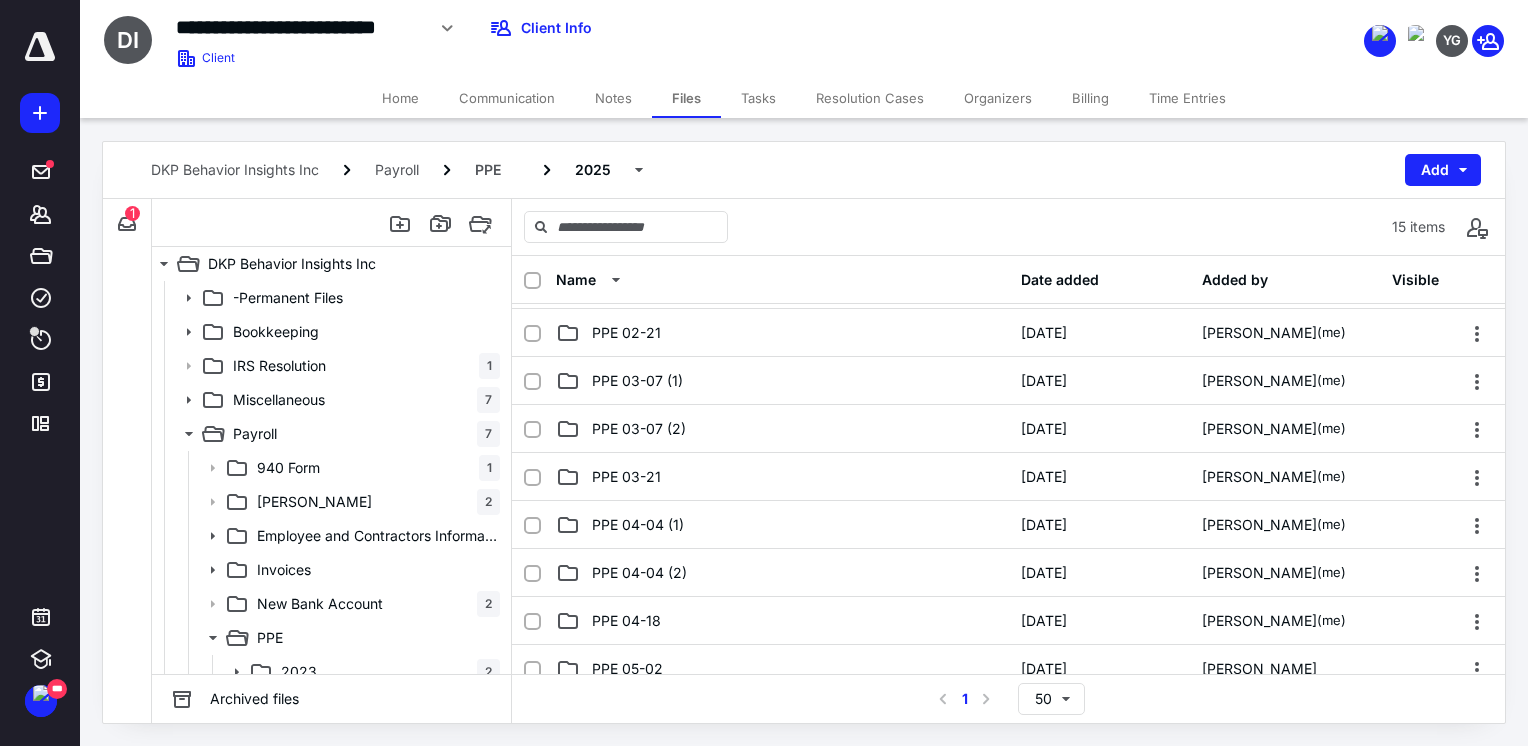 scroll, scrollTop: 154, scrollLeft: 0, axis: vertical 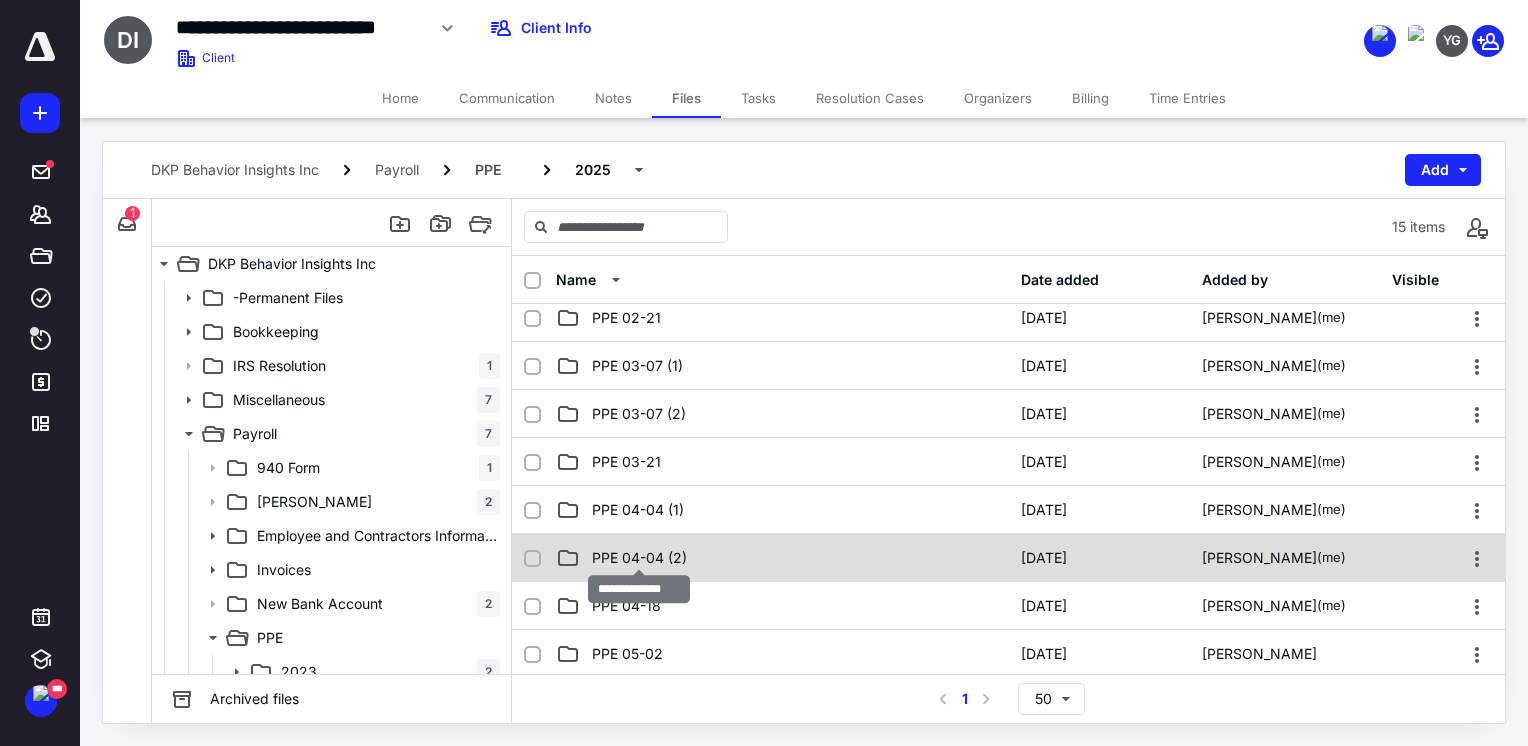 click on "PPE 04-04 (2)" at bounding box center (639, 558) 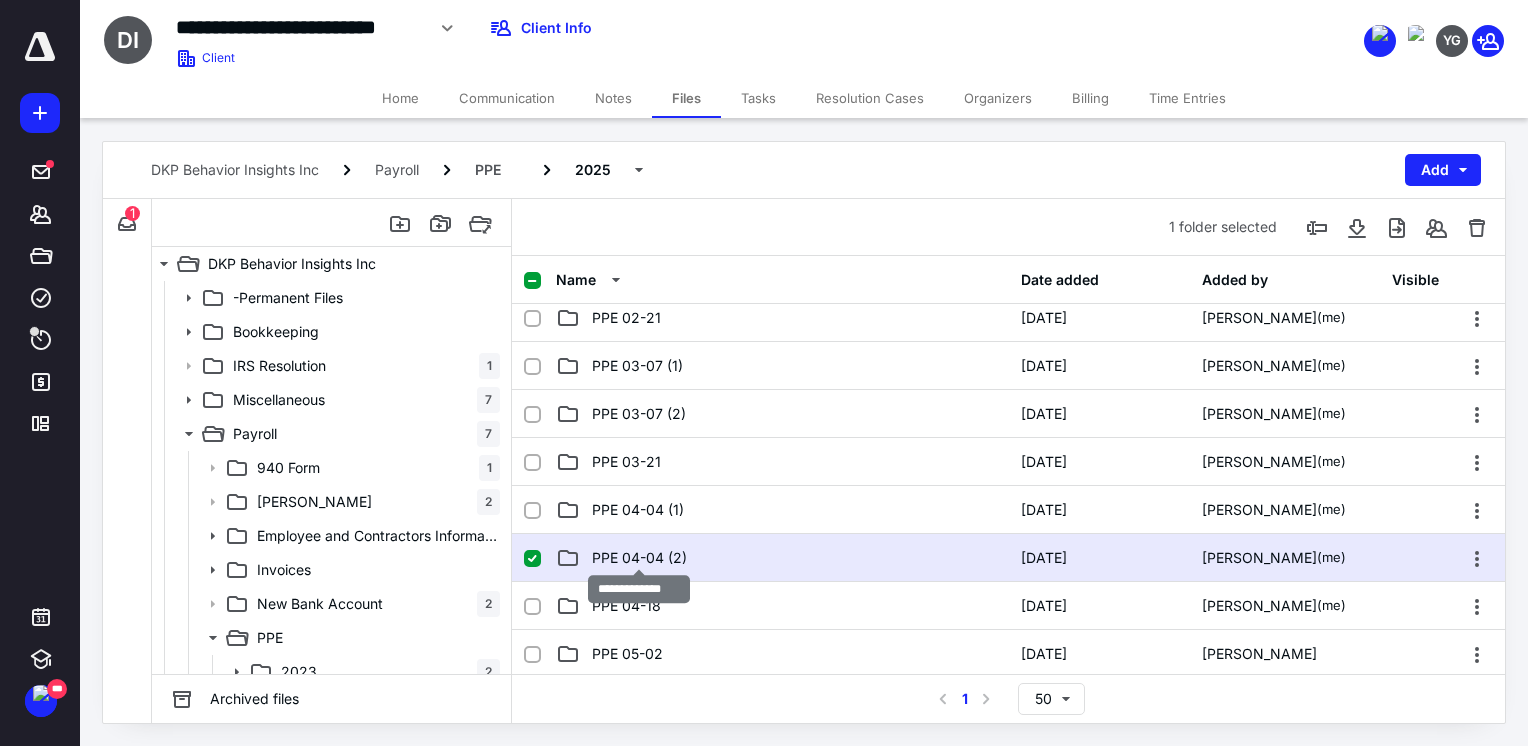 click on "PPE 04-04 (2)" at bounding box center (639, 558) 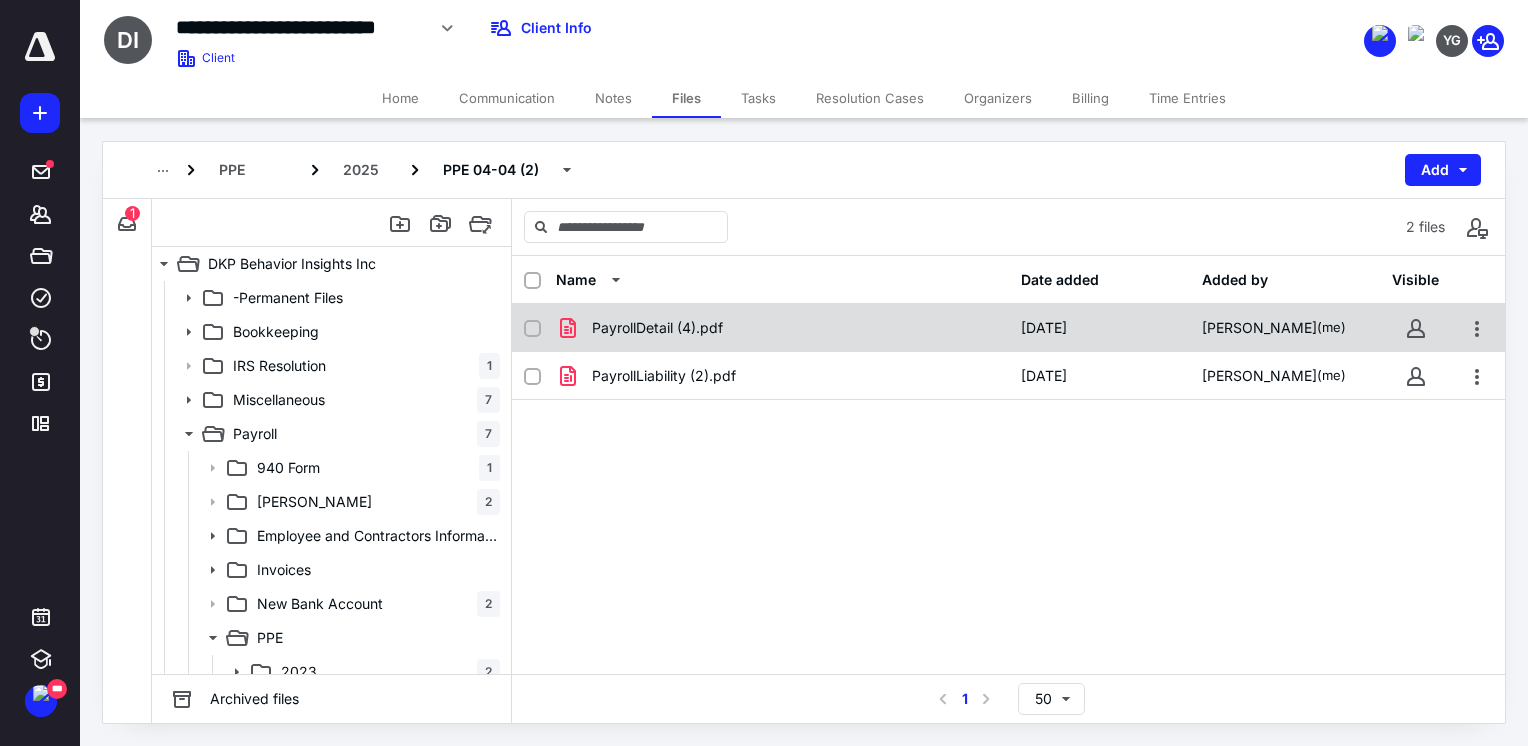 click on "PayrollDetail (4).pdf" at bounding box center [782, 328] 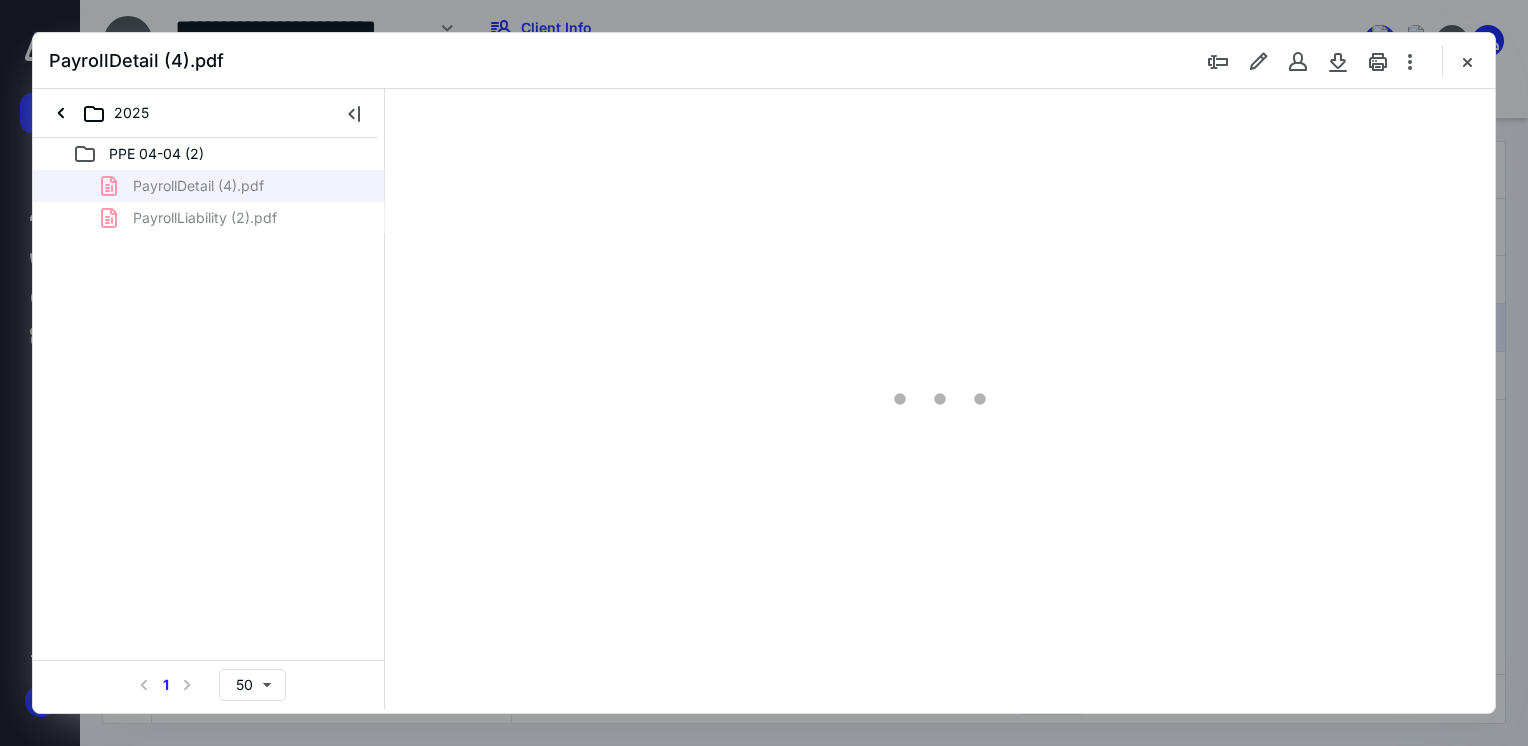 scroll, scrollTop: 0, scrollLeft: 0, axis: both 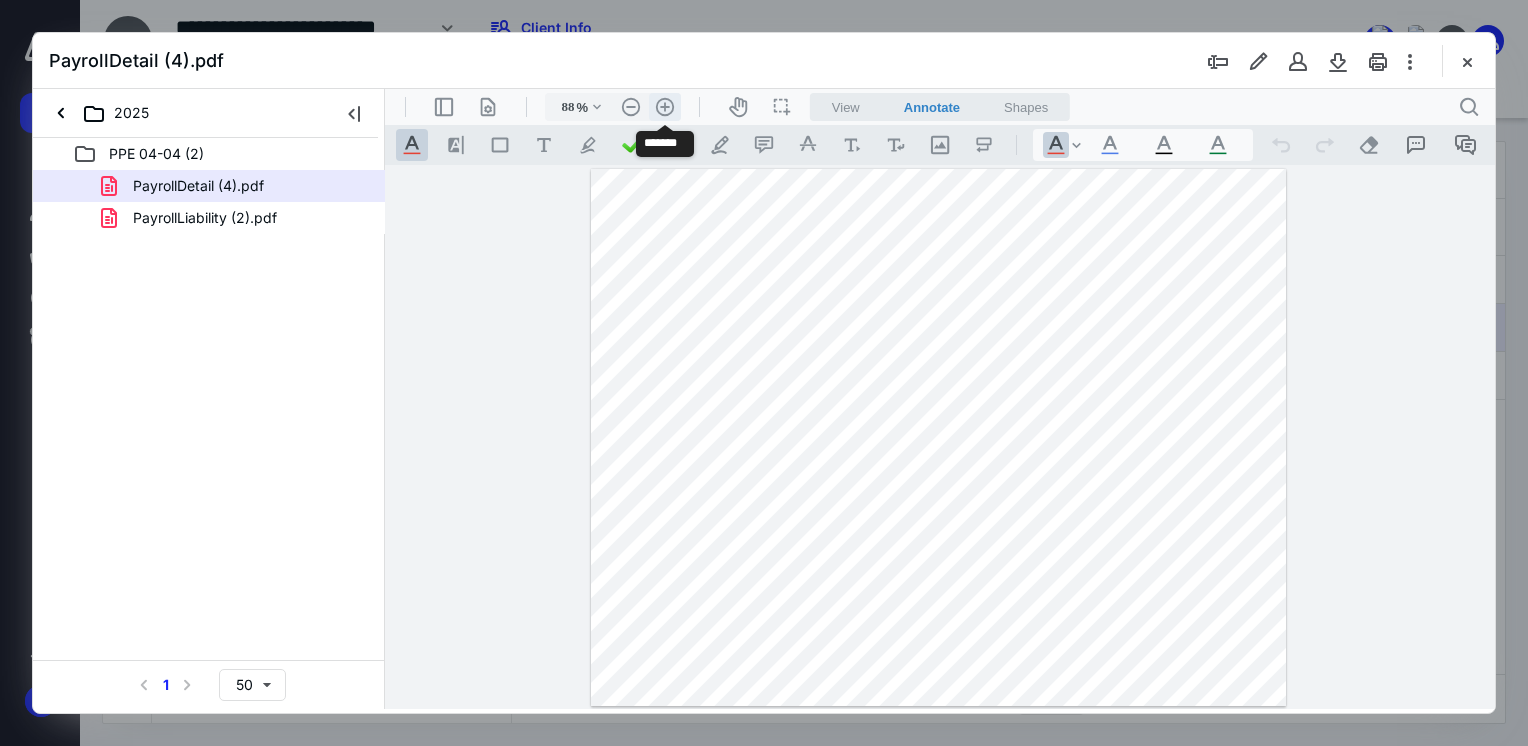click on ".cls-1{fill:#abb0c4;} icon - header - zoom - in - line" at bounding box center [665, 107] 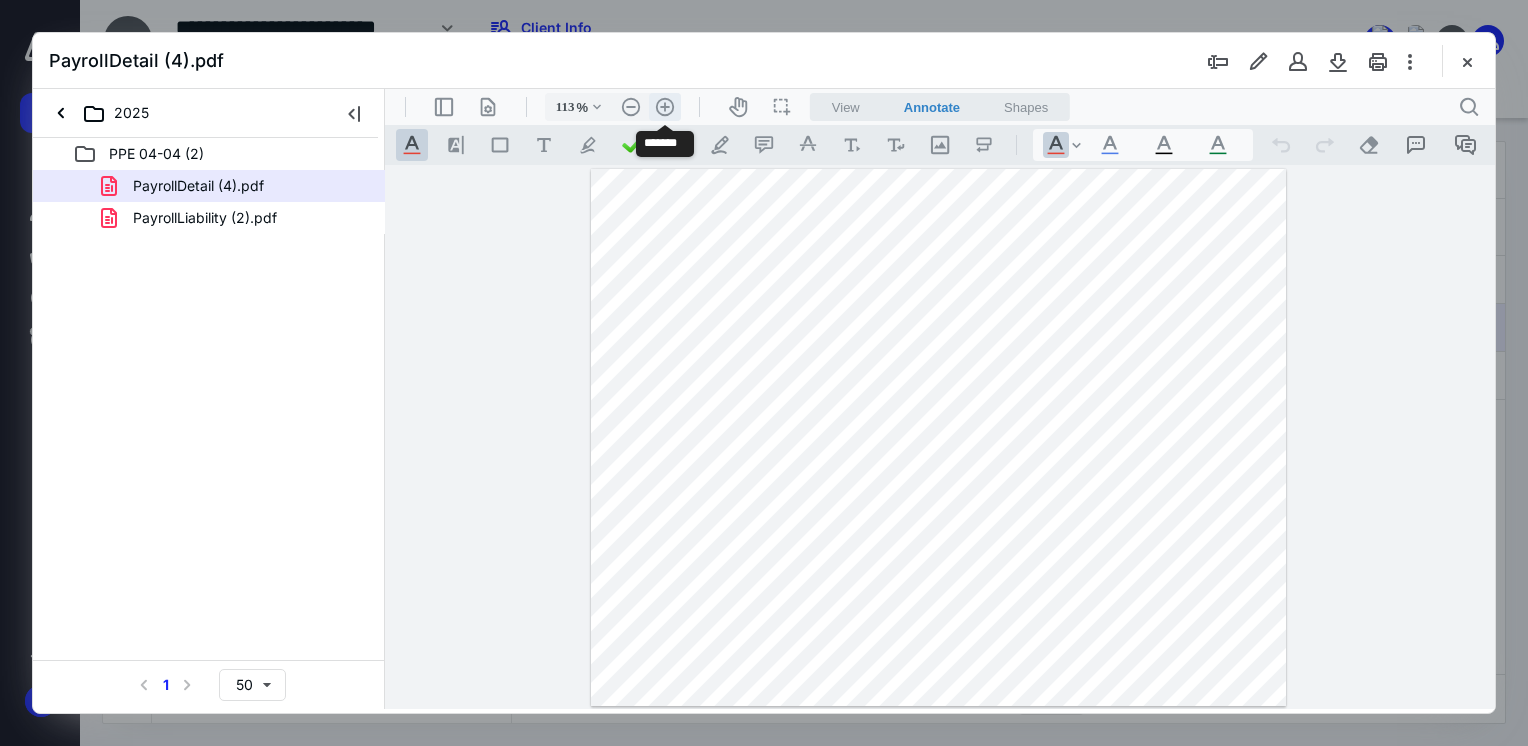 scroll, scrollTop: 66, scrollLeft: 0, axis: vertical 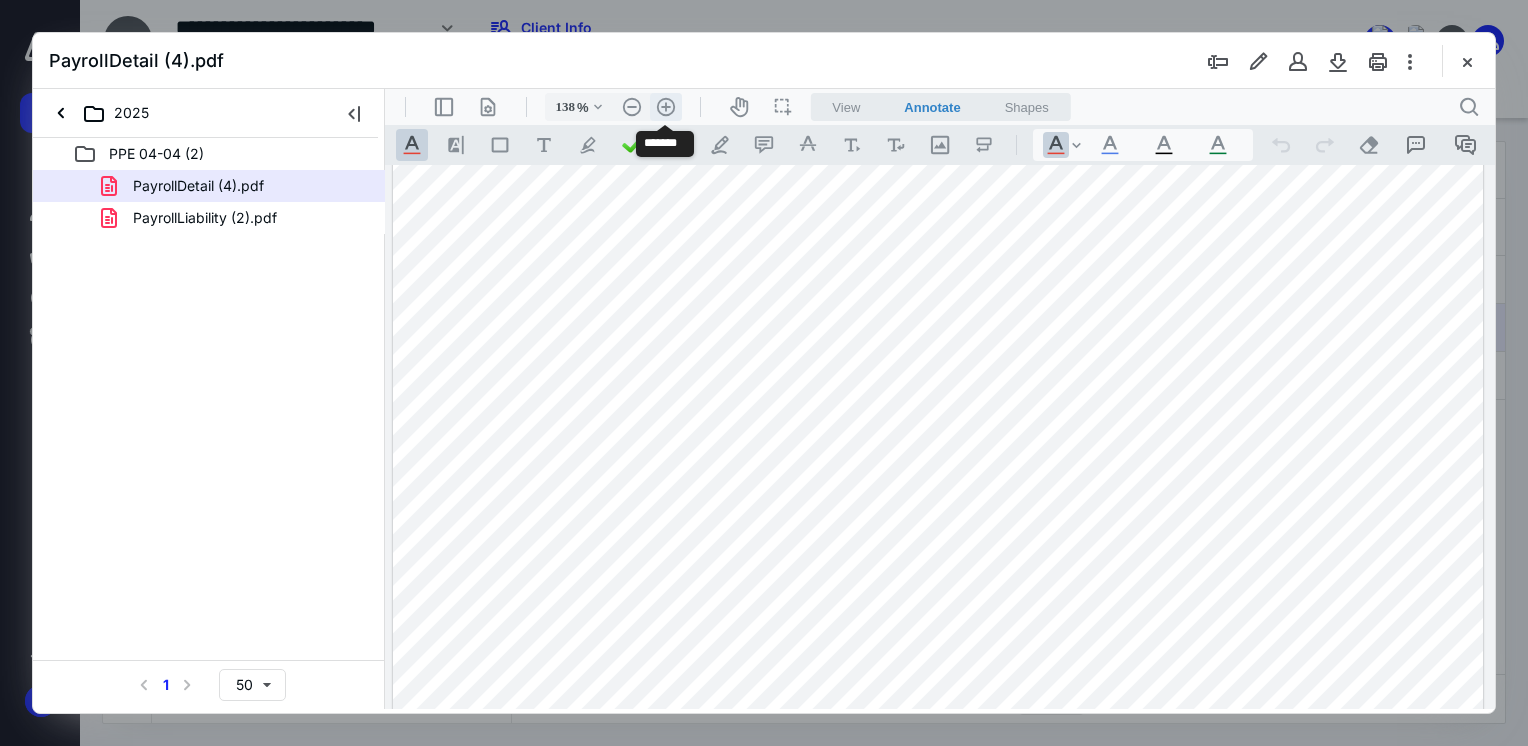 click on ".cls-1{fill:#abb0c4;} icon - header - zoom - in - line" at bounding box center (666, 107) 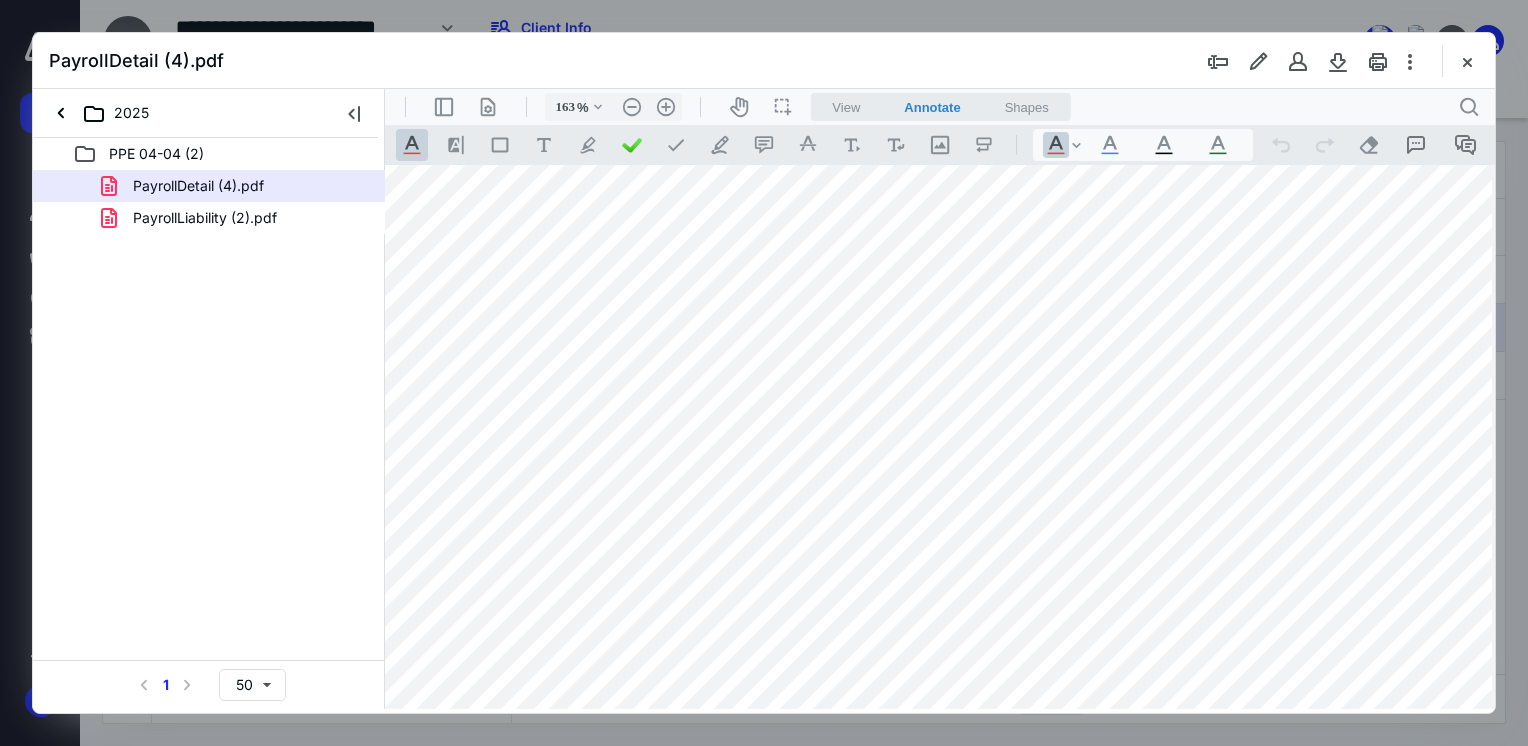 scroll, scrollTop: 0, scrollLeft: 102, axis: horizontal 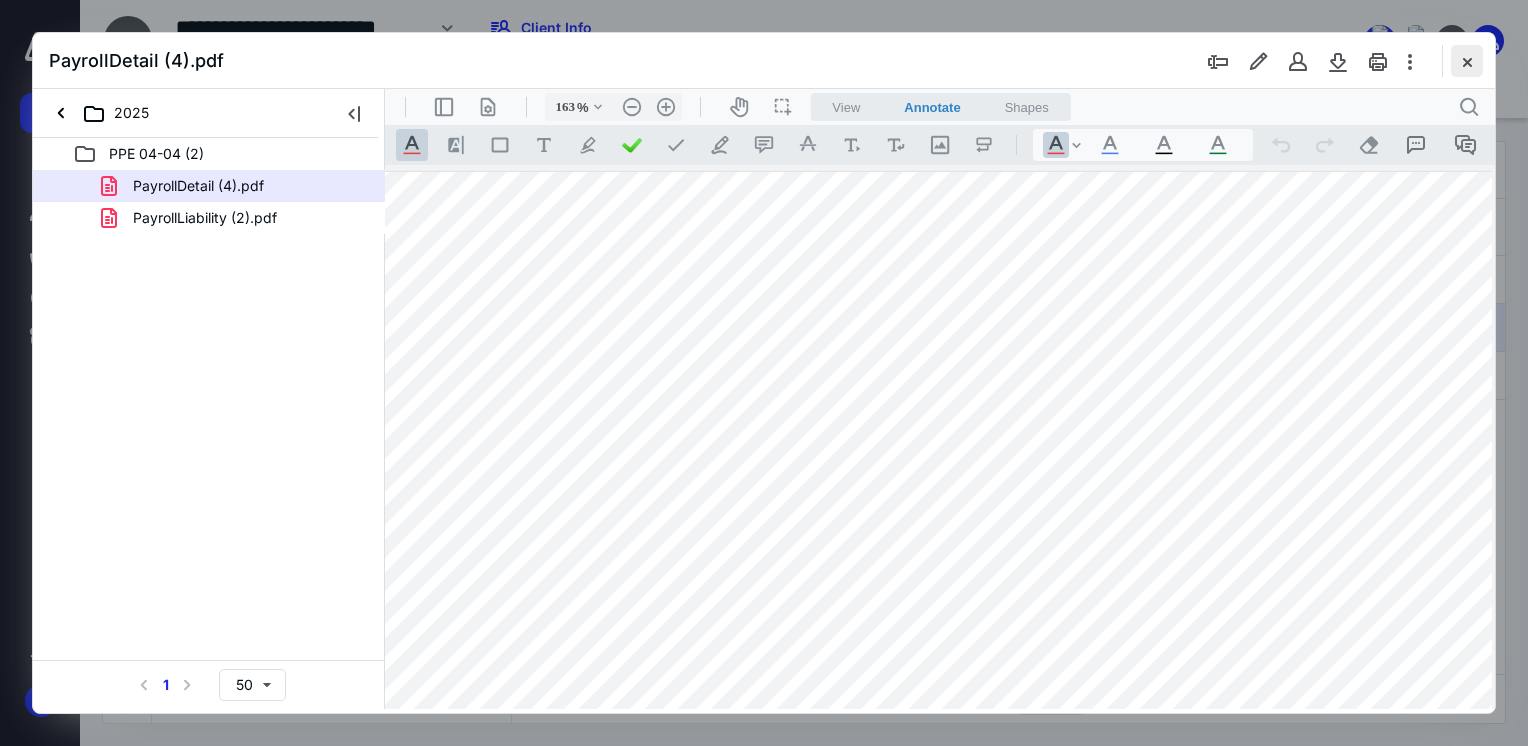 click at bounding box center (1467, 61) 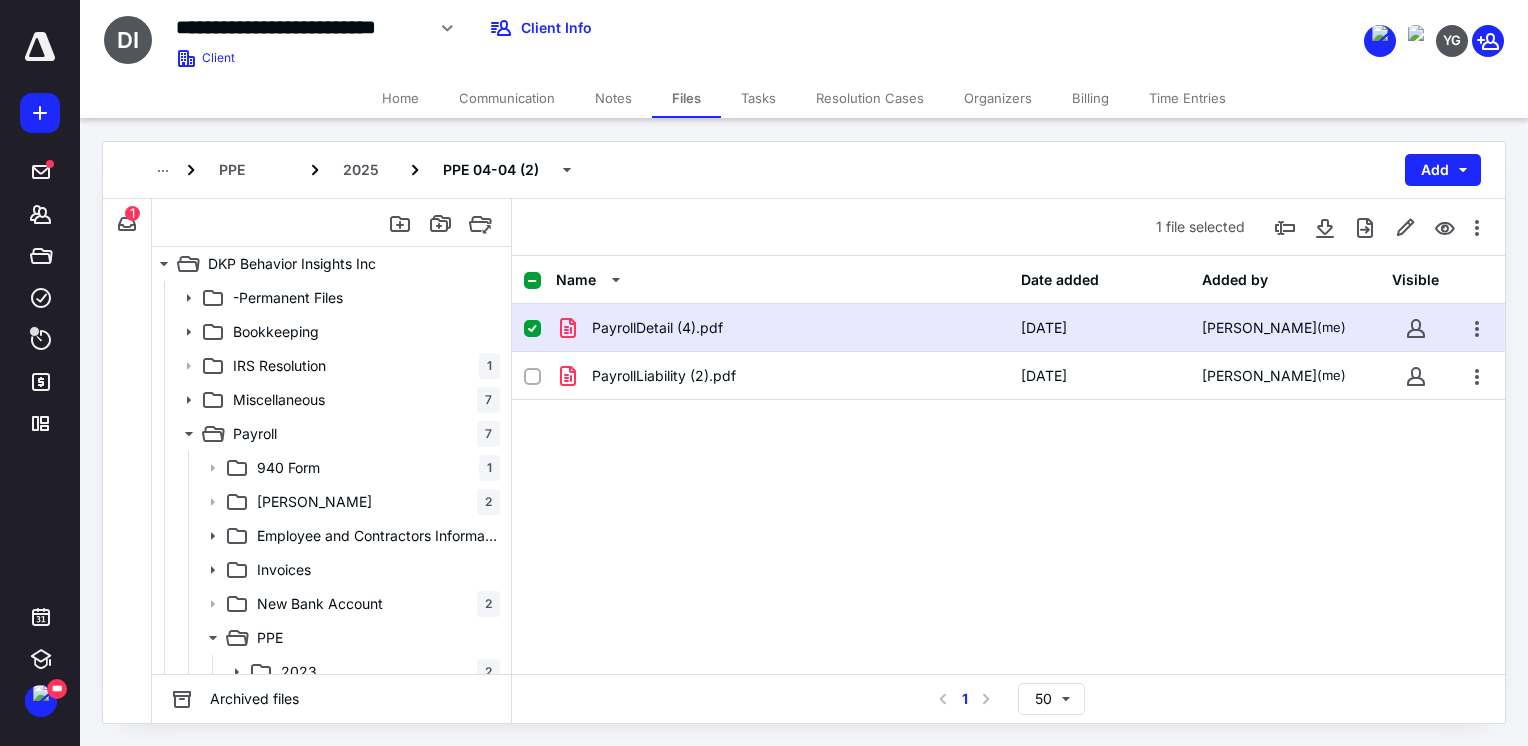 click on "Home" at bounding box center (400, 98) 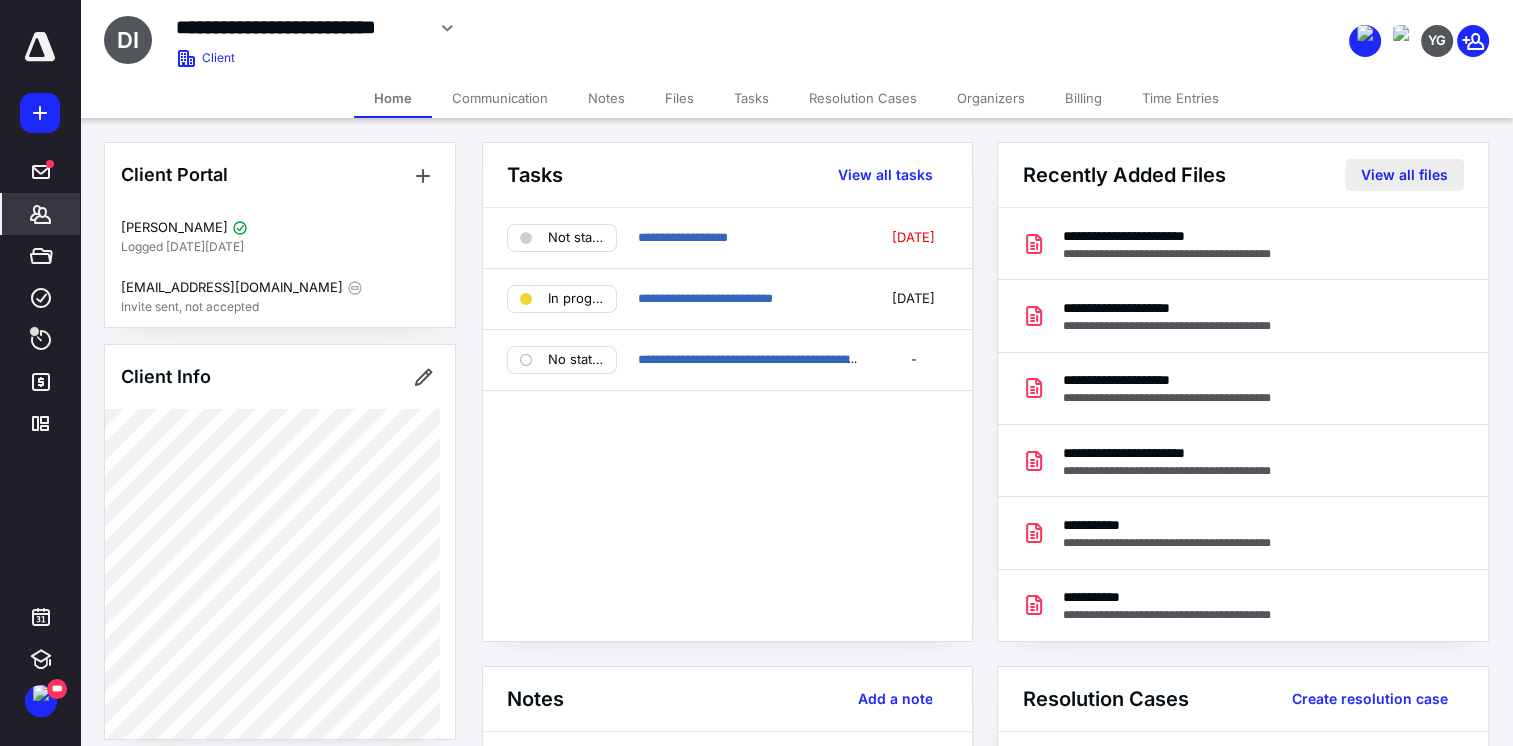 click on "View all files" at bounding box center (1404, 175) 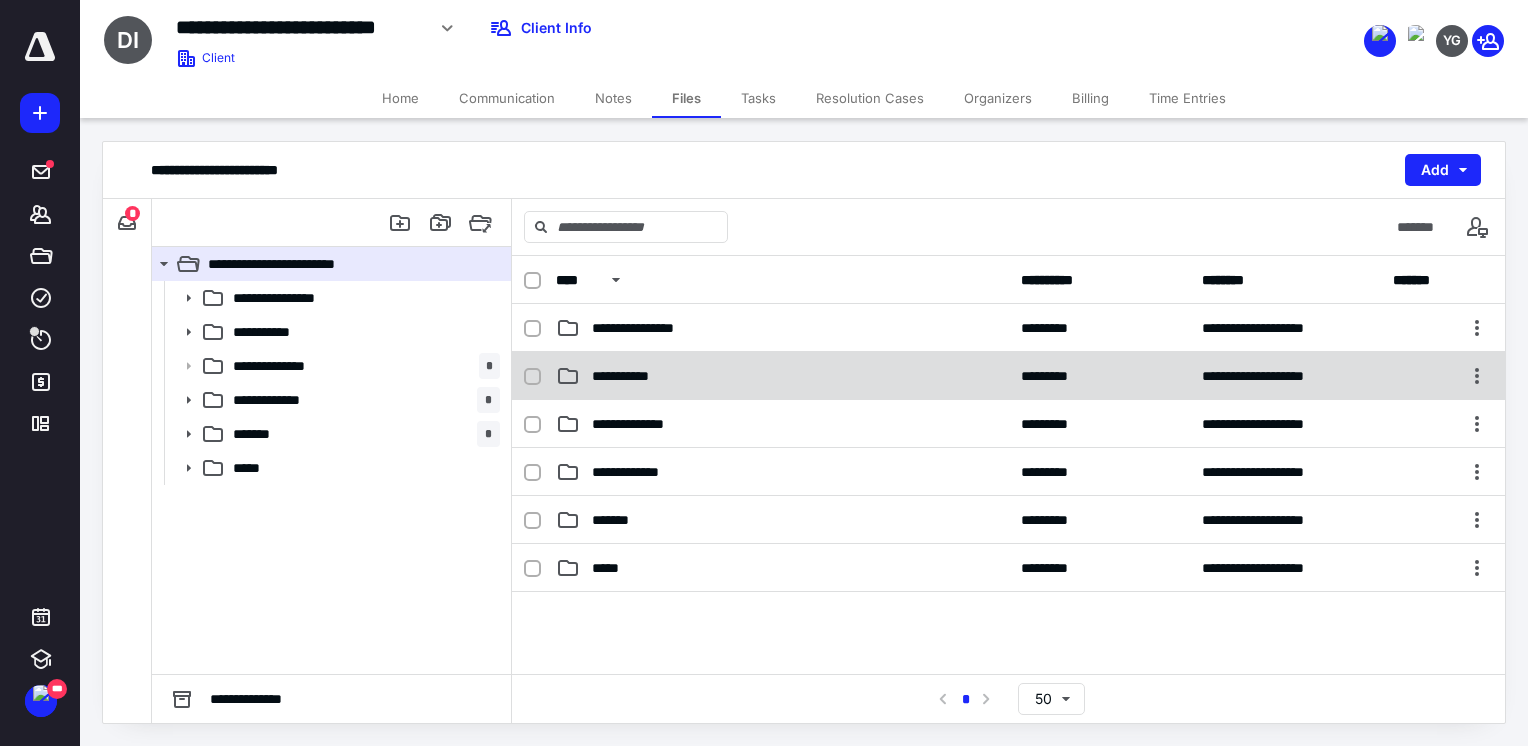 click on "**********" at bounding box center (782, 376) 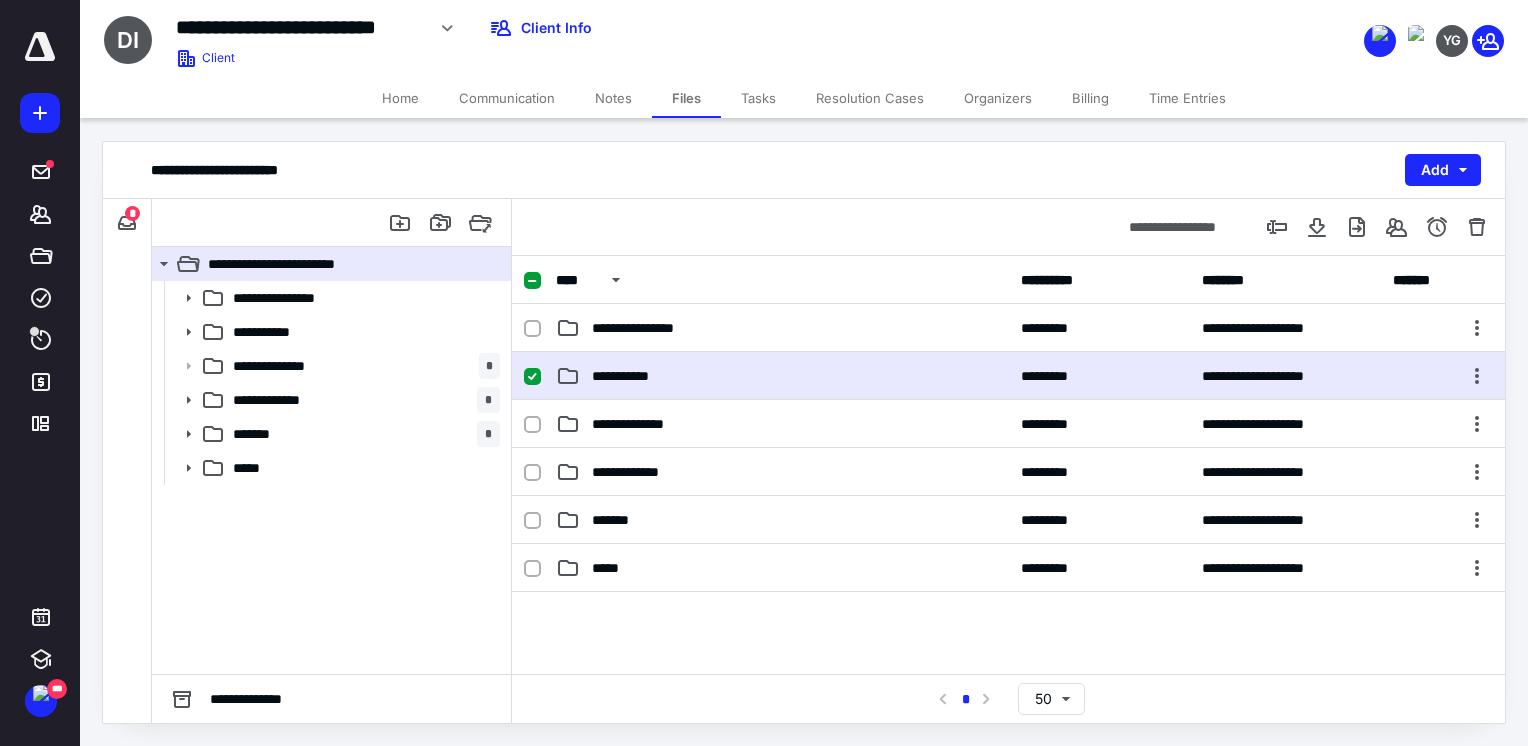 click on "**********" at bounding box center [782, 376] 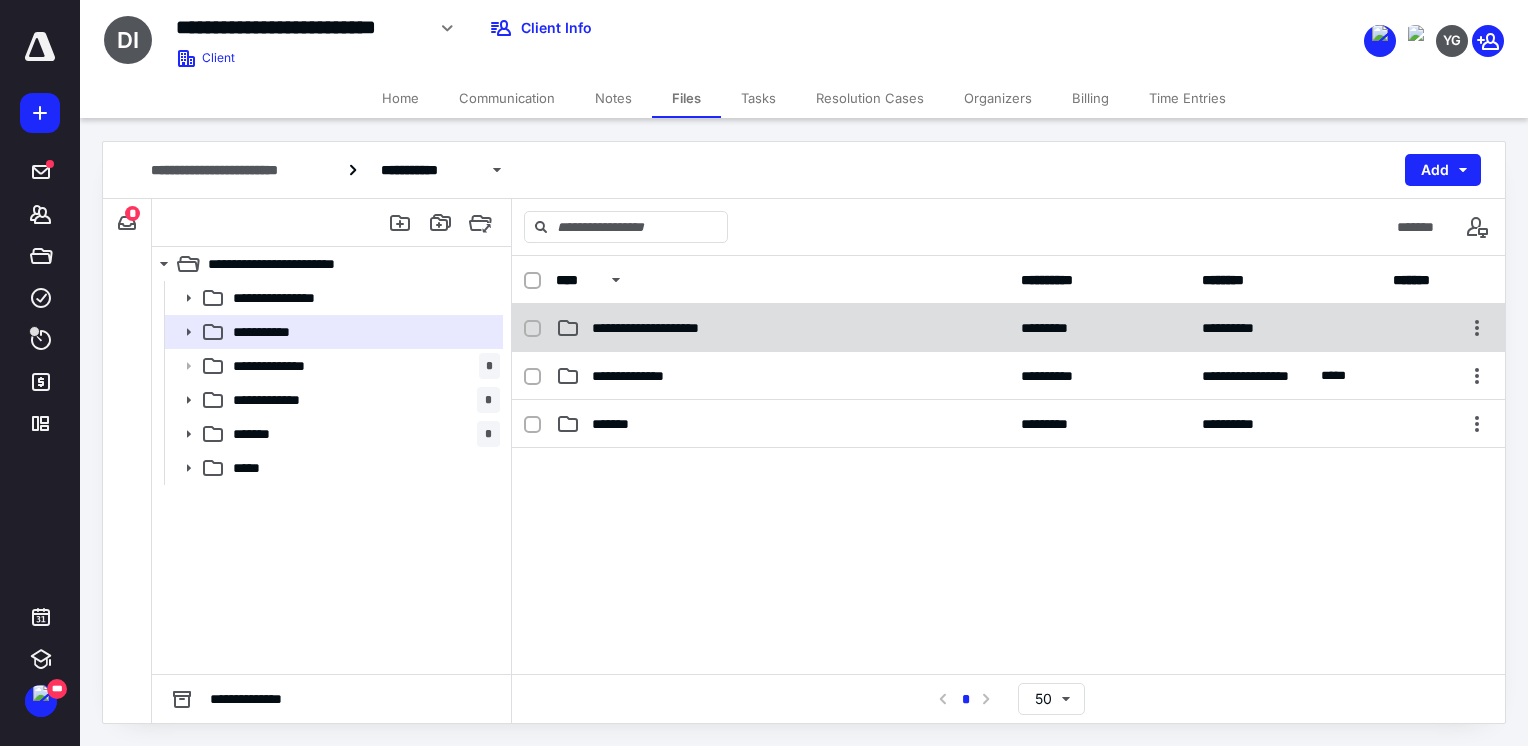 click on "**********" at bounding box center (676, 328) 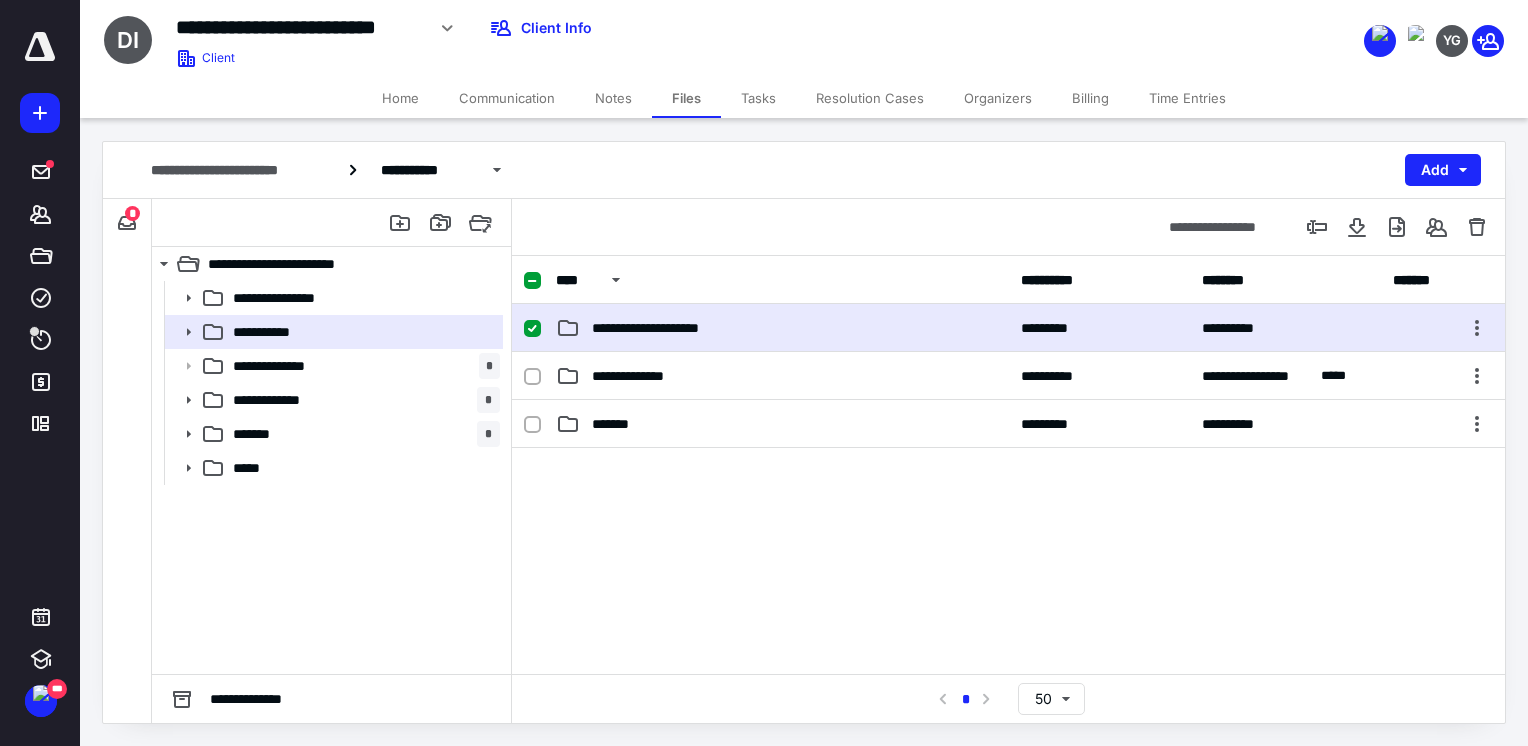 click on "**********" at bounding box center [676, 328] 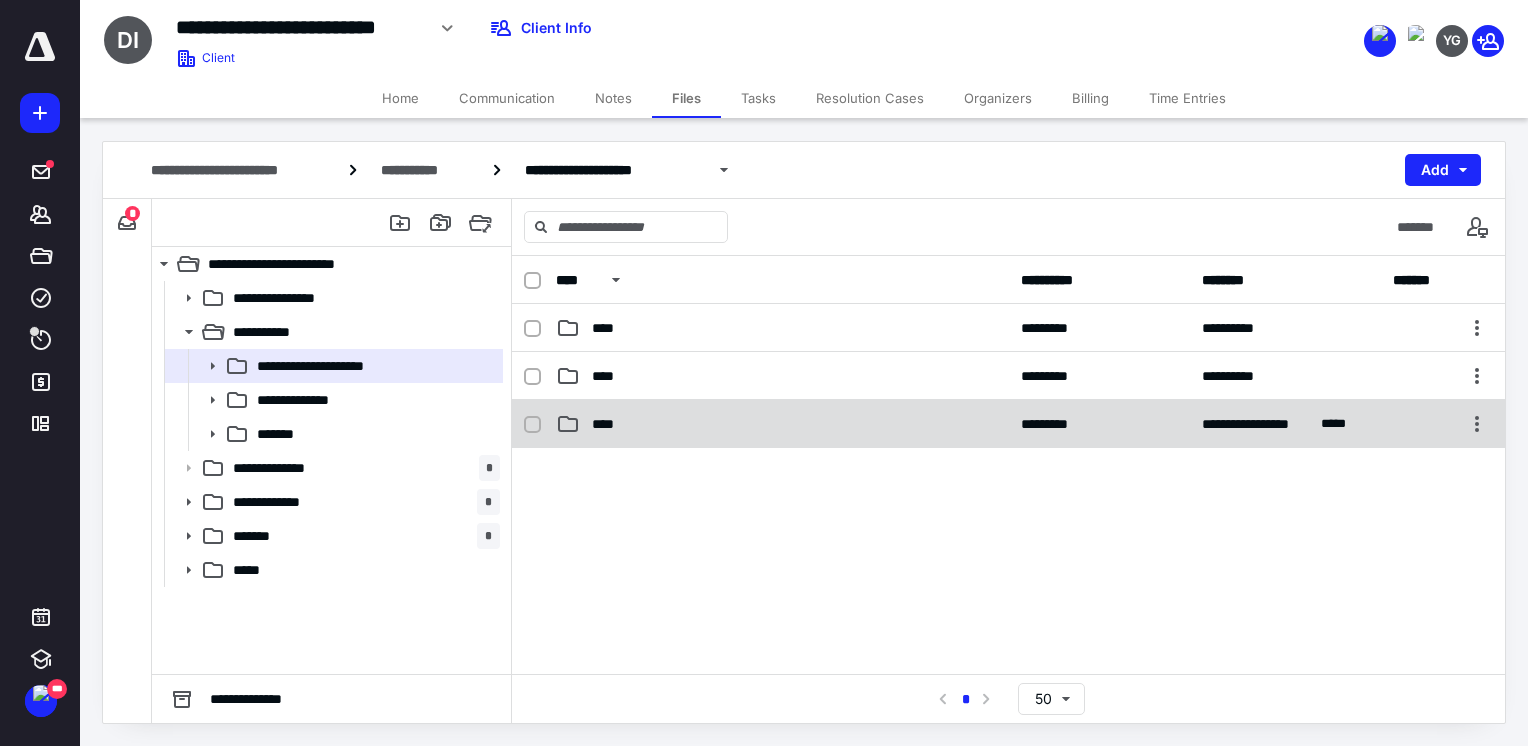 click on "****" at bounding box center [782, 424] 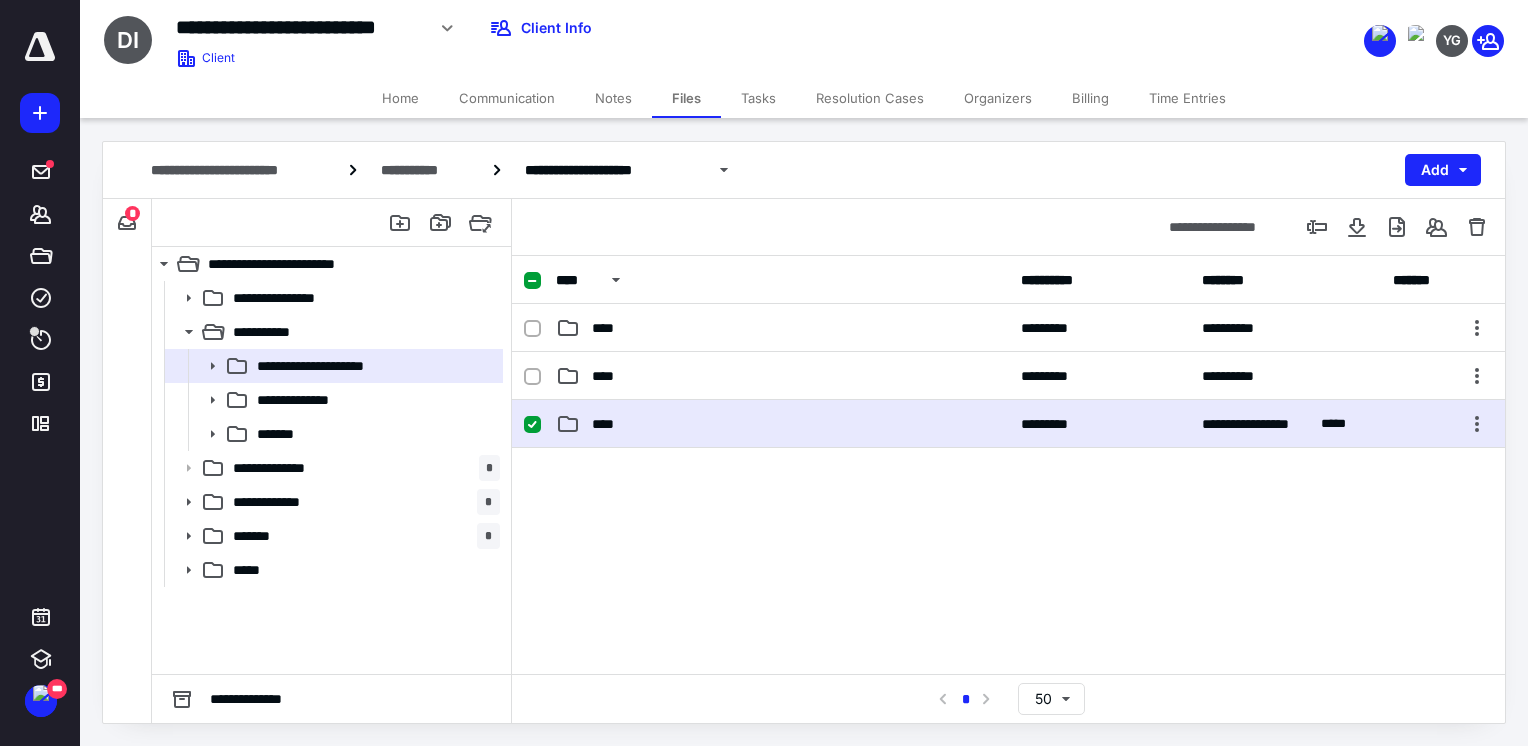 click on "****" at bounding box center [782, 424] 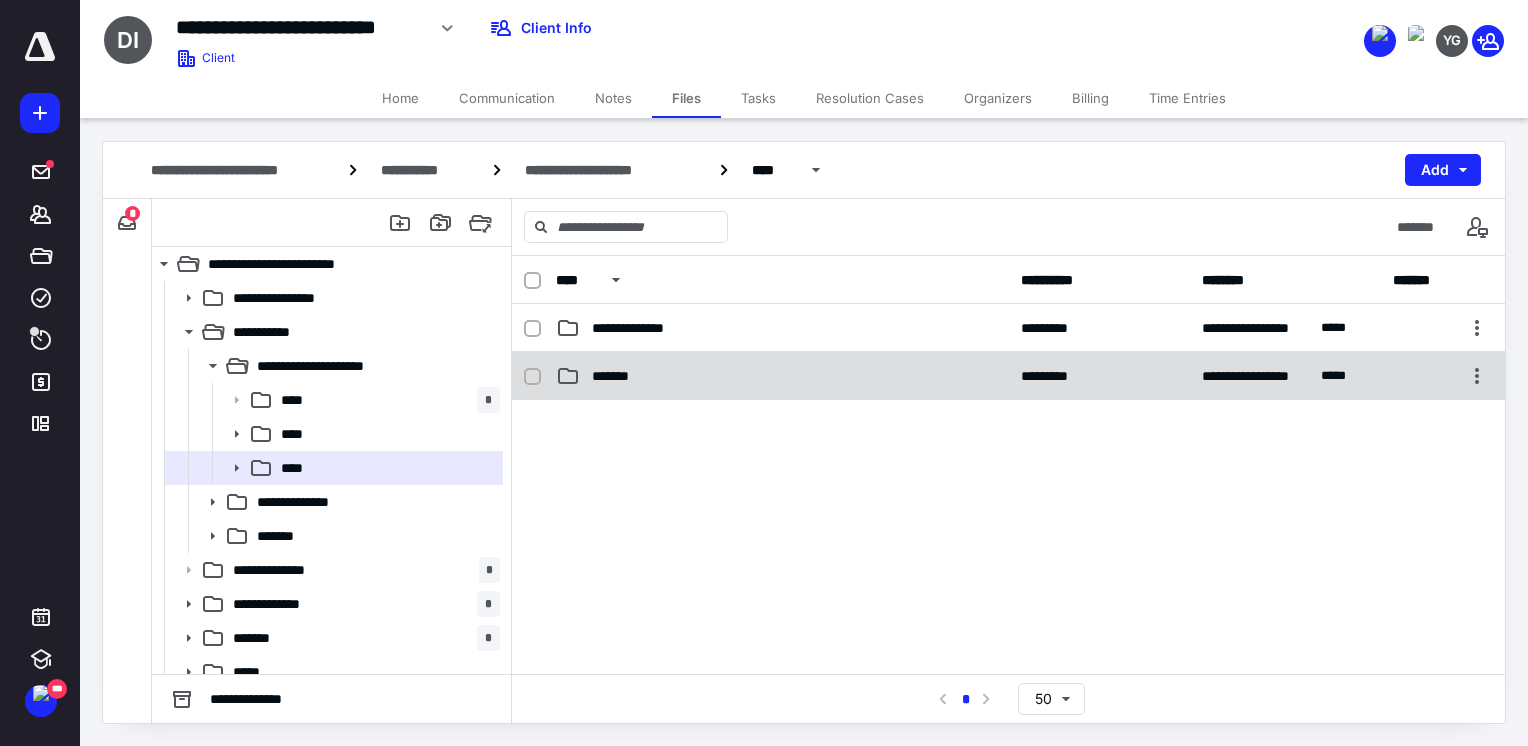 click on "*******" at bounding box center [782, 376] 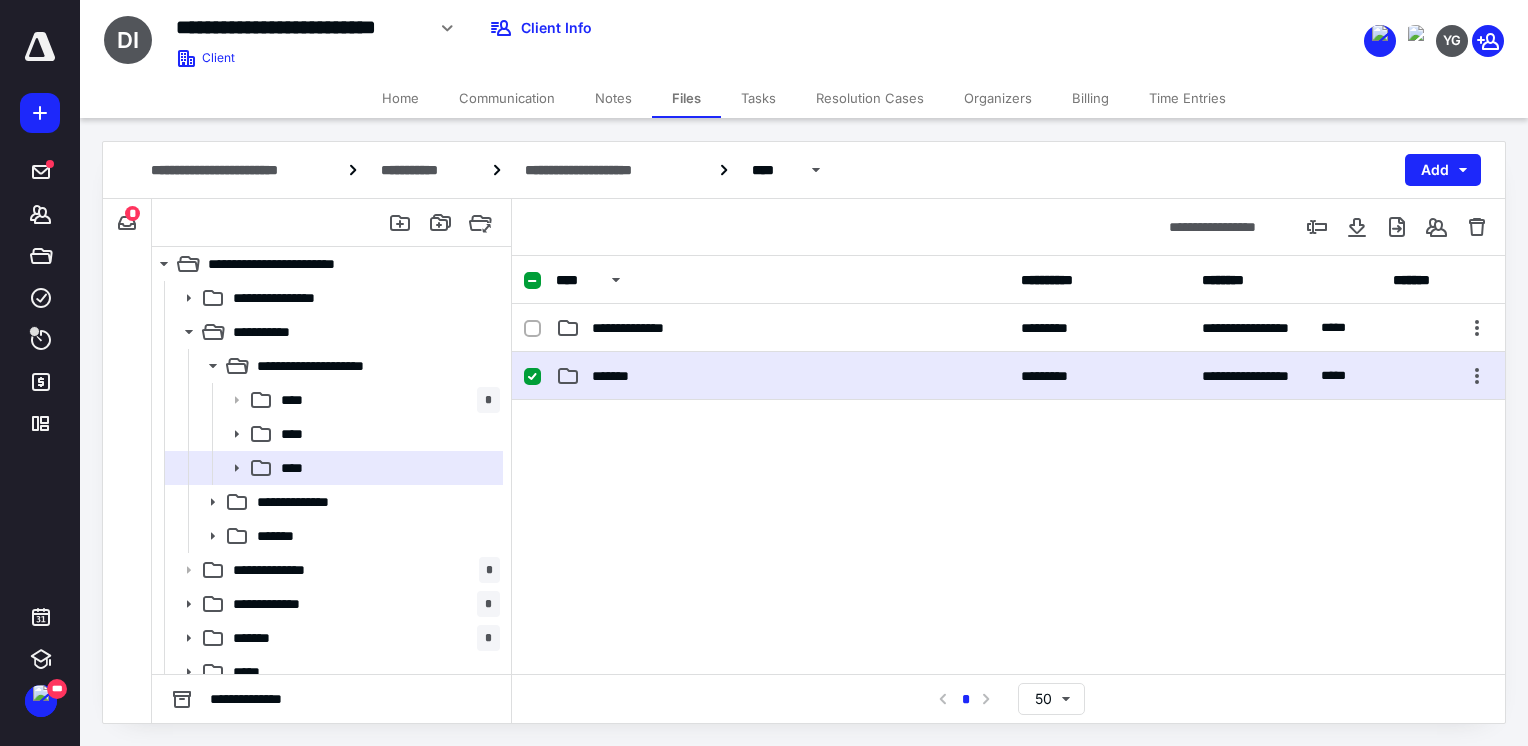 click on "*******" at bounding box center (782, 376) 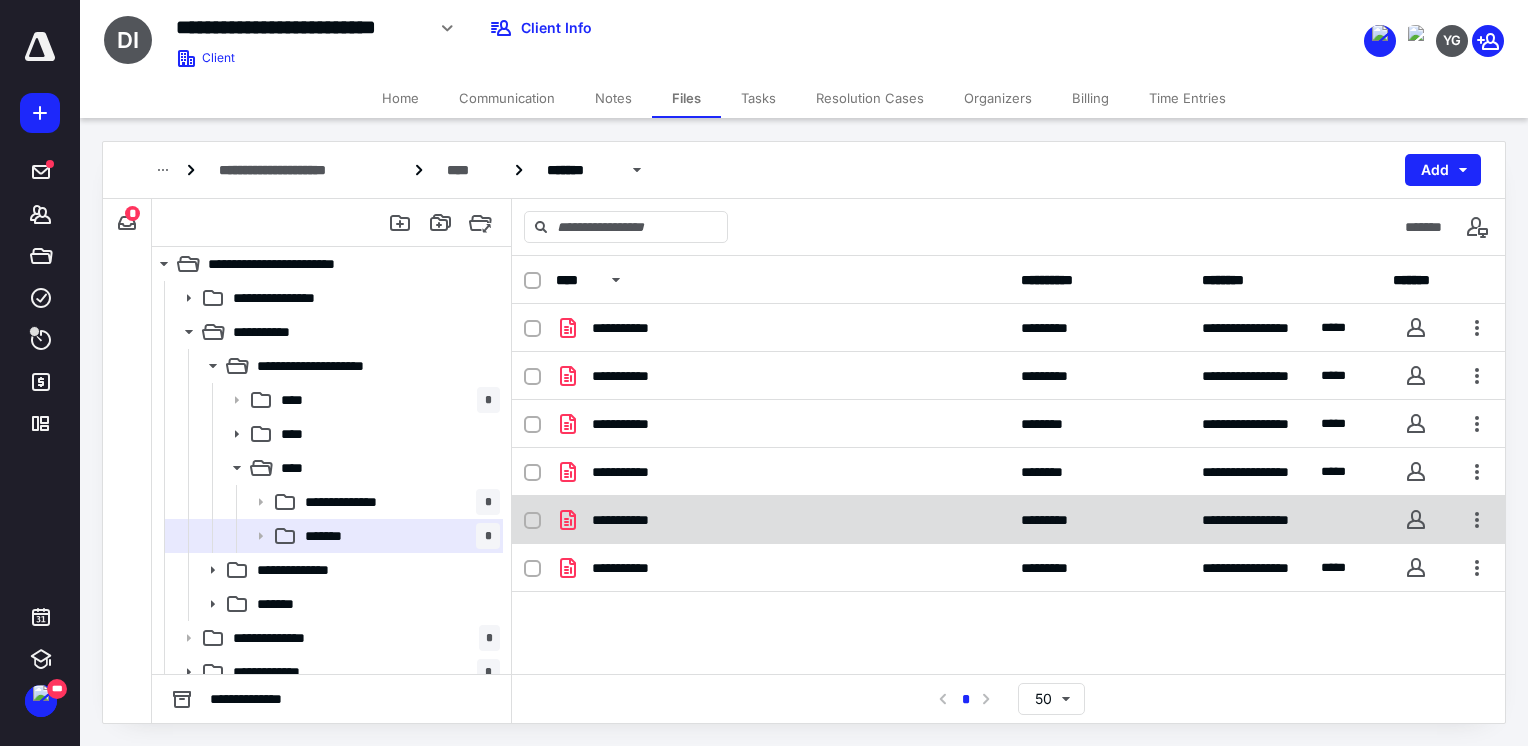 click on "**********" at bounding box center (1008, 520) 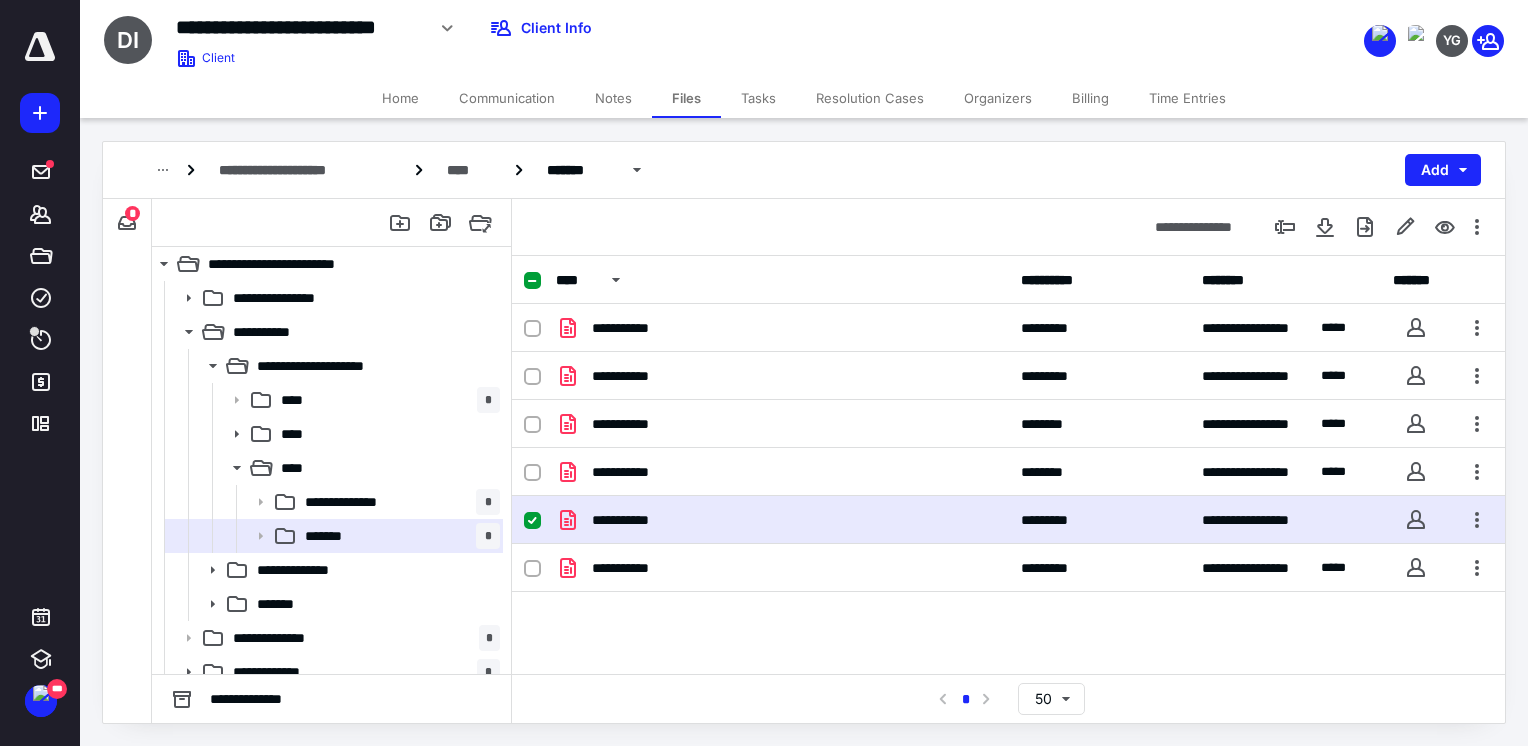 click on "**********" at bounding box center [1008, 520] 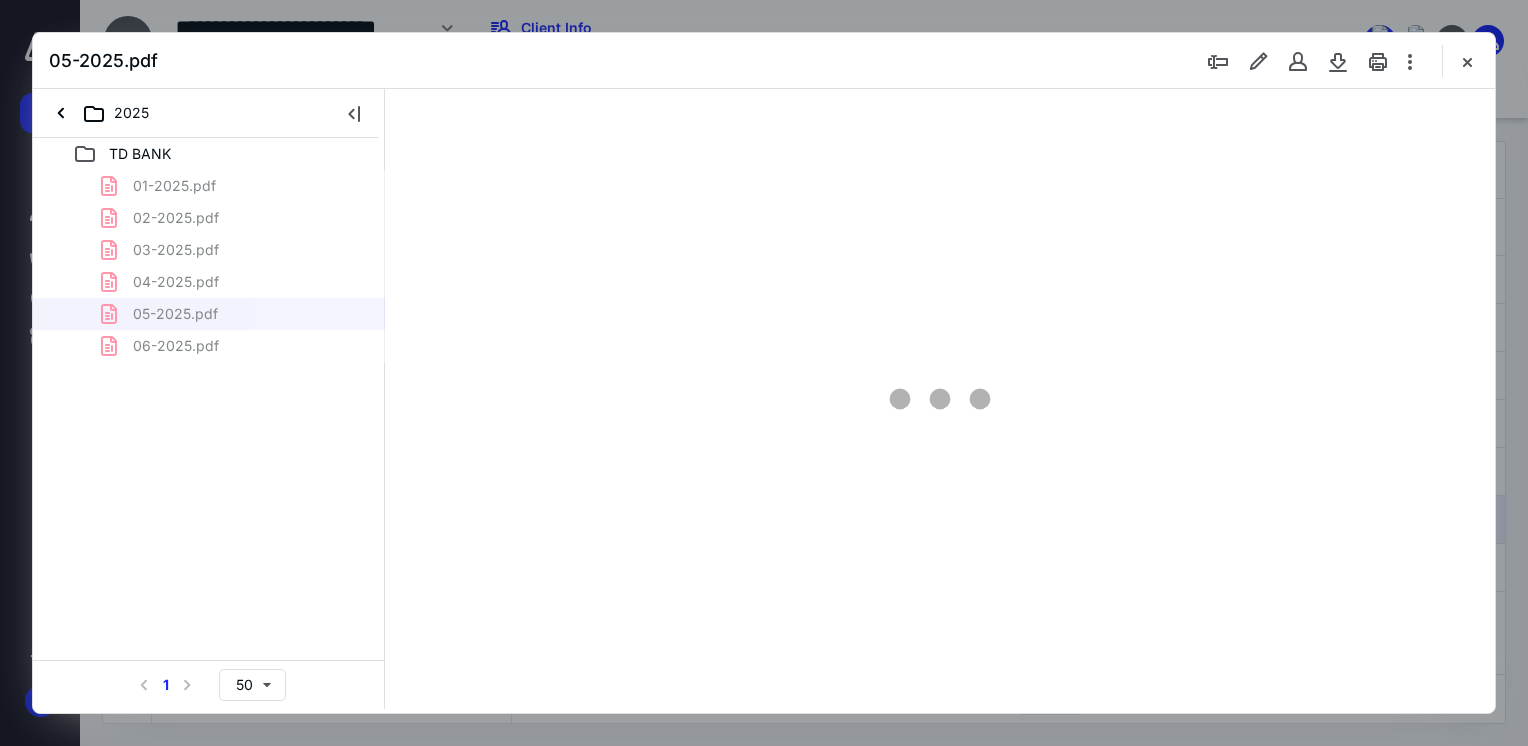 scroll, scrollTop: 0, scrollLeft: 0, axis: both 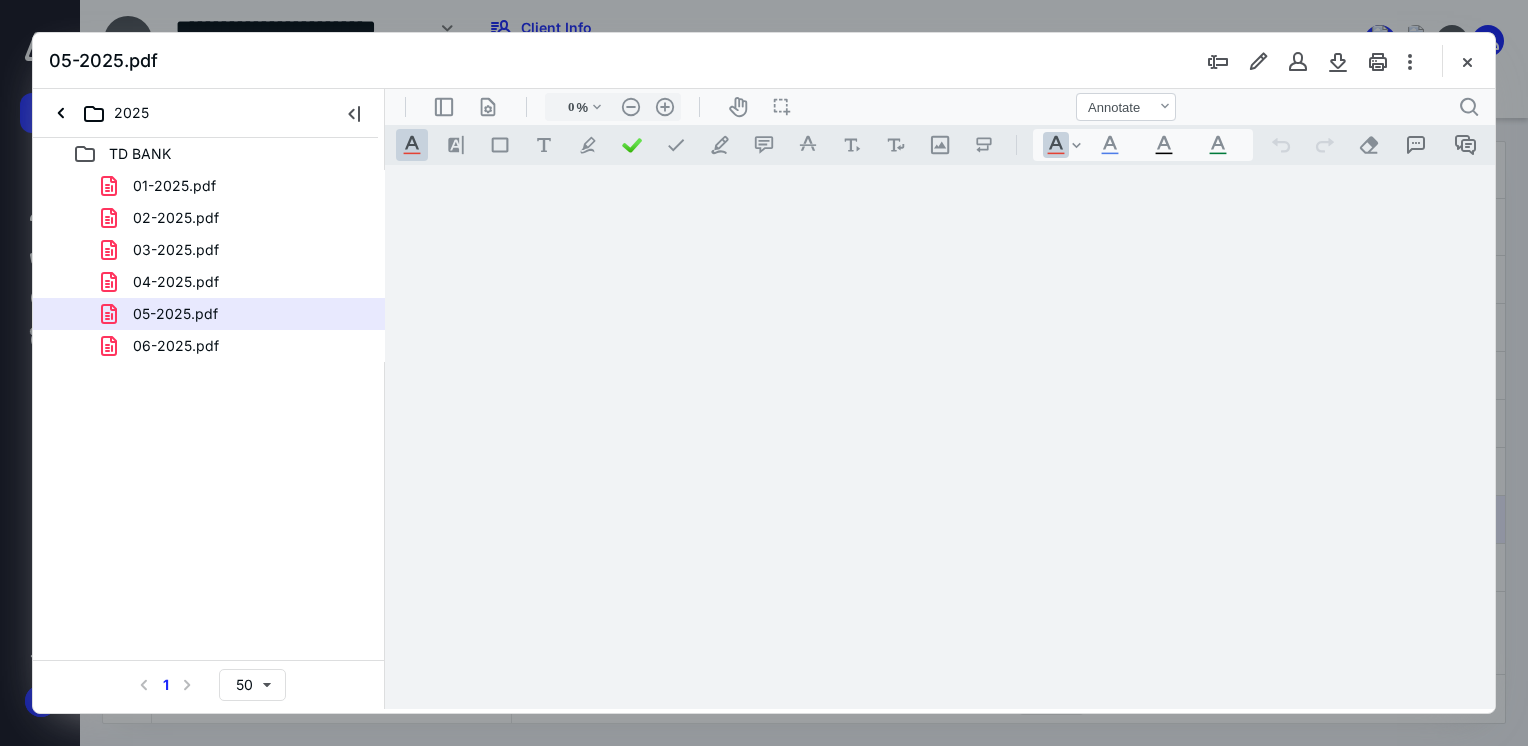 type on "69" 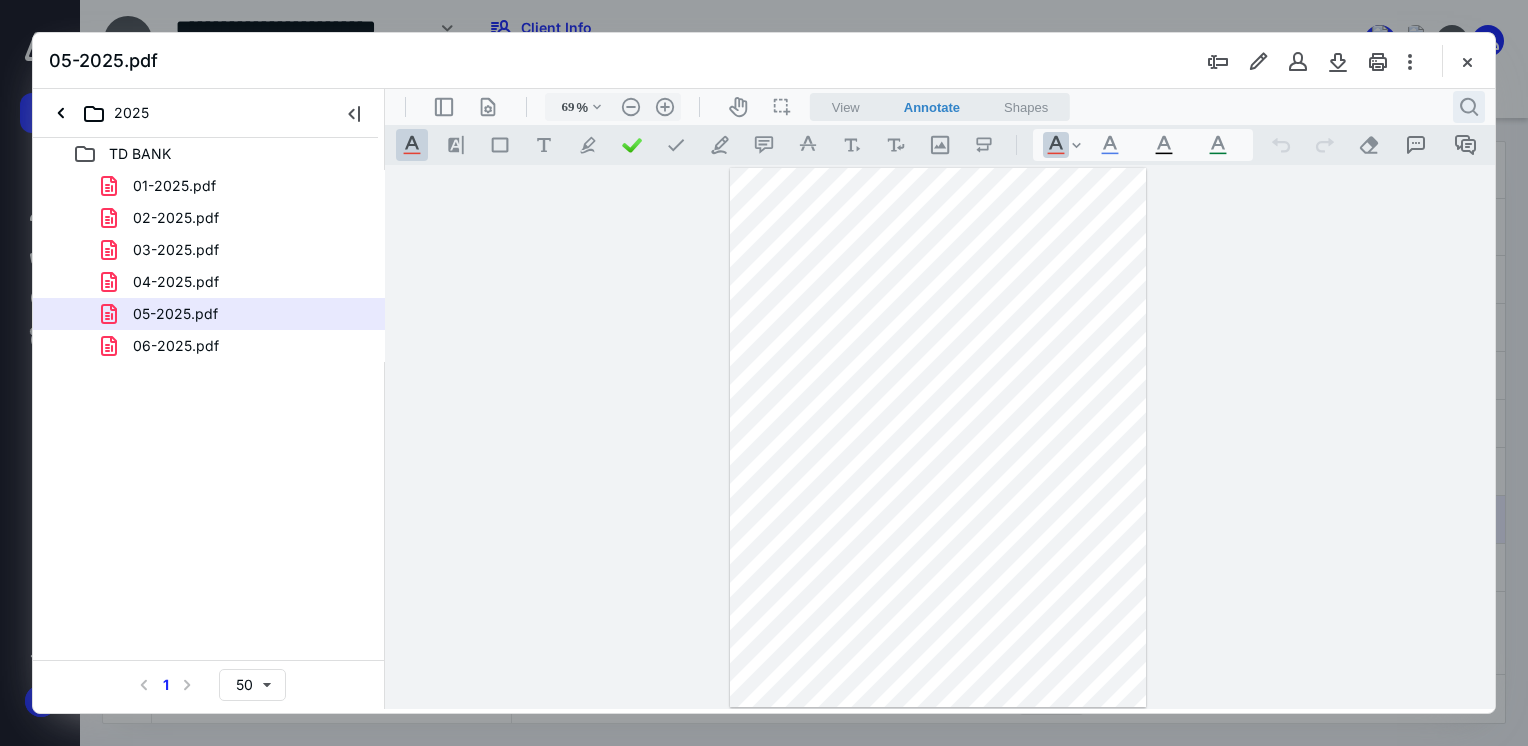 click on ".cls-1{fill:#abb0c4;} icon - header - search" at bounding box center [1469, 107] 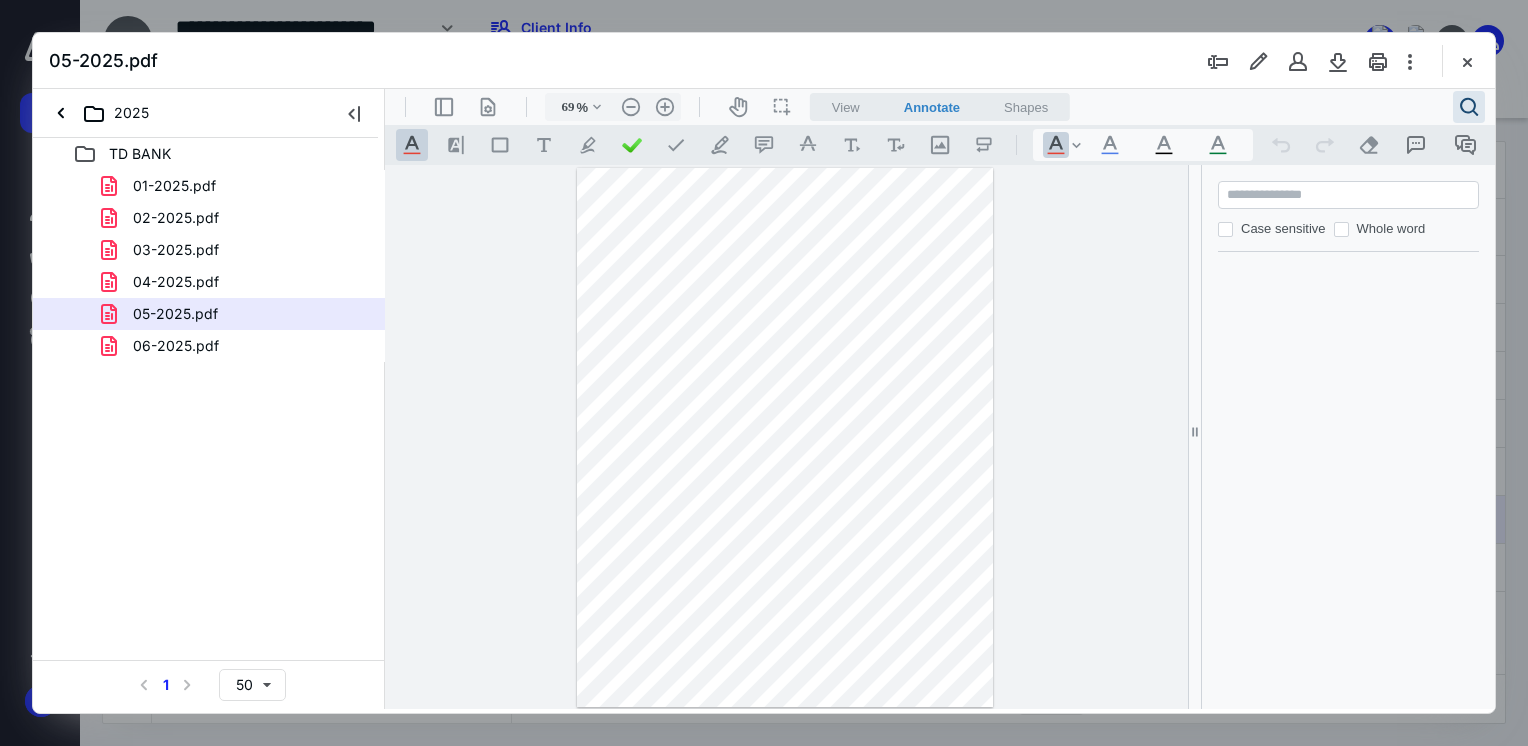 paste on "******" 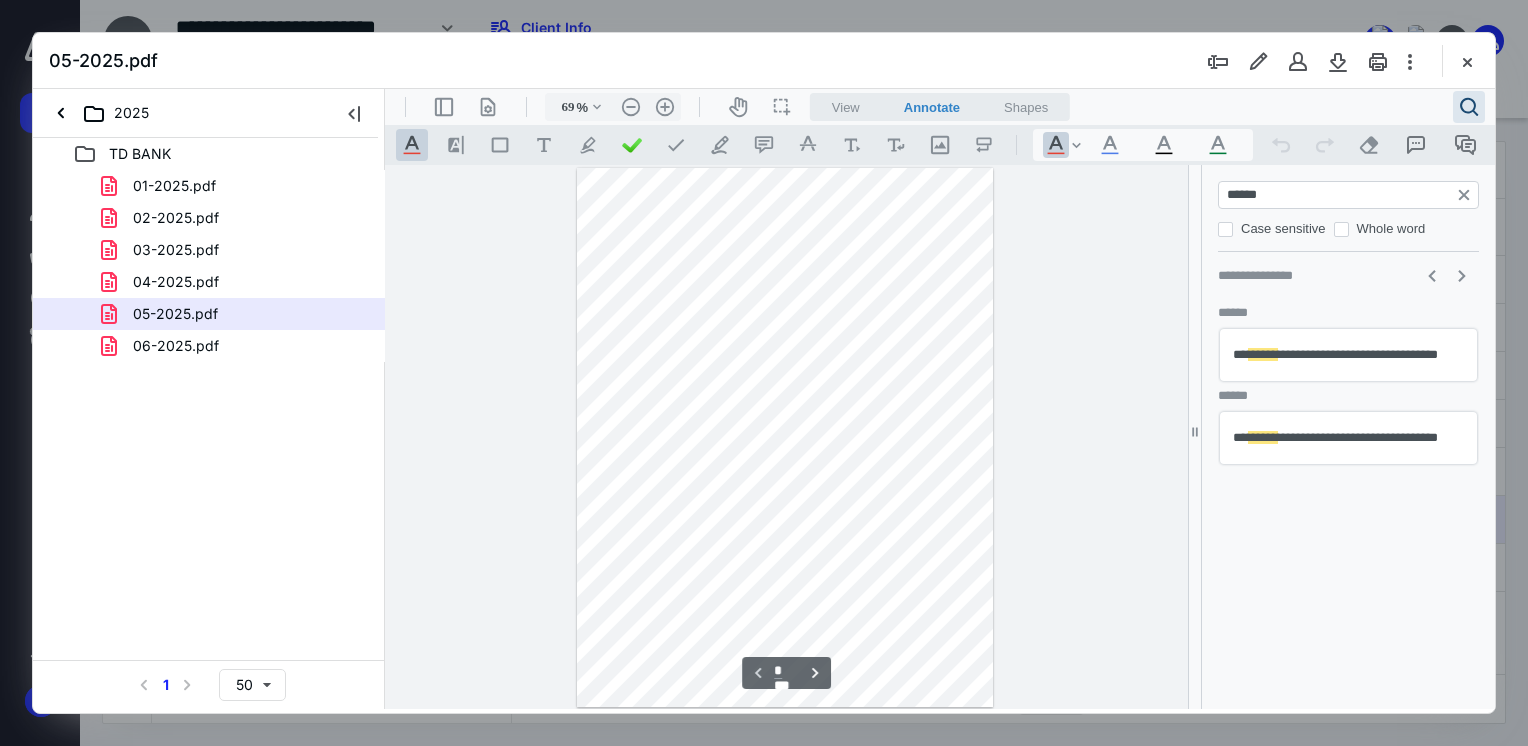 scroll, scrollTop: 205, scrollLeft: 0, axis: vertical 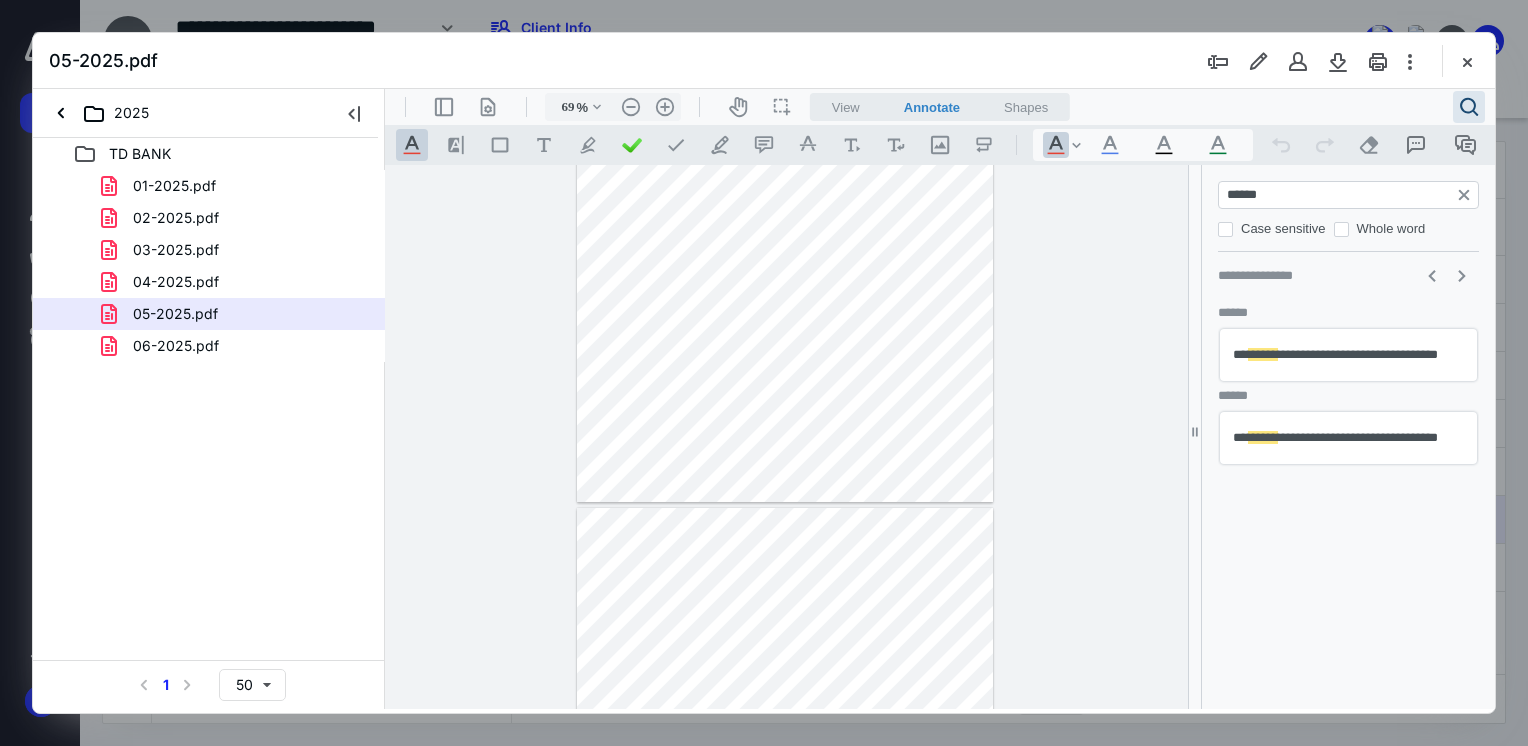 type on "******" 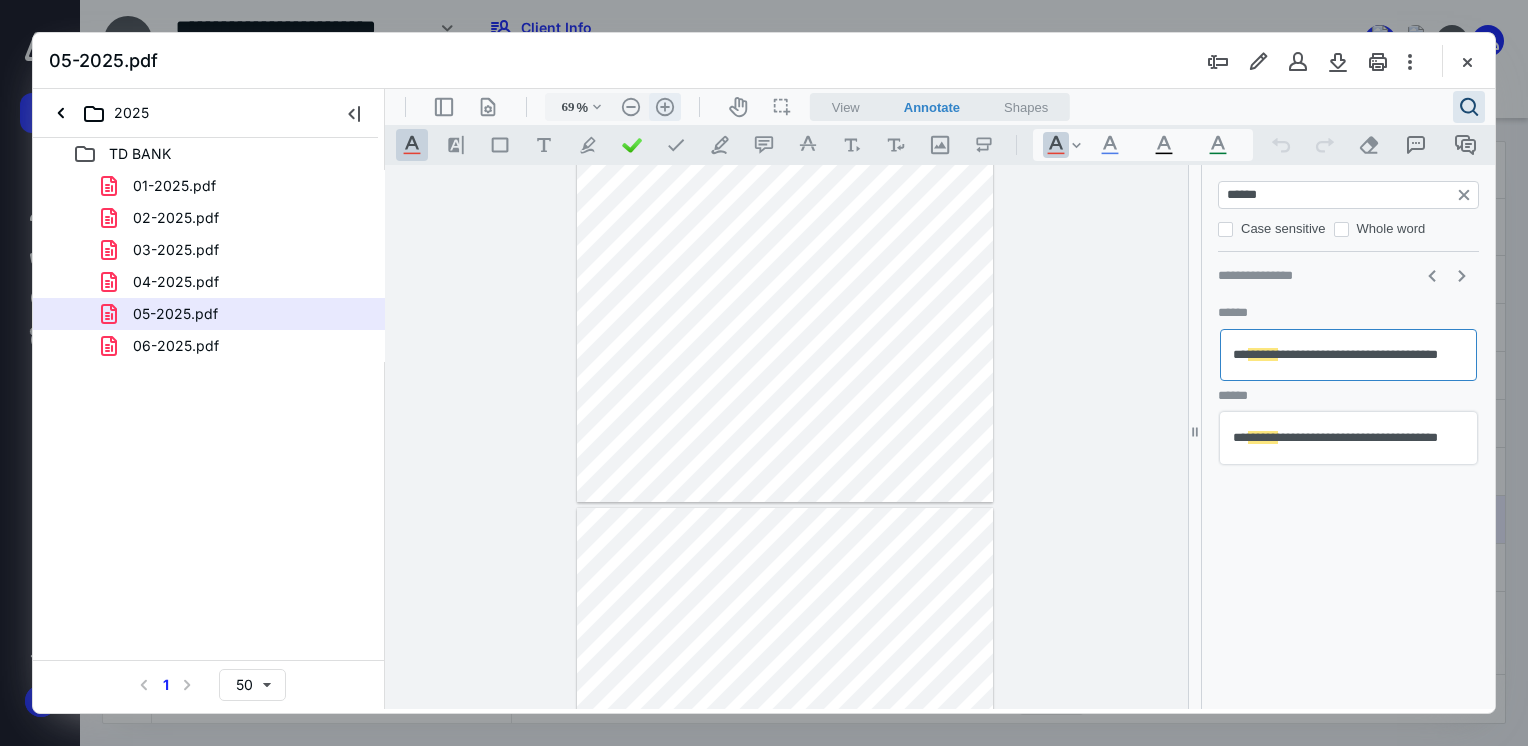 click on ".cls-1{fill:#abb0c4;} icon - header - zoom - in - line" at bounding box center (665, 107) 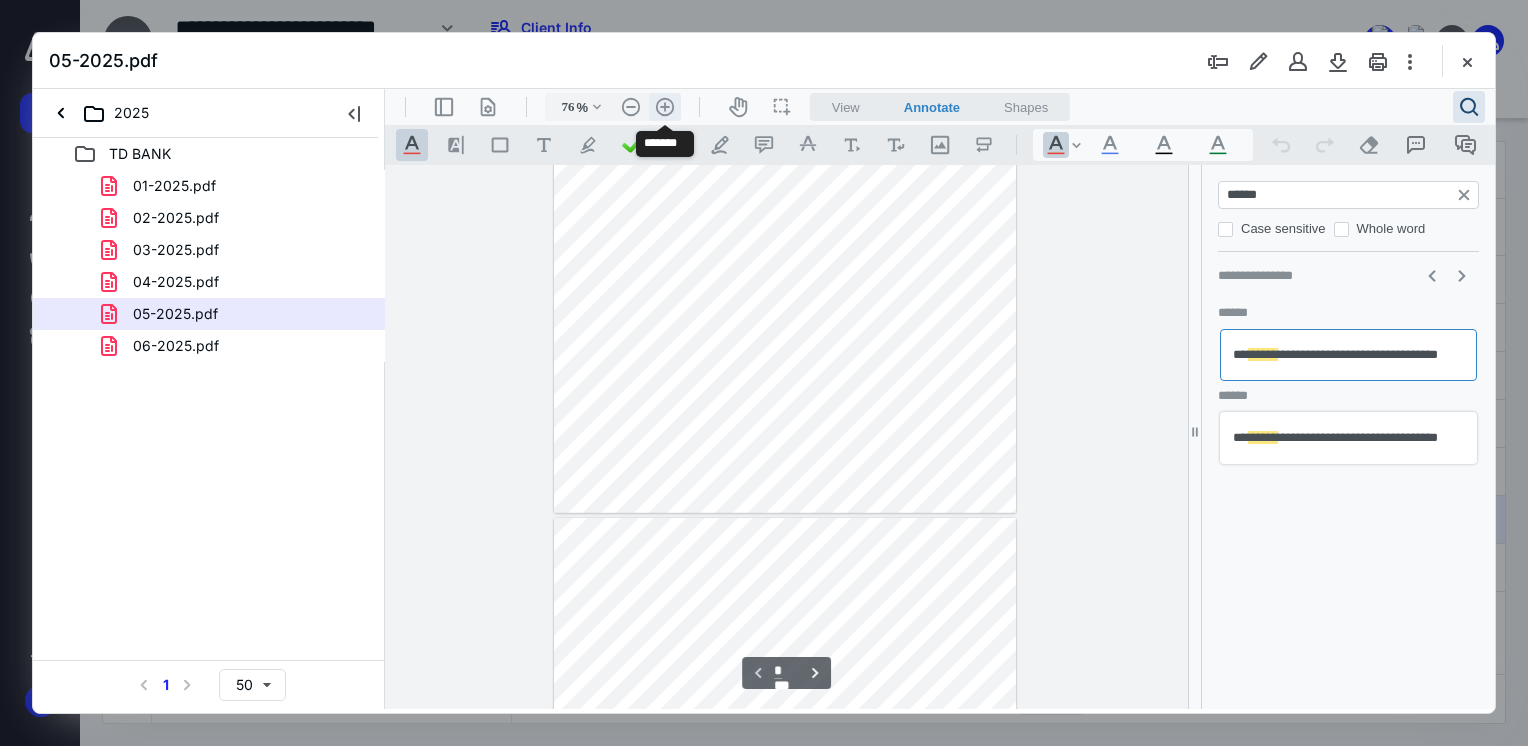 click on ".cls-1{fill:#abb0c4;} icon - header - zoom - in - line" at bounding box center [665, 107] 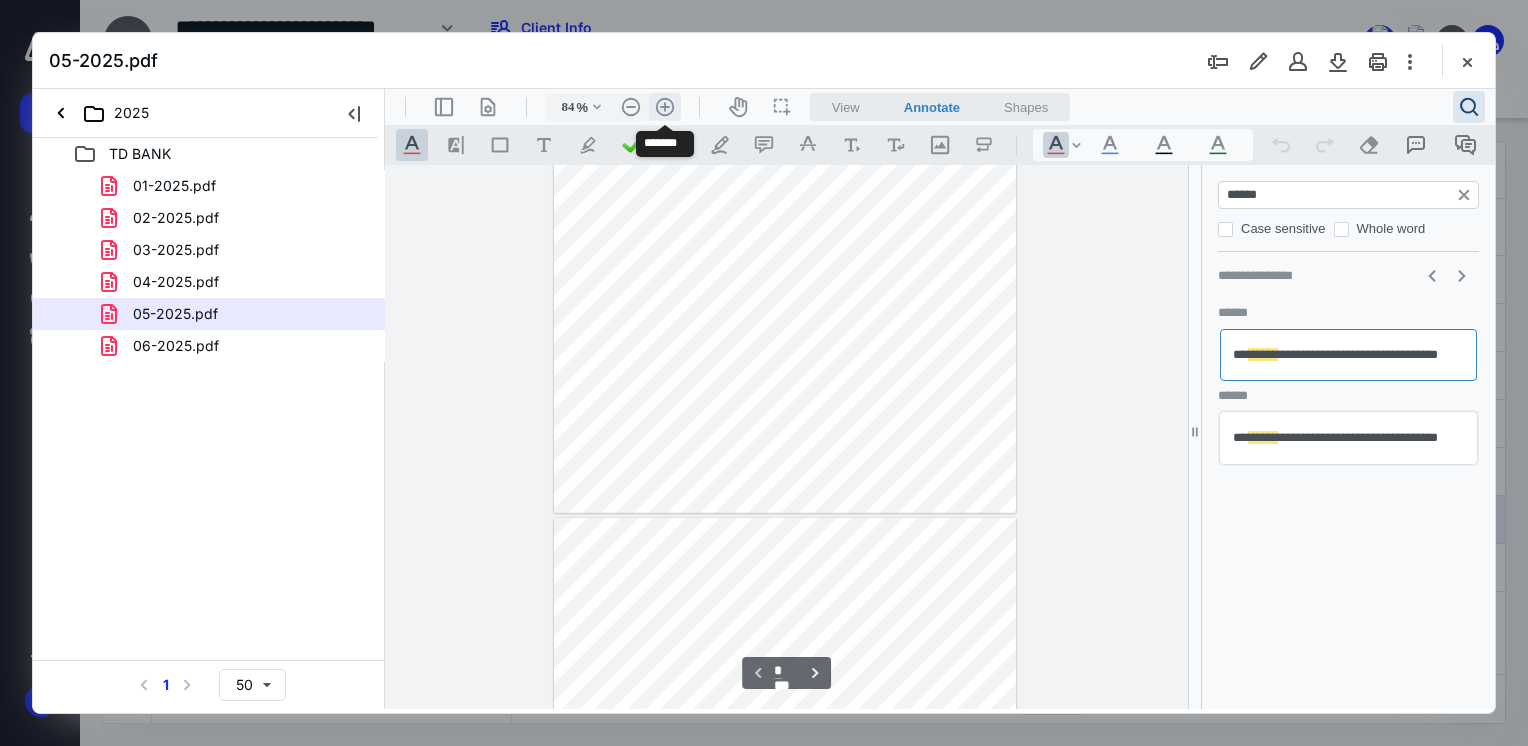 click on ".cls-1{fill:#abb0c4;} icon - header - zoom - in - line" at bounding box center (665, 107) 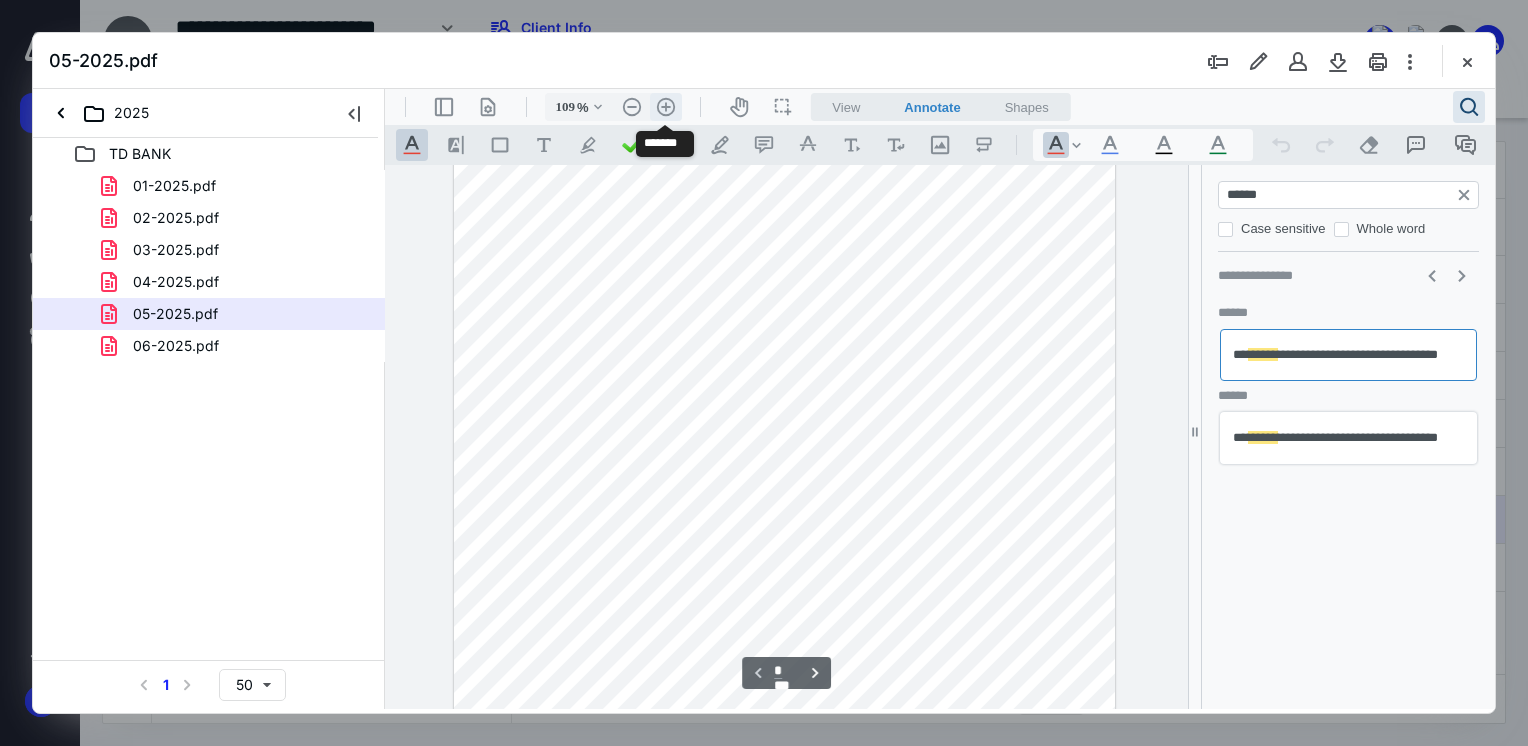 scroll, scrollTop: 464, scrollLeft: 0, axis: vertical 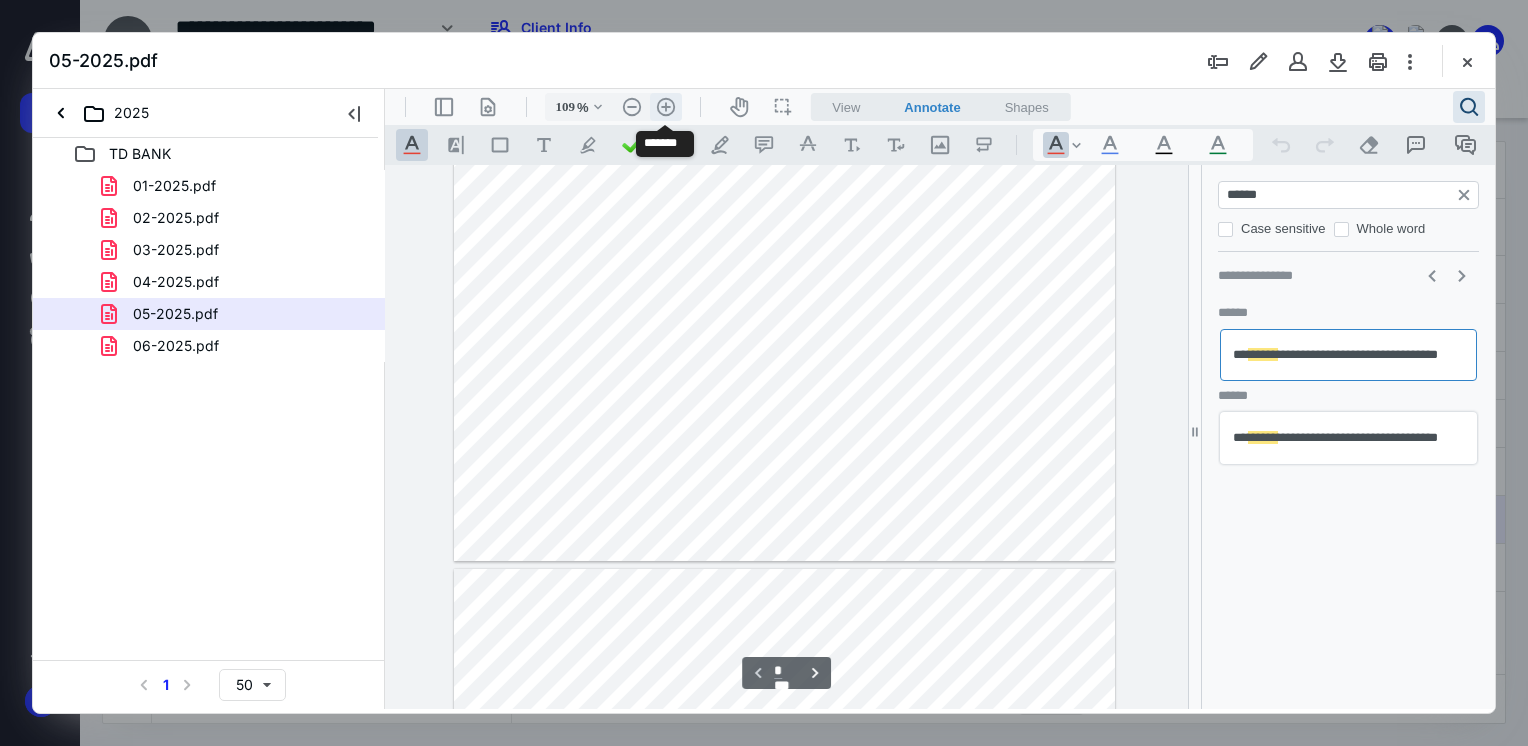 click on ".cls-1{fill:#abb0c4;} icon - header - zoom - in - line" at bounding box center [666, 107] 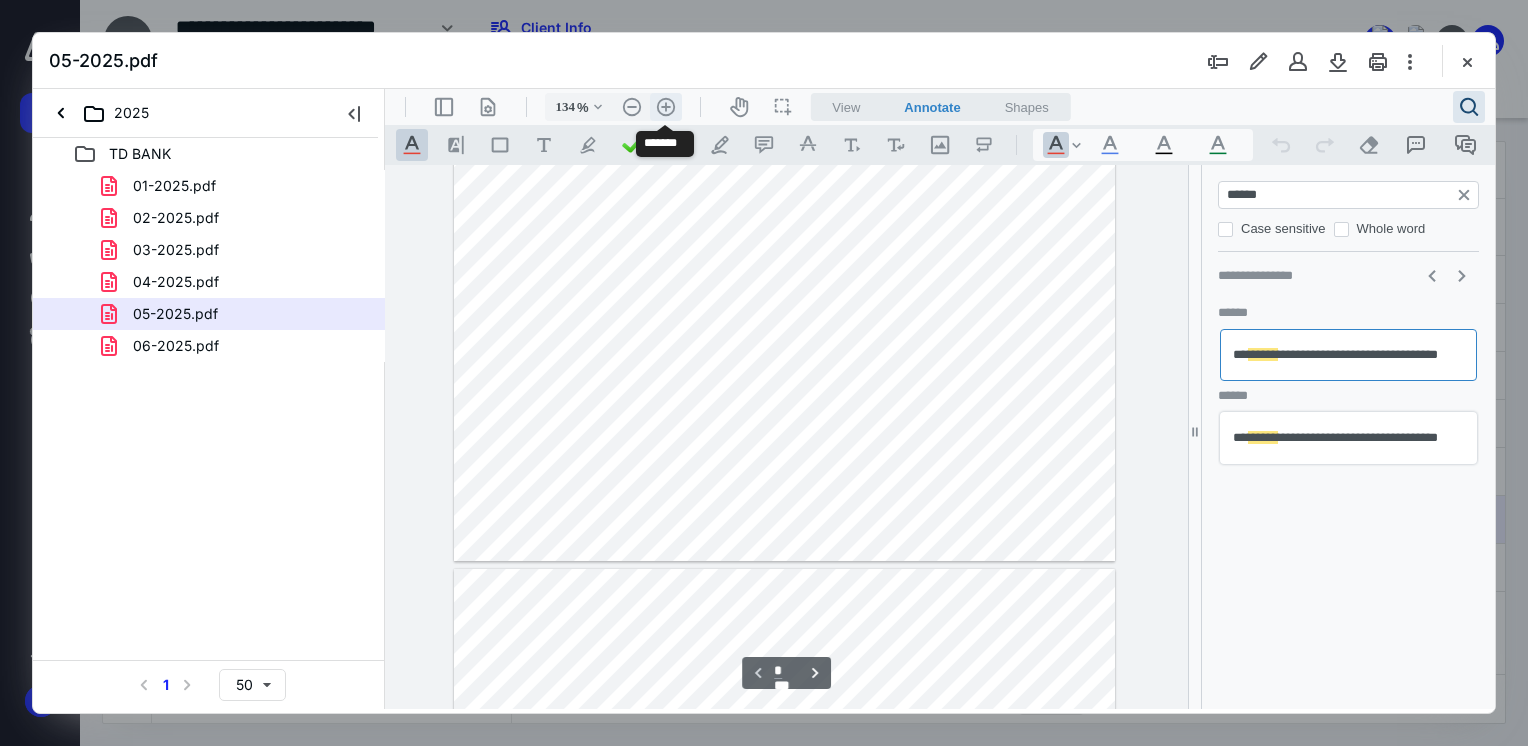 click on ".cls-1{fill:#abb0c4;} icon - header - zoom - in - line" at bounding box center (666, 107) 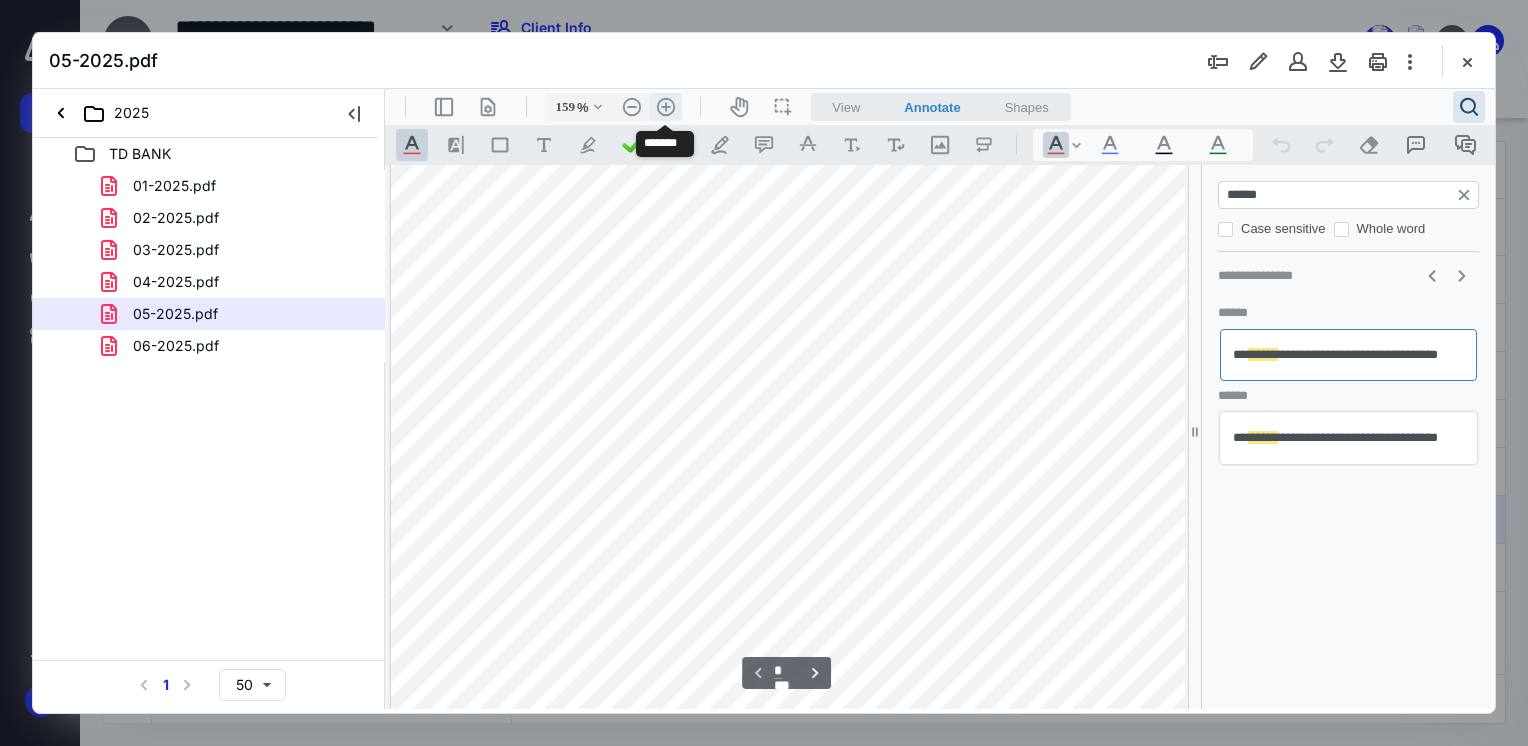 scroll, scrollTop: 788, scrollLeft: 140, axis: both 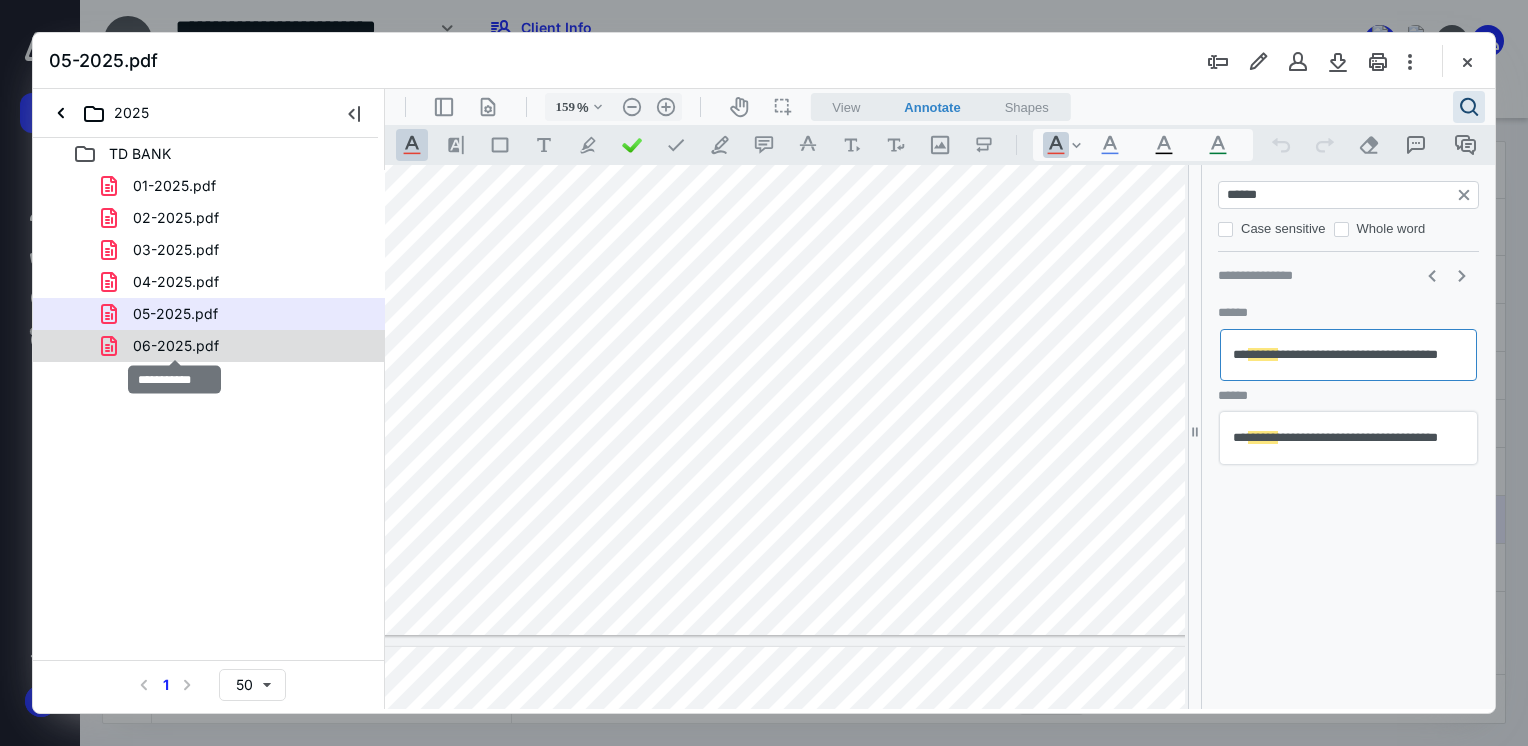 click on "06-2025.pdf" at bounding box center (176, 346) 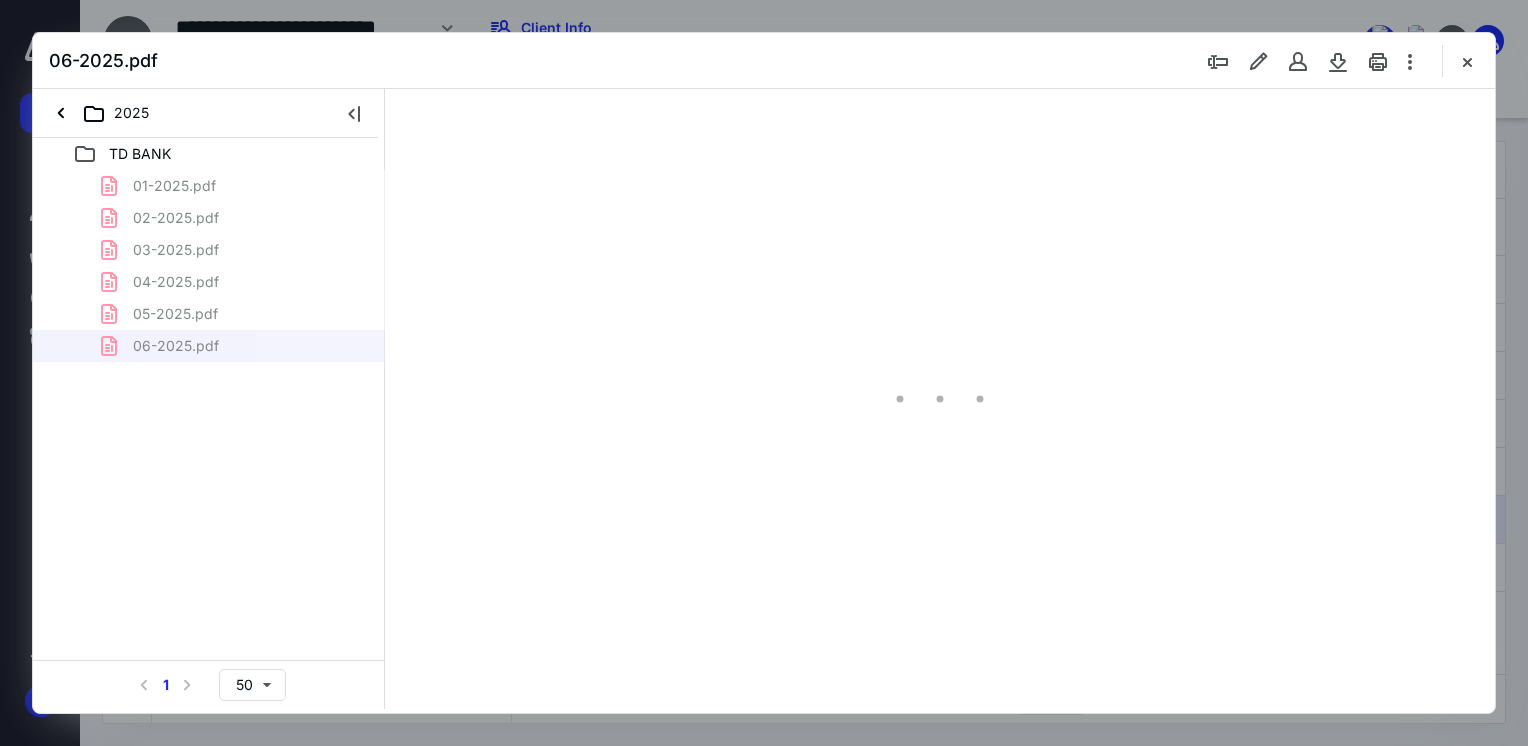 type on "69" 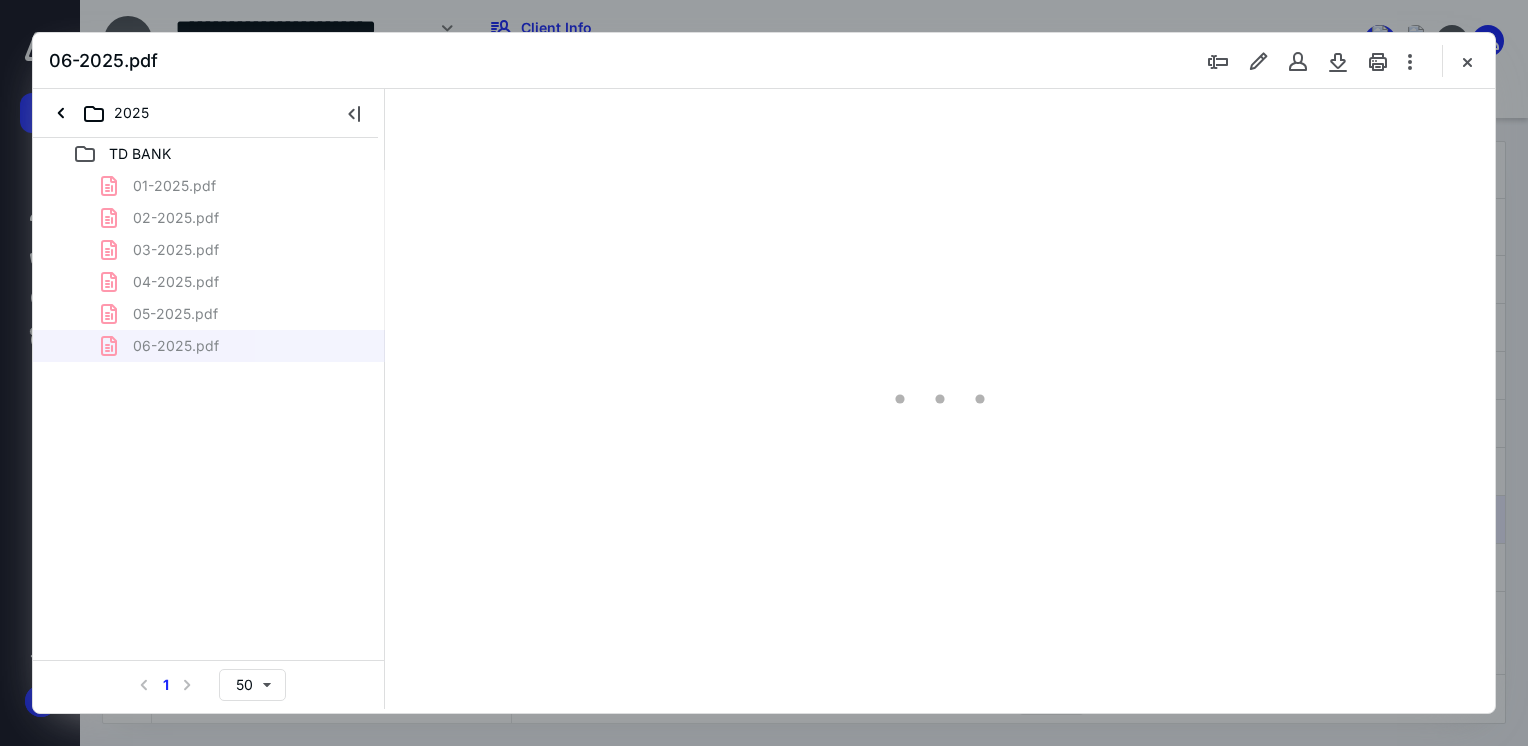 scroll, scrollTop: 79, scrollLeft: 0, axis: vertical 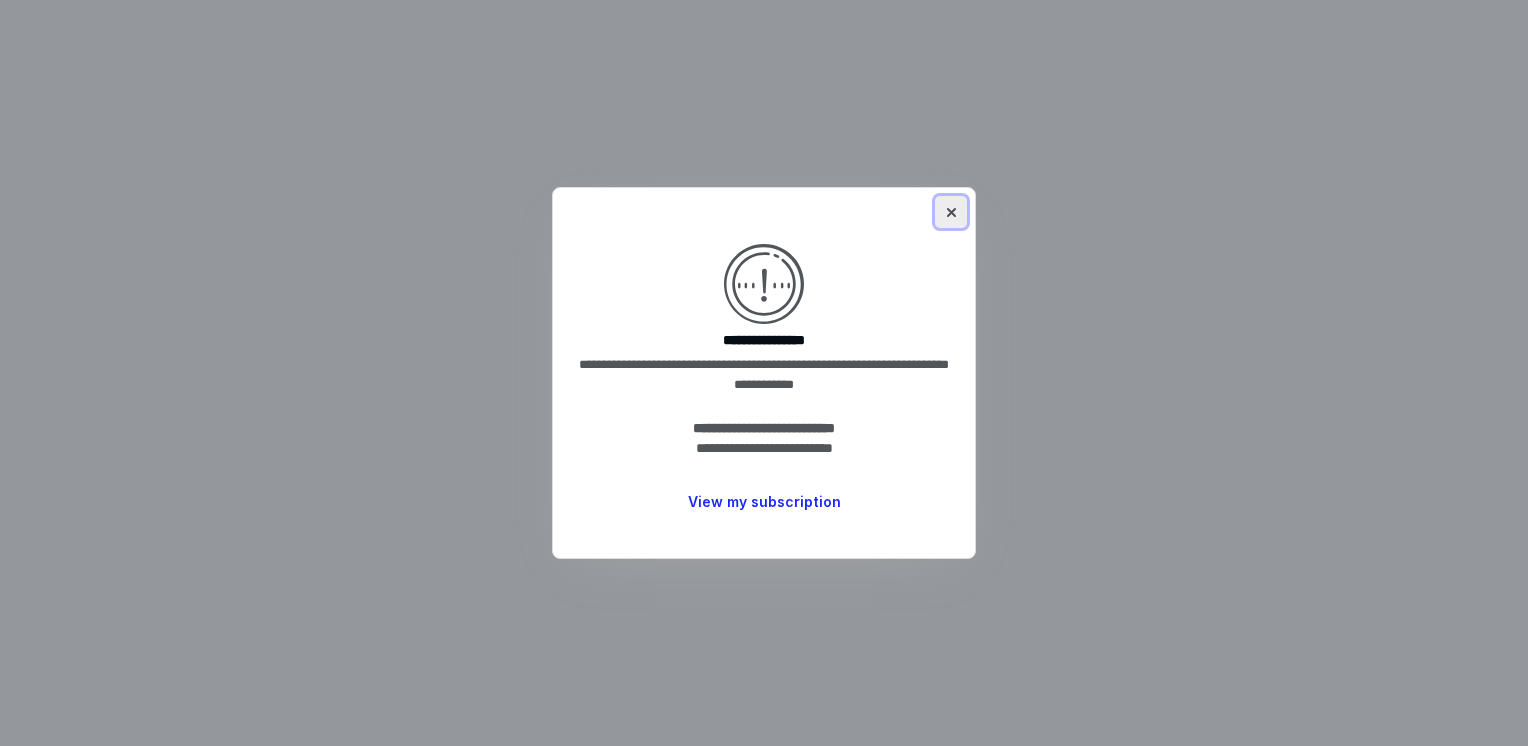 click at bounding box center [951, 212] 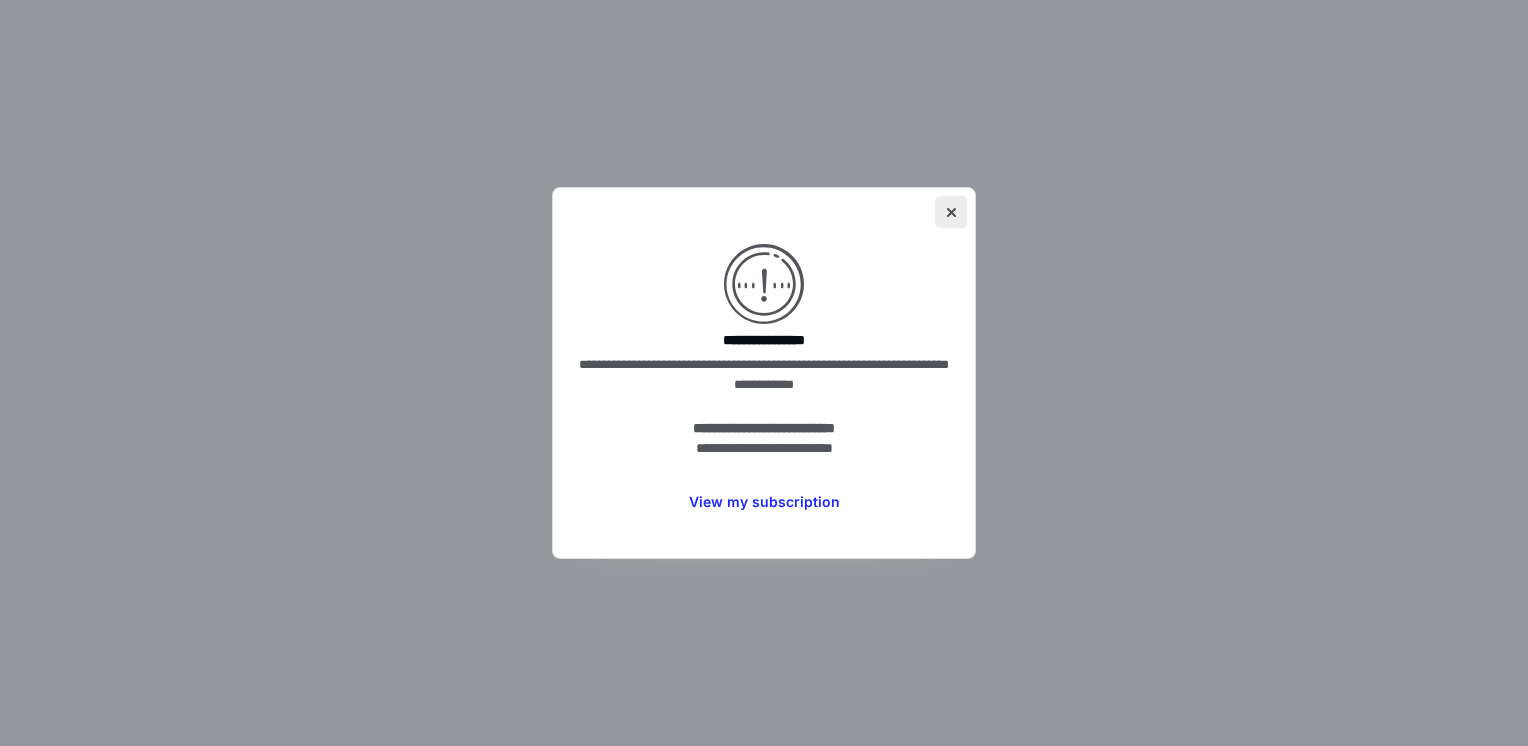 click at bounding box center (951, 212) 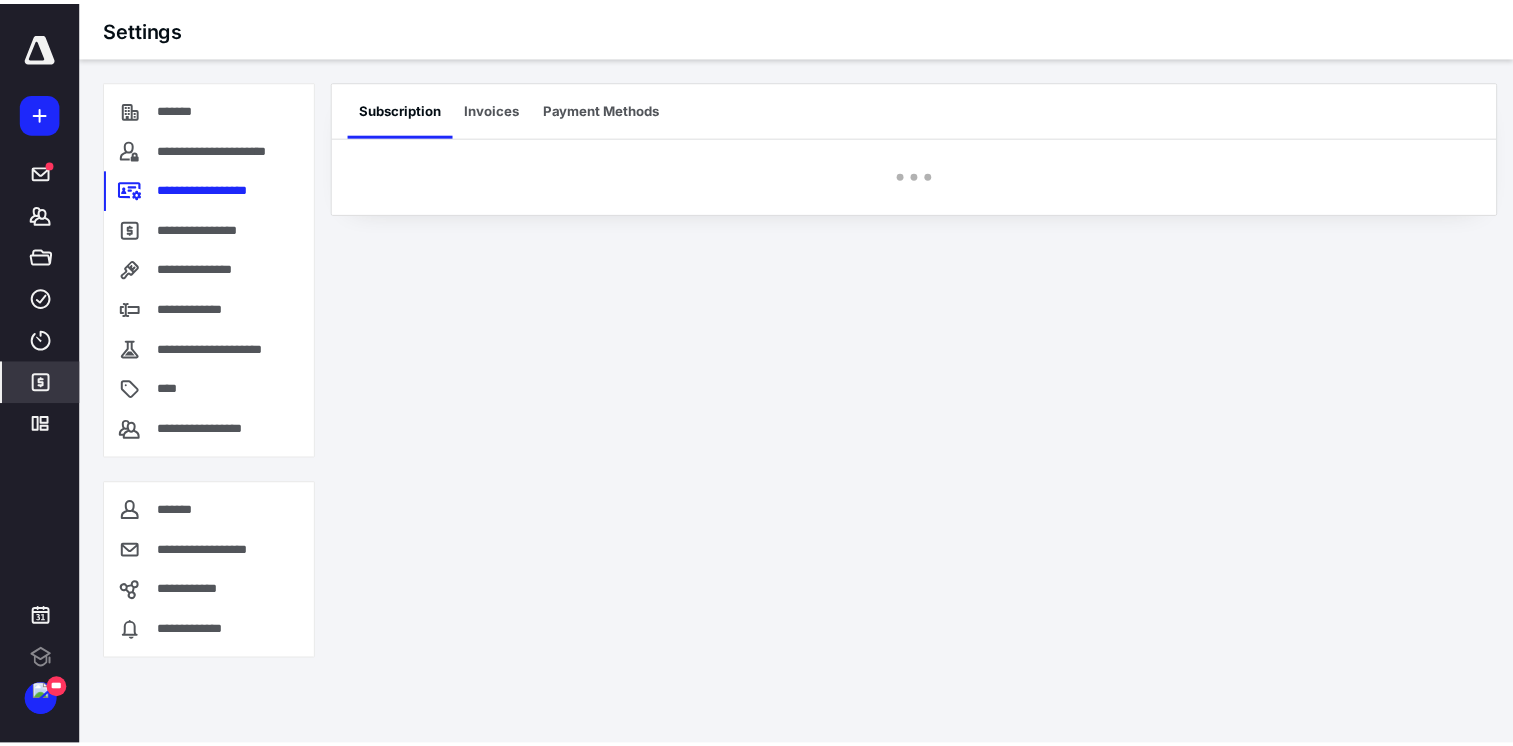 scroll, scrollTop: 0, scrollLeft: 0, axis: both 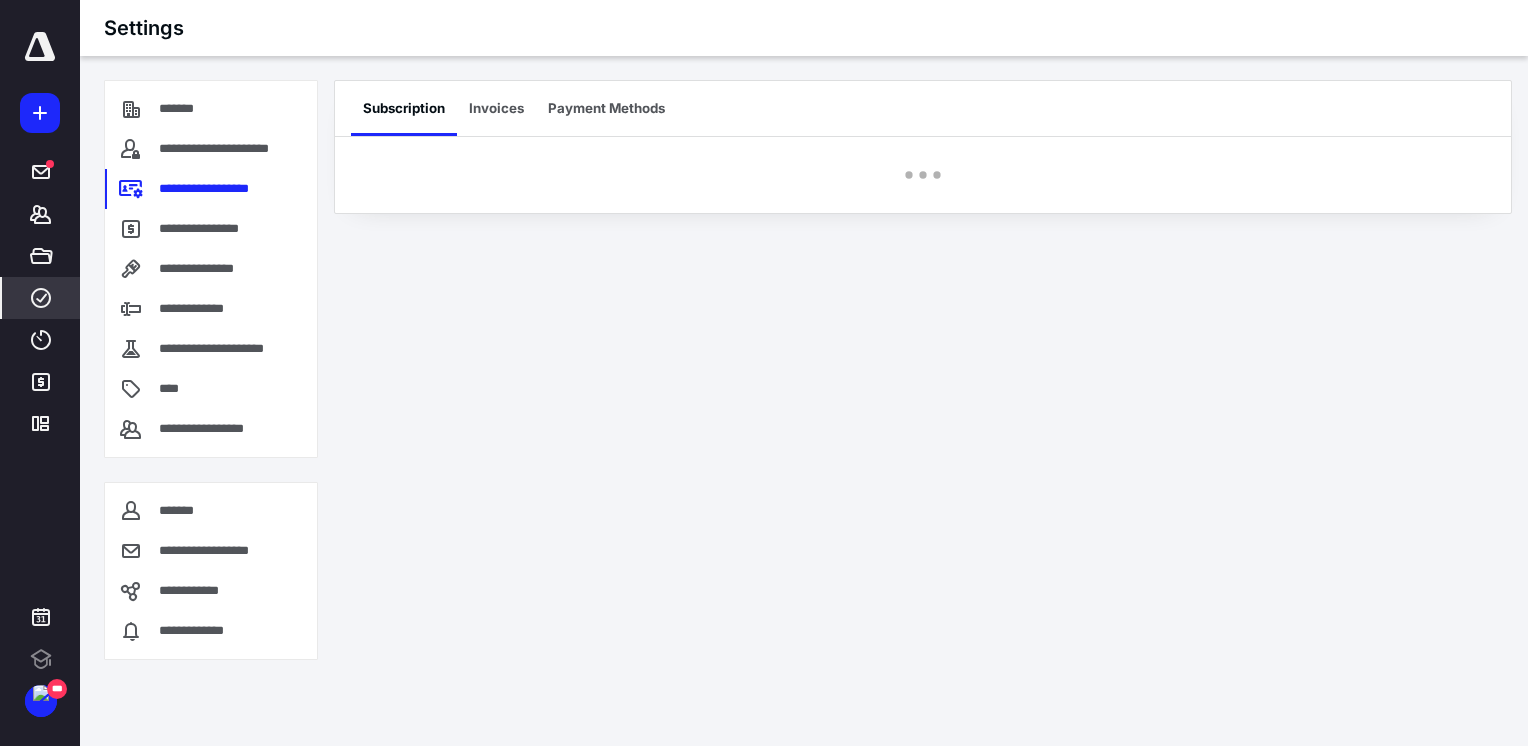 click 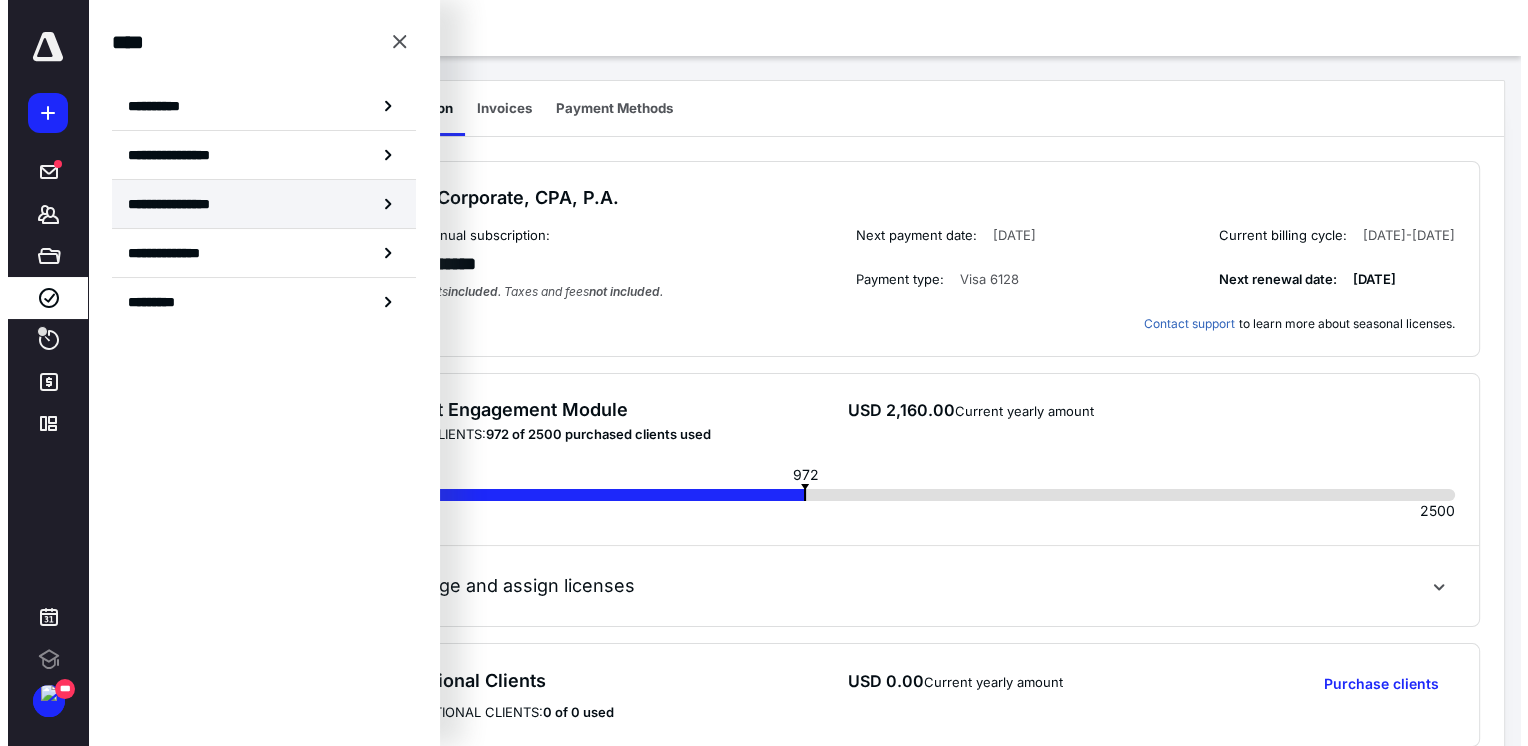scroll, scrollTop: 0, scrollLeft: 0, axis: both 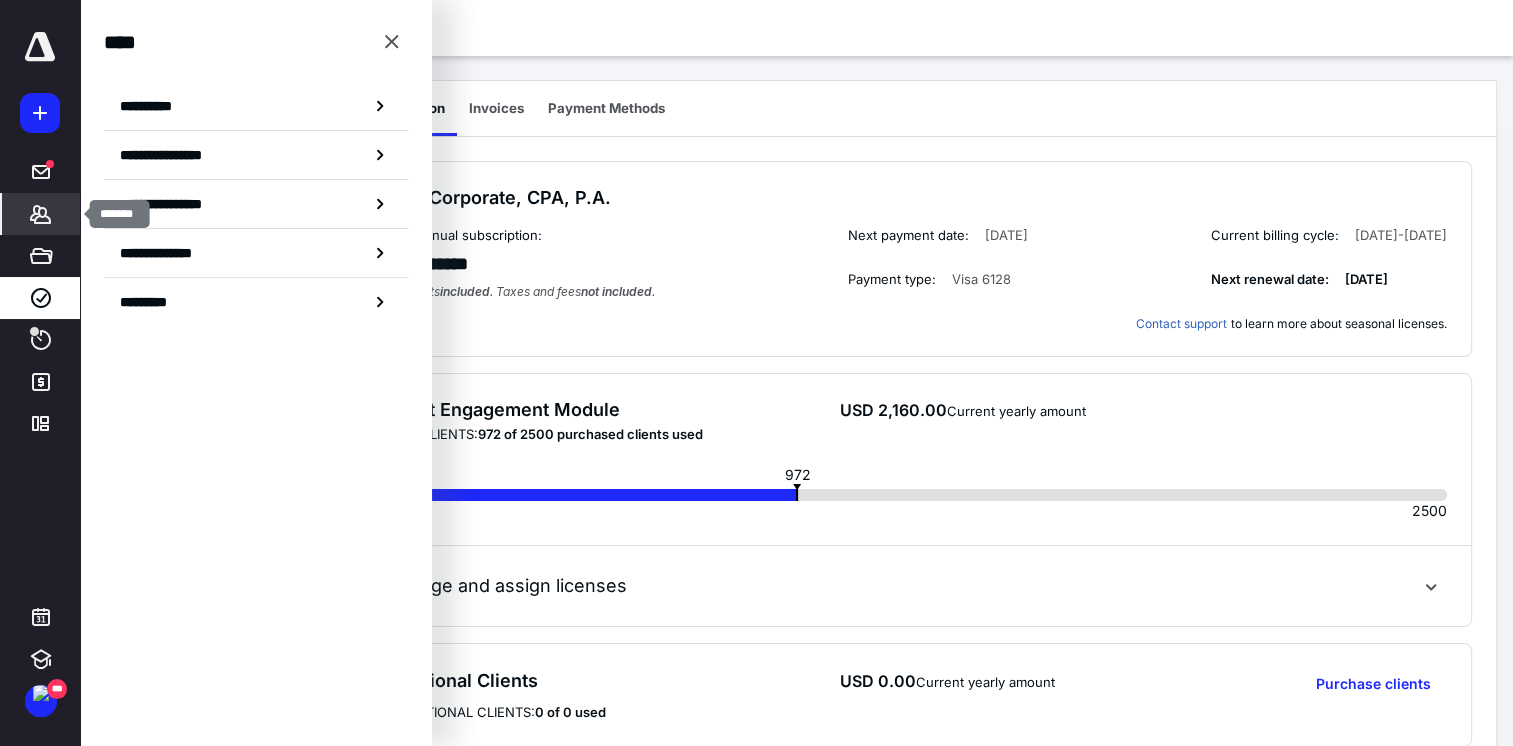 click 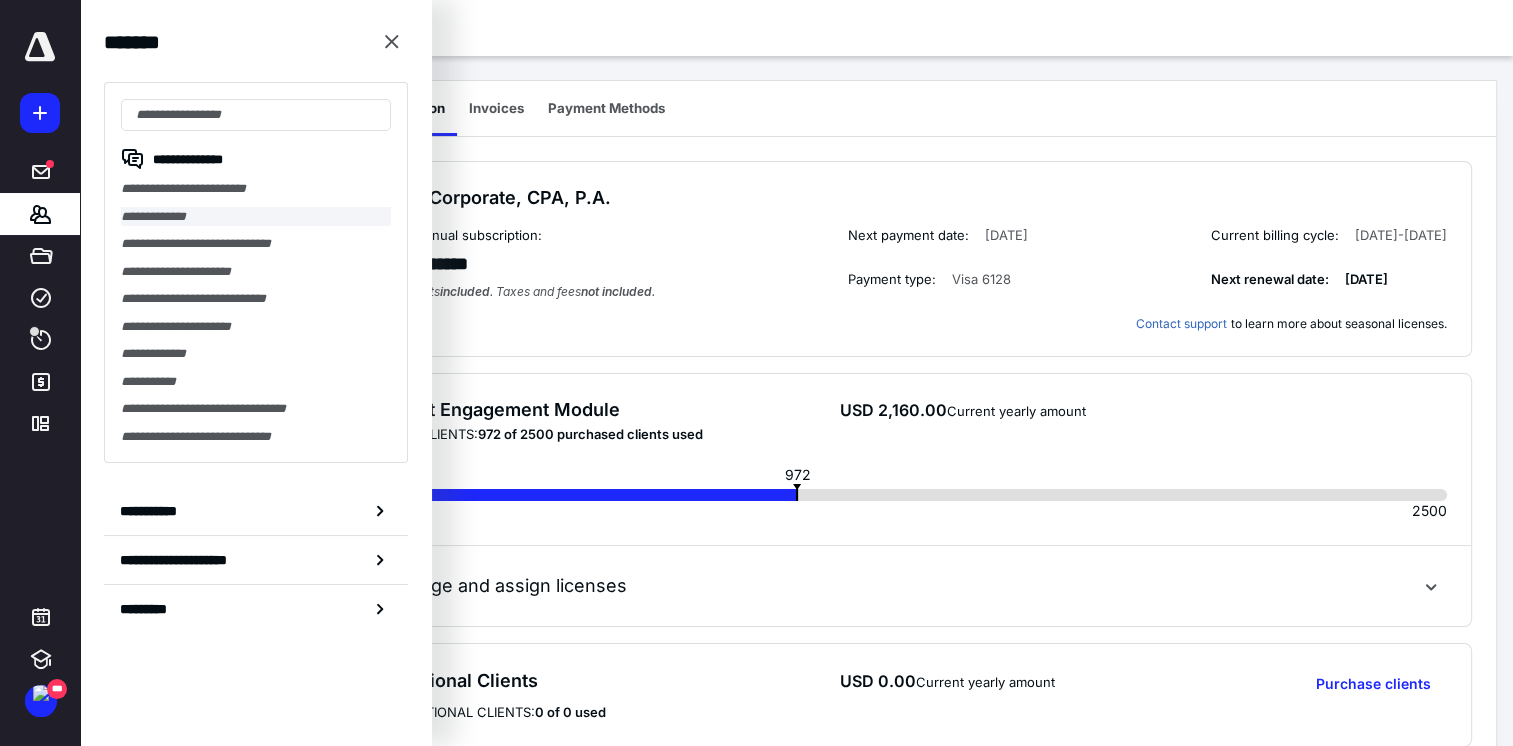 click on "**********" at bounding box center (256, 217) 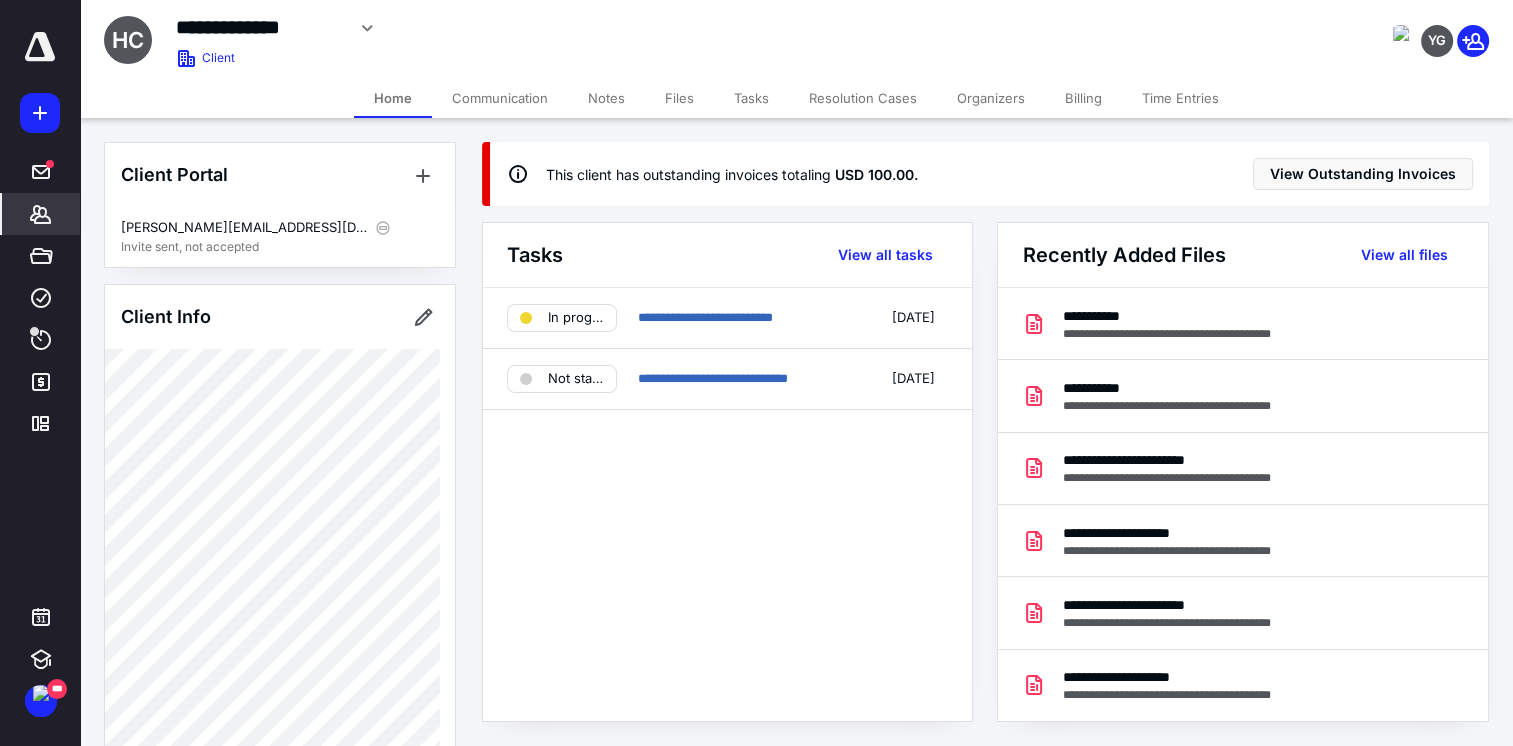 click on "View all files" at bounding box center [1404, 255] 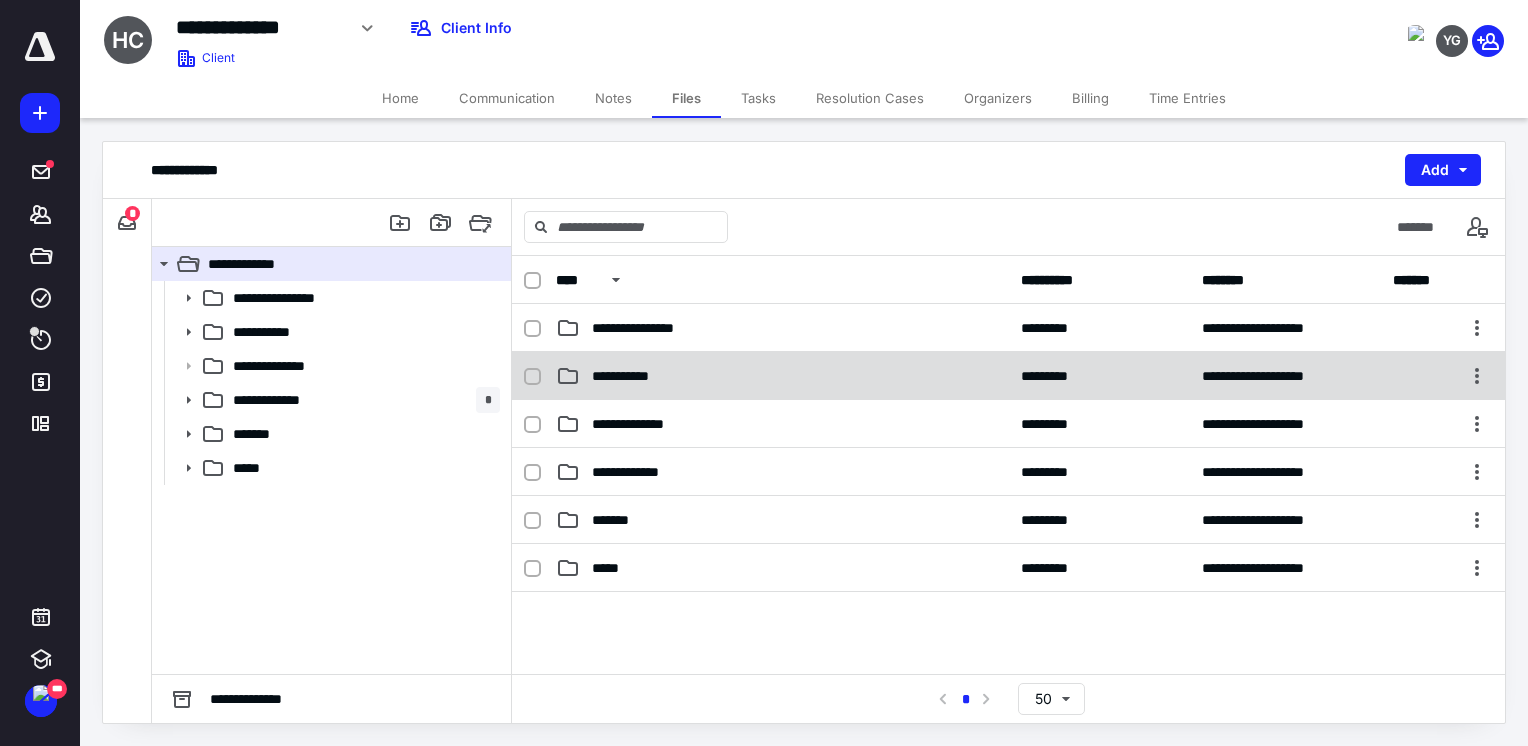 click on "**********" at bounding box center (782, 376) 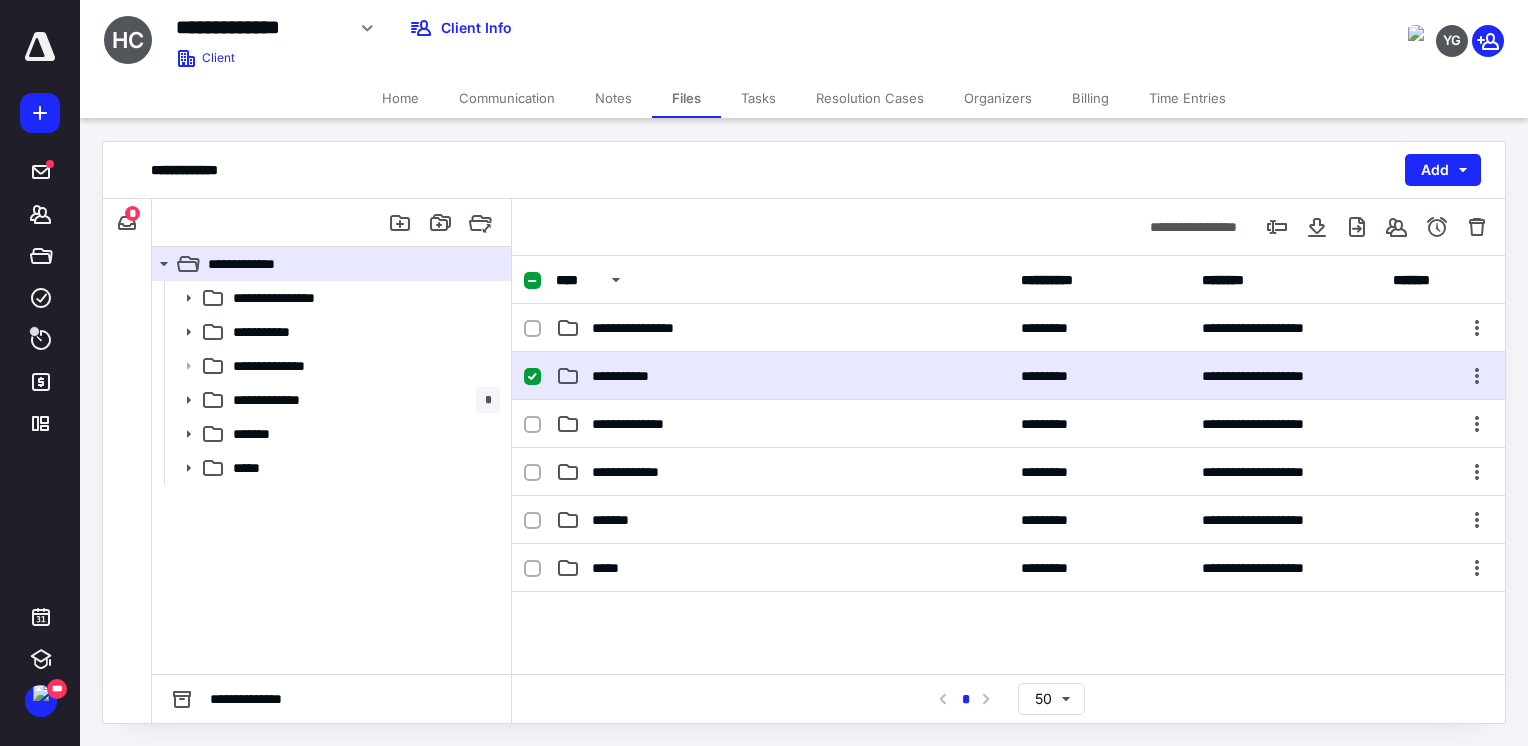 click on "**********" at bounding box center (782, 376) 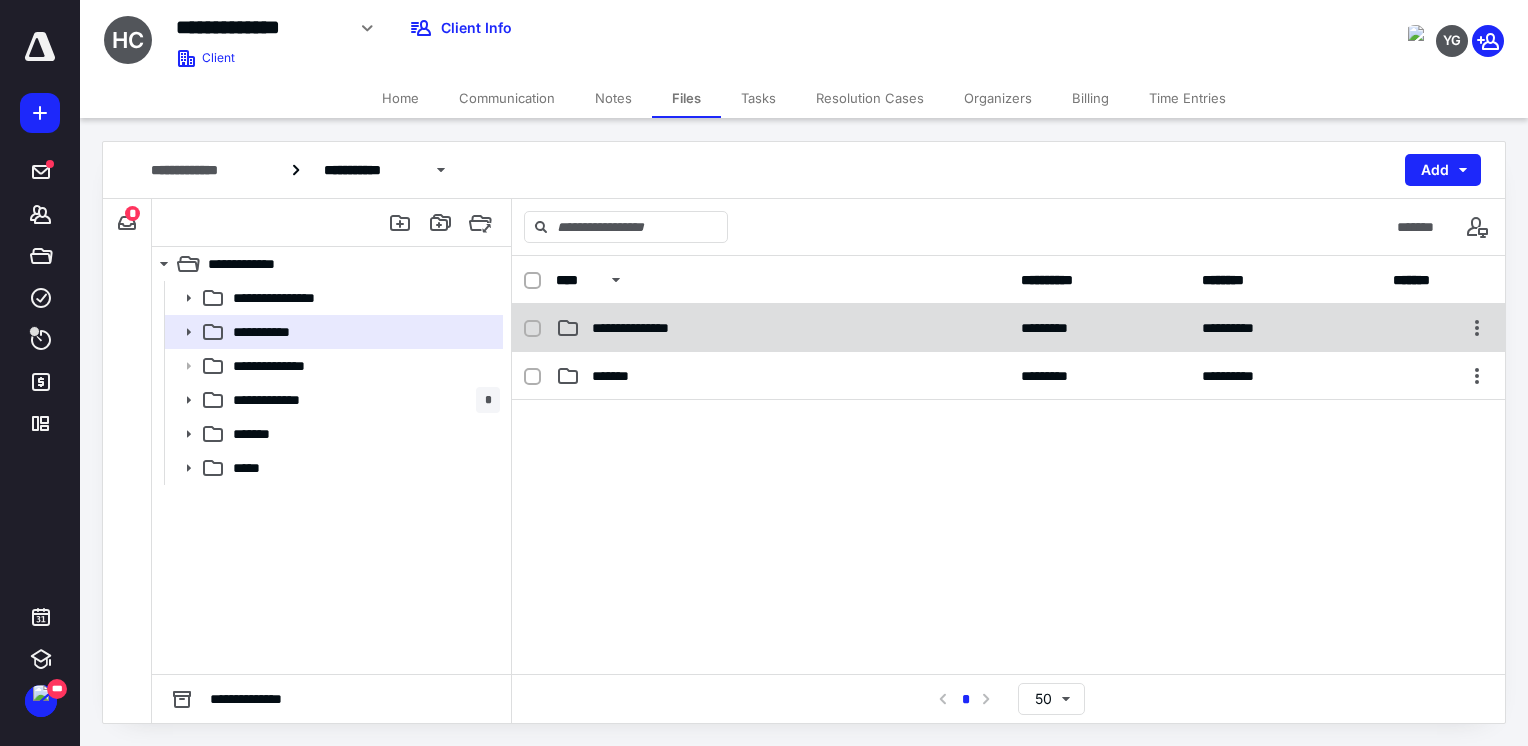 click on "**********" at bounding box center (782, 328) 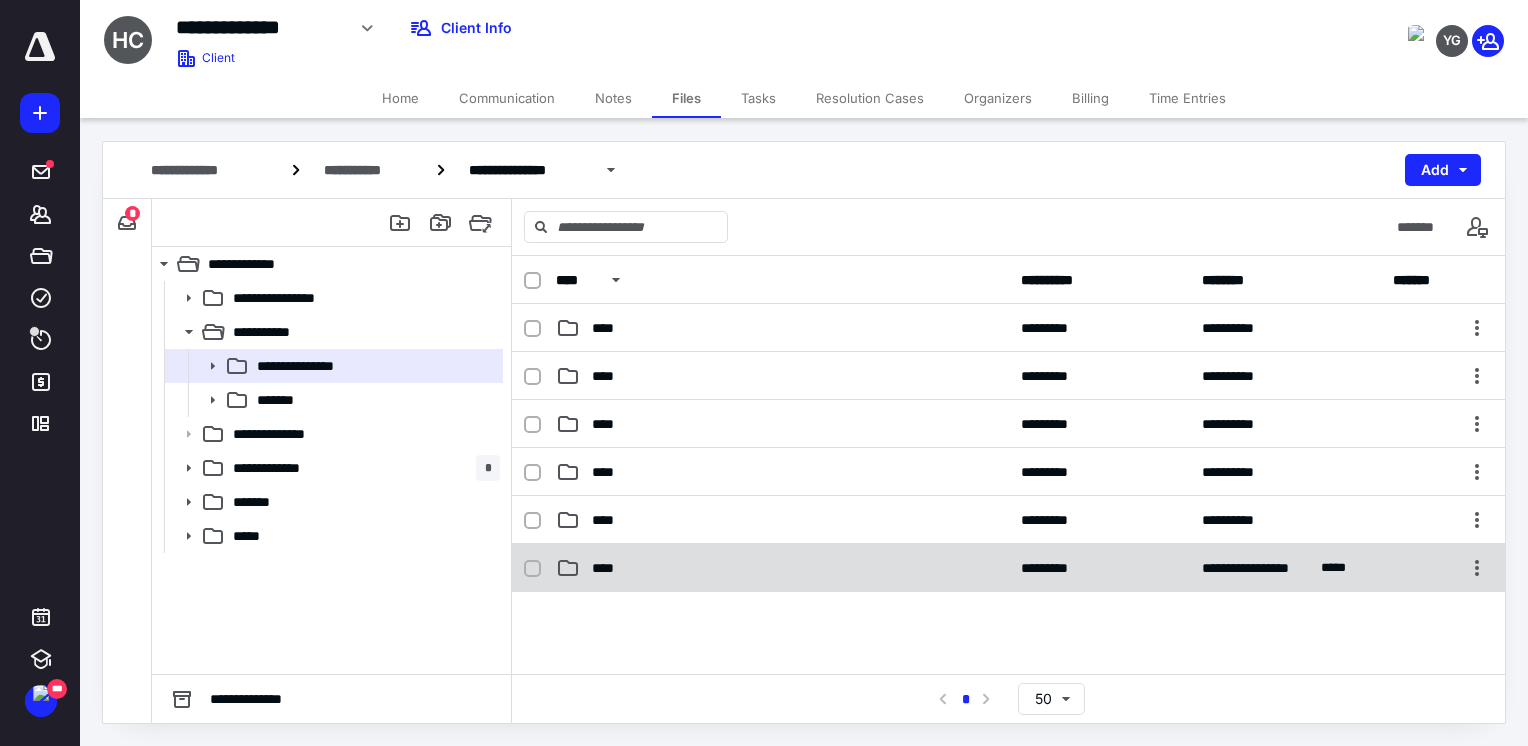 click on "****" at bounding box center [782, 568] 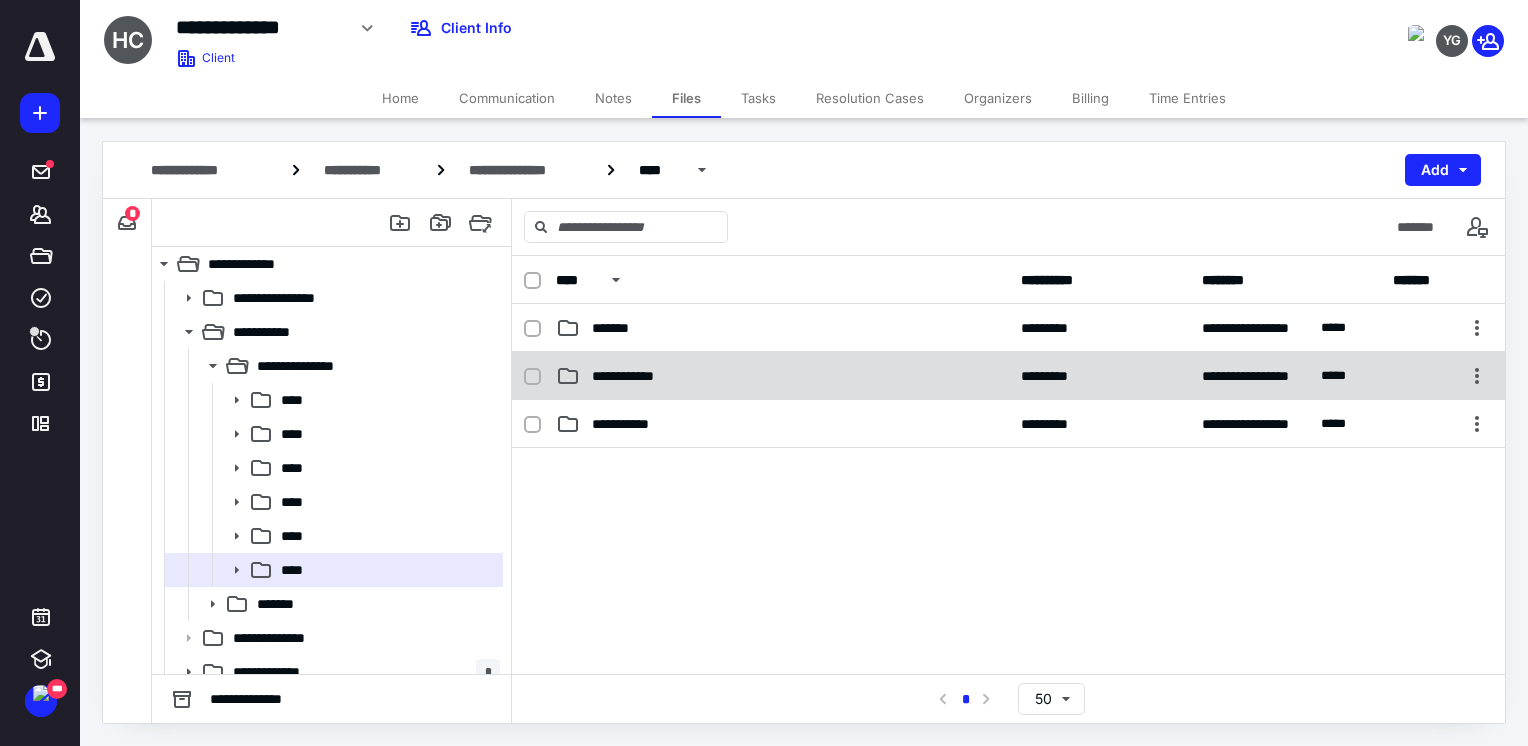 click on "**********" at bounding box center [782, 376] 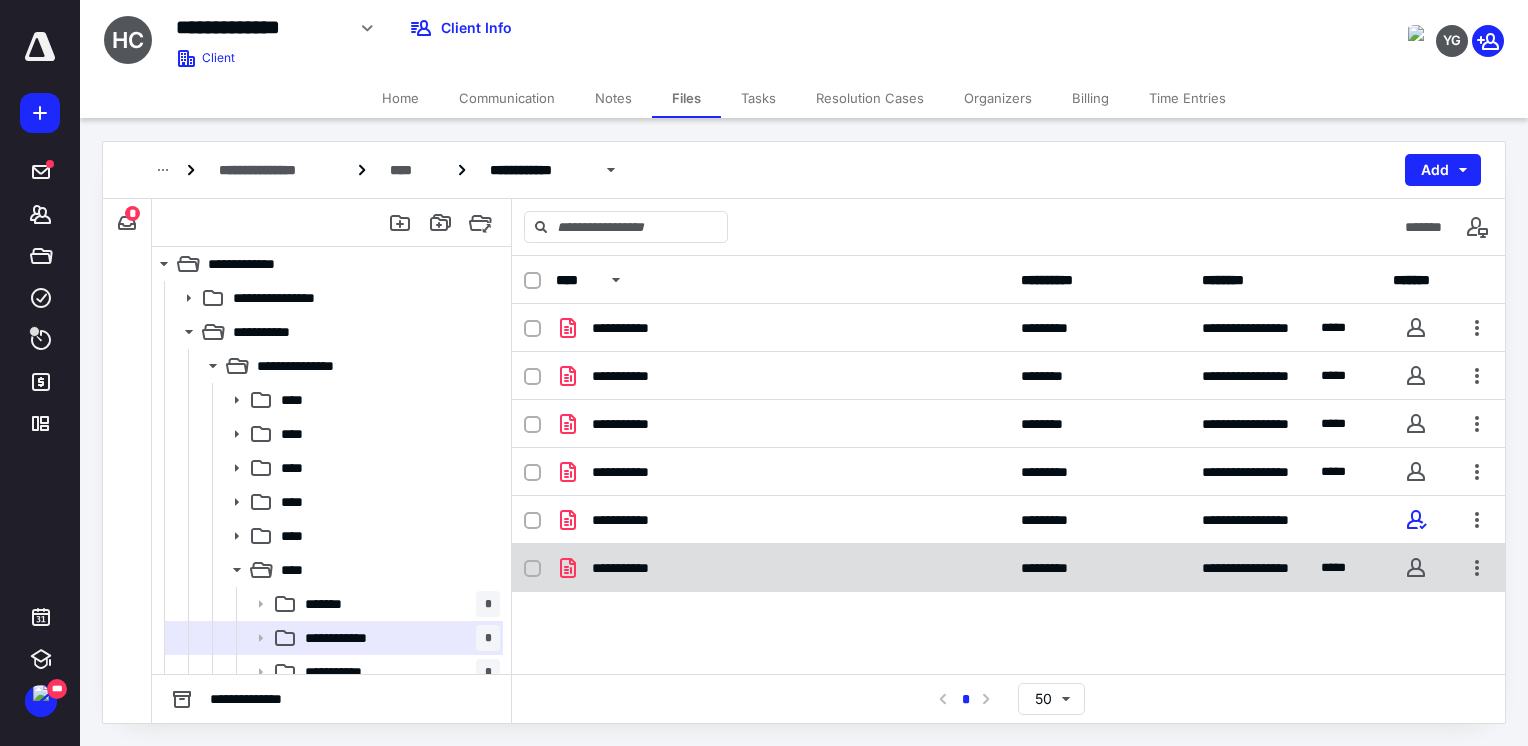 click on "**********" at bounding box center (782, 568) 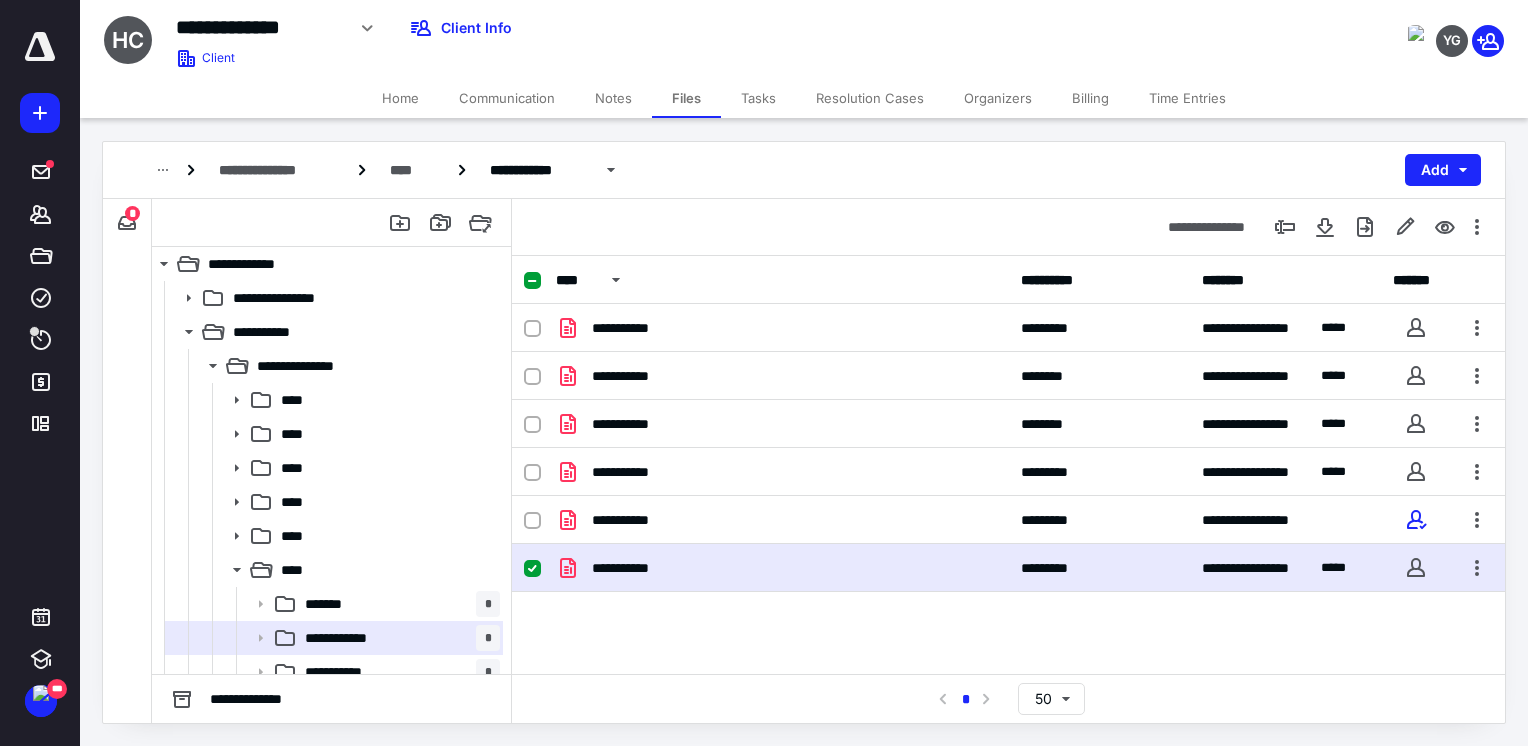 click on "**********" at bounding box center [782, 568] 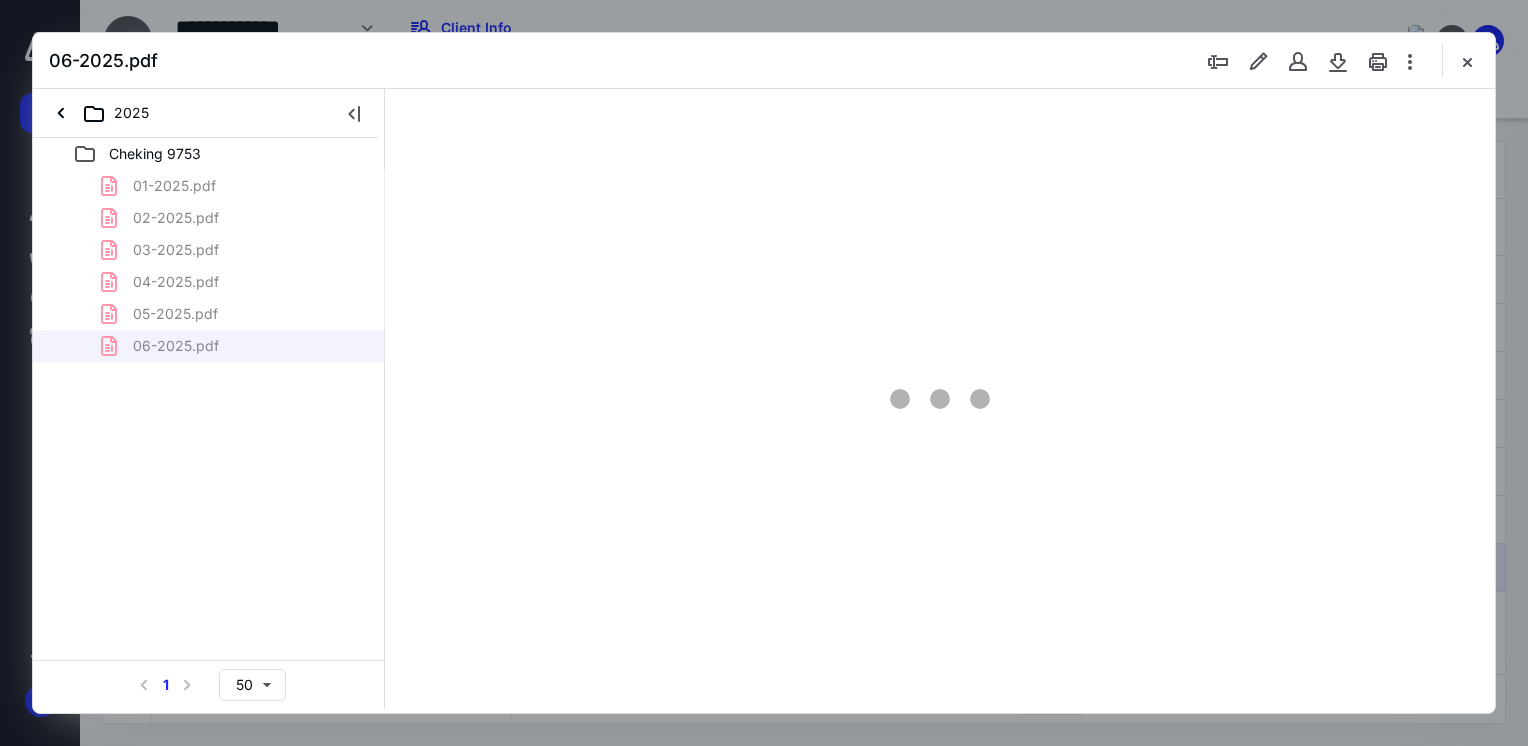 scroll, scrollTop: 0, scrollLeft: 0, axis: both 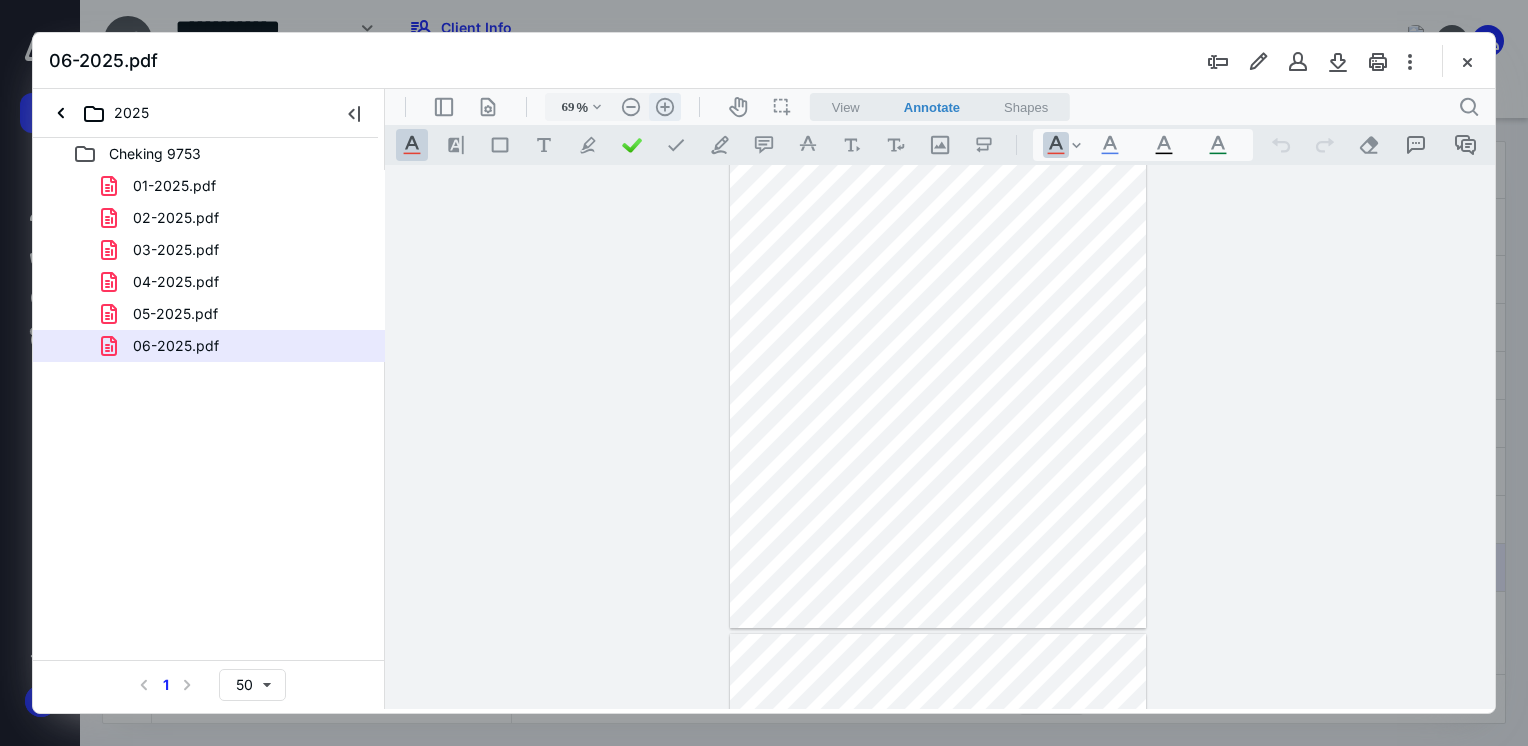 click on ".cls-1{fill:#abb0c4;} icon - header - zoom - in - line" at bounding box center [665, 107] 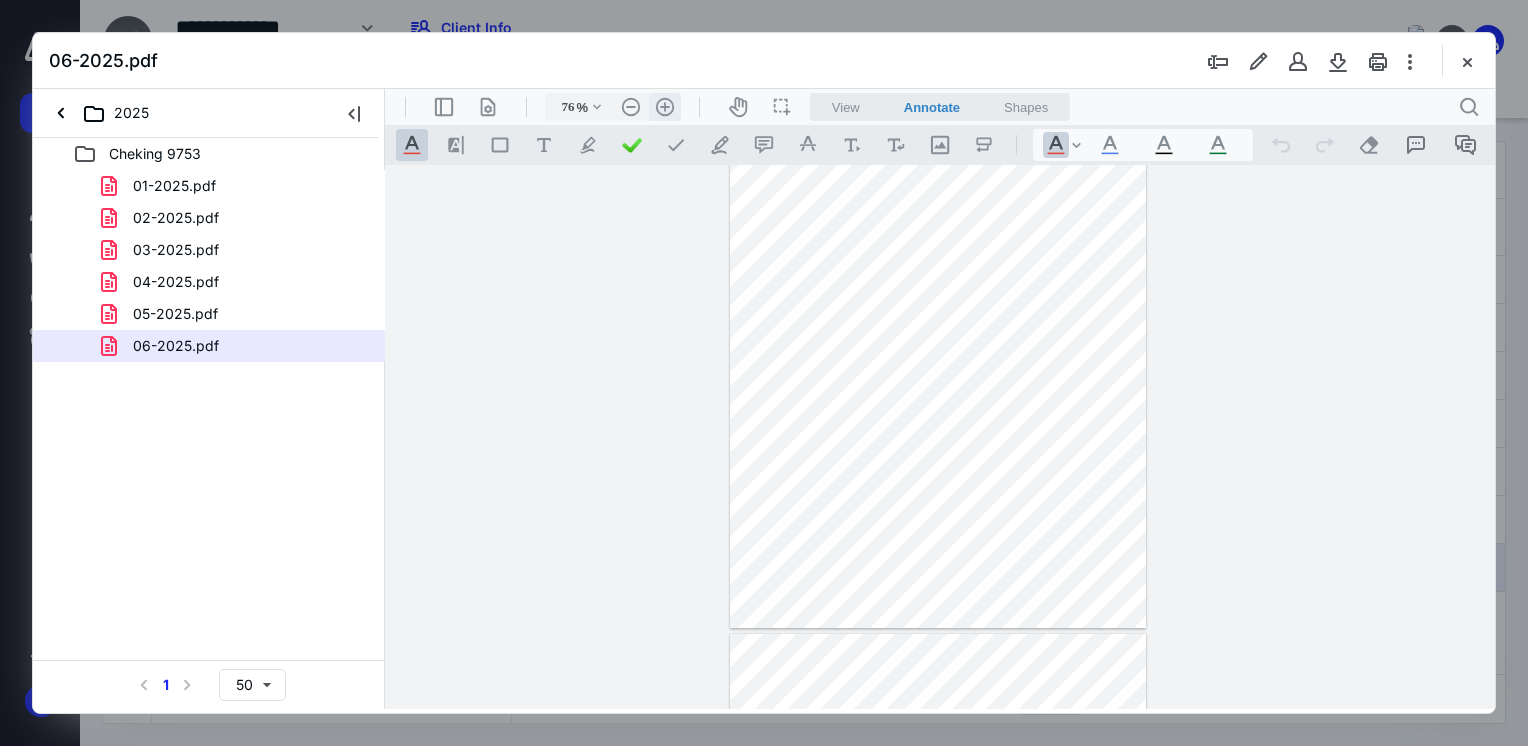 click on ".cls-1{fill:#abb0c4;} icon - header - zoom - in - line" at bounding box center (665, 107) 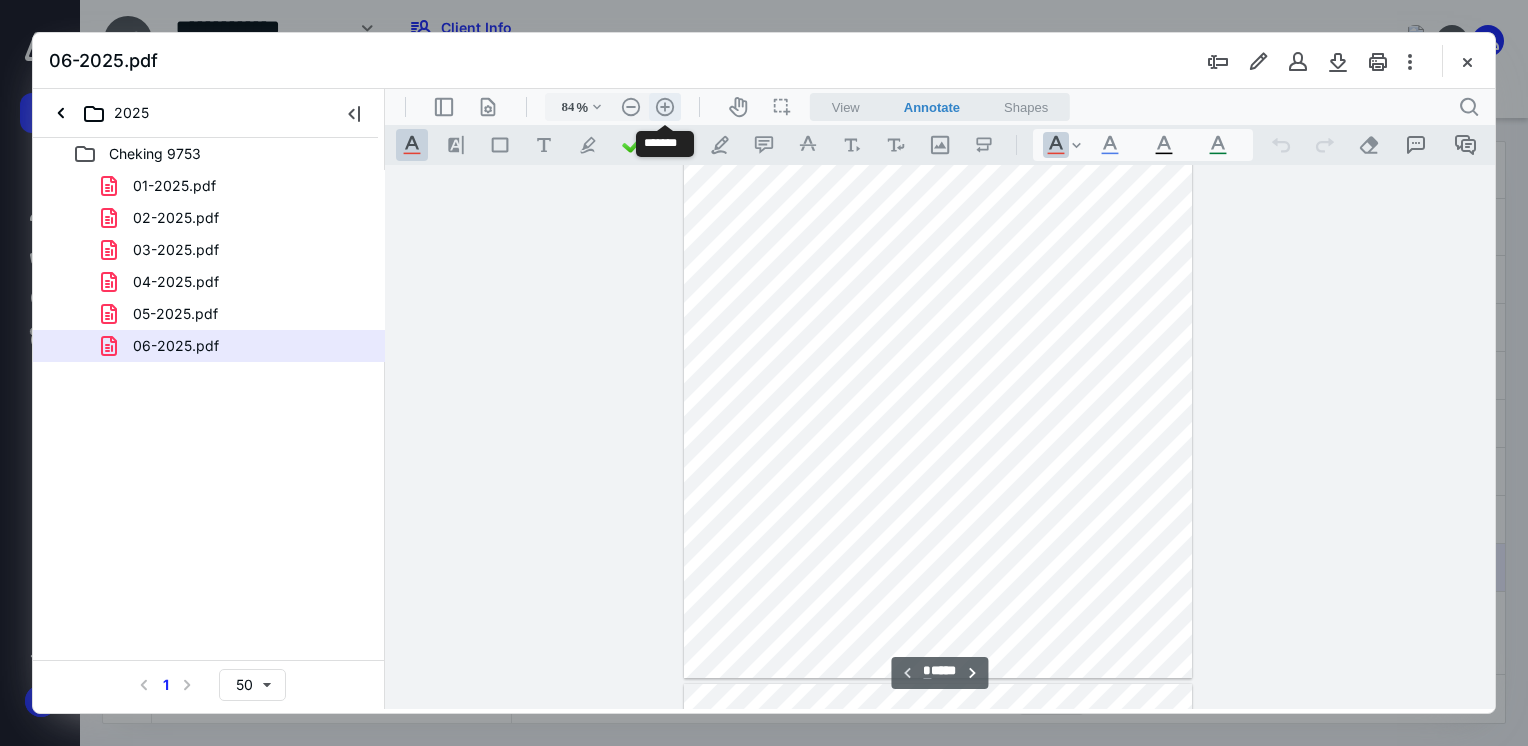 click on ".cls-1{fill:#abb0c4;} icon - header - zoom - in - line" at bounding box center (665, 107) 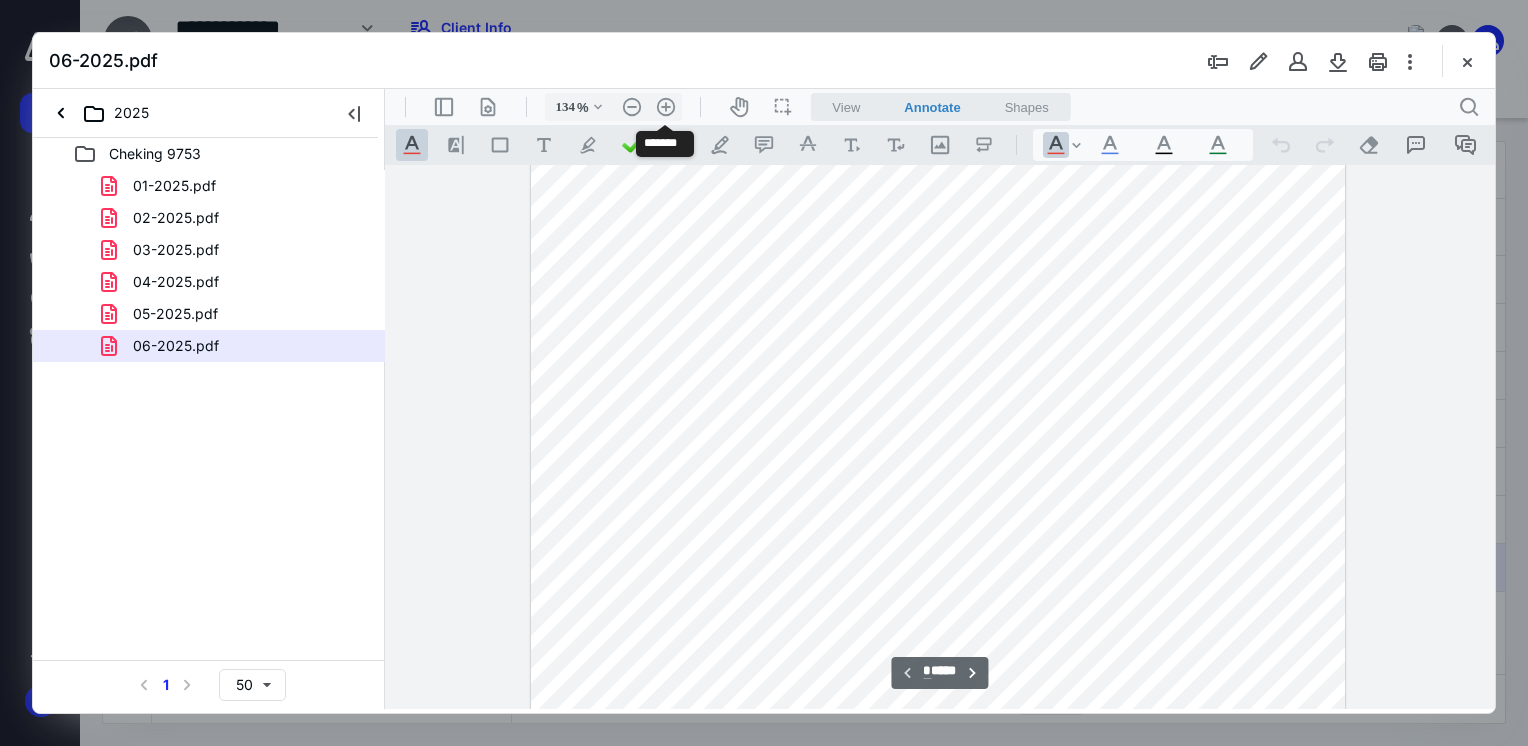 drag, startPoint x: 669, startPoint y: 99, endPoint x: 705, endPoint y: 110, distance: 37.64306 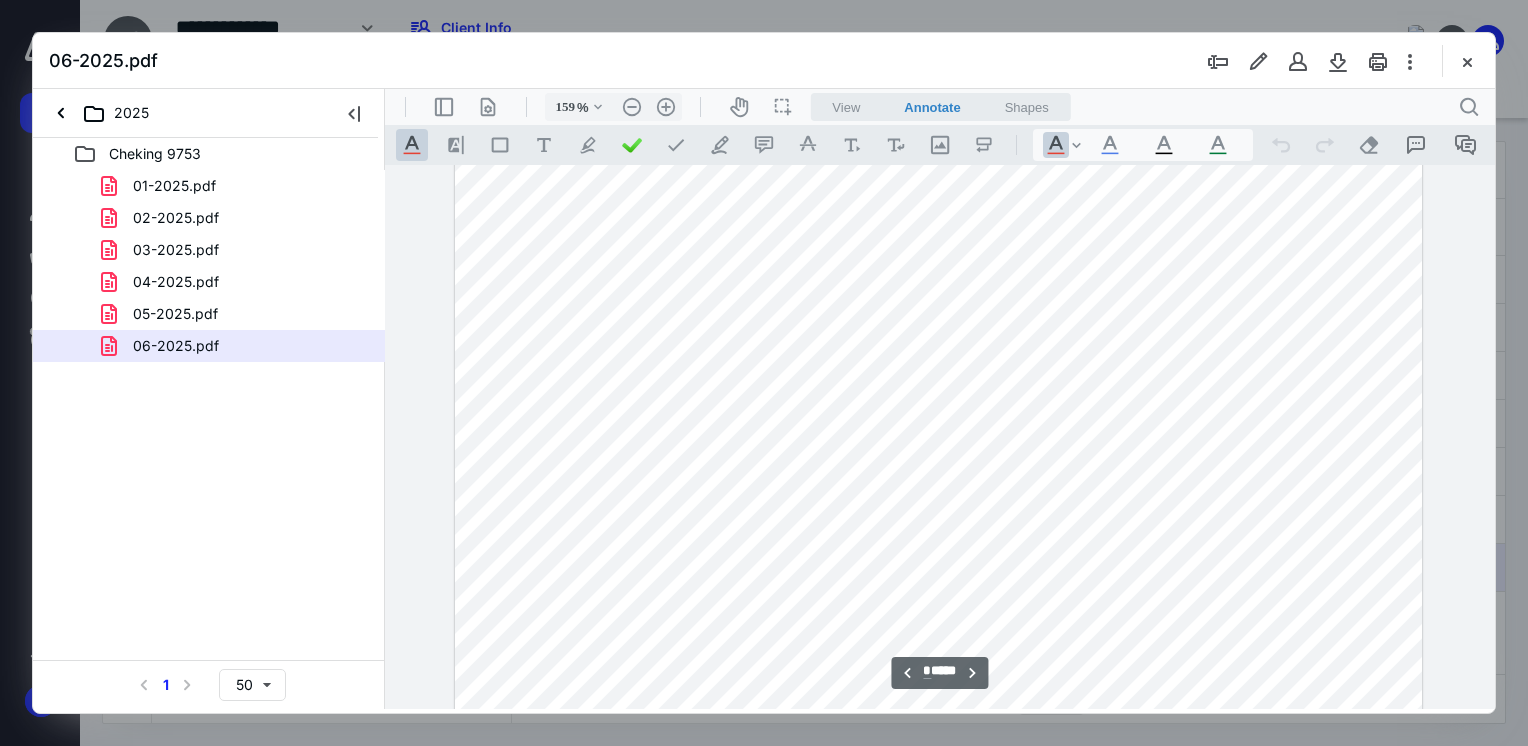 scroll, scrollTop: 2824, scrollLeft: 0, axis: vertical 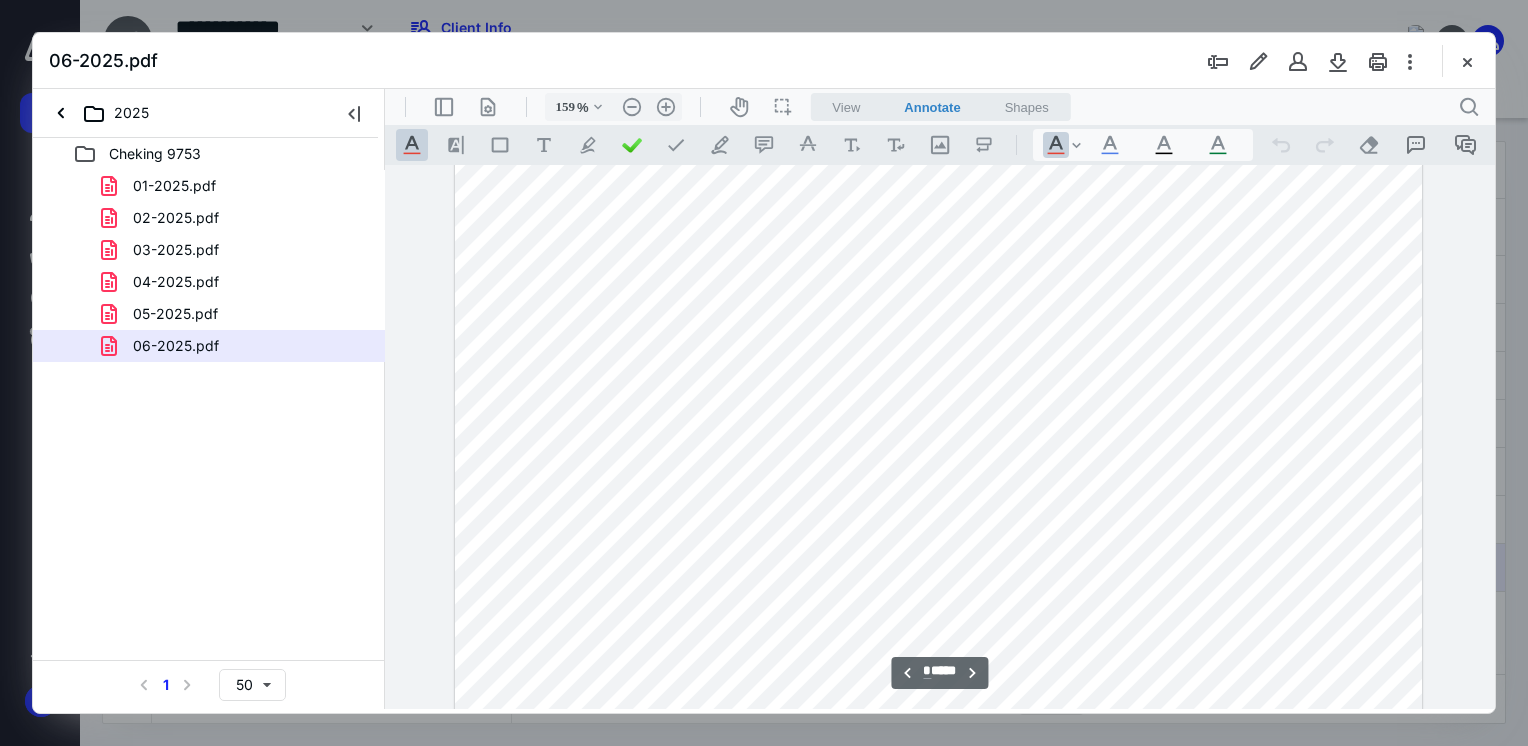 type on "*" 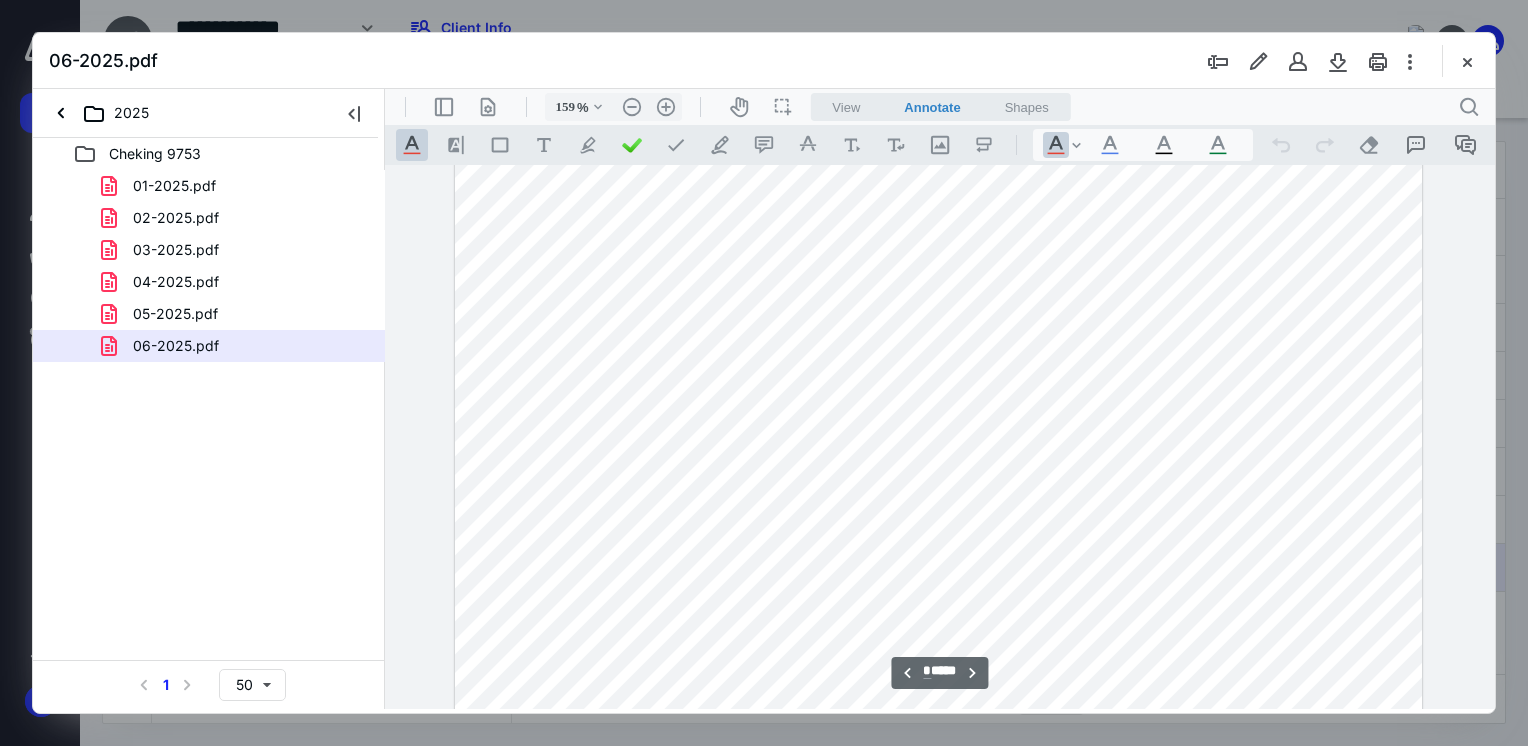 scroll, scrollTop: 3893, scrollLeft: 0, axis: vertical 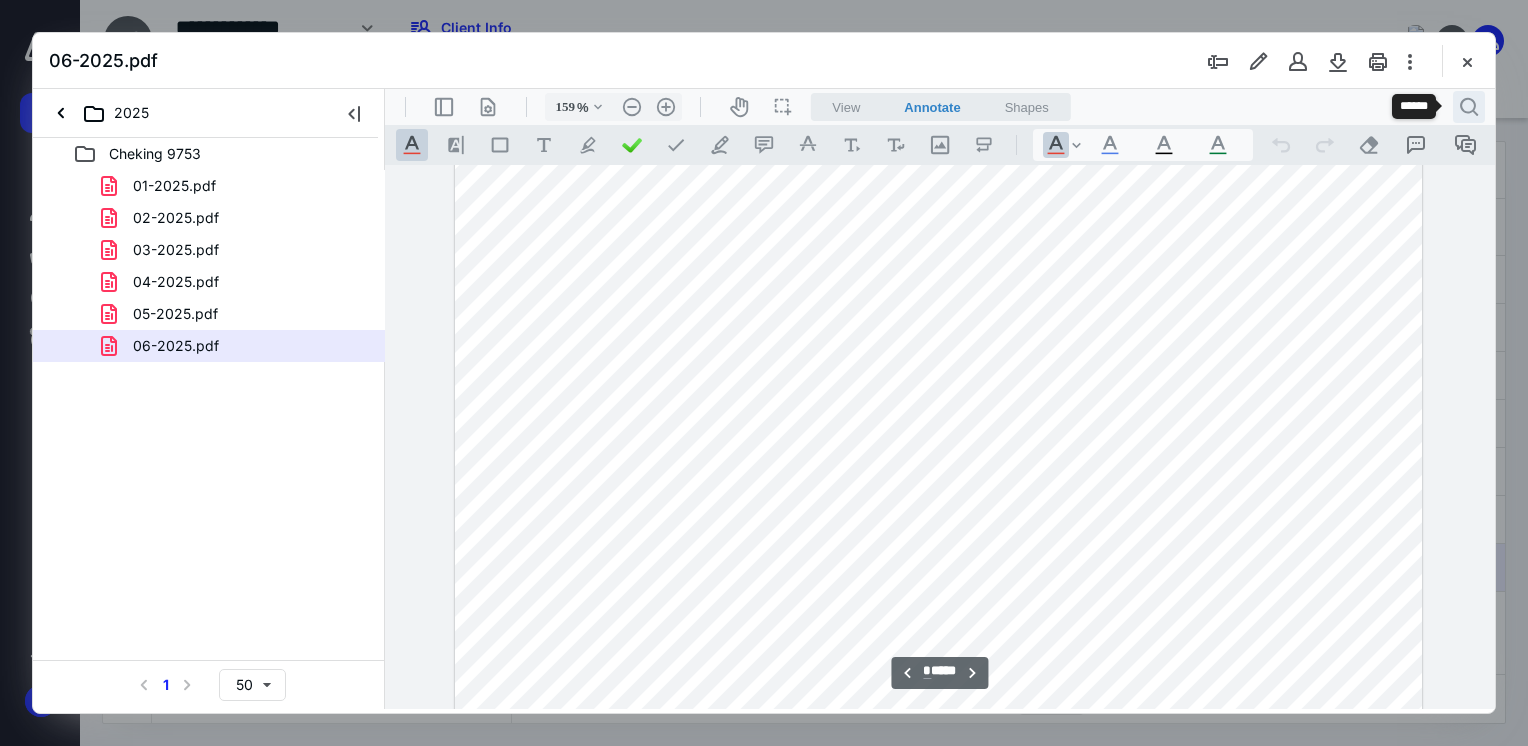 click on ".cls-1{fill:#abb0c4;} icon - header - search" at bounding box center [1469, 107] 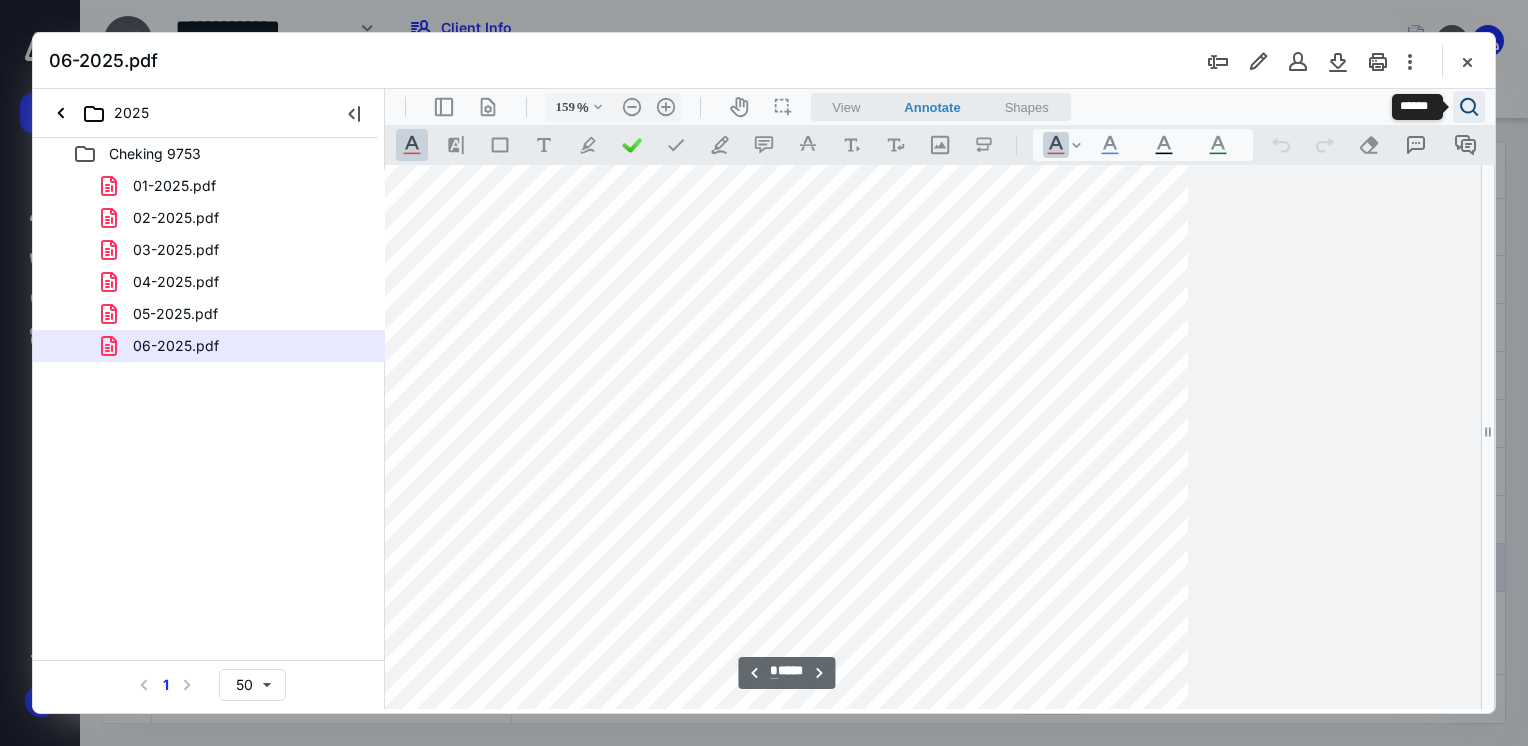 type 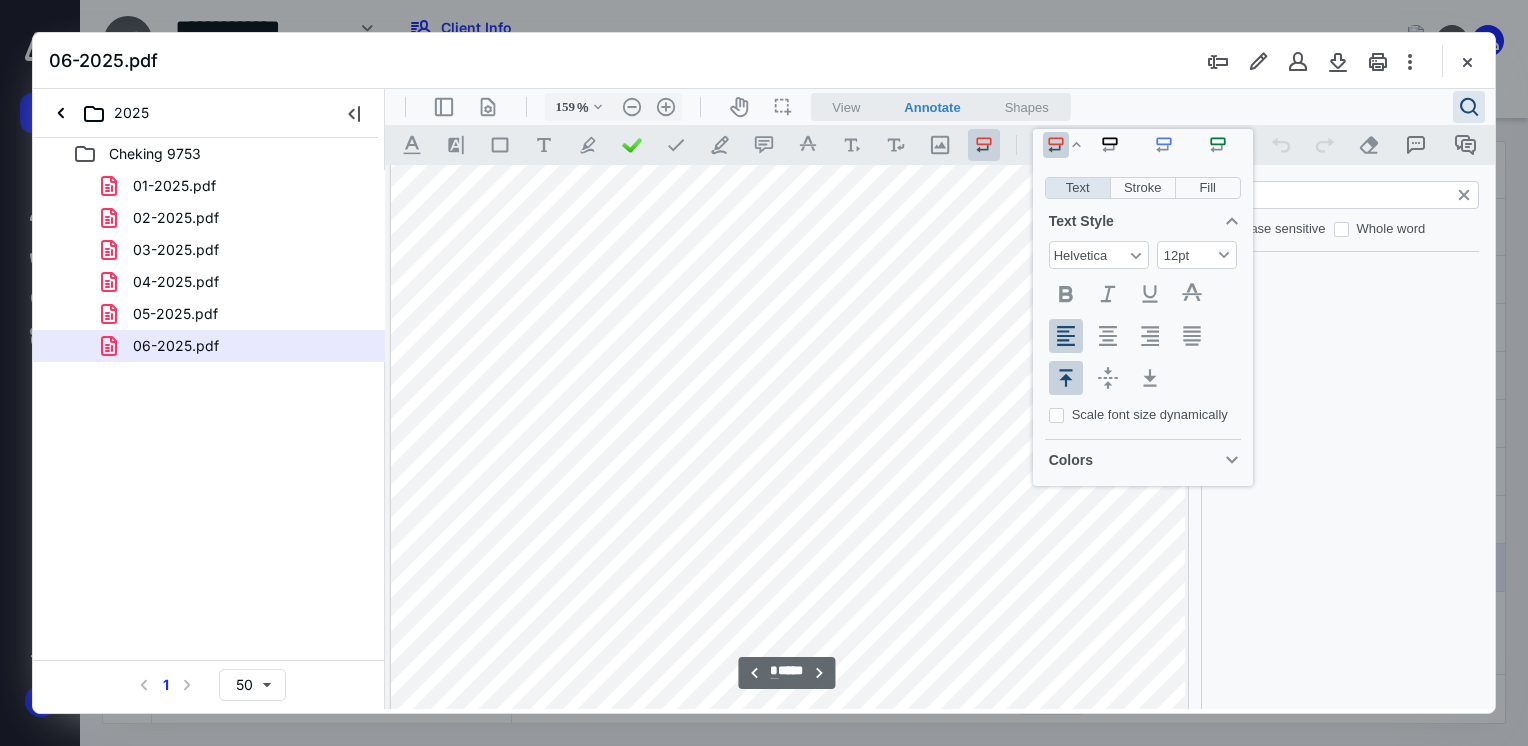 click on "*" at bounding box center [1350, 195] 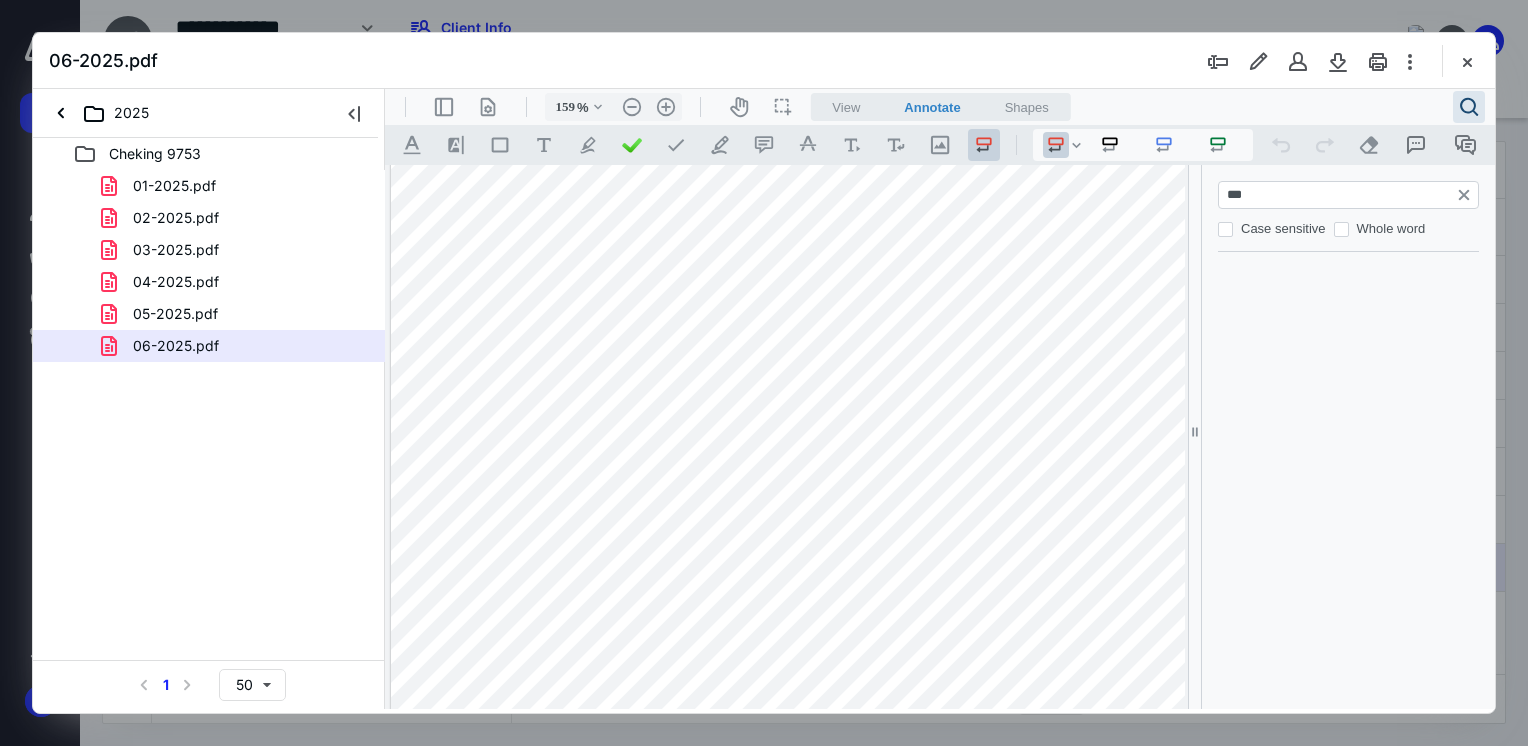 type on "****" 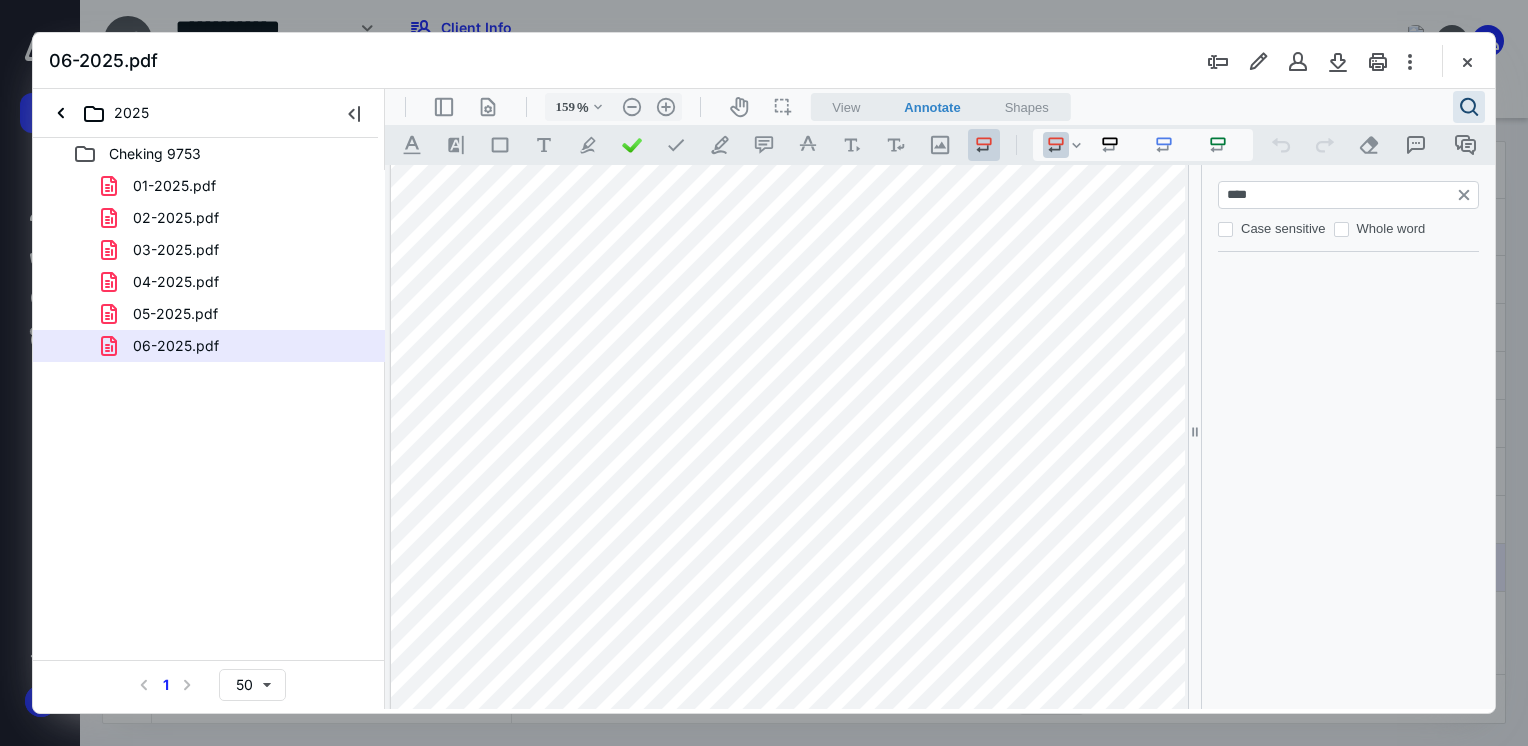 type on "*" 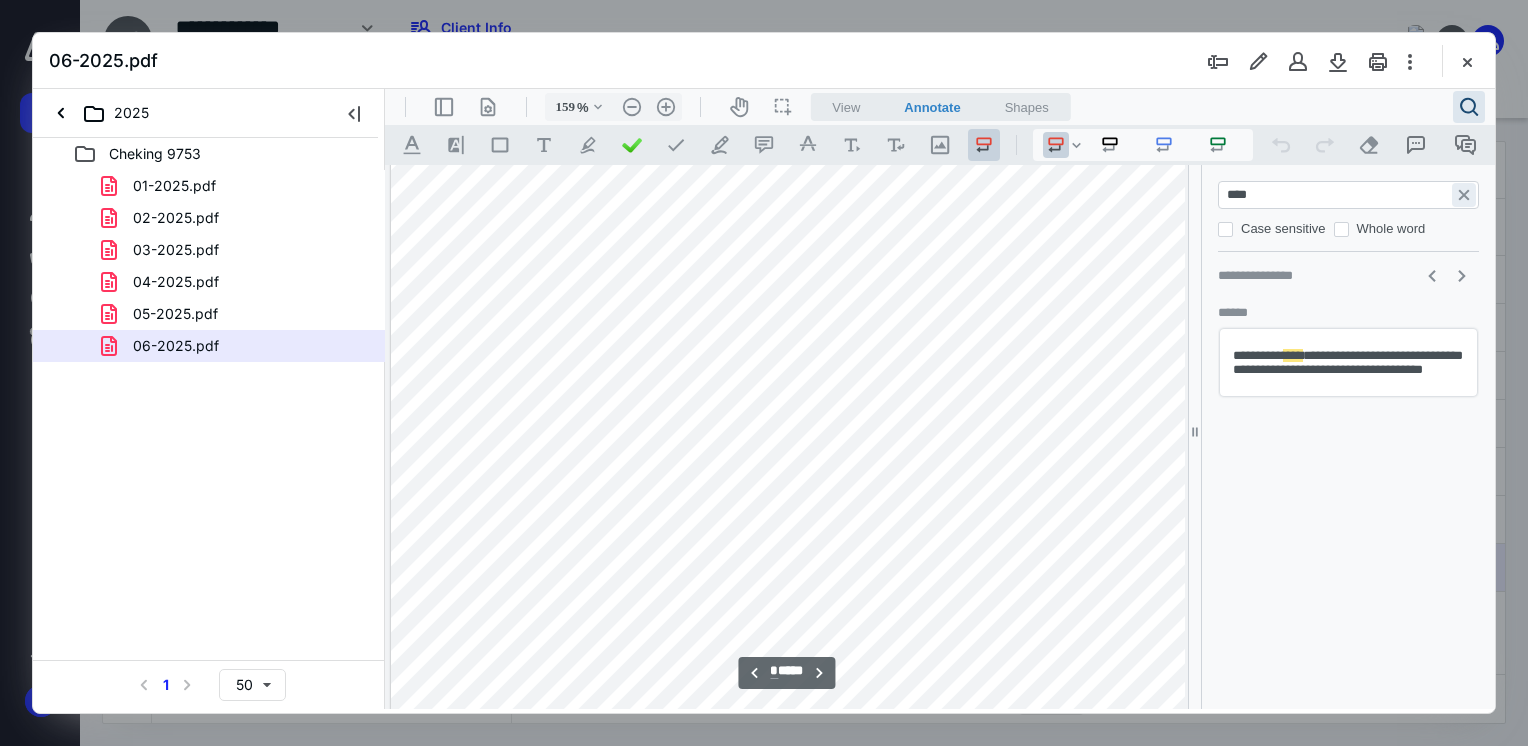 type on "****" 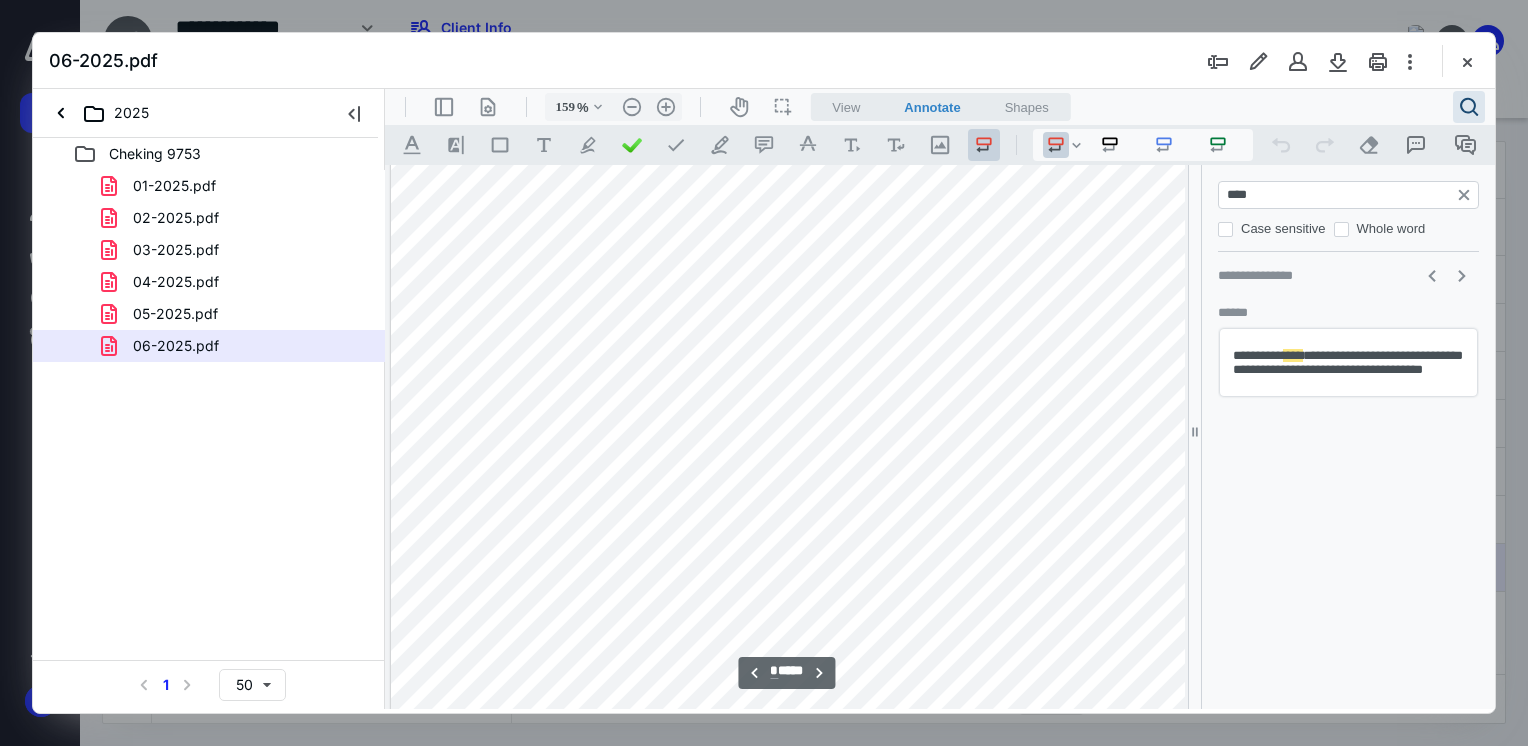 type 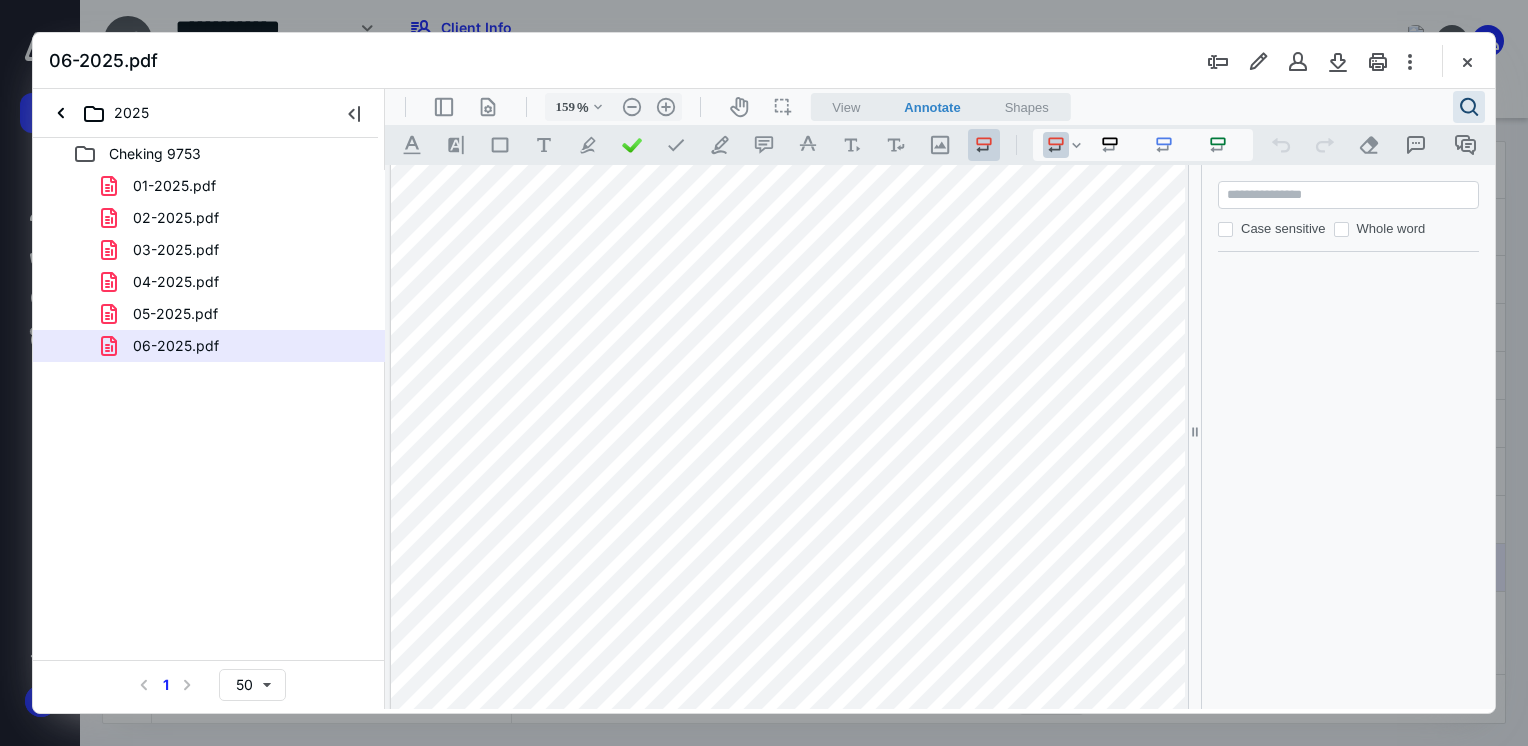 click at bounding box center (875, 400) 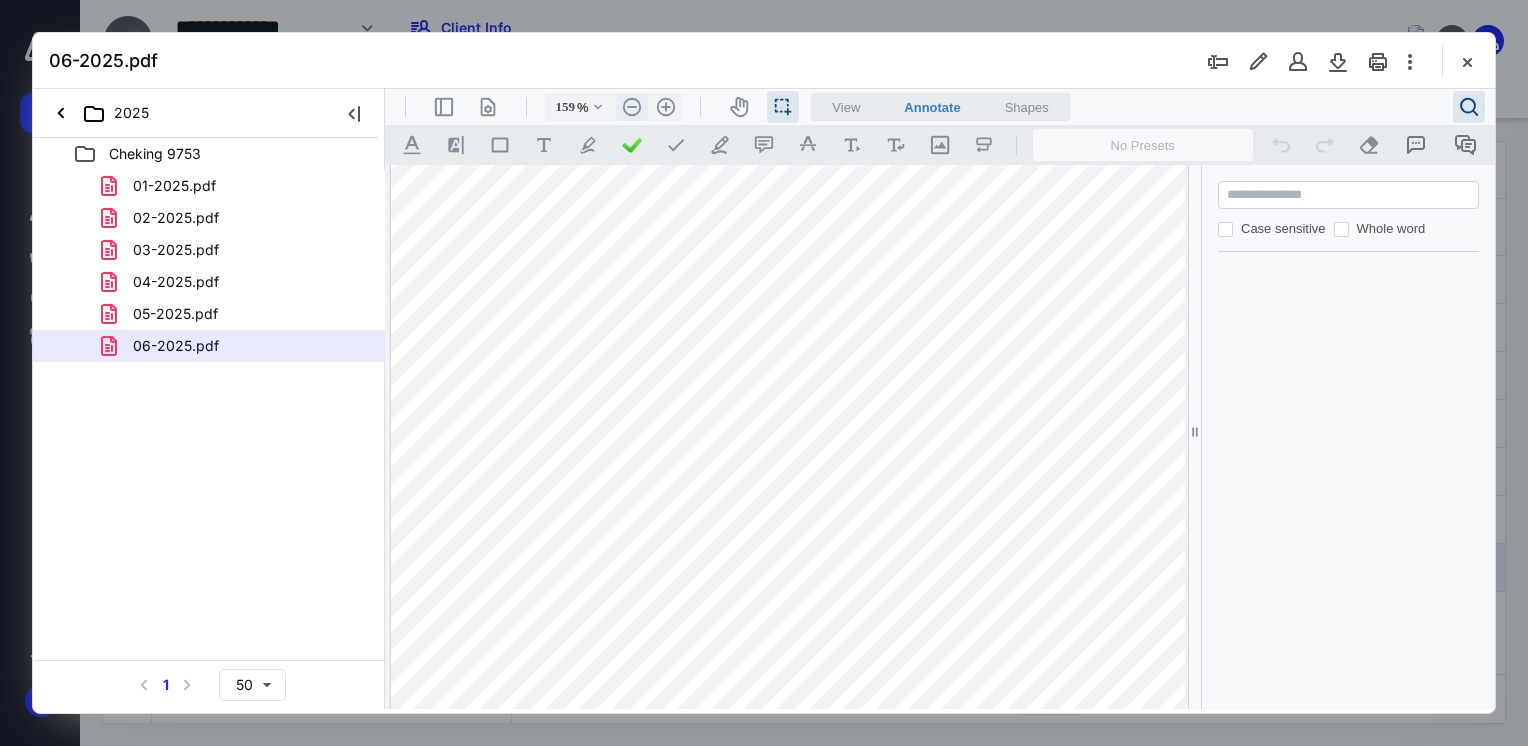 click on ".cls-1{fill:#abb0c4;} icon - header - zoom - out - line" at bounding box center [632, 107] 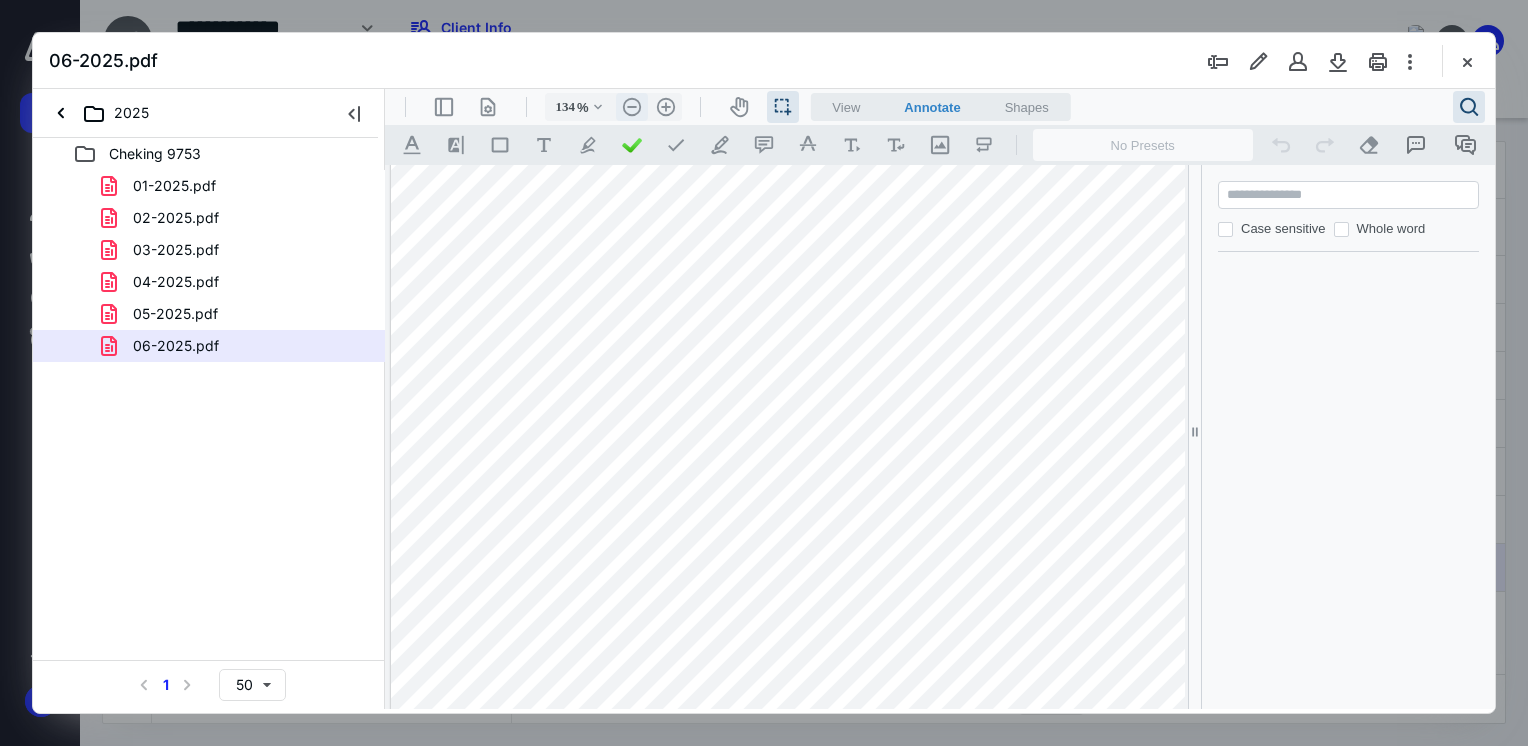 scroll, scrollTop: 7746, scrollLeft: 0, axis: vertical 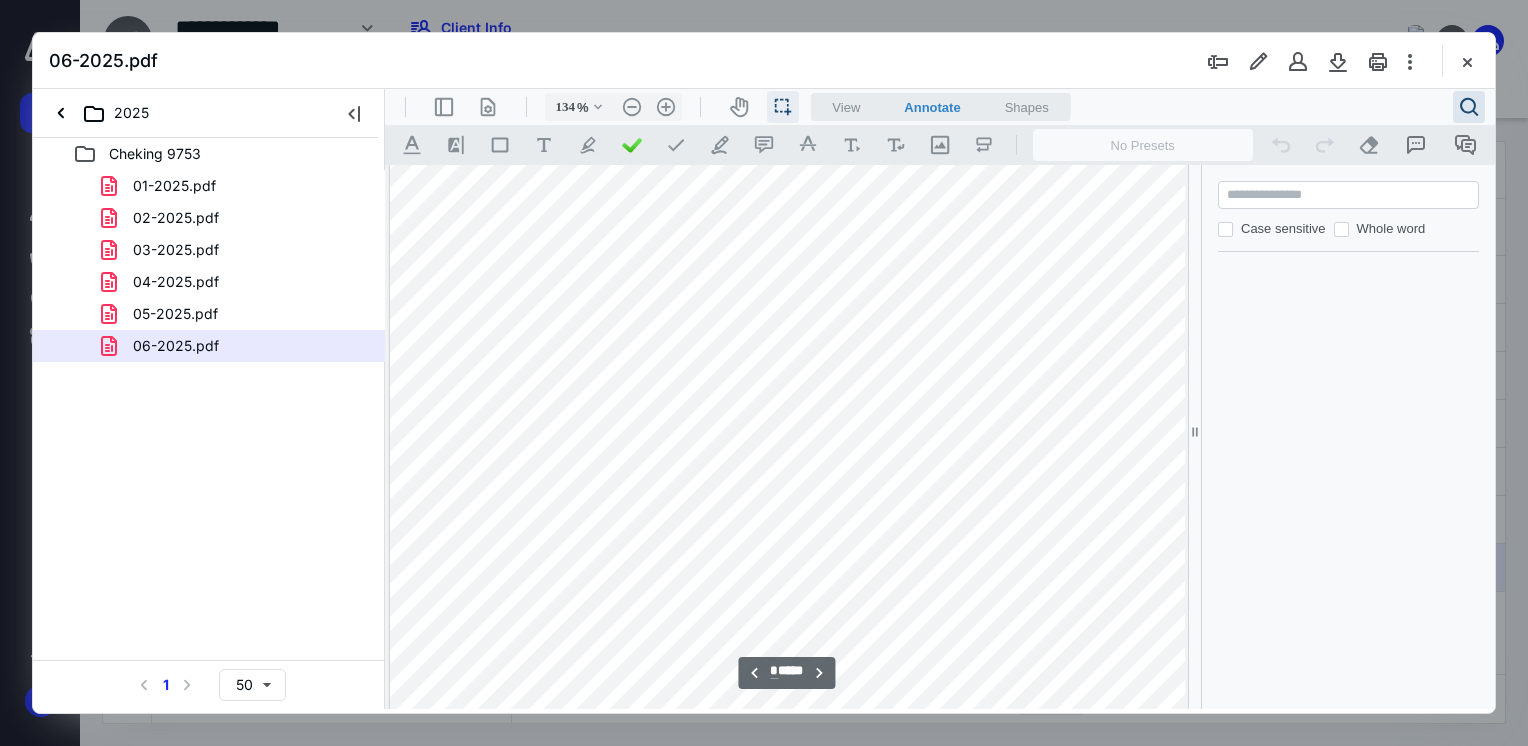 click on "icon / operation / multi select" at bounding box center (783, 107) 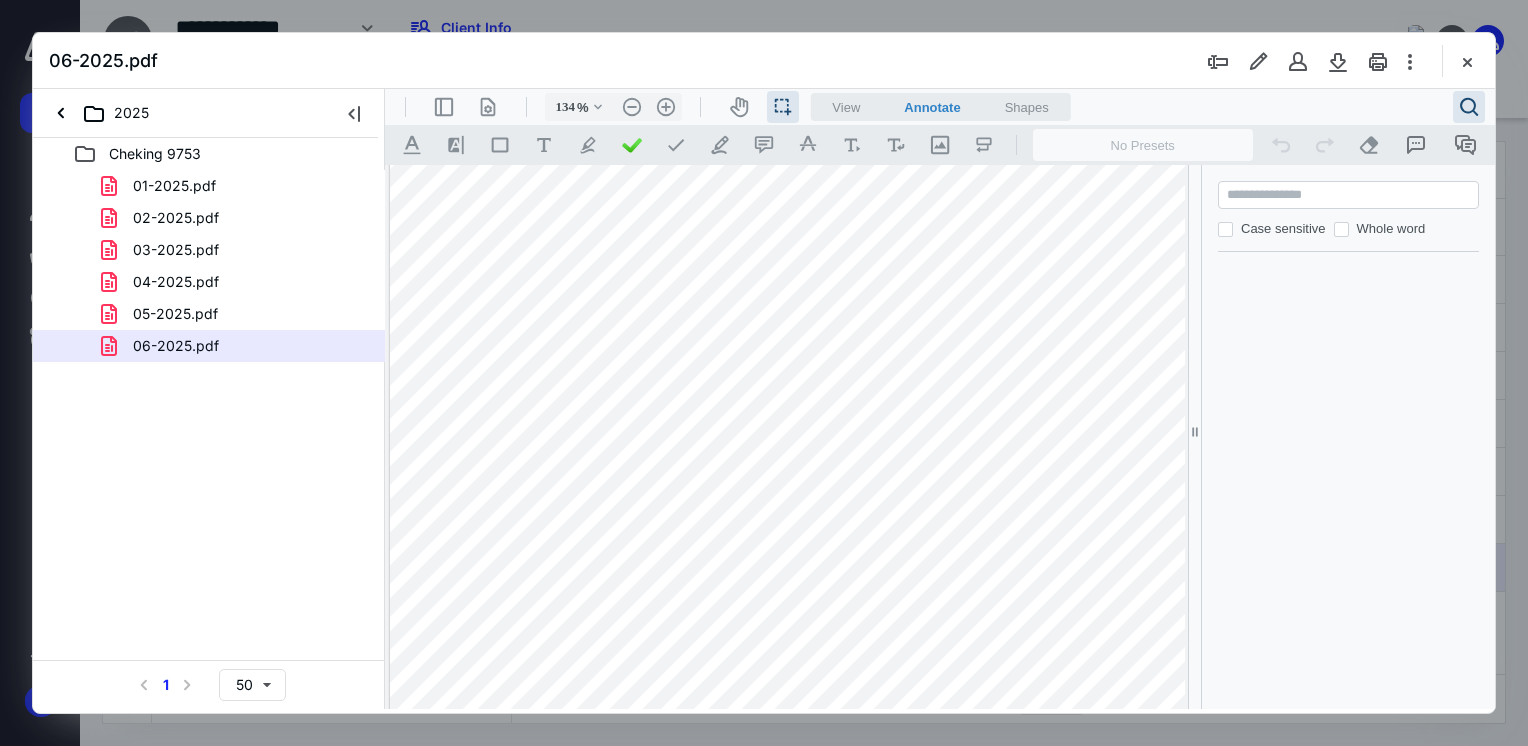 drag, startPoint x: 1097, startPoint y: 408, endPoint x: 1137, endPoint y: 407, distance: 40.012497 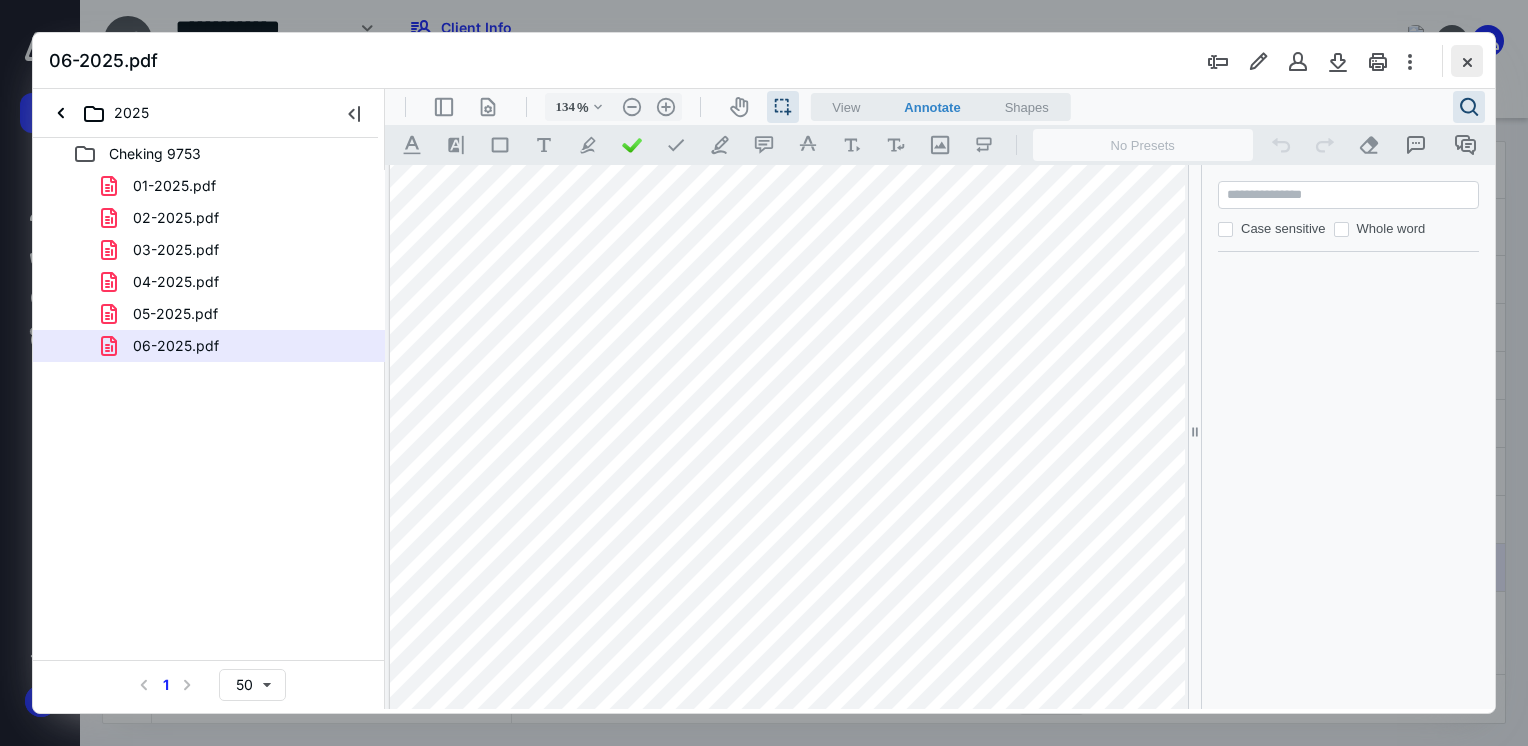 click at bounding box center [1467, 61] 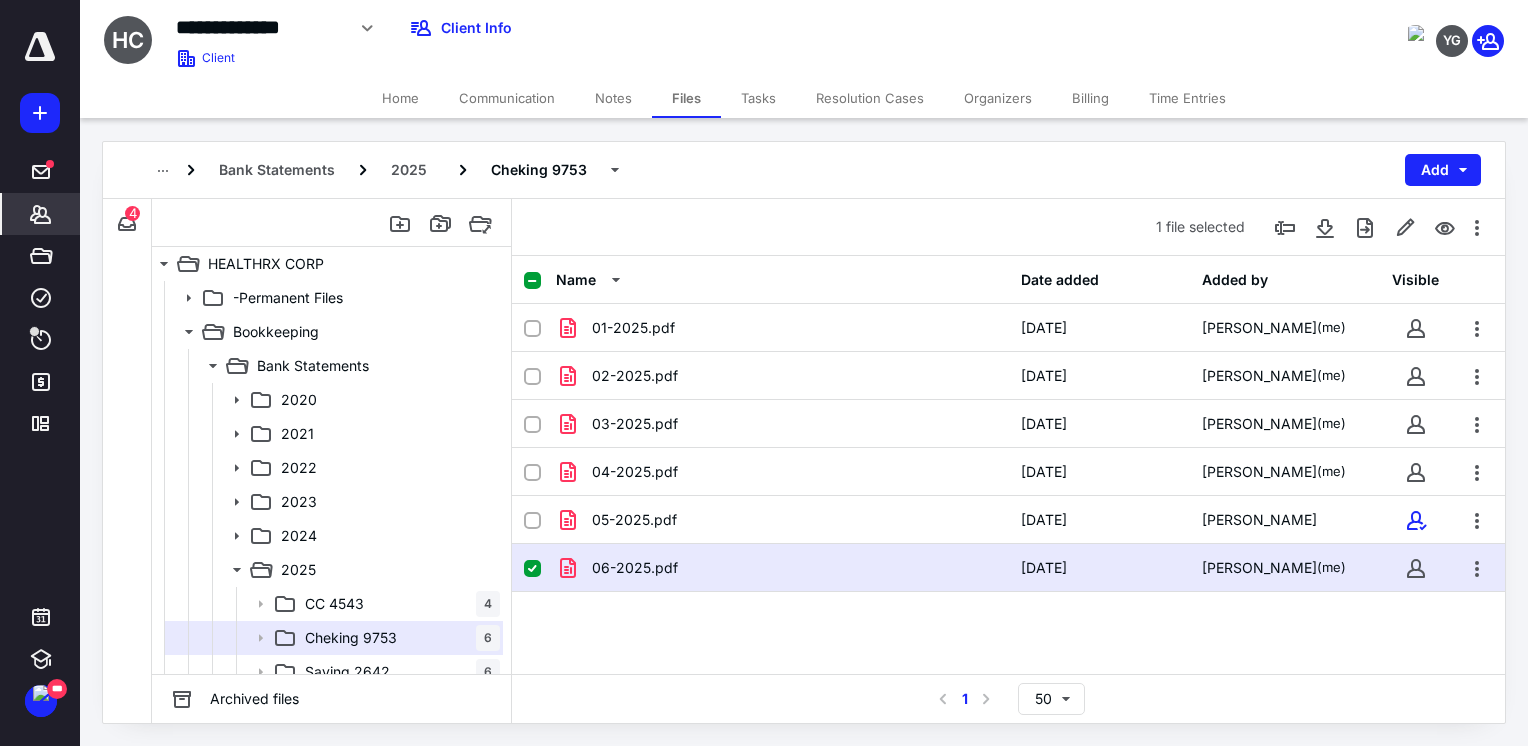 drag, startPoint x: 37, startPoint y: 217, endPoint x: 68, endPoint y: 212, distance: 31.400637 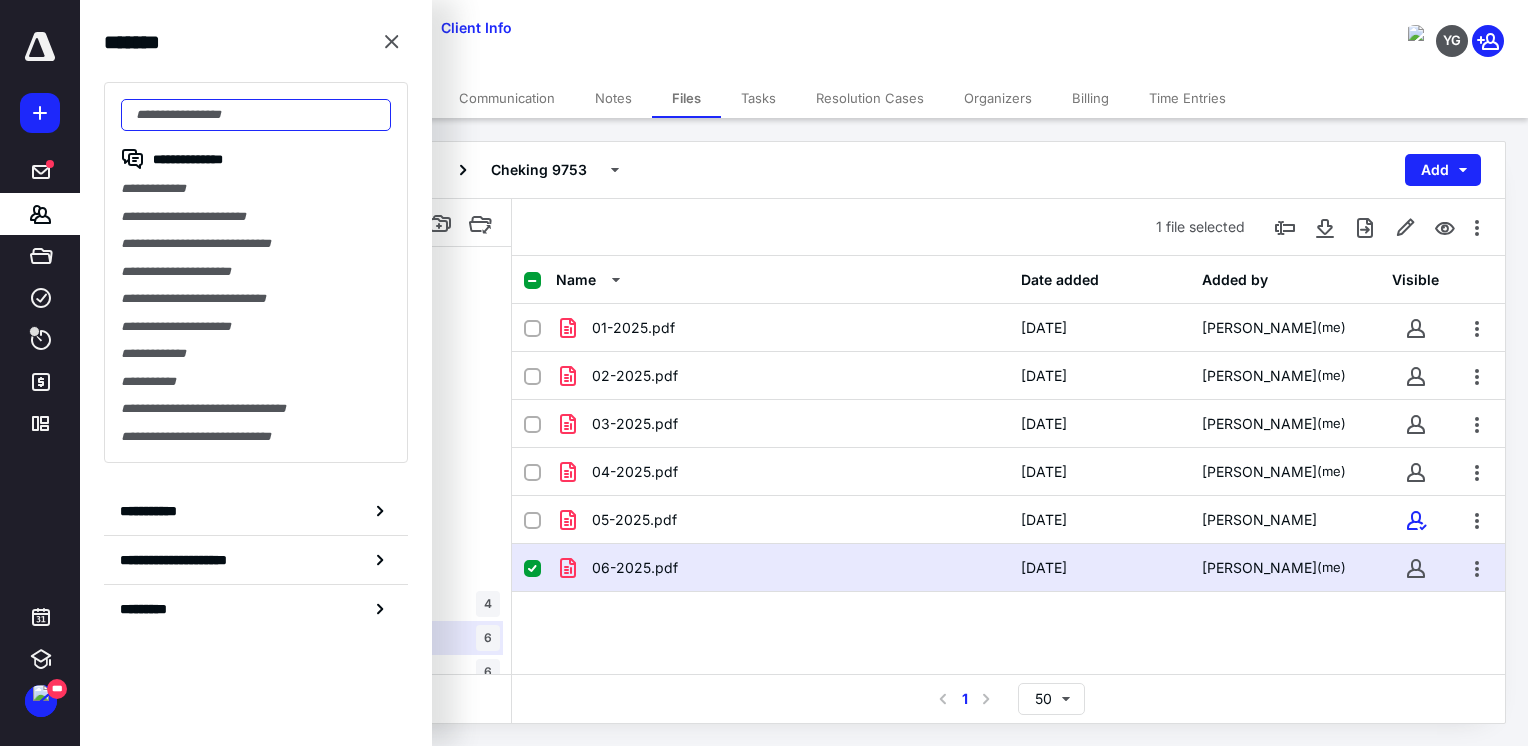 click at bounding box center (256, 115) 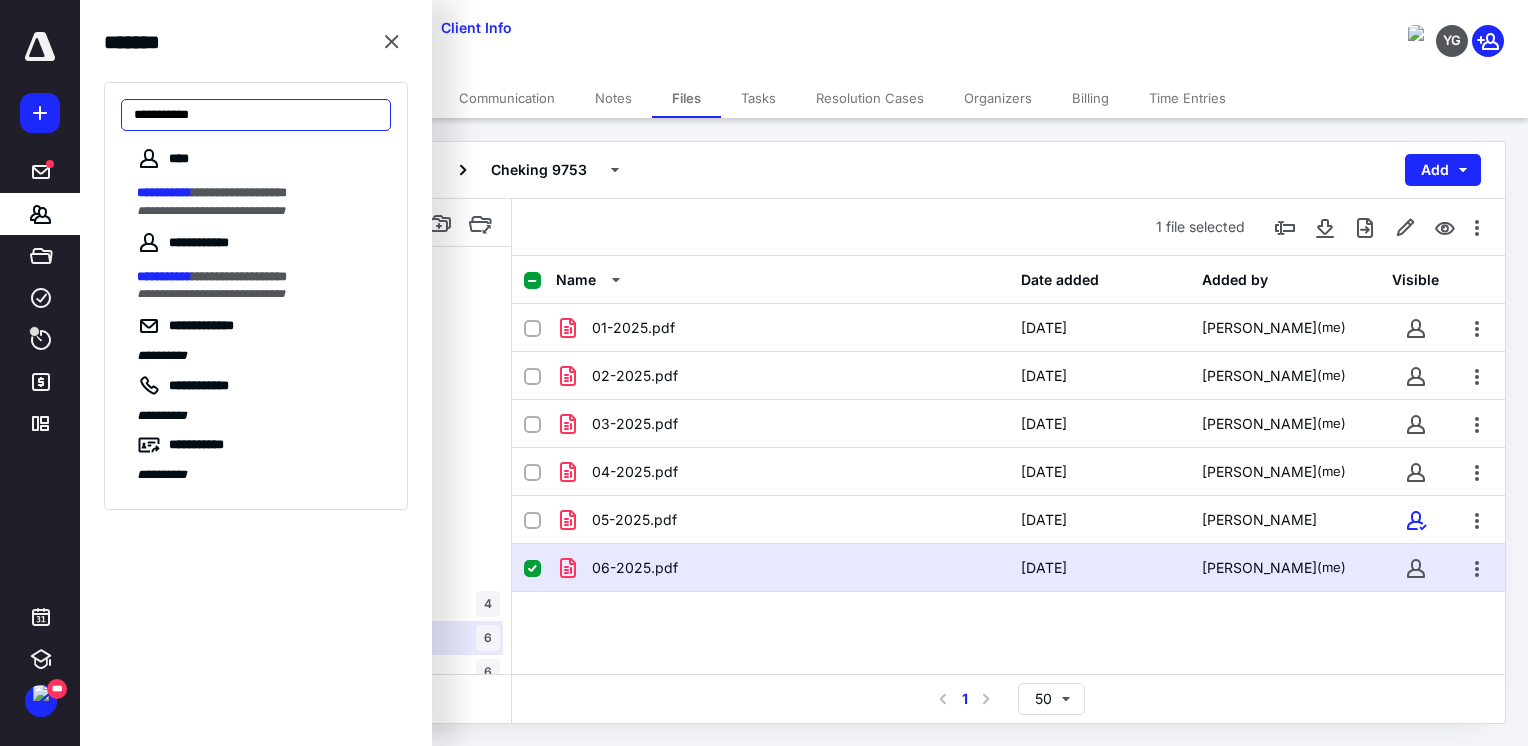 type on "**********" 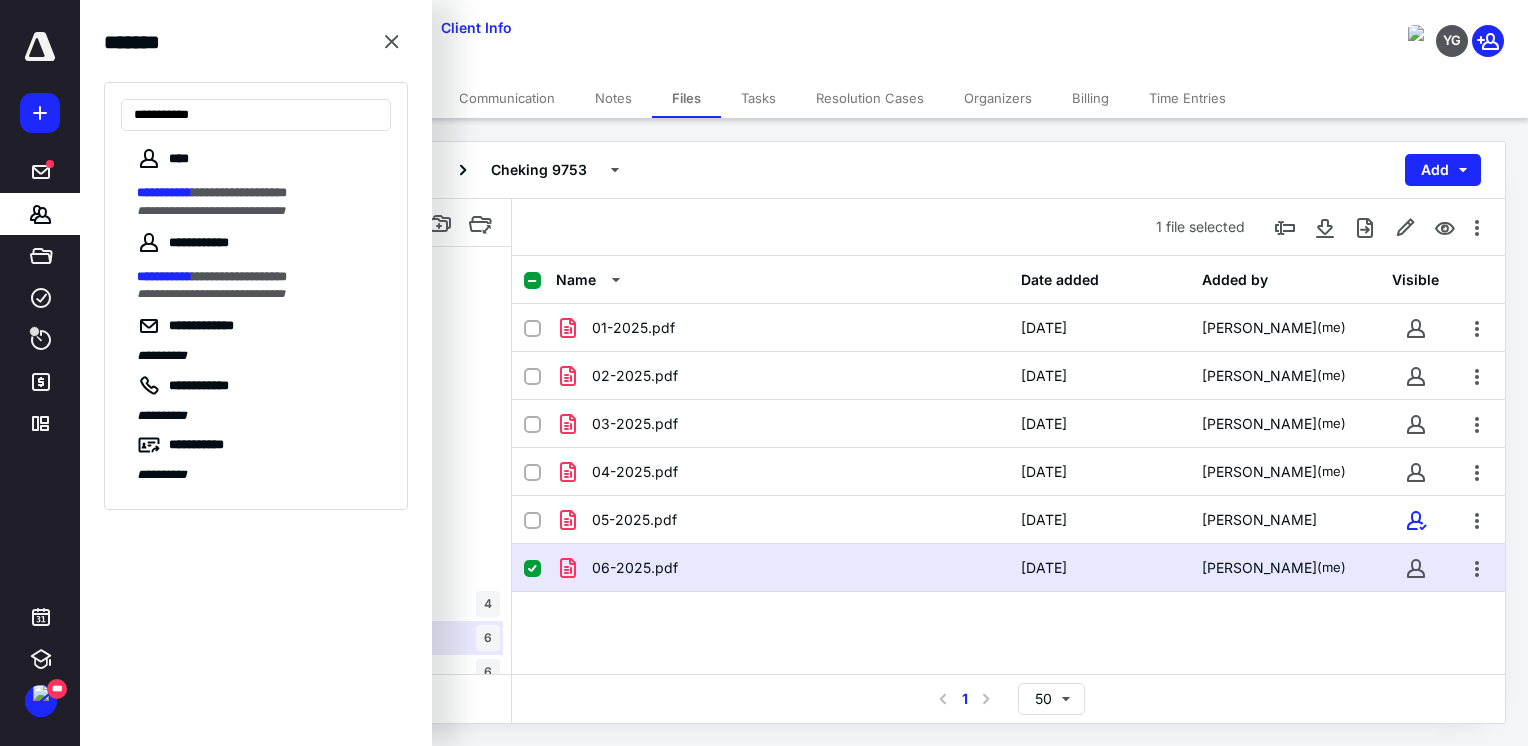 drag, startPoint x: 278, startPoint y: 210, endPoint x: 386, endPoint y: 268, distance: 122.588745 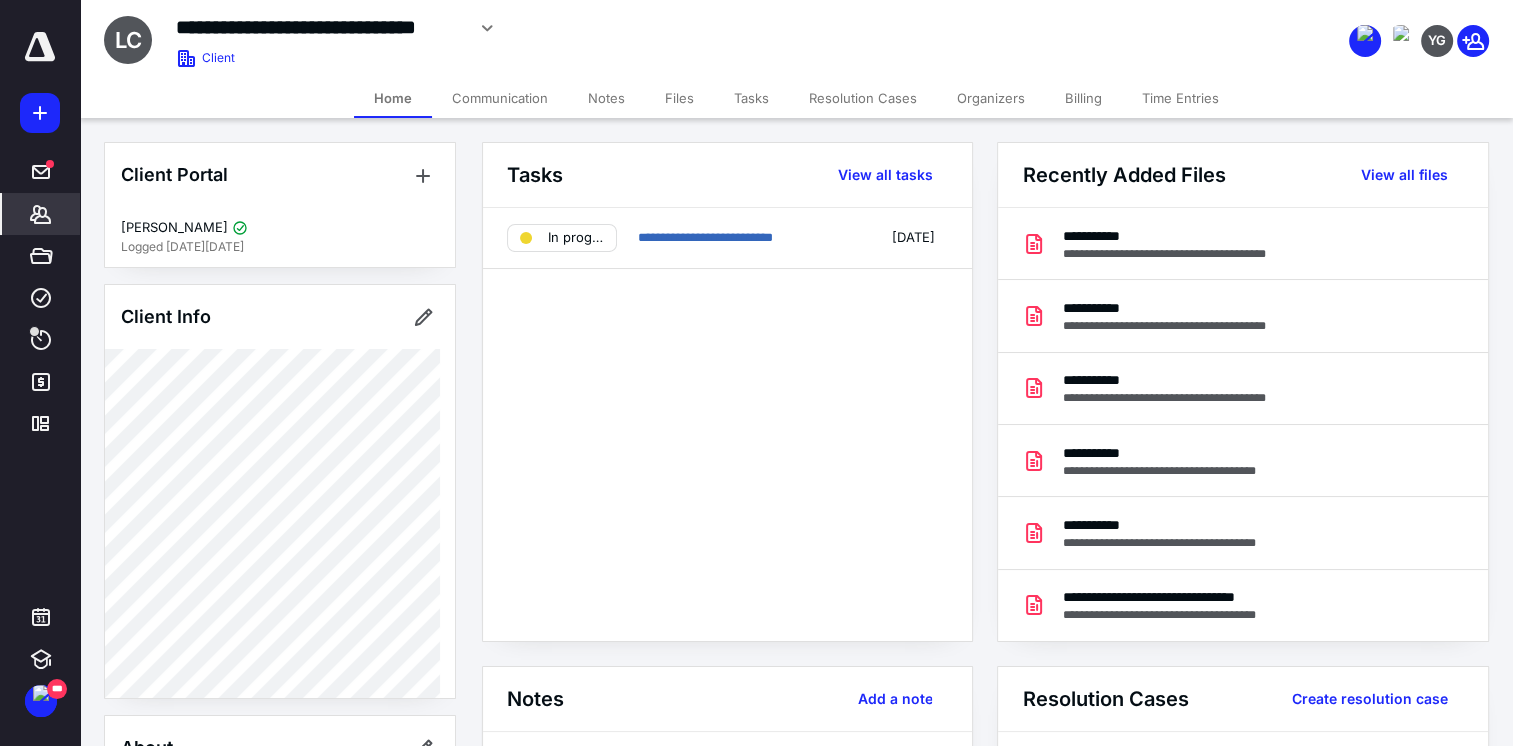 click on "View all files" at bounding box center (1404, 175) 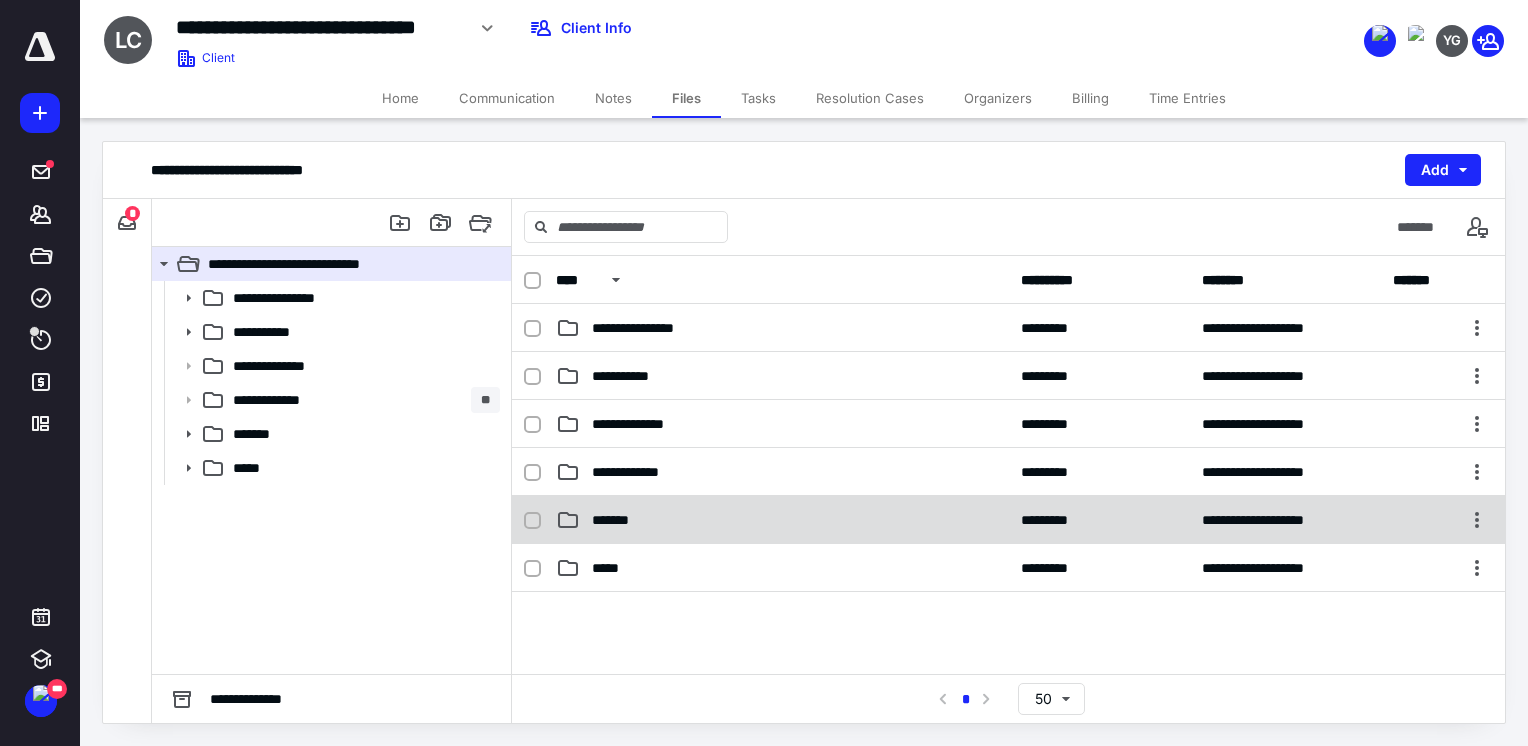 click on "**********" at bounding box center [1008, 520] 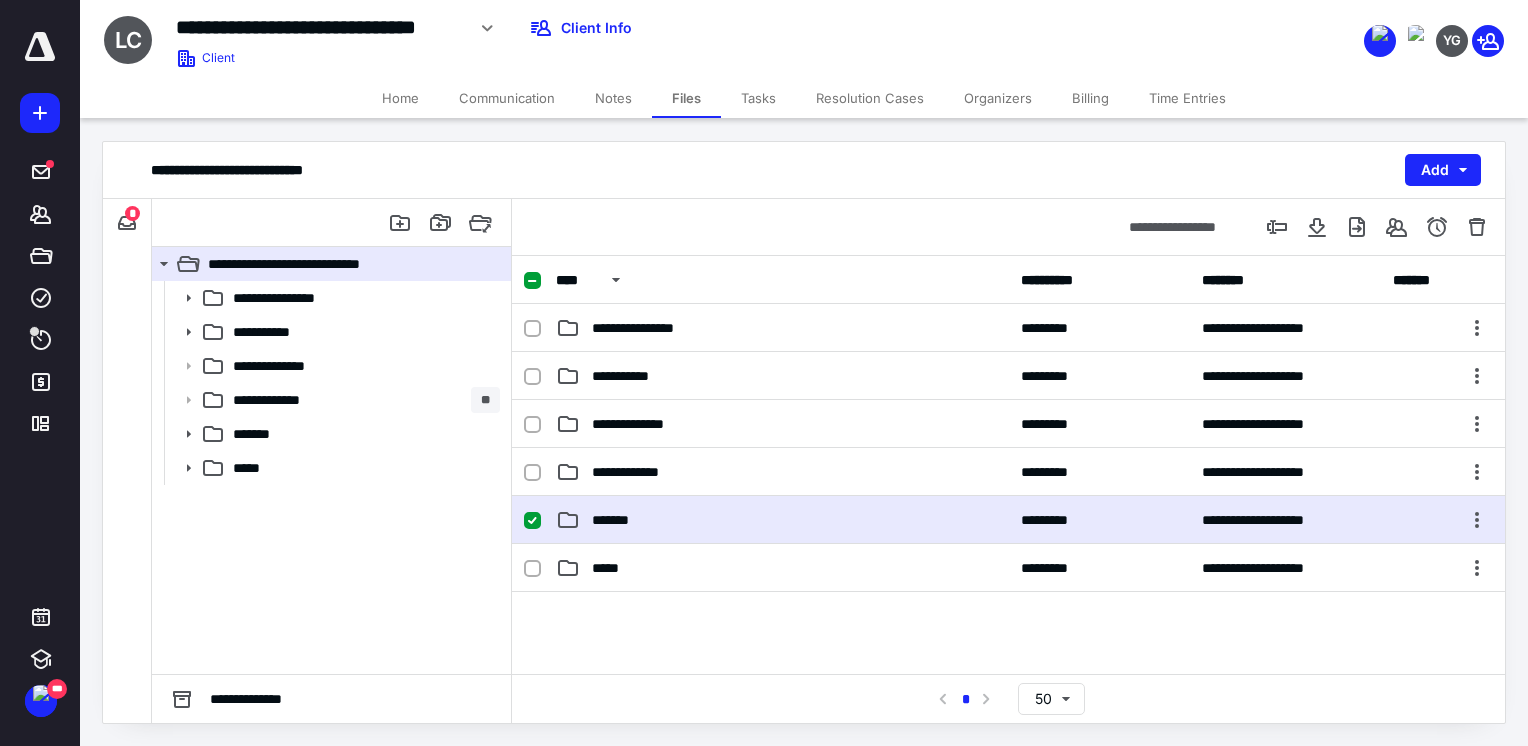click on "**********" at bounding box center (1008, 520) 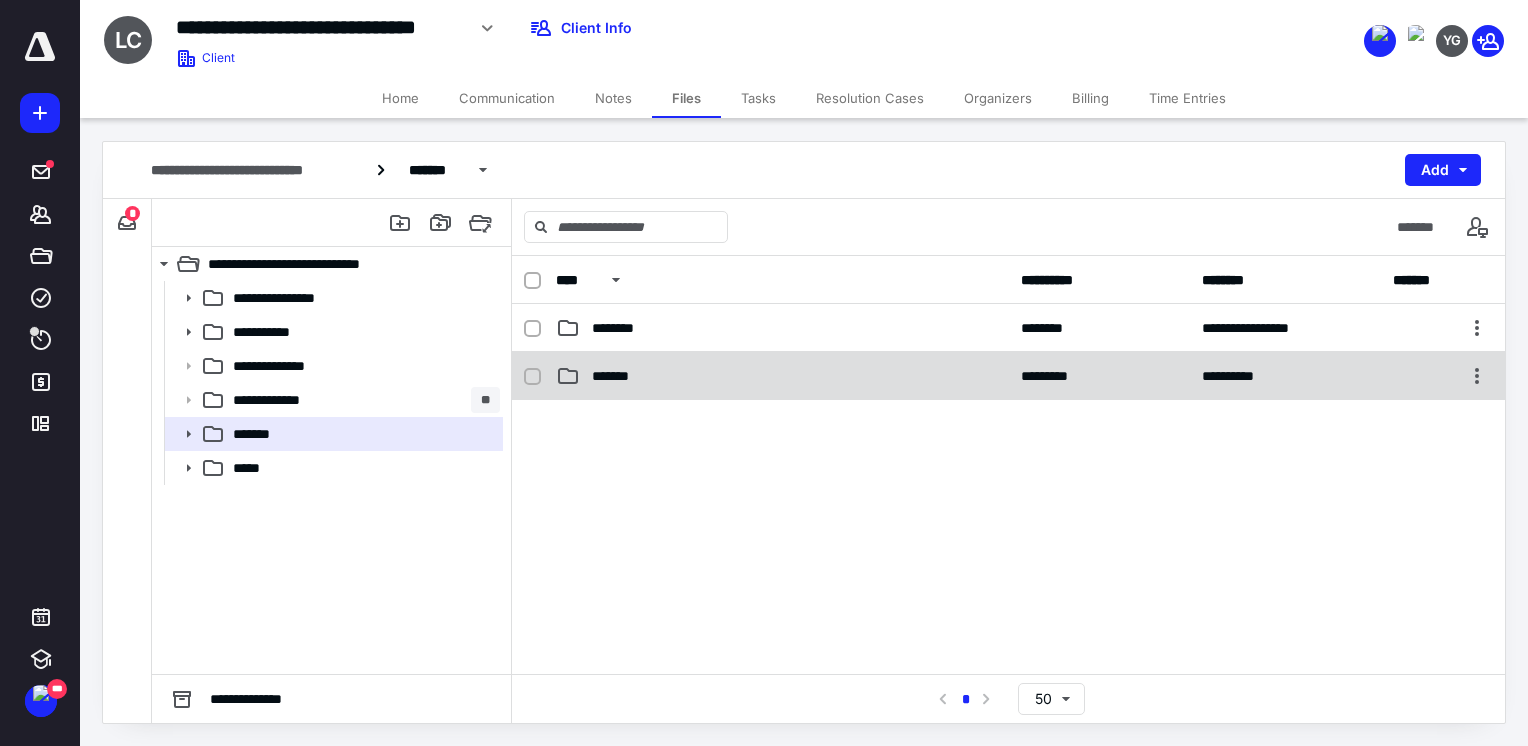 click on "*******" at bounding box center [782, 376] 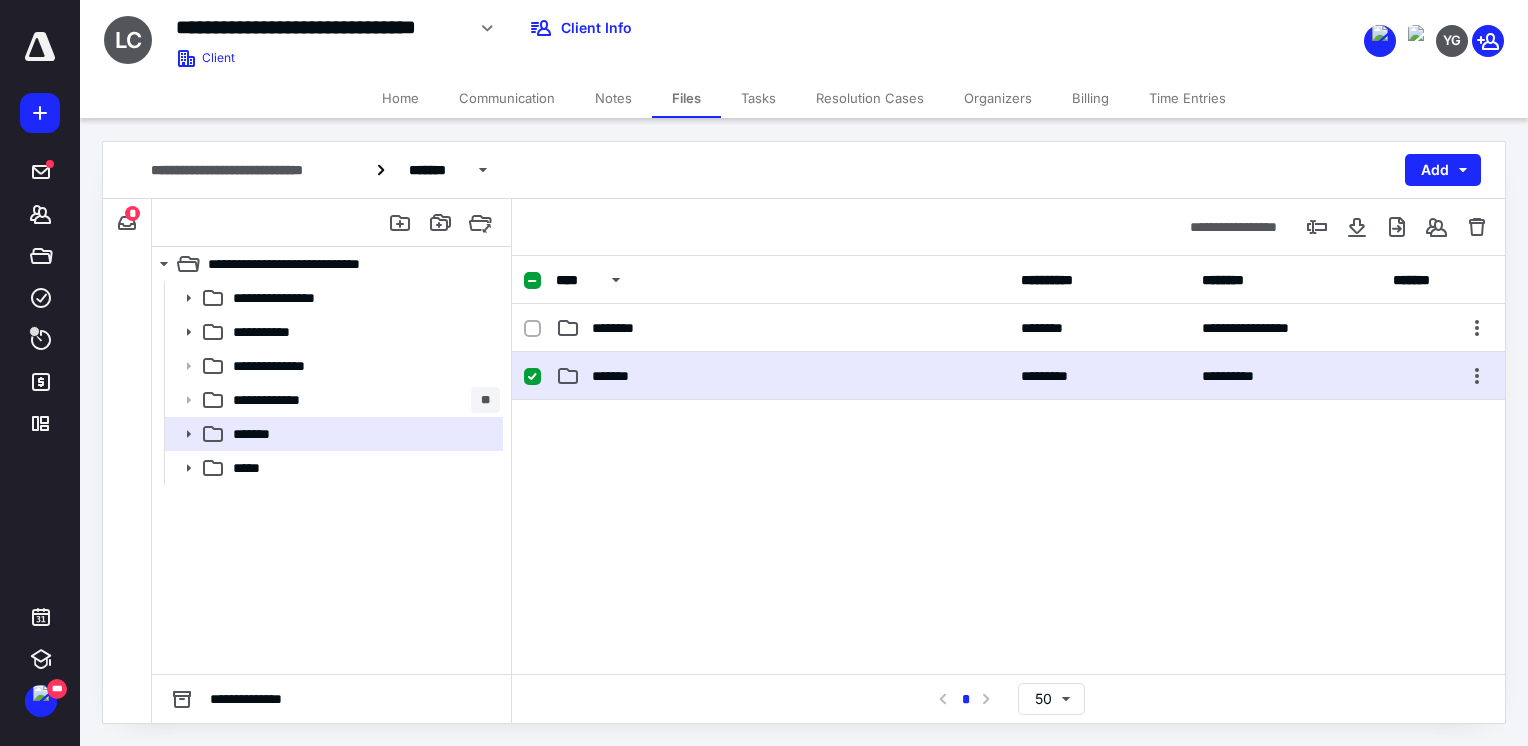 click on "*******" at bounding box center [782, 376] 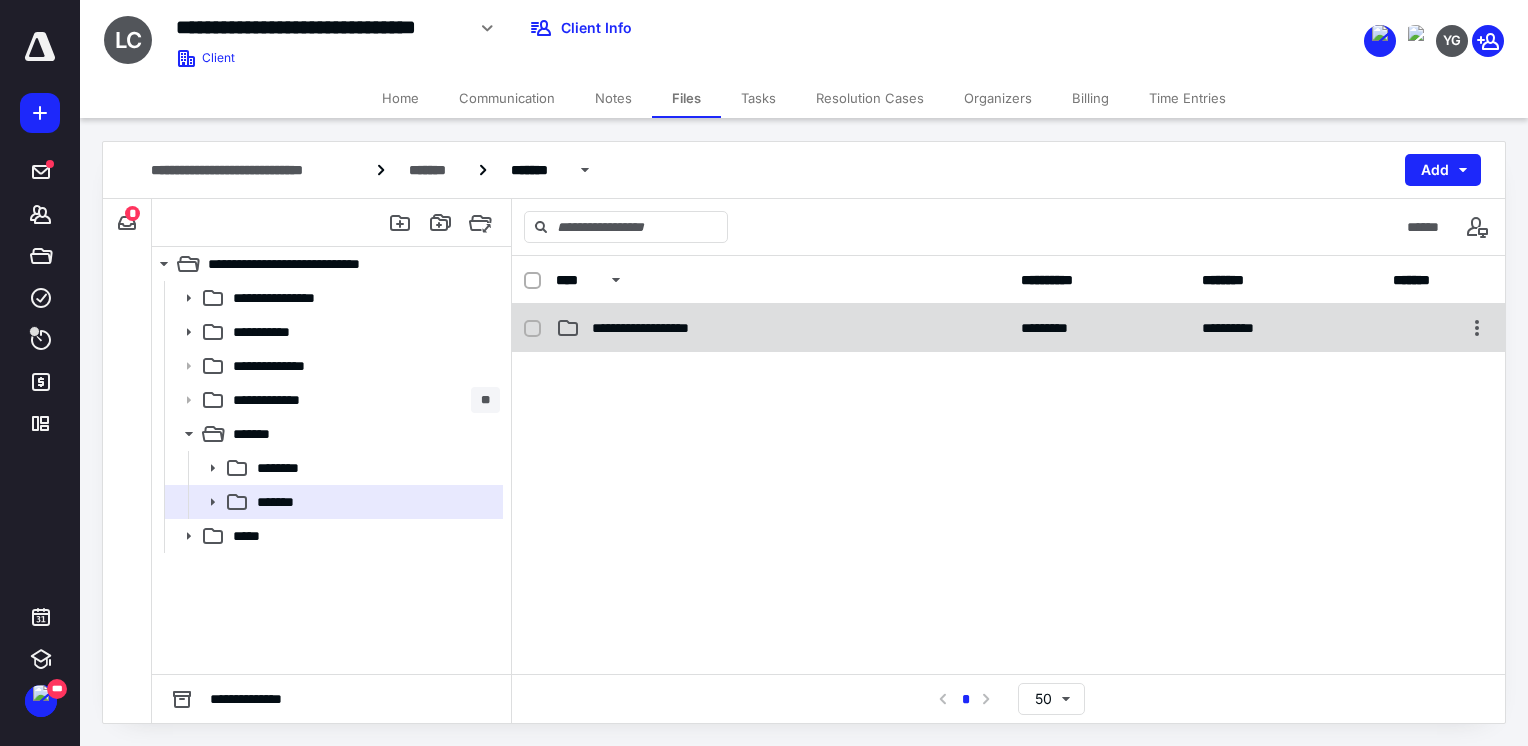 click on "**********" at bounding box center [782, 328] 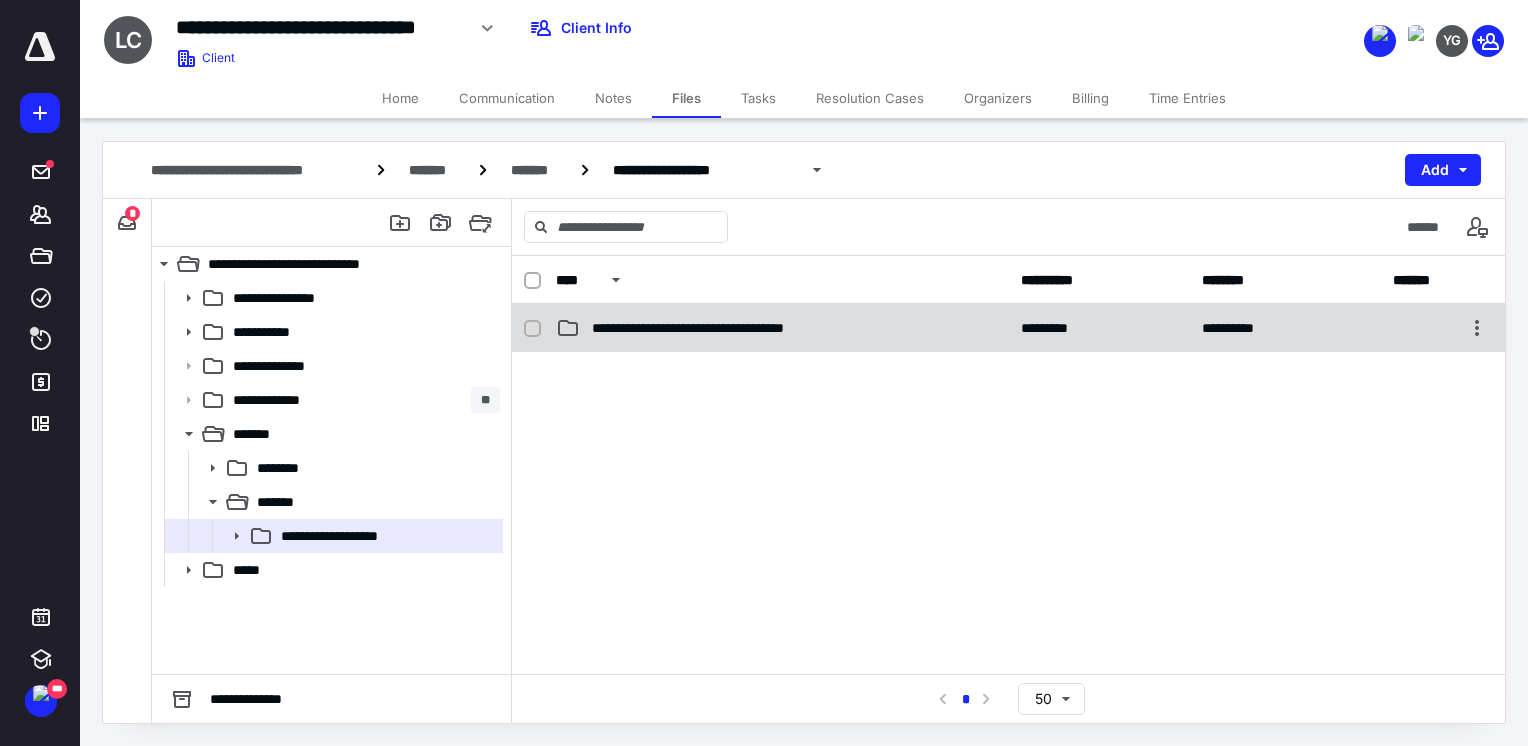click on "**********" at bounding box center (752, 328) 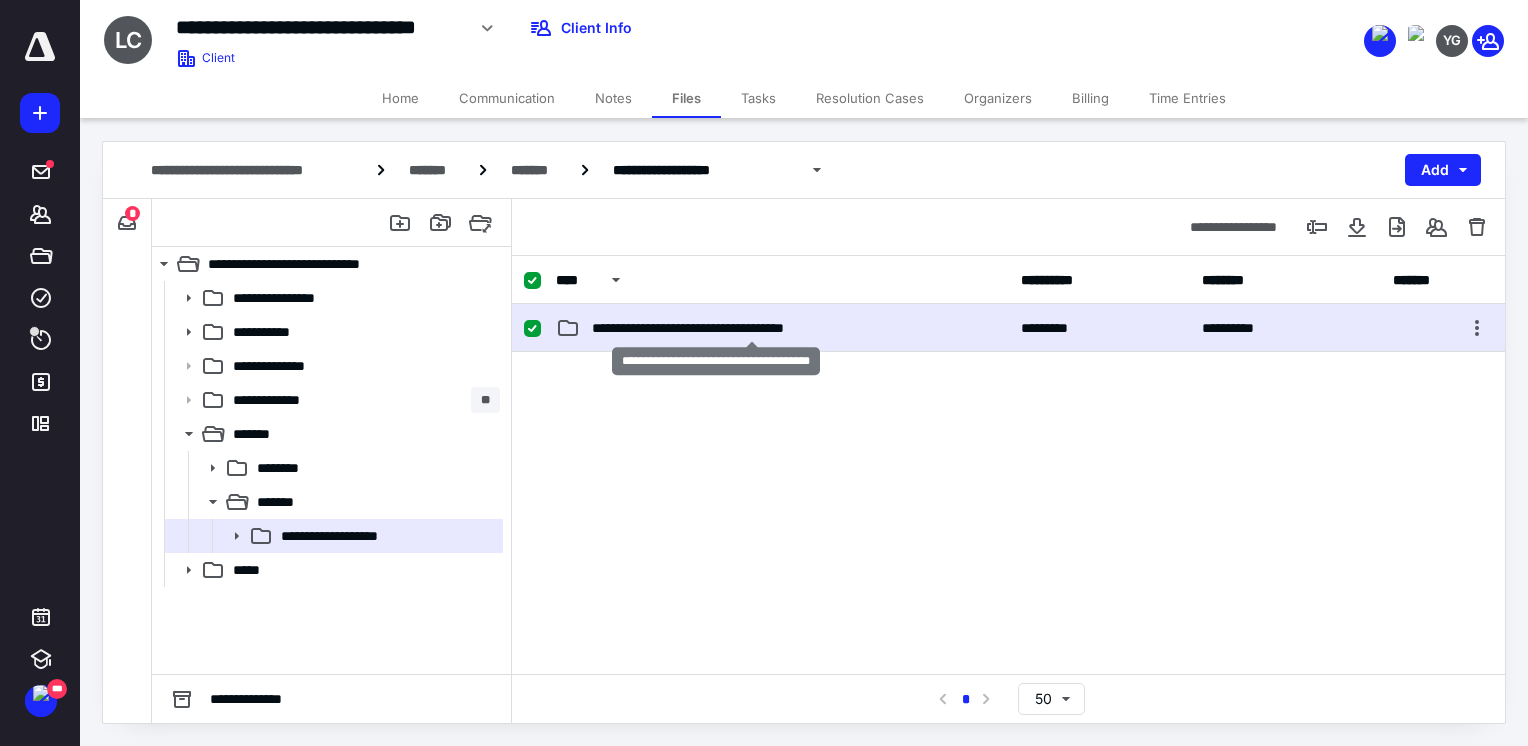 checkbox on "true" 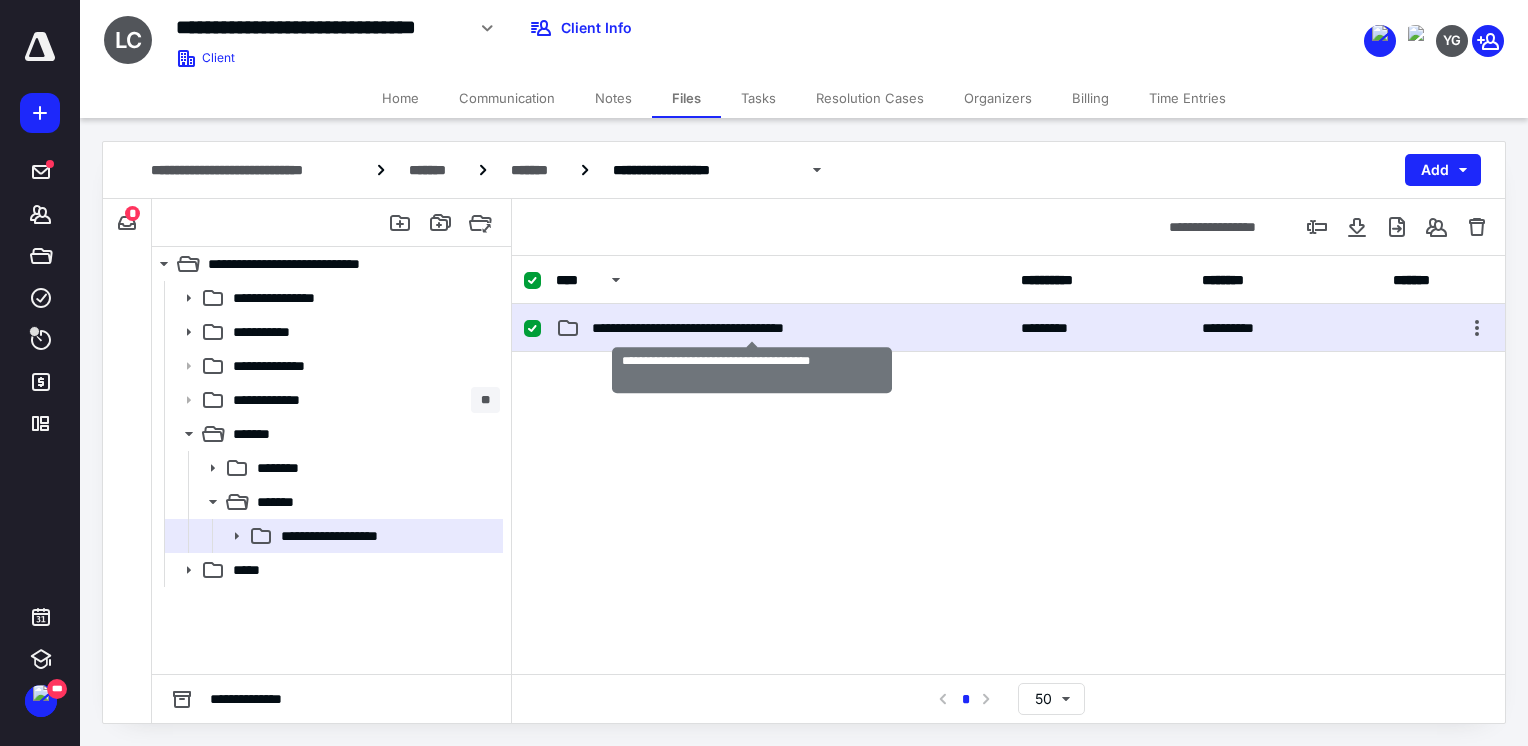 click on "**********" at bounding box center [752, 328] 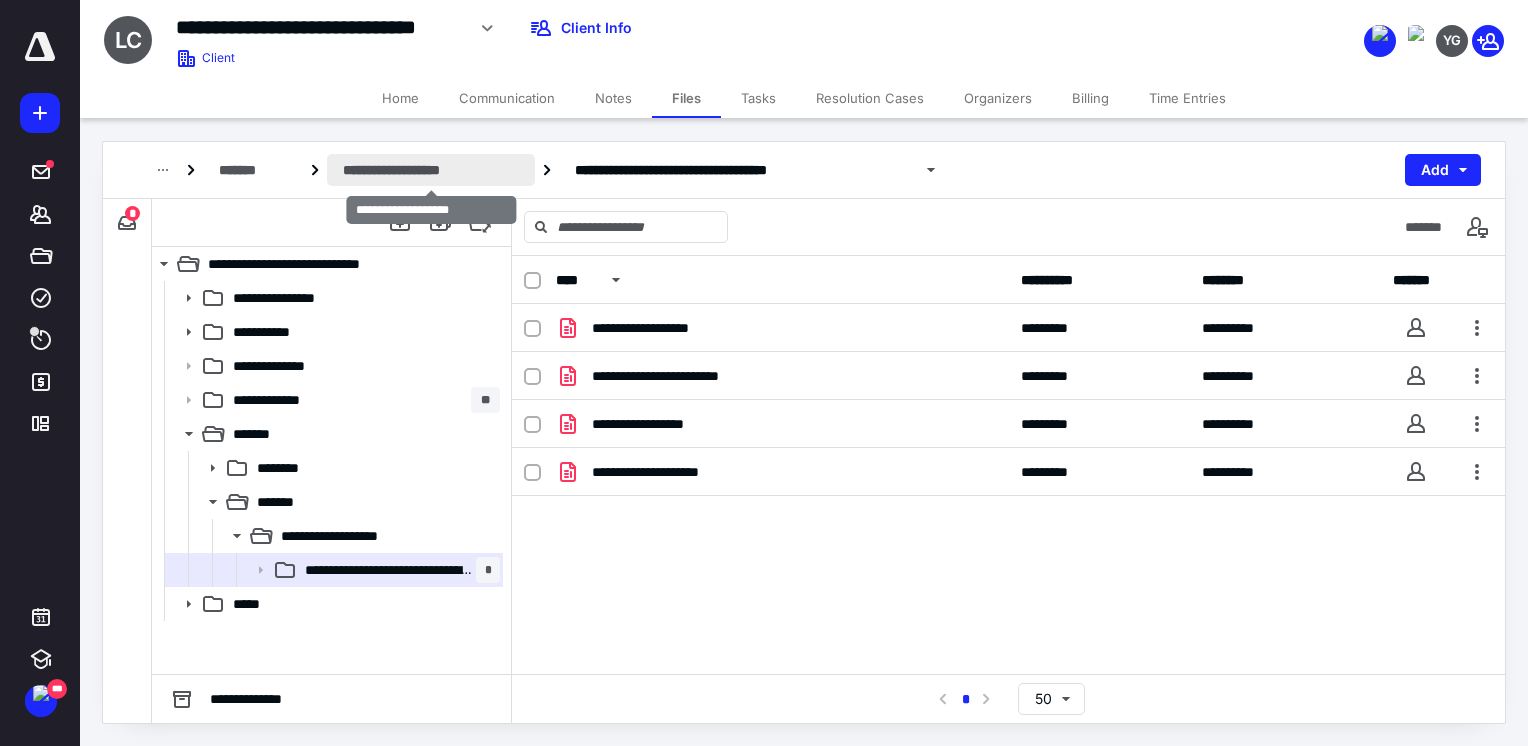 click on "**********" at bounding box center [431, 170] 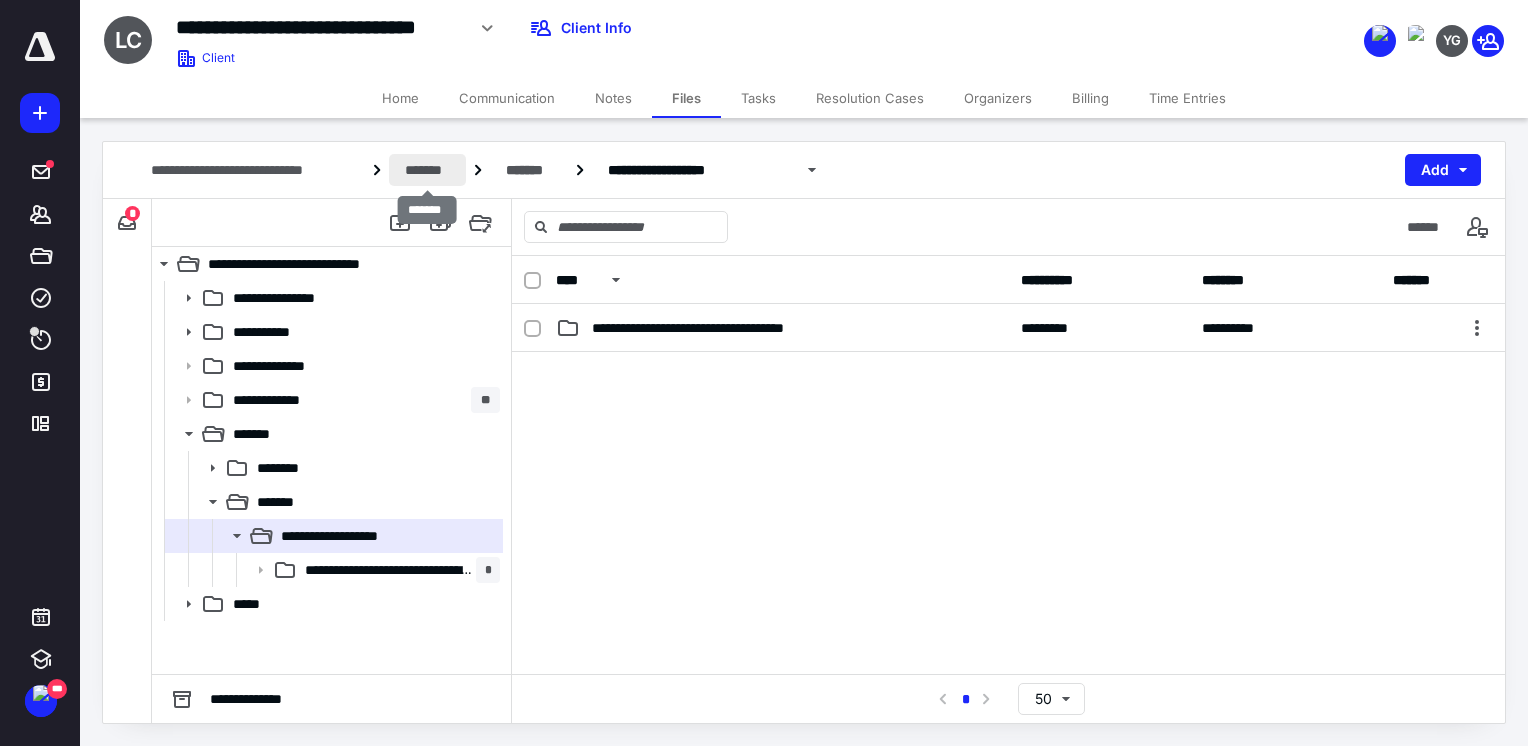 click on "*******" at bounding box center (427, 170) 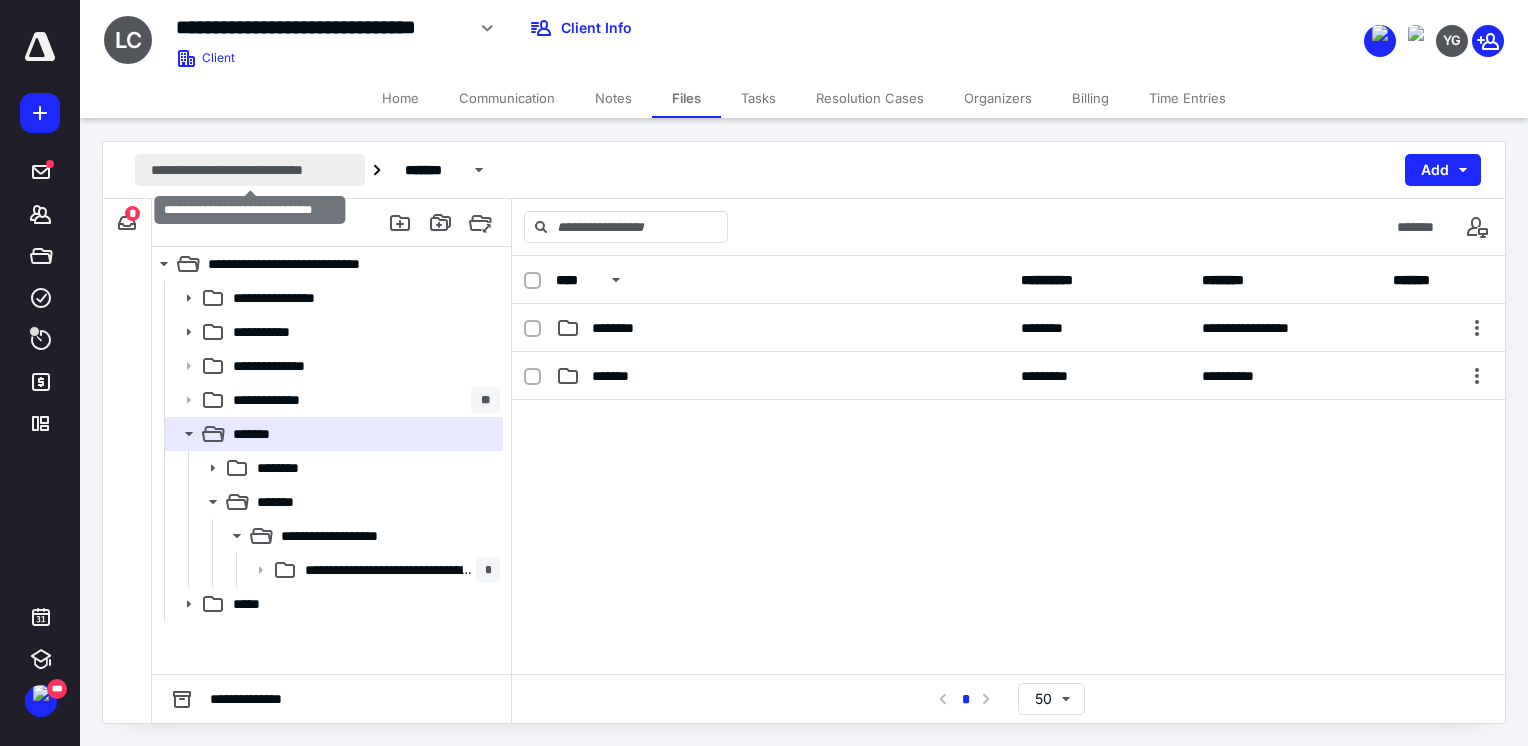 click on "**********" at bounding box center (250, 170) 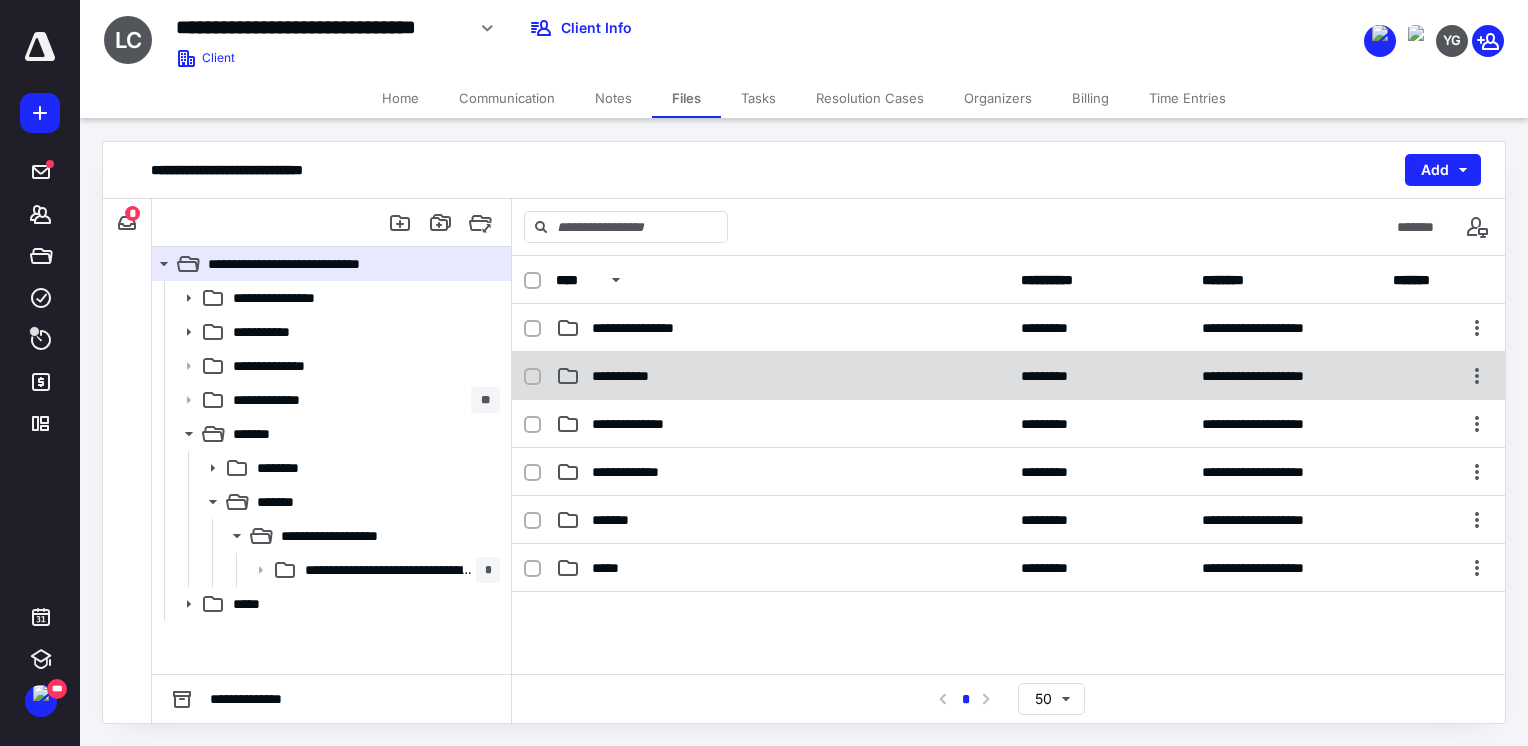 click on "**********" at bounding box center (782, 376) 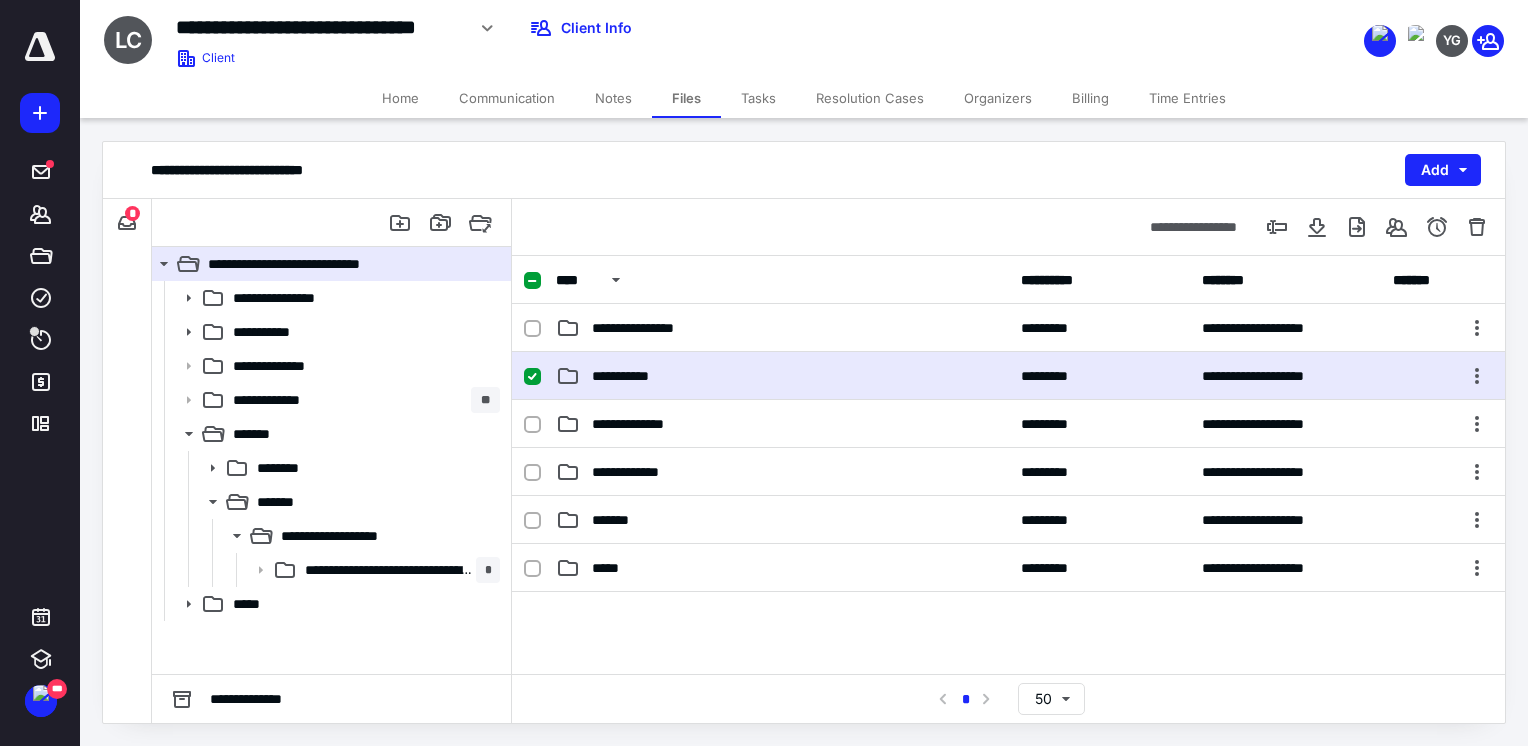 click on "**********" at bounding box center [782, 376] 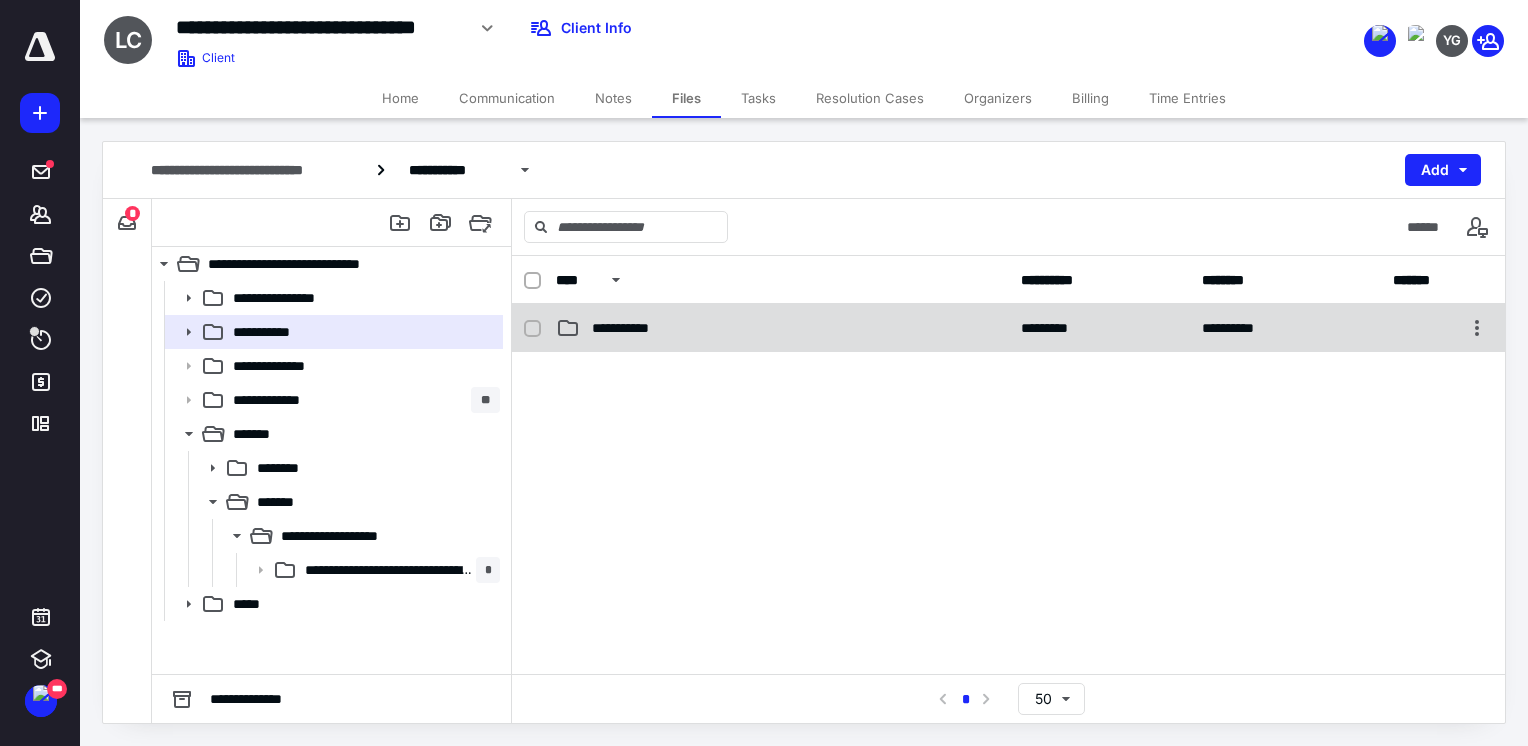 click on "**********" at bounding box center [782, 328] 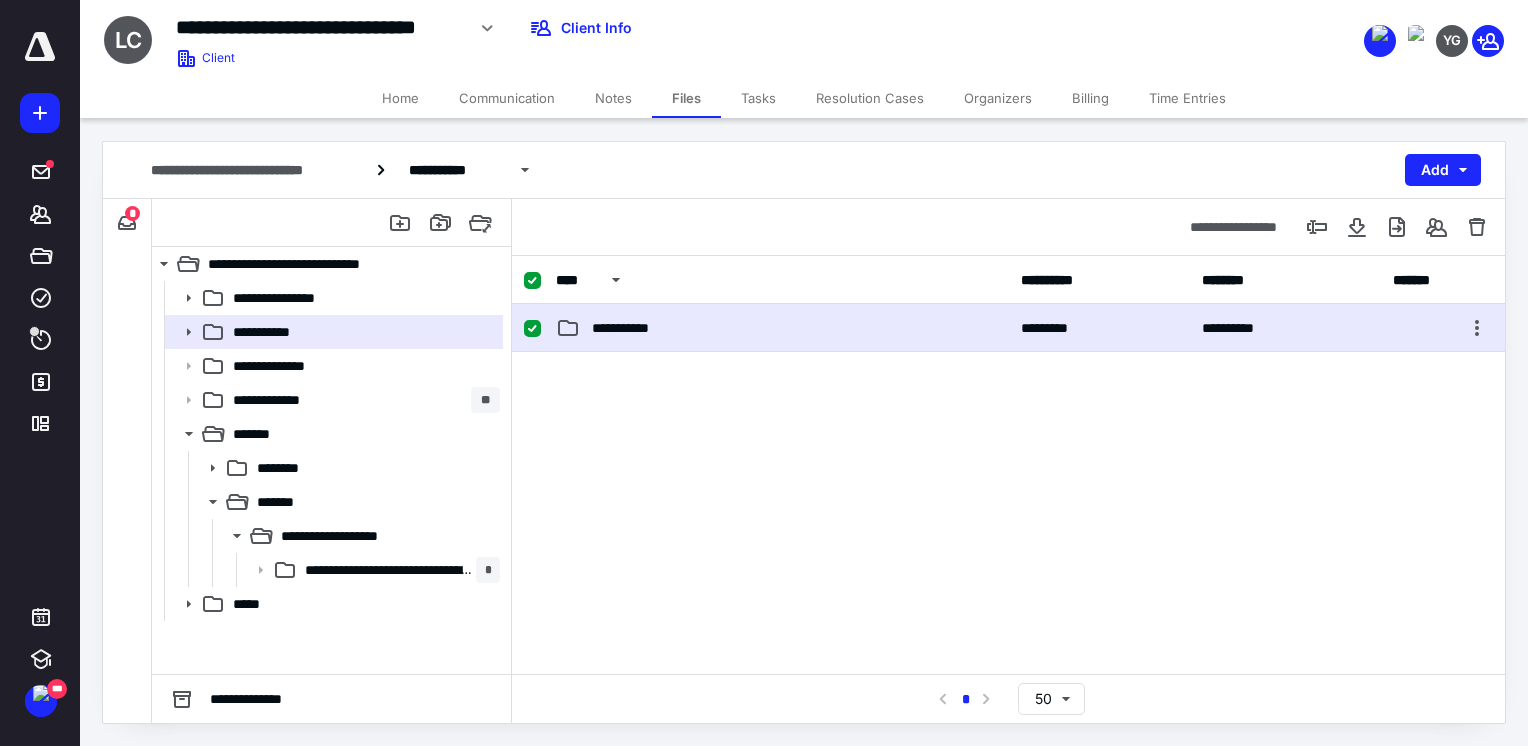 click on "**********" at bounding box center (782, 328) 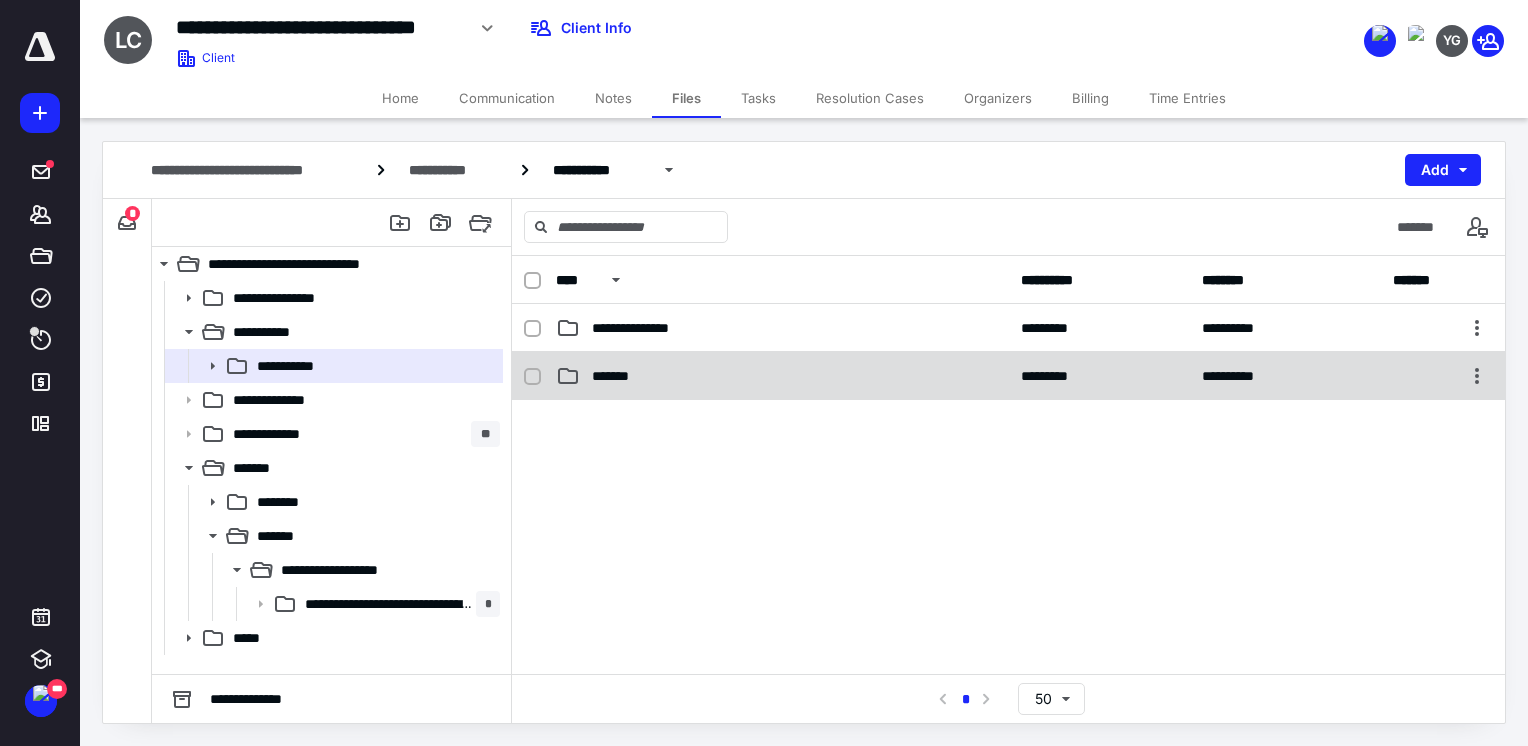 click on "**********" at bounding box center [1008, 376] 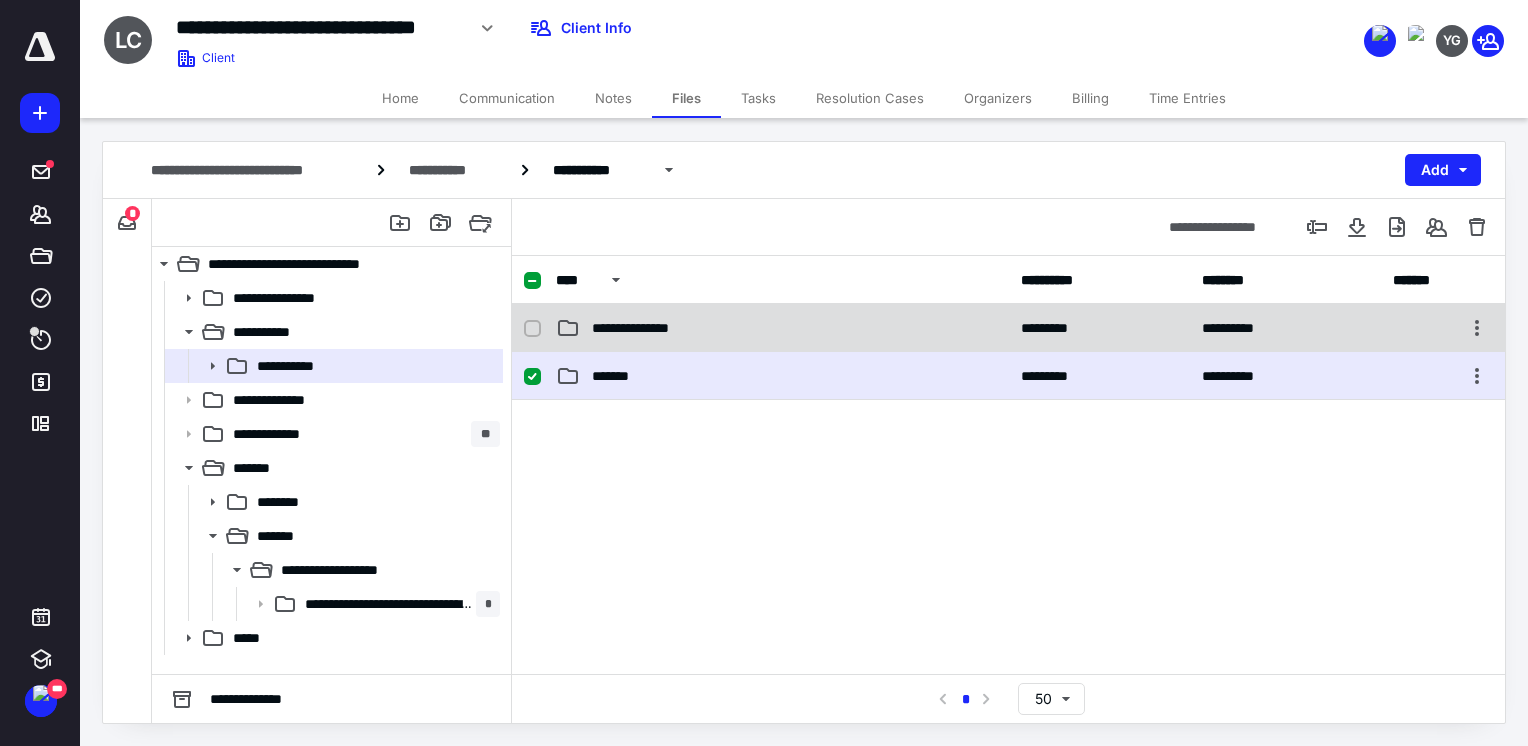 click on "**********" at bounding box center (648, 328) 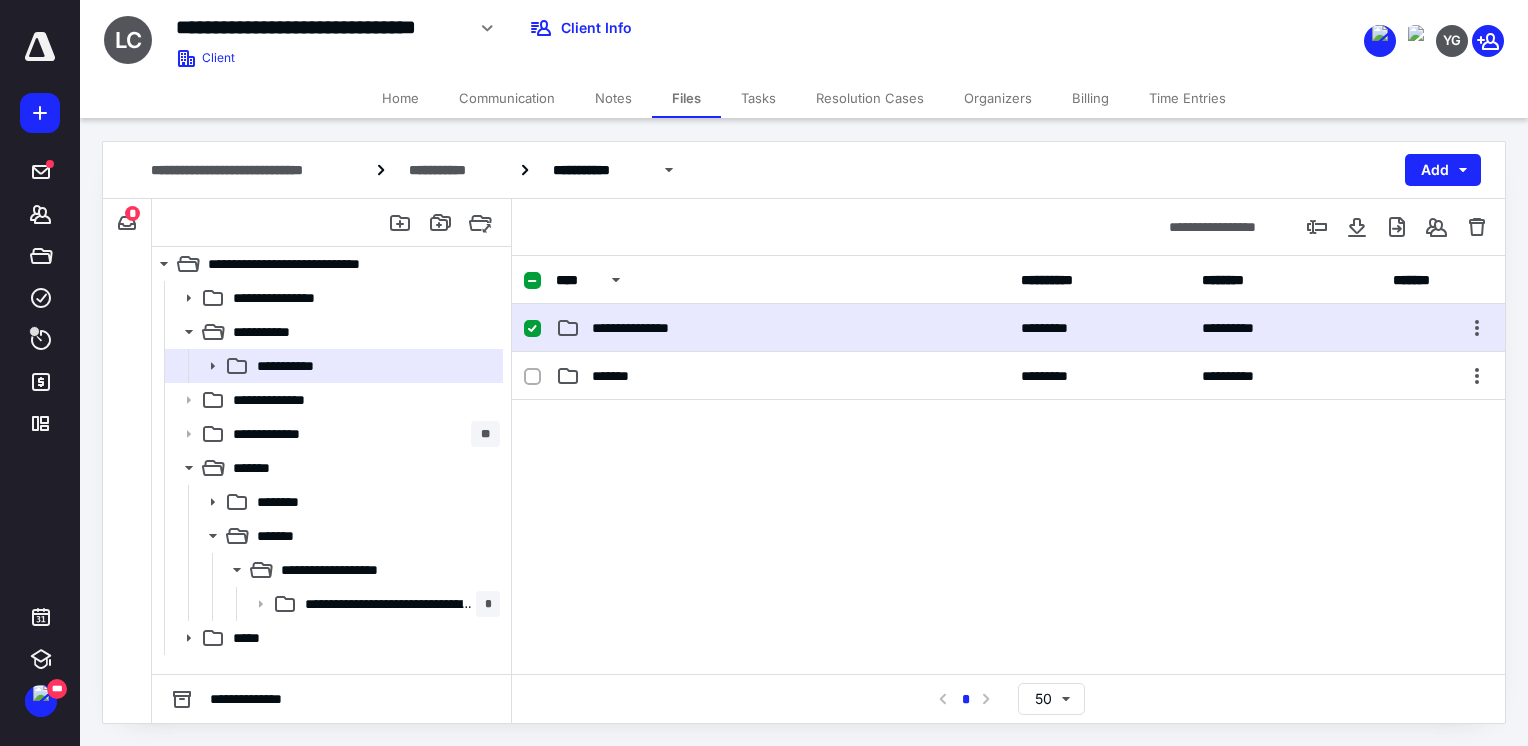 click on "**********" at bounding box center (648, 328) 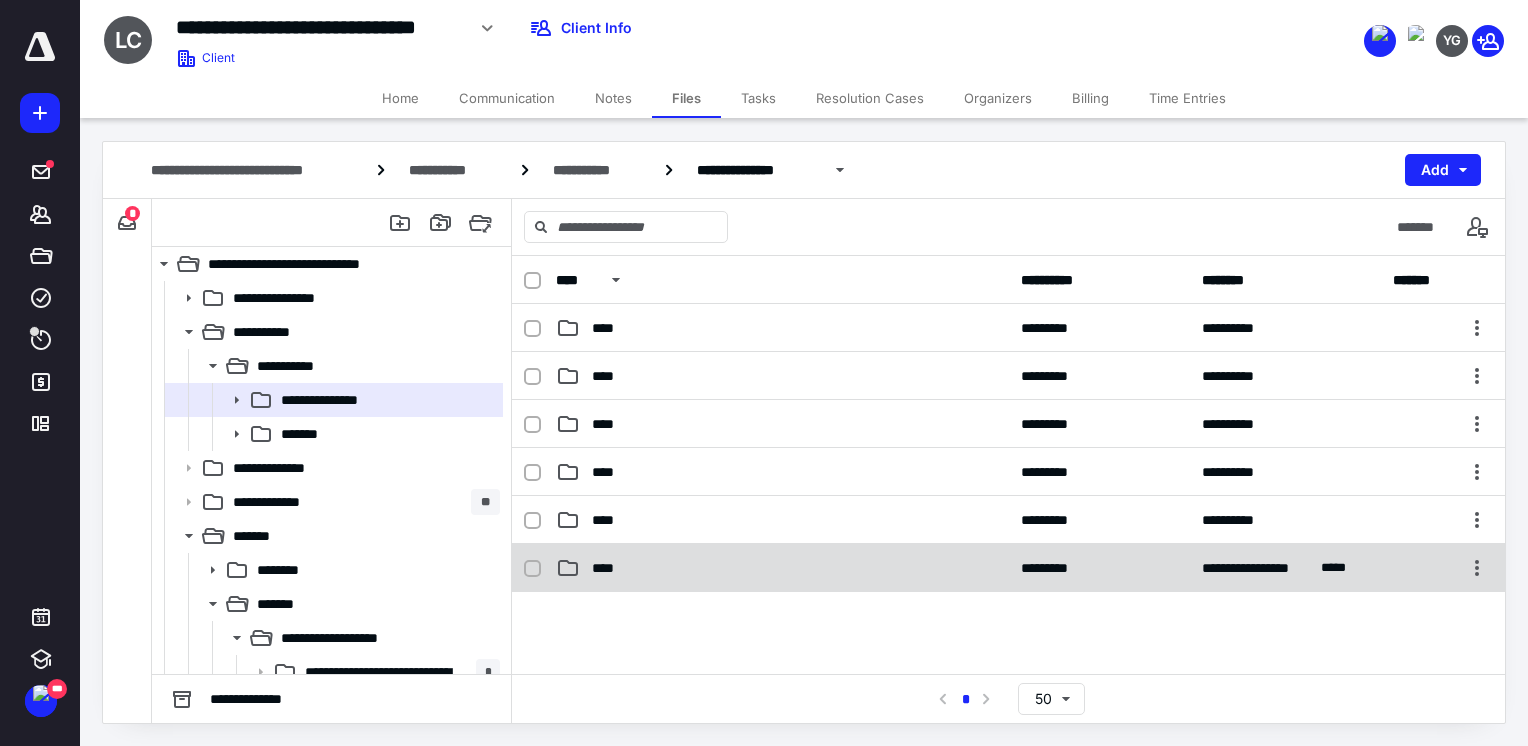 click on "****" at bounding box center [782, 568] 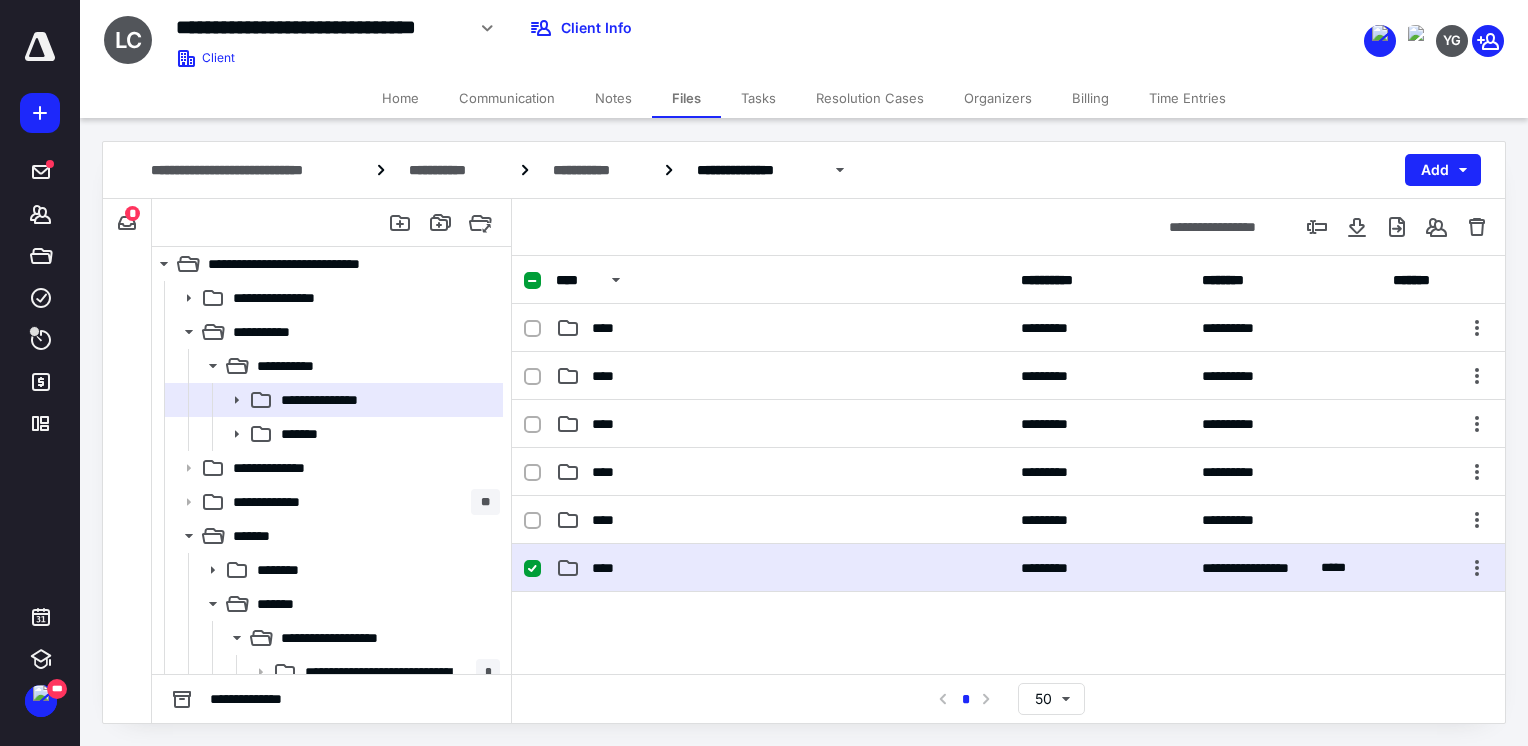 click on "****" at bounding box center [782, 568] 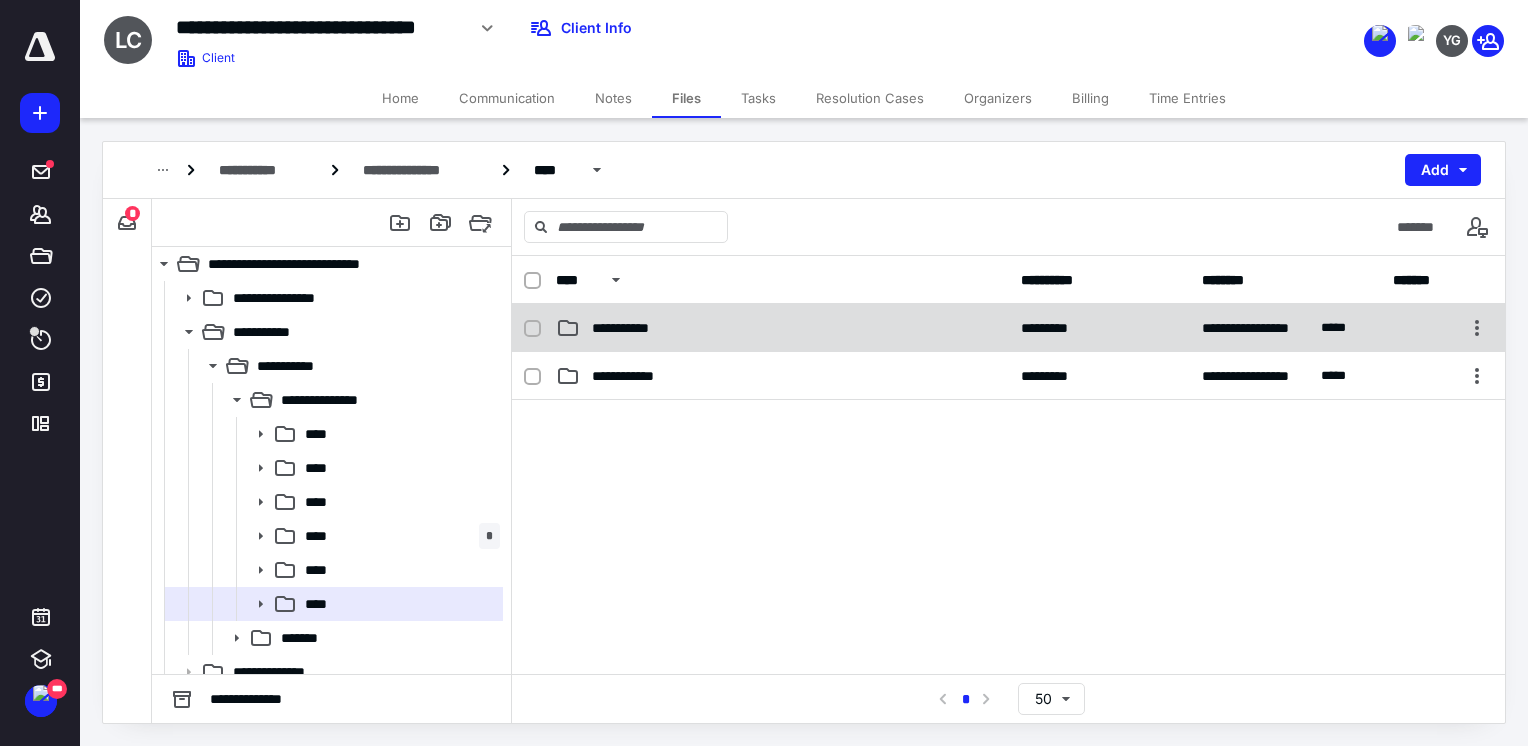 click on "**********" at bounding box center (782, 328) 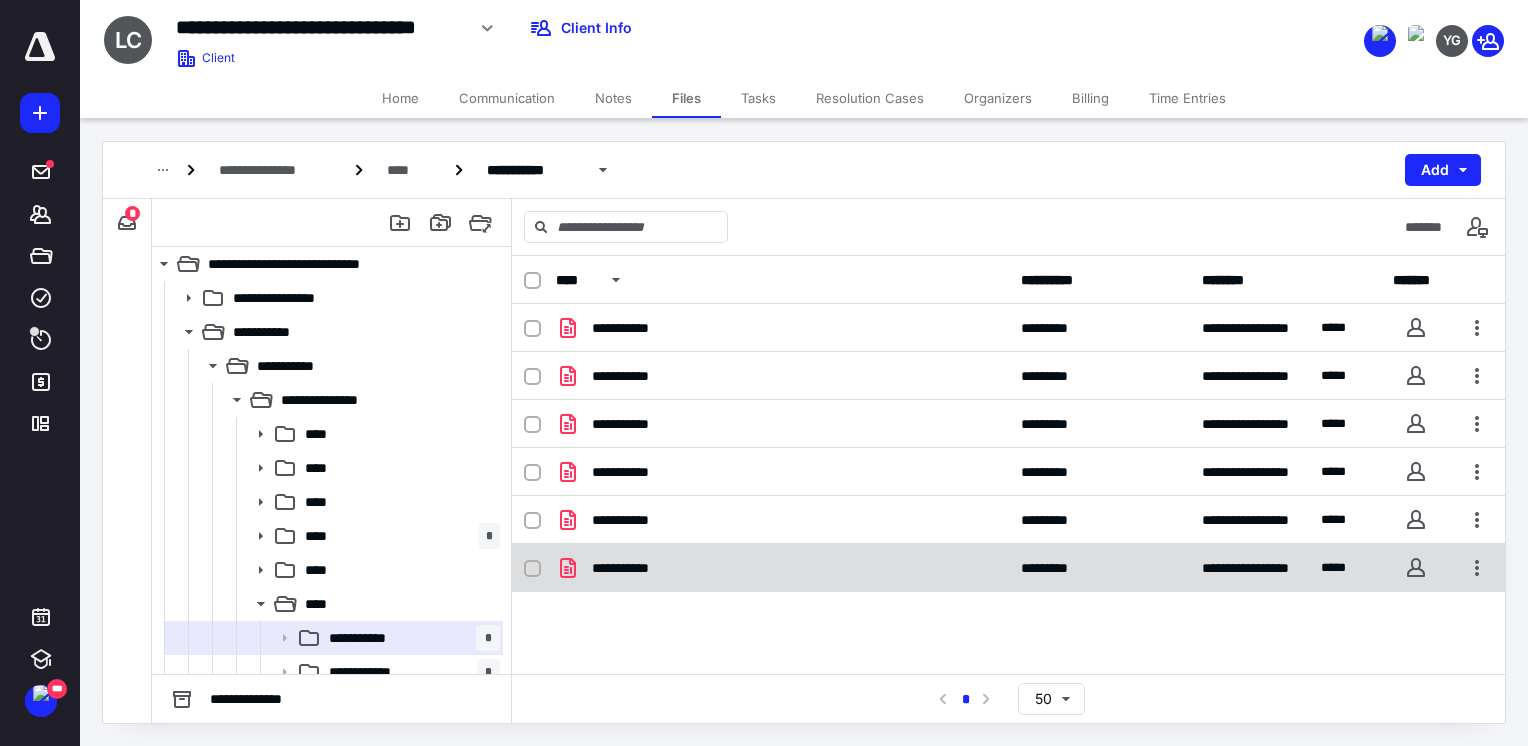 click on "**********" at bounding box center [782, 568] 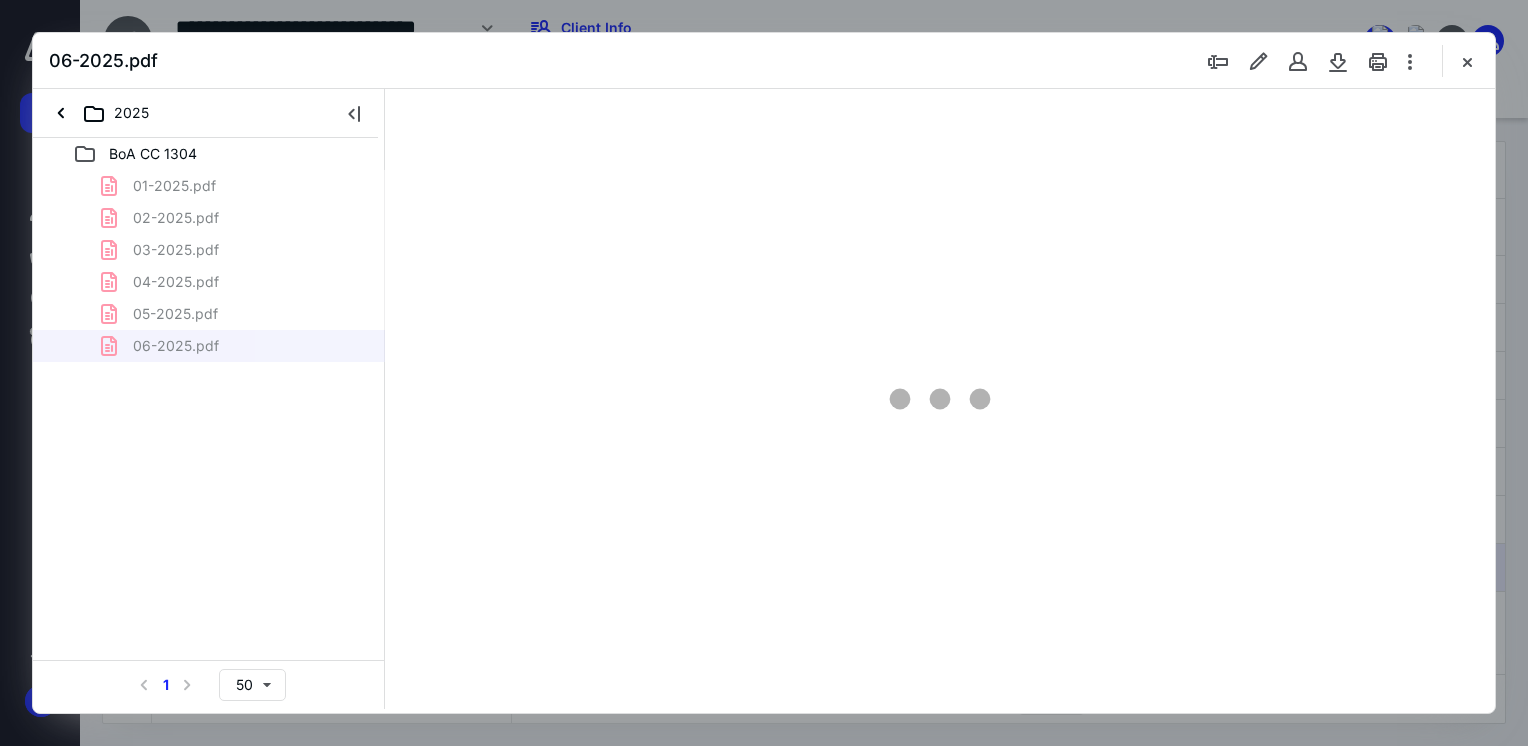 scroll, scrollTop: 0, scrollLeft: 0, axis: both 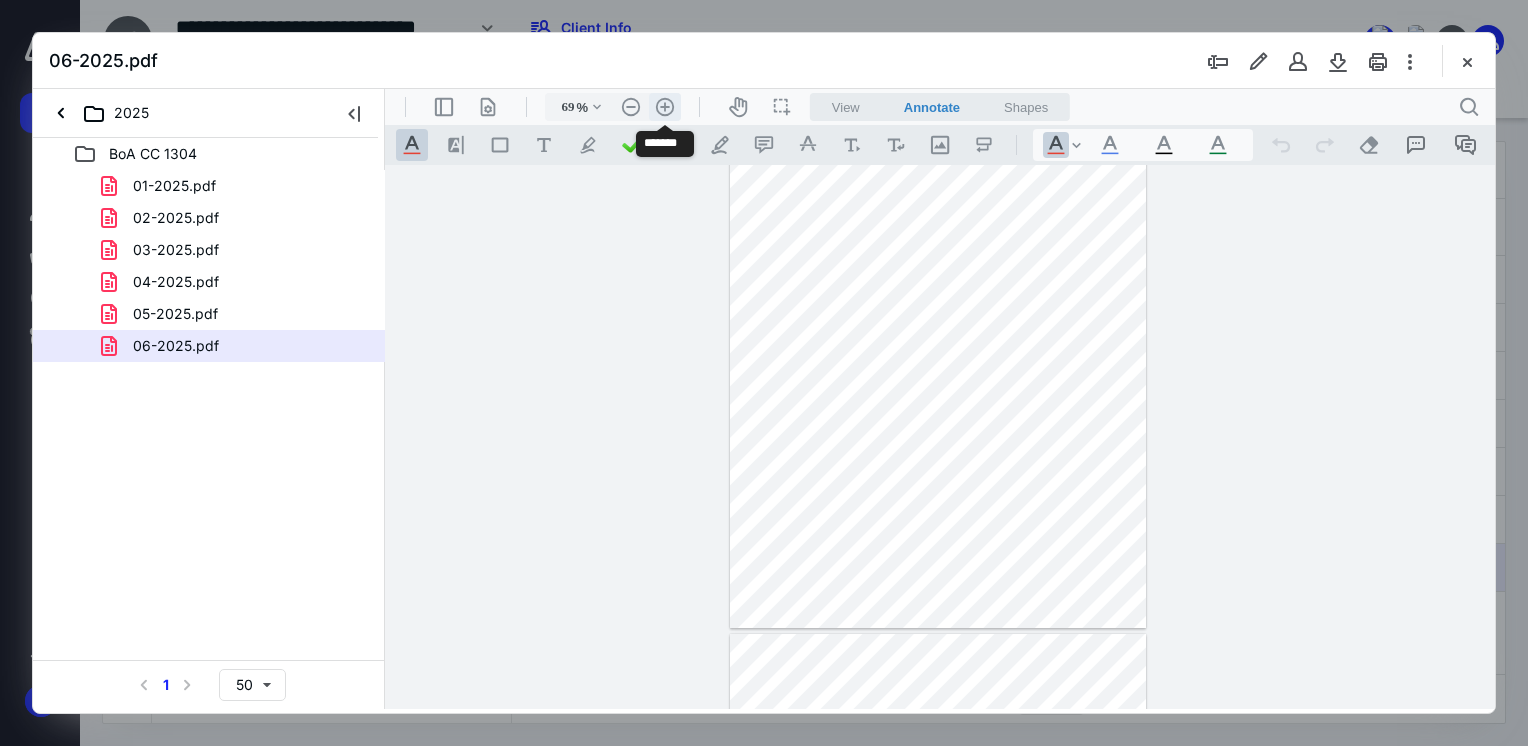 click on ".cls-1{fill:#abb0c4;} icon - header - zoom - in - line" at bounding box center (665, 107) 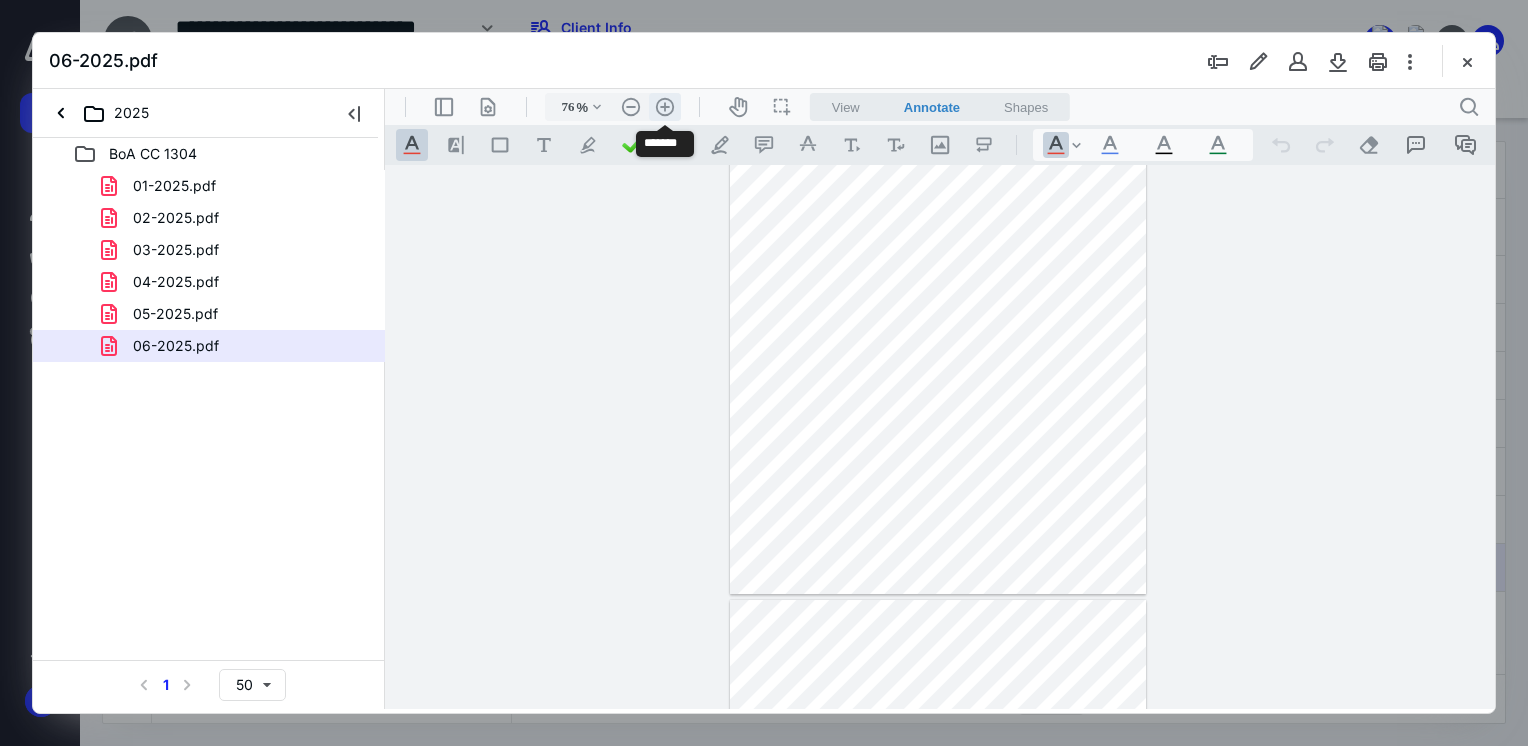 click on ".cls-1{fill:#abb0c4;} icon - header - zoom - in - line" at bounding box center [665, 107] 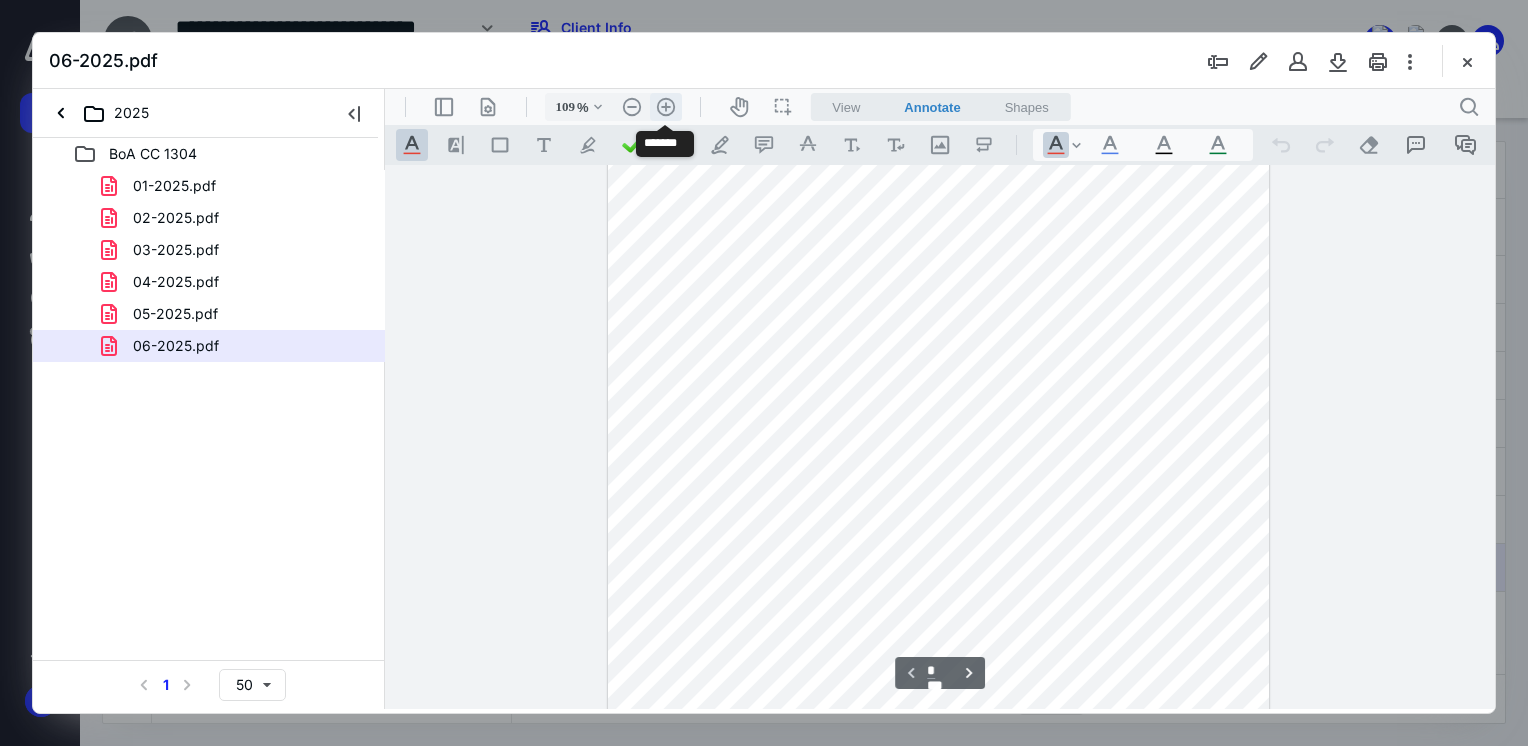 click on ".cls-1{fill:#abb0c4;} icon - header - zoom - in - line" at bounding box center [666, 107] 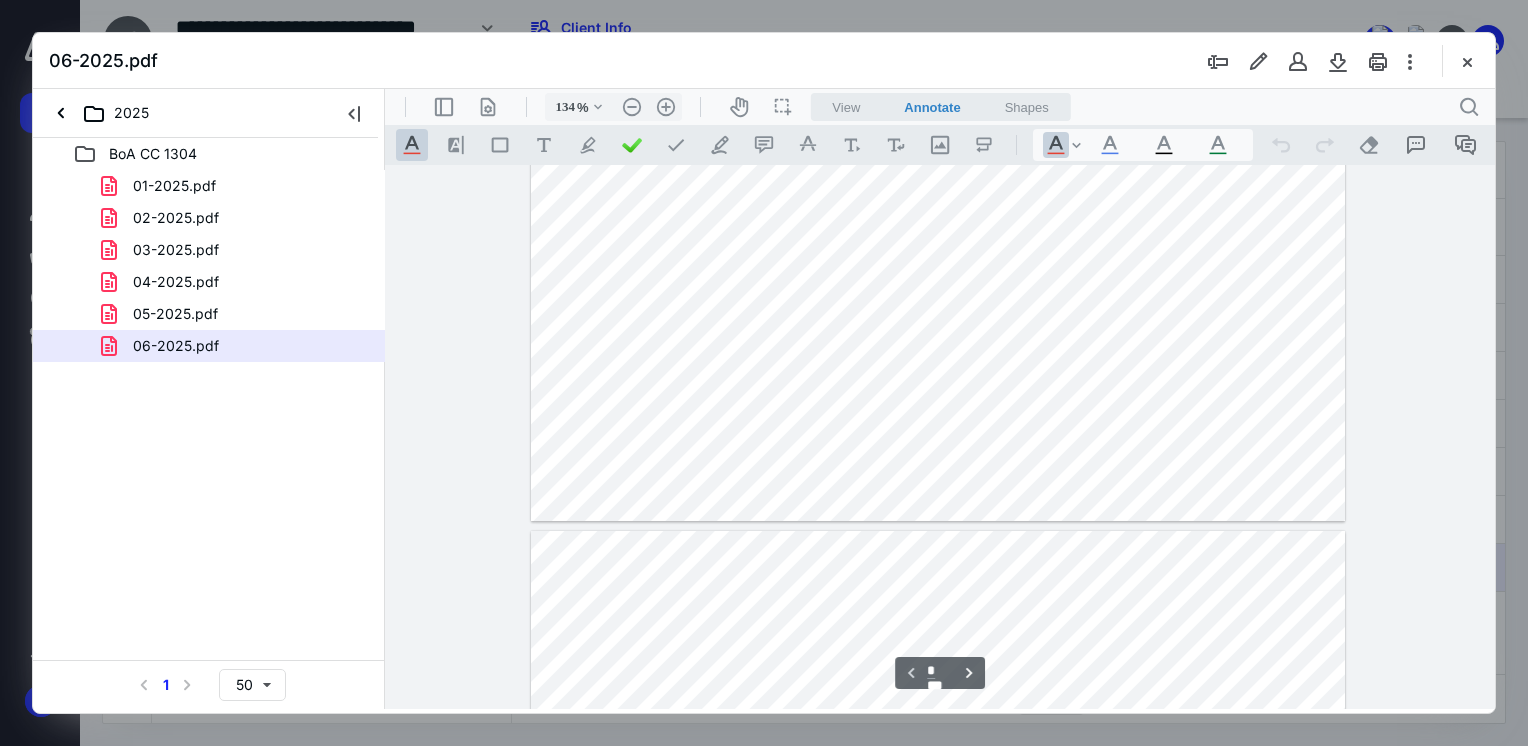 scroll, scrollTop: 0, scrollLeft: 0, axis: both 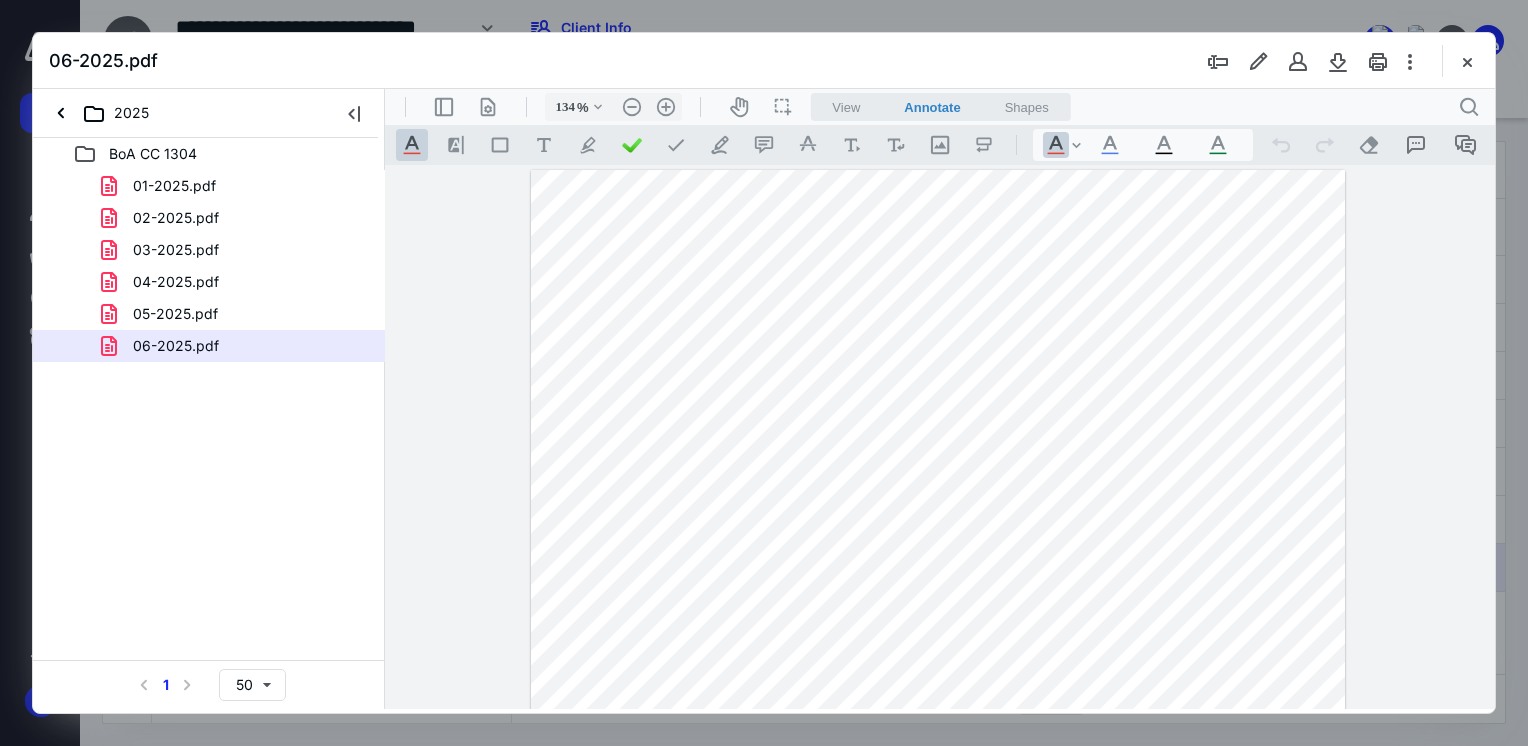 drag, startPoint x: 1485, startPoint y: 188, endPoint x: 1474, endPoint y: 264, distance: 76.79192 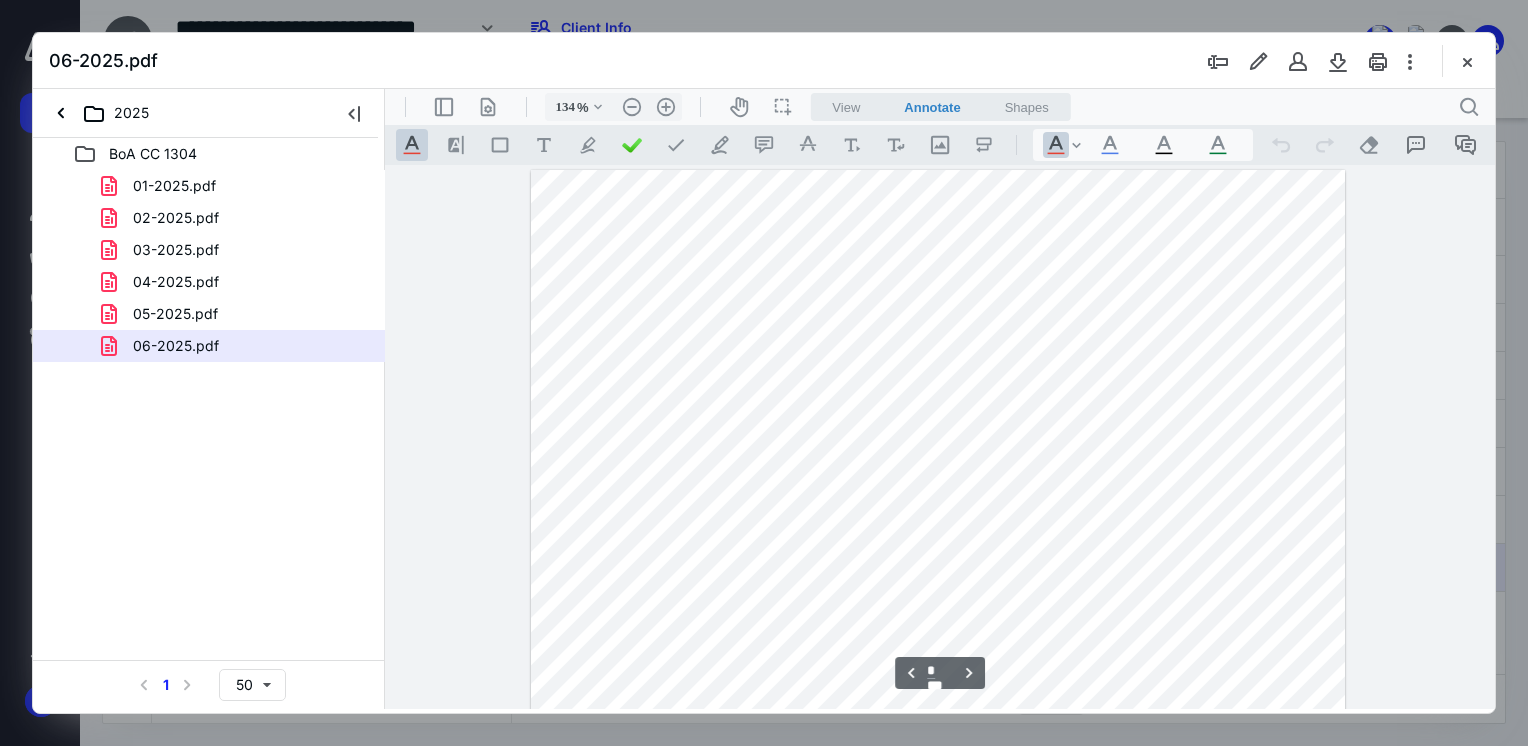 scroll, scrollTop: 1134, scrollLeft: 0, axis: vertical 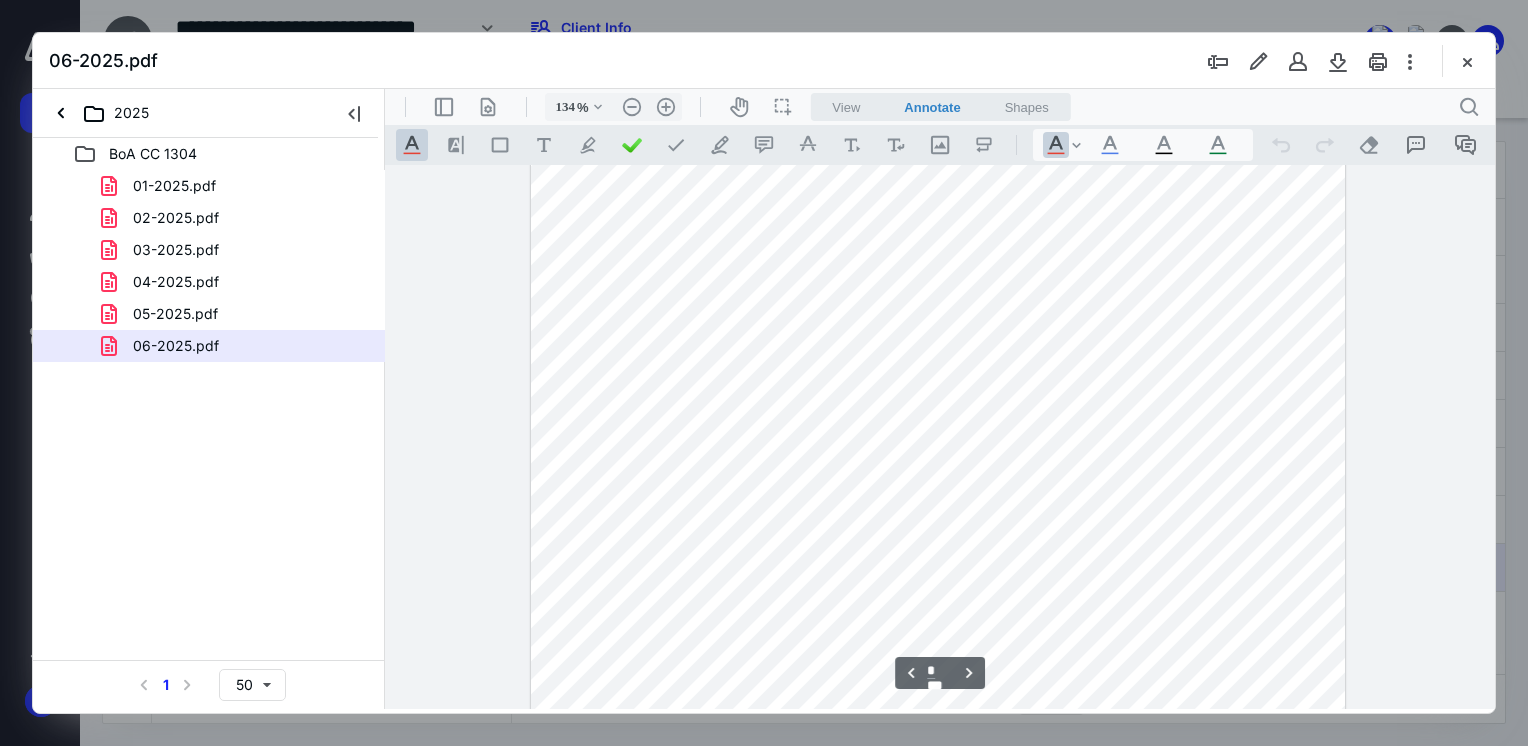 type on "*" 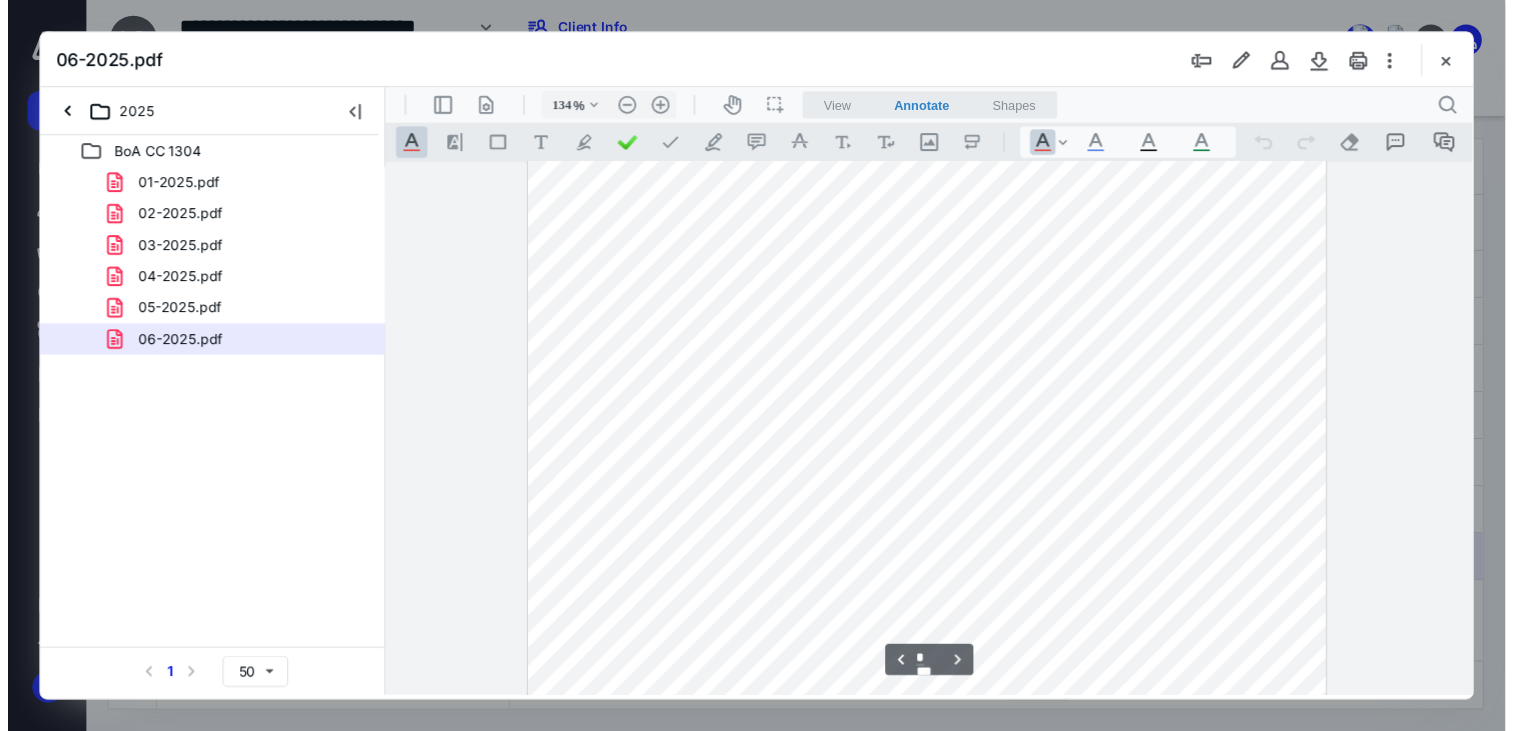 scroll, scrollTop: 0, scrollLeft: 0, axis: both 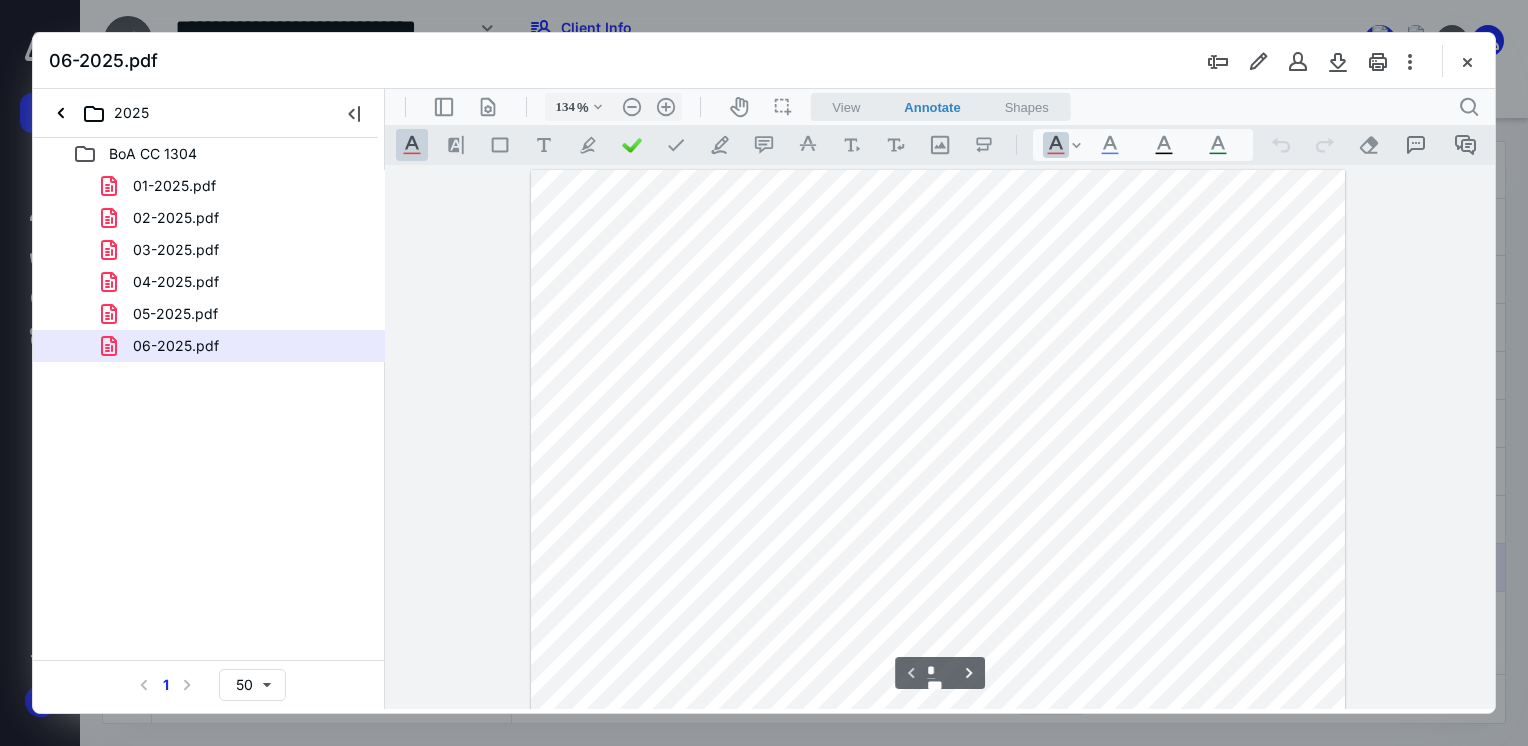 drag, startPoint x: 1489, startPoint y: 197, endPoint x: 1892, endPoint y: 261, distance: 408.05023 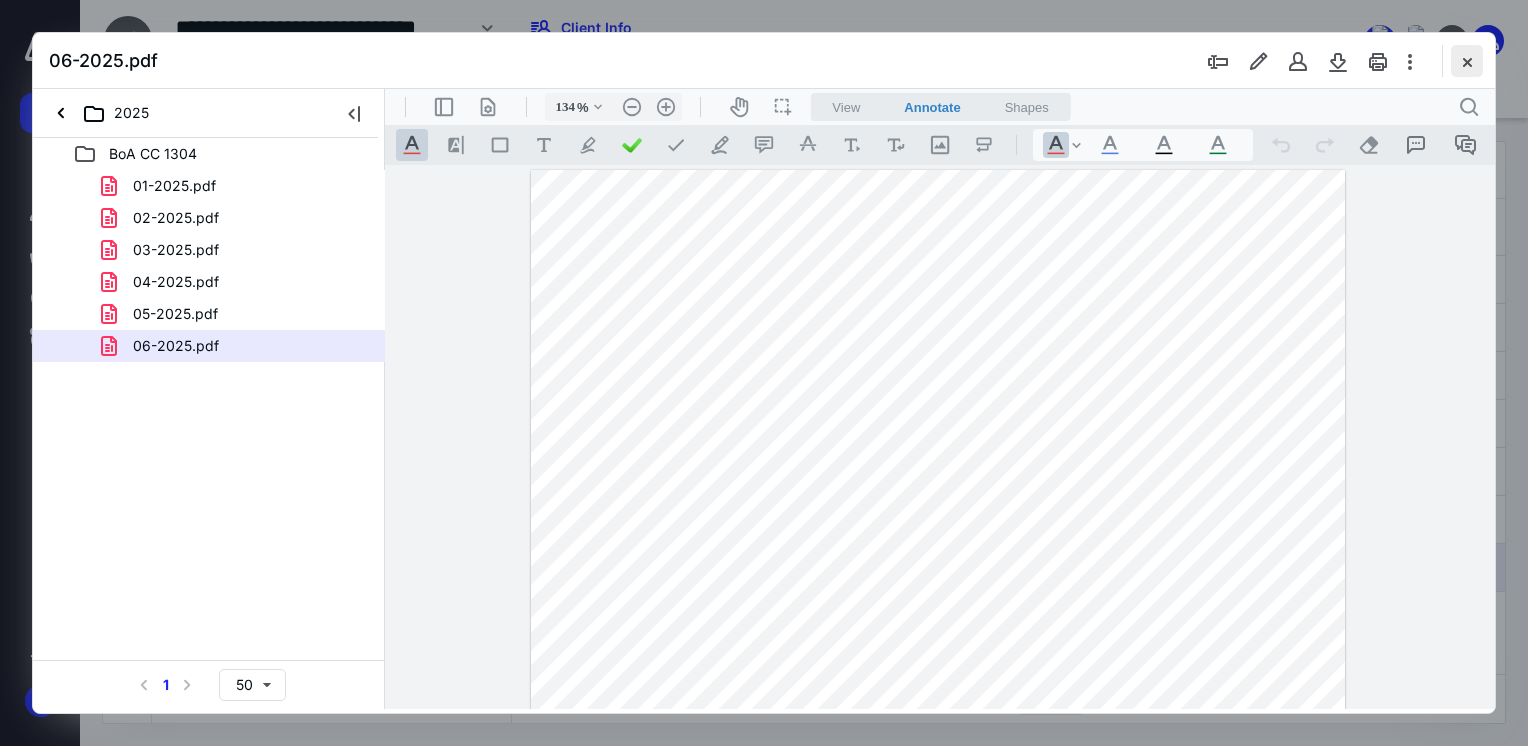 click at bounding box center (1467, 61) 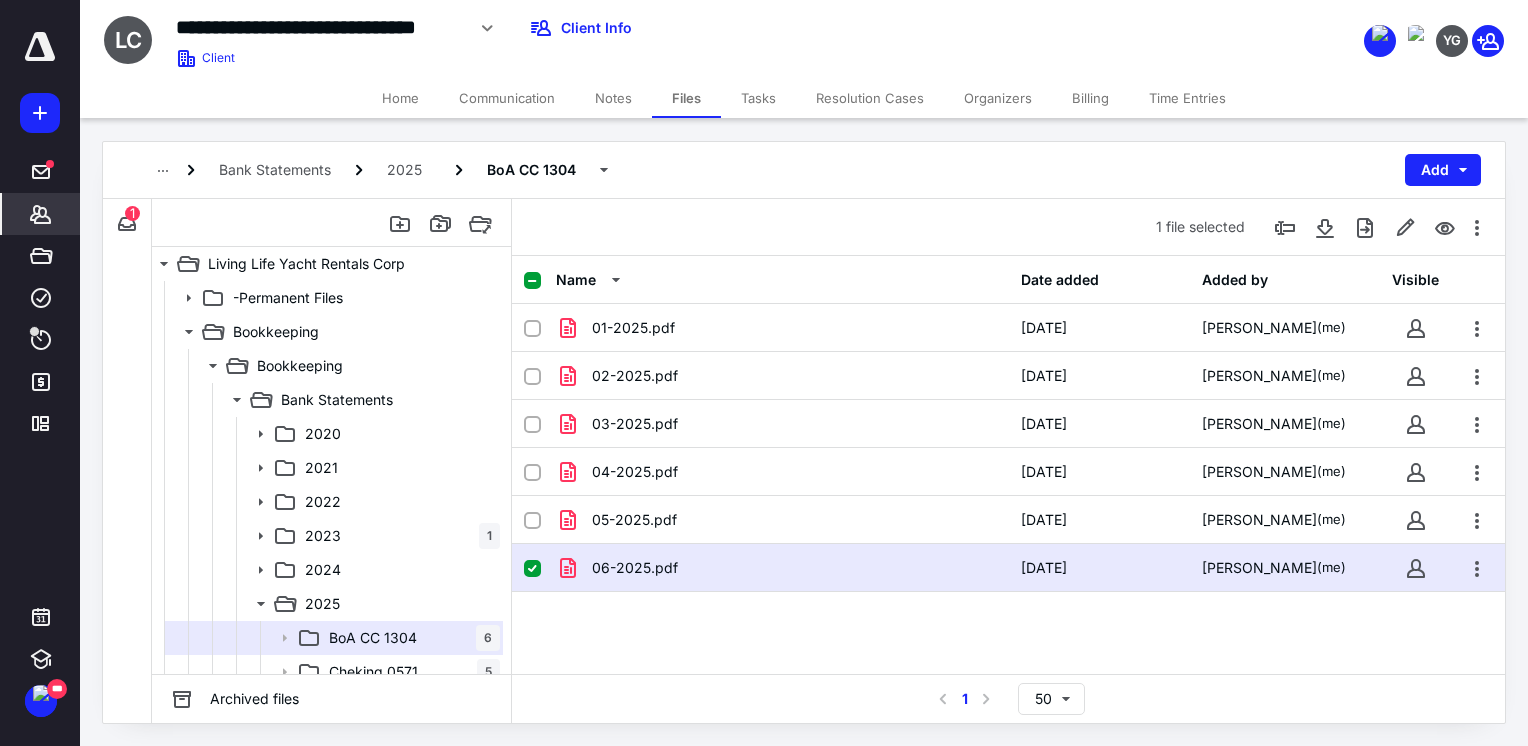 click 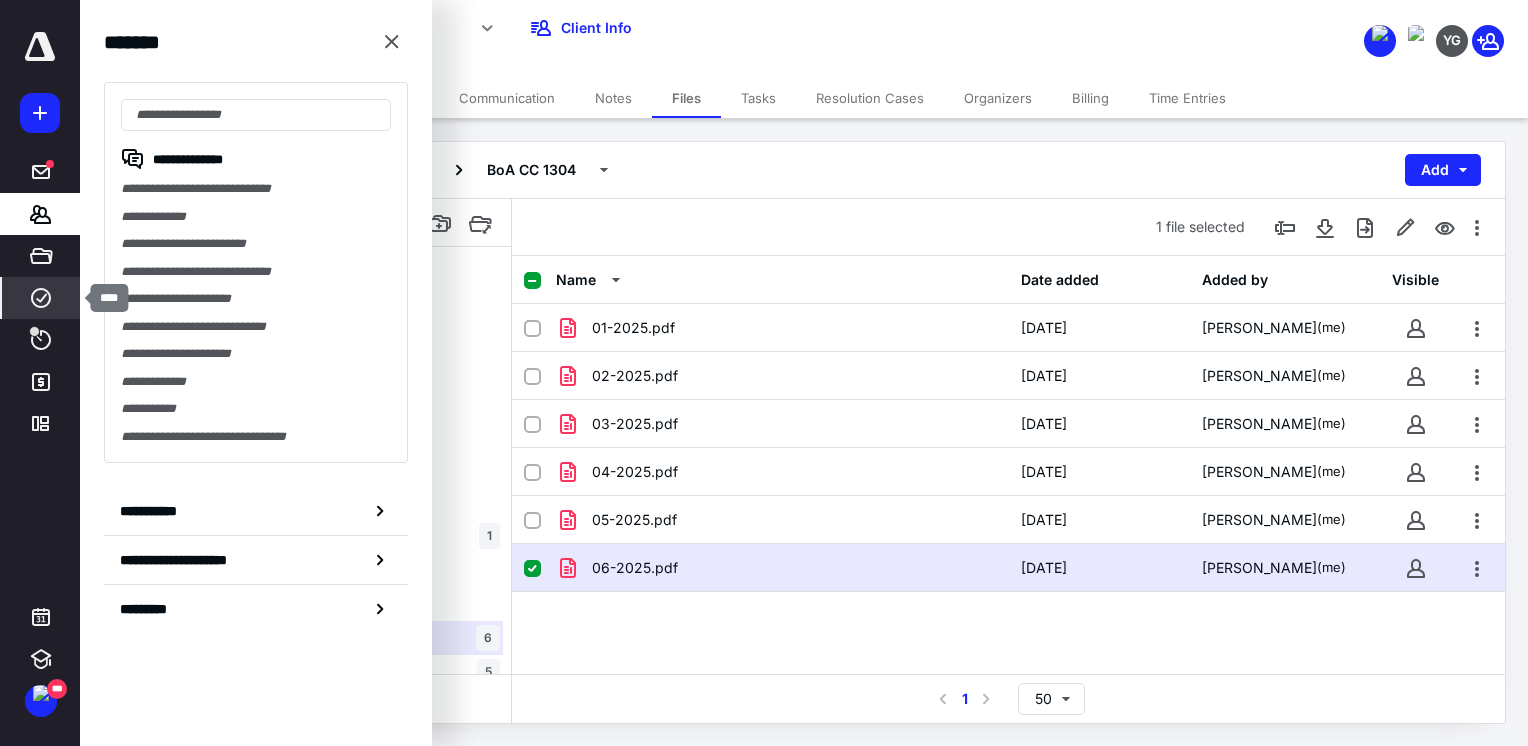 click on "****" at bounding box center (41, 298) 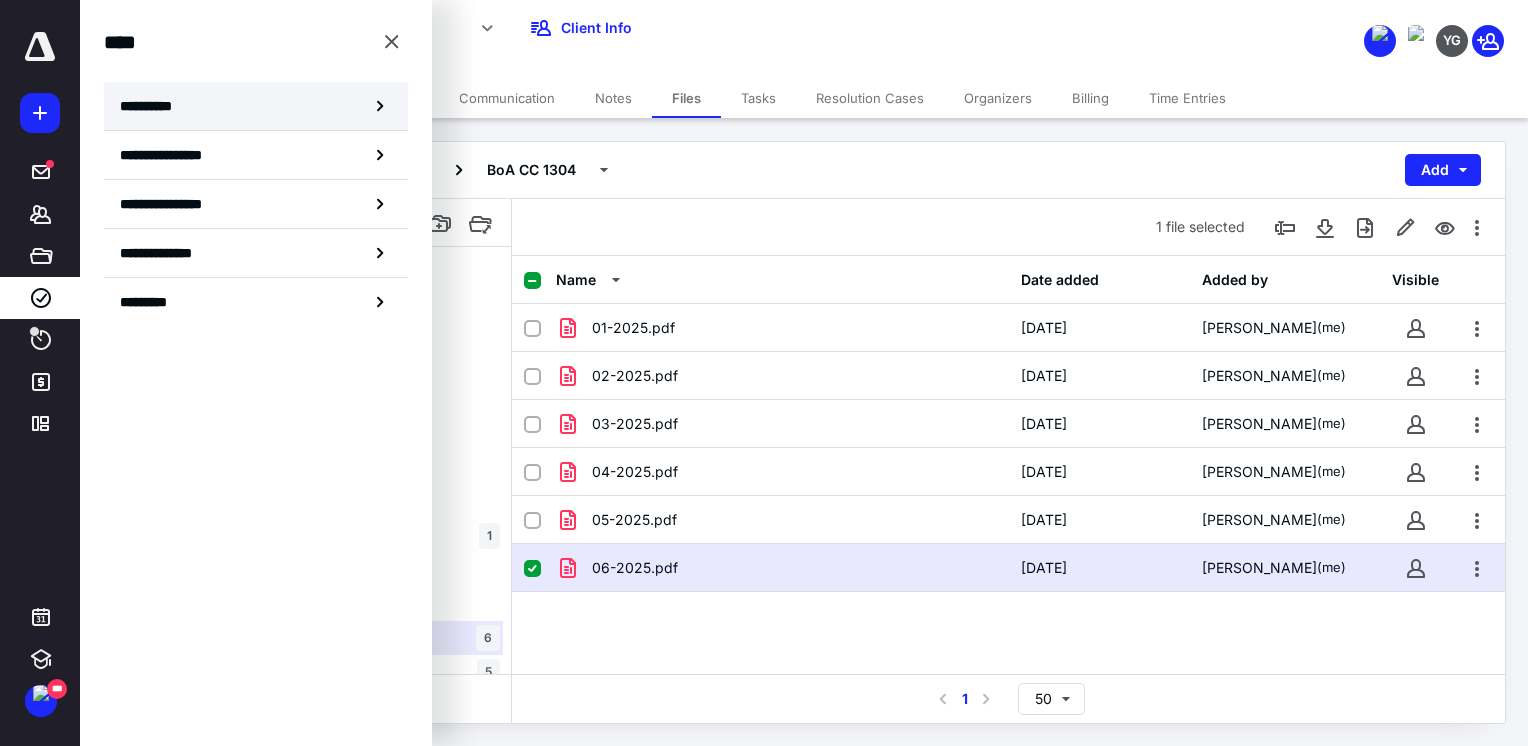 click on "**********" at bounding box center (256, 106) 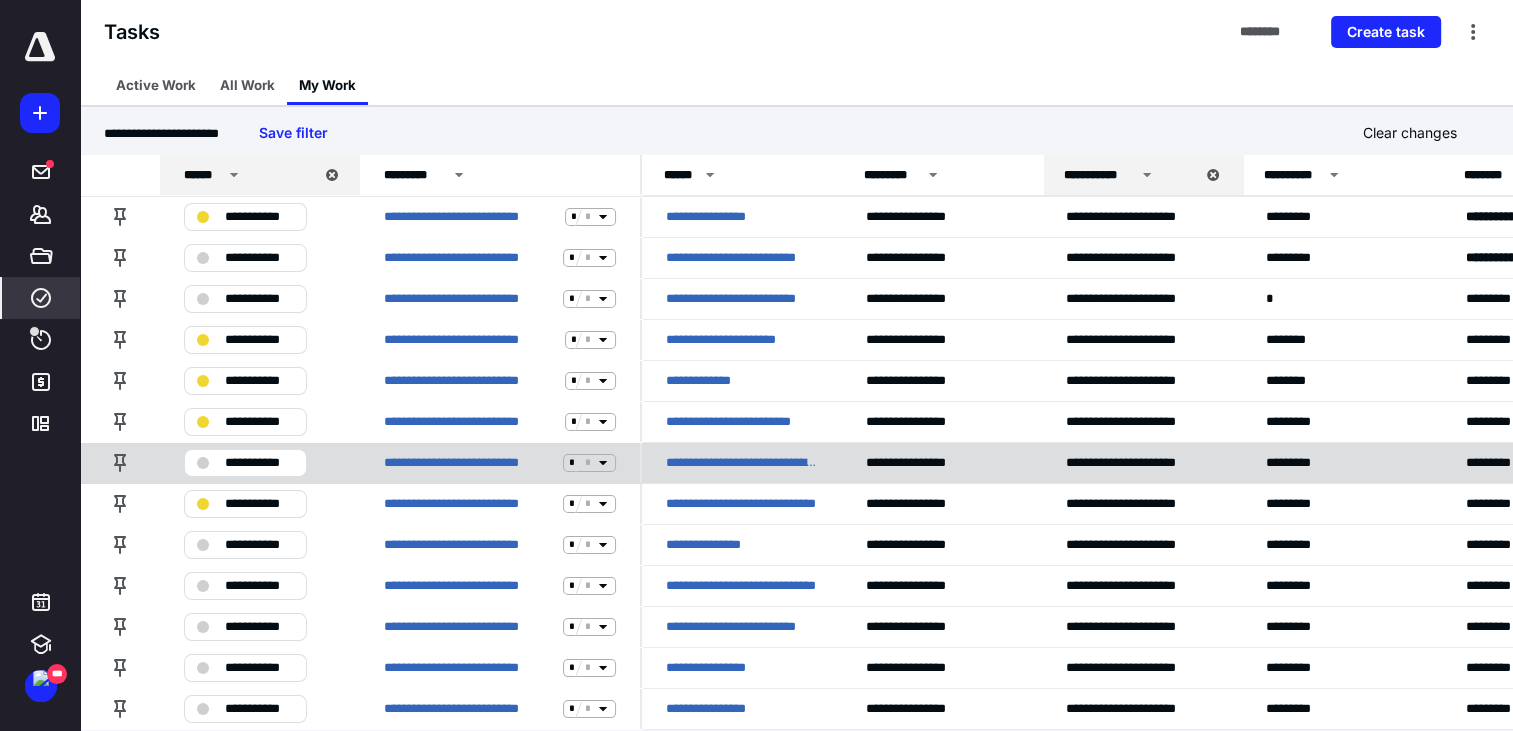 scroll, scrollTop: 0, scrollLeft: 0, axis: both 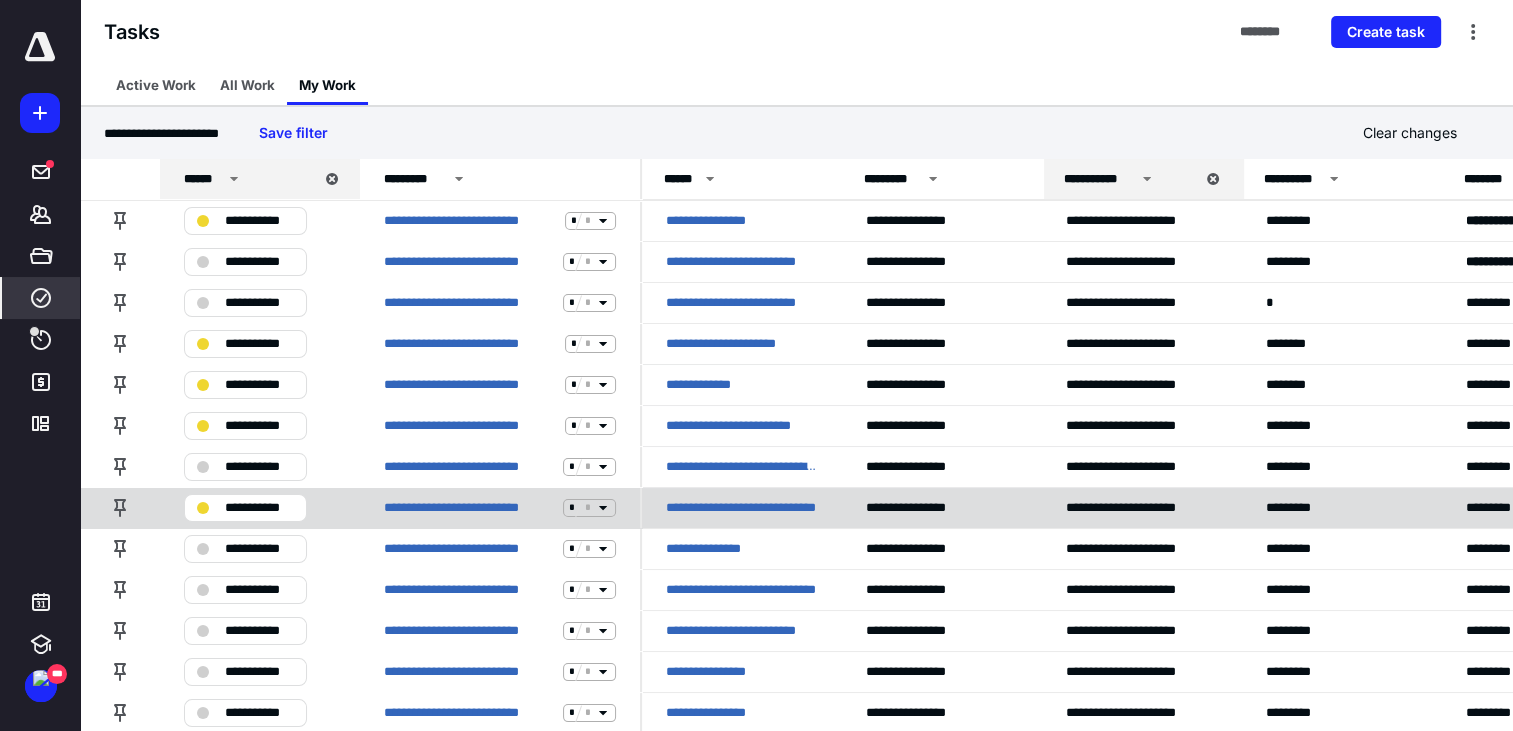 click 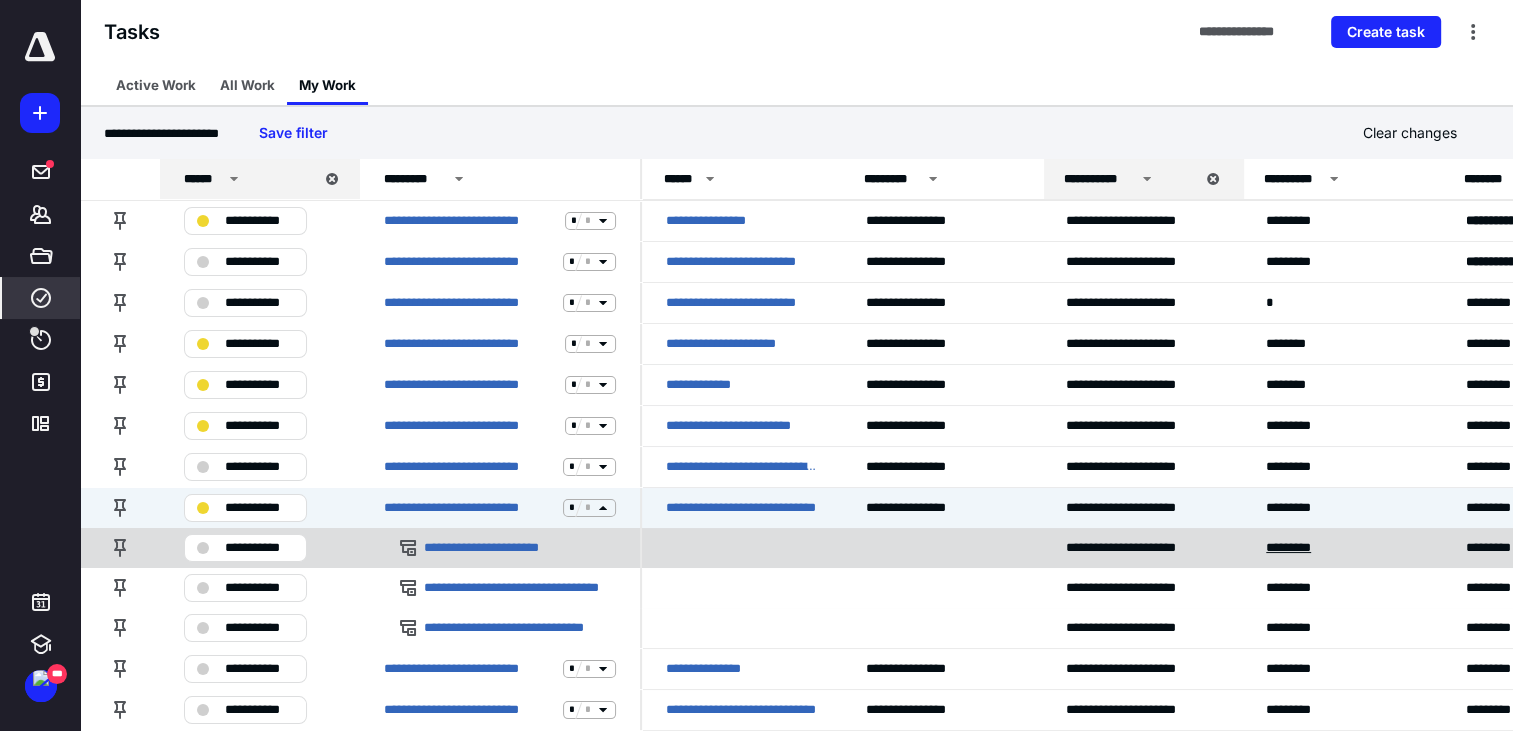 click on "*********" at bounding box center [1296, 548] 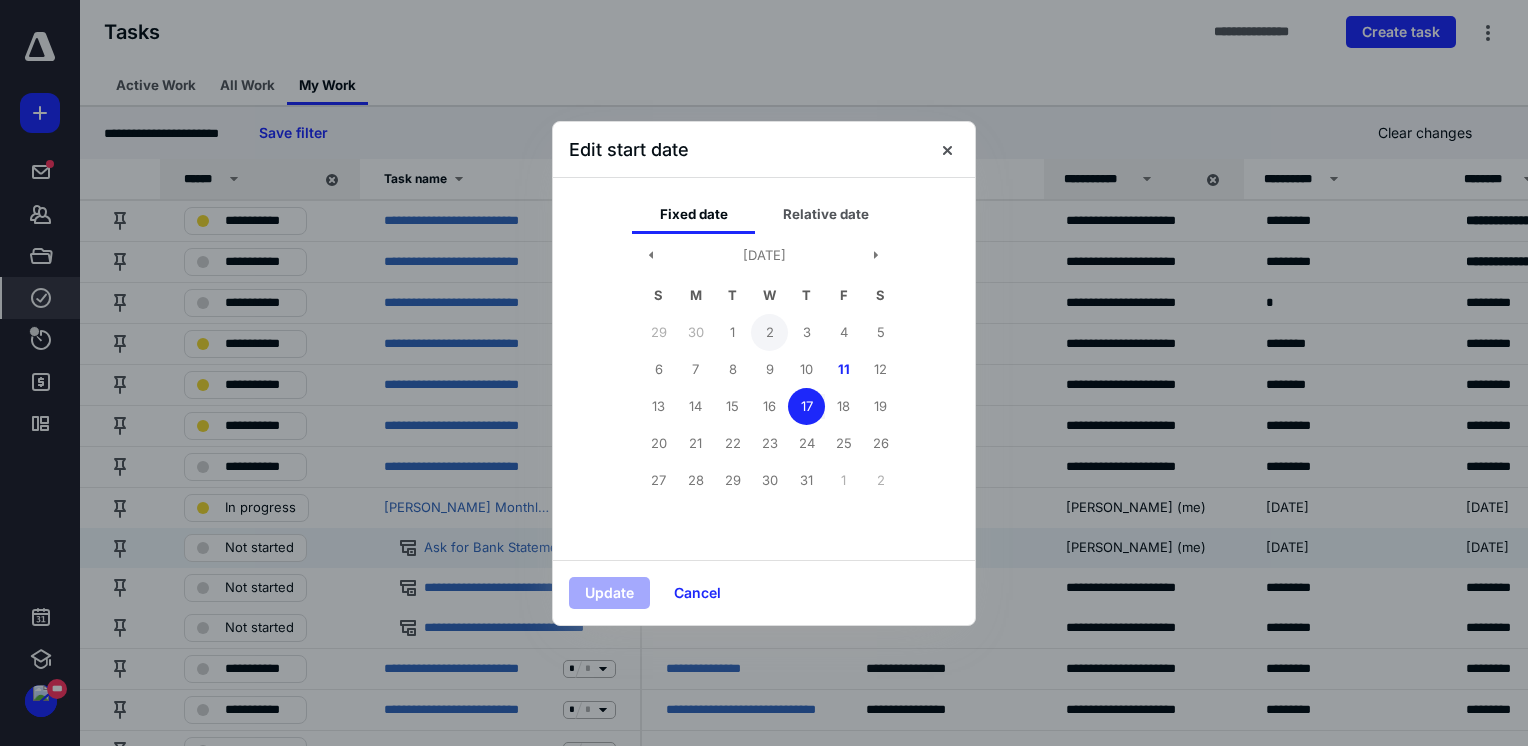 click on "2" at bounding box center [769, 332] 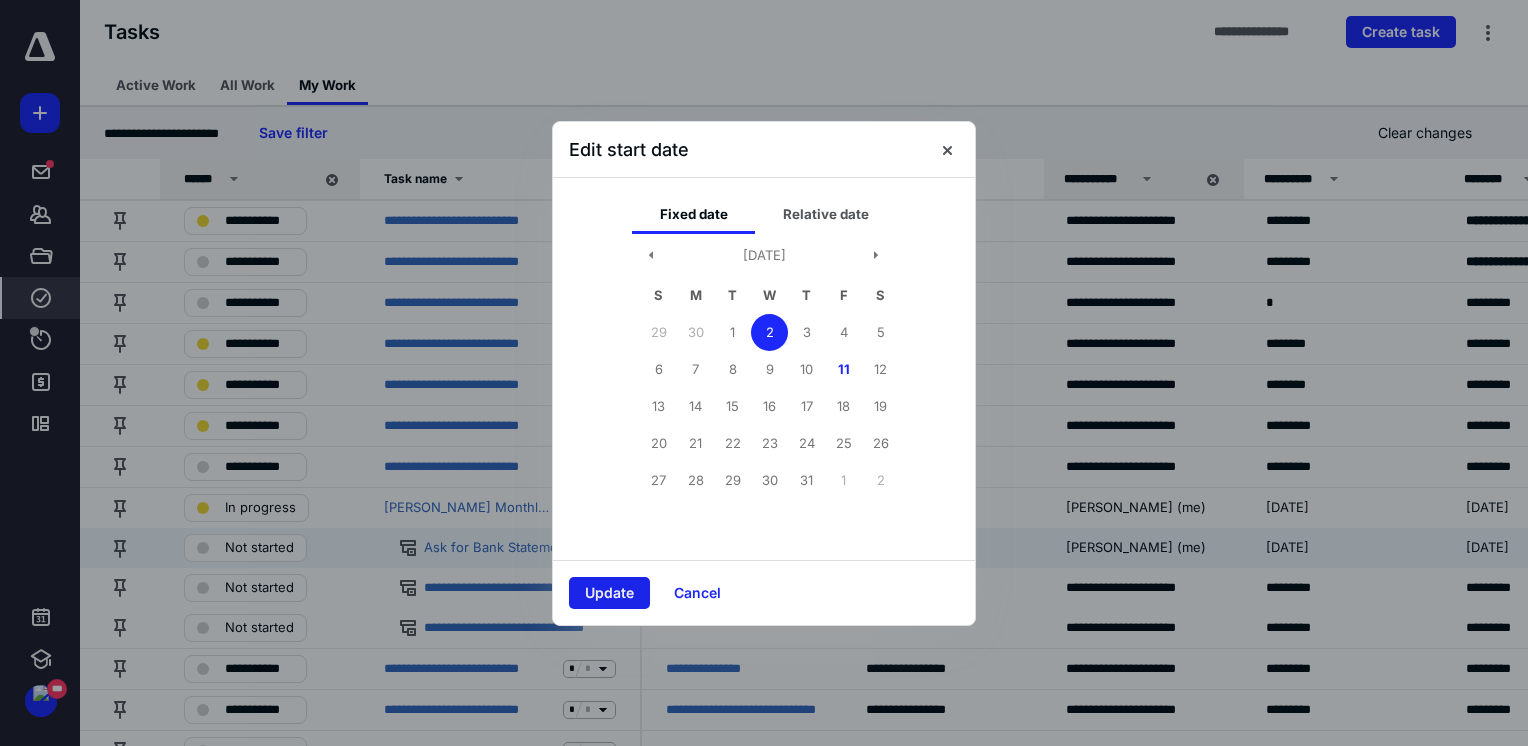 click on "Update" at bounding box center (609, 593) 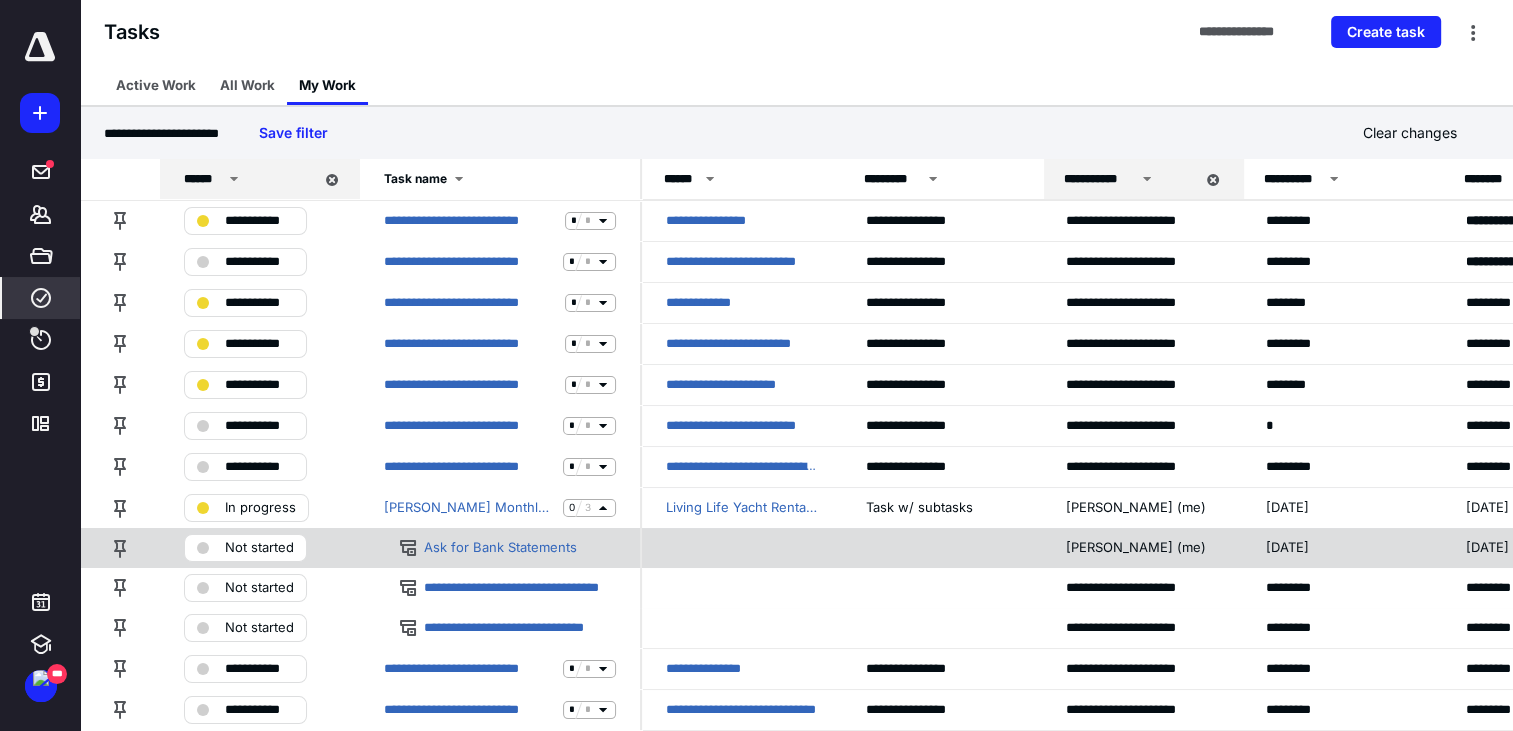 click on "Not started" at bounding box center [259, 548] 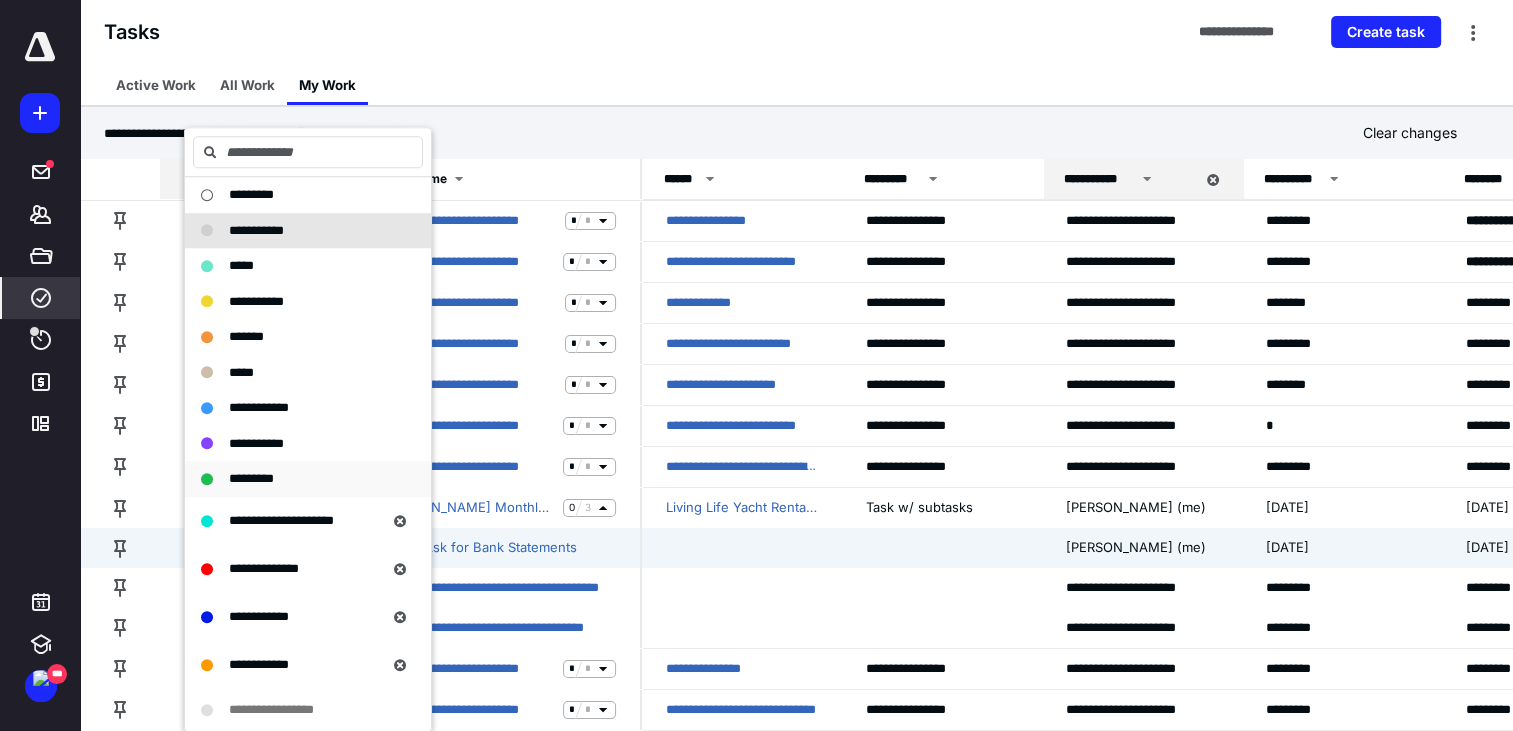 click on "*********" at bounding box center [251, 478] 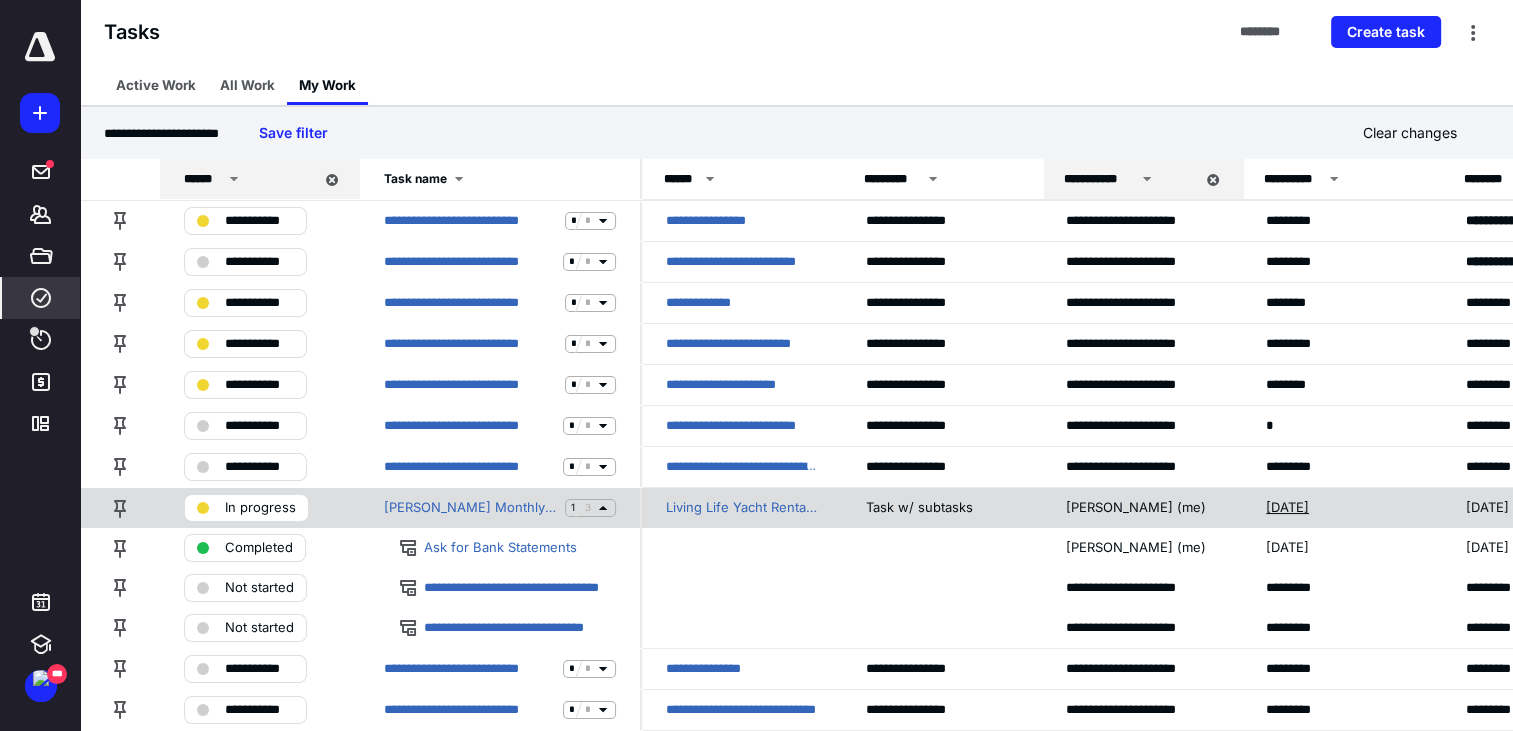 click on "17/7/2025" at bounding box center [1287, 508] 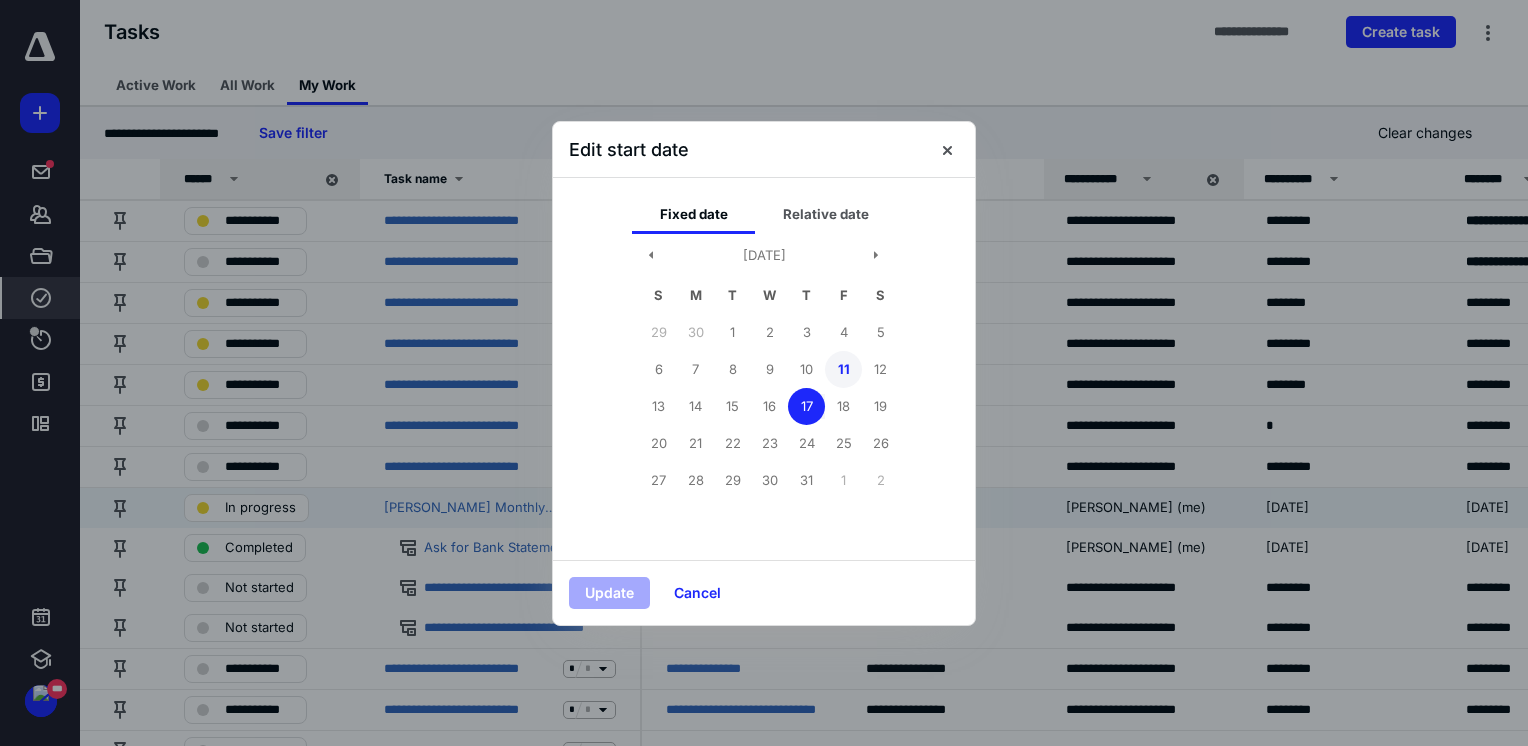 click on "11" at bounding box center [843, 369] 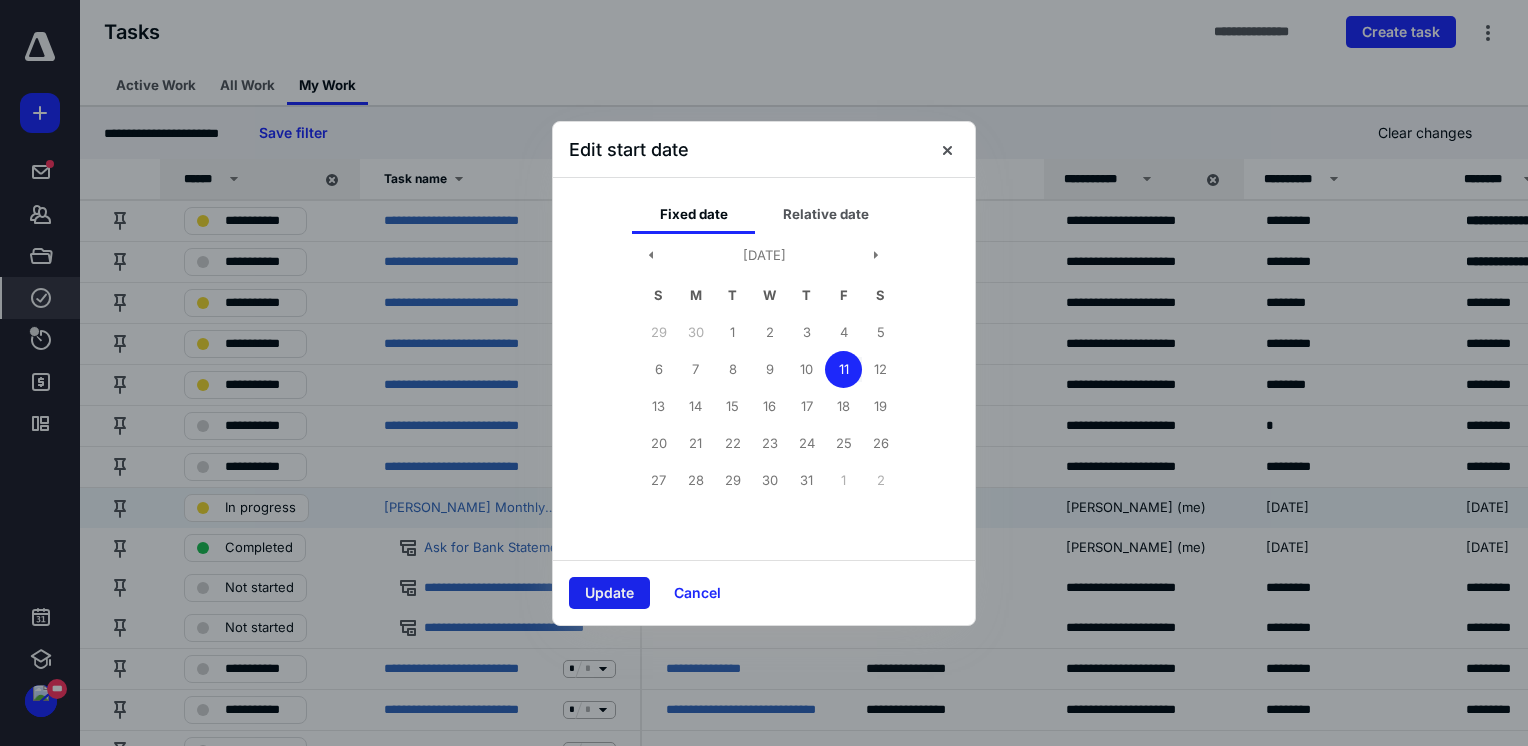 click on "Update" at bounding box center (609, 593) 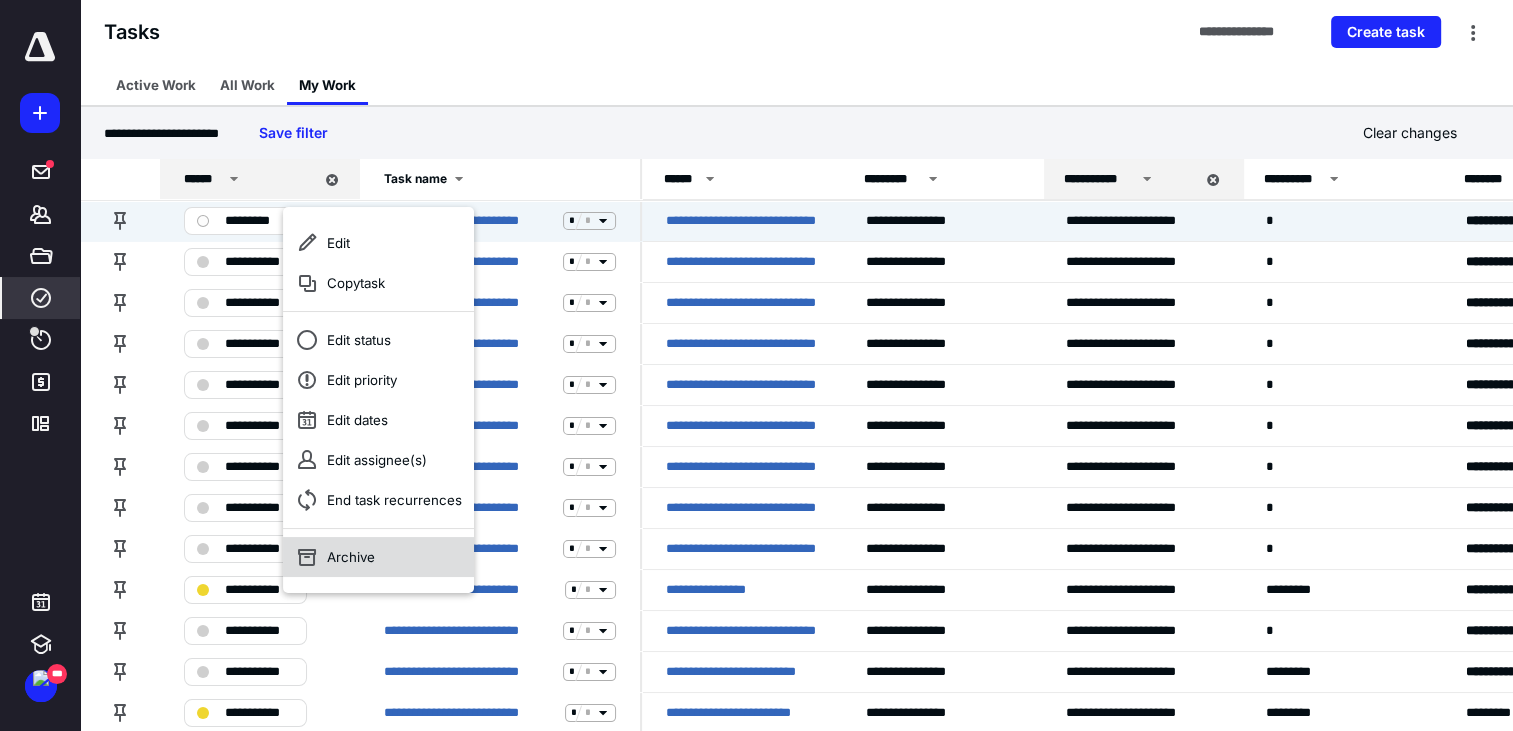 click on "Archive" at bounding box center (378, 557) 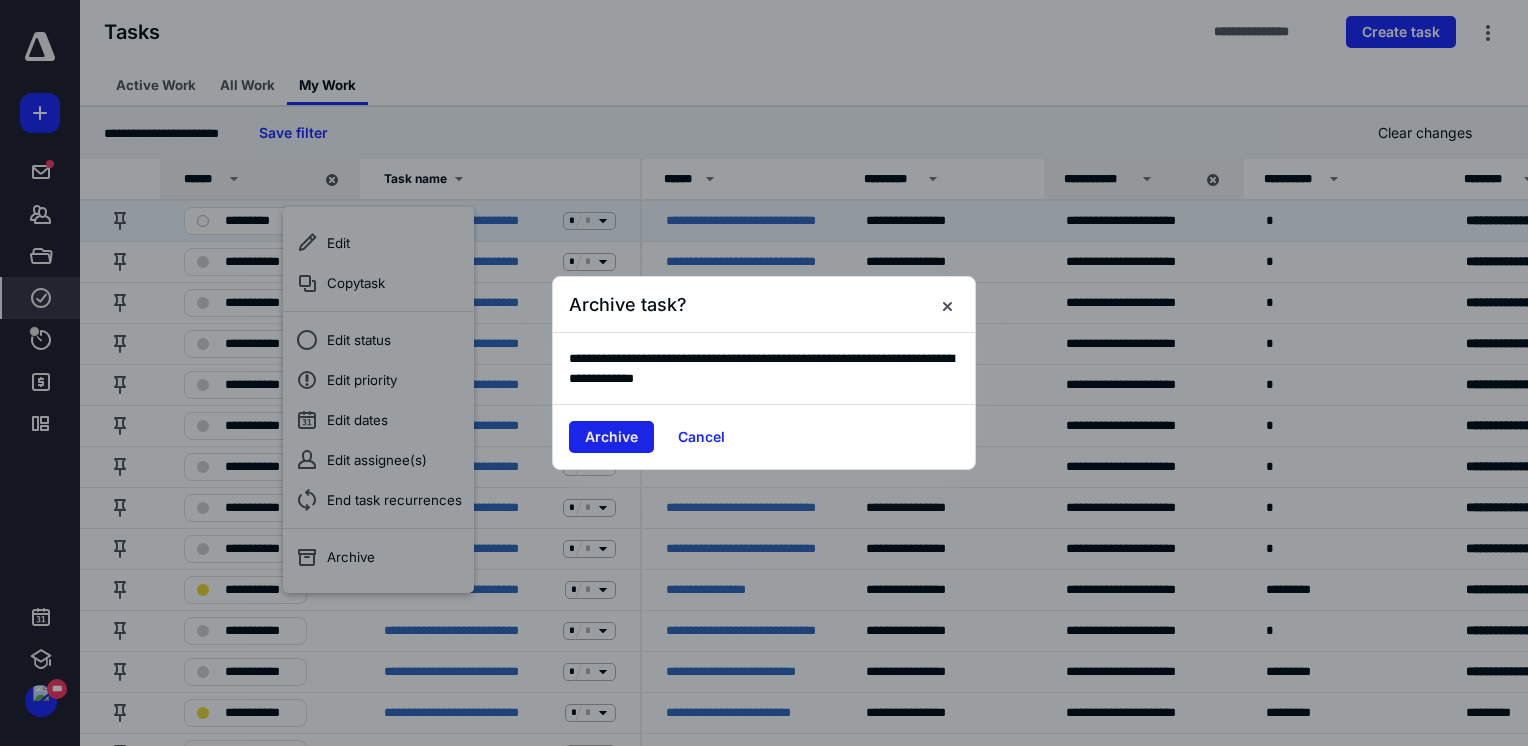 click on "Archive" at bounding box center [611, 437] 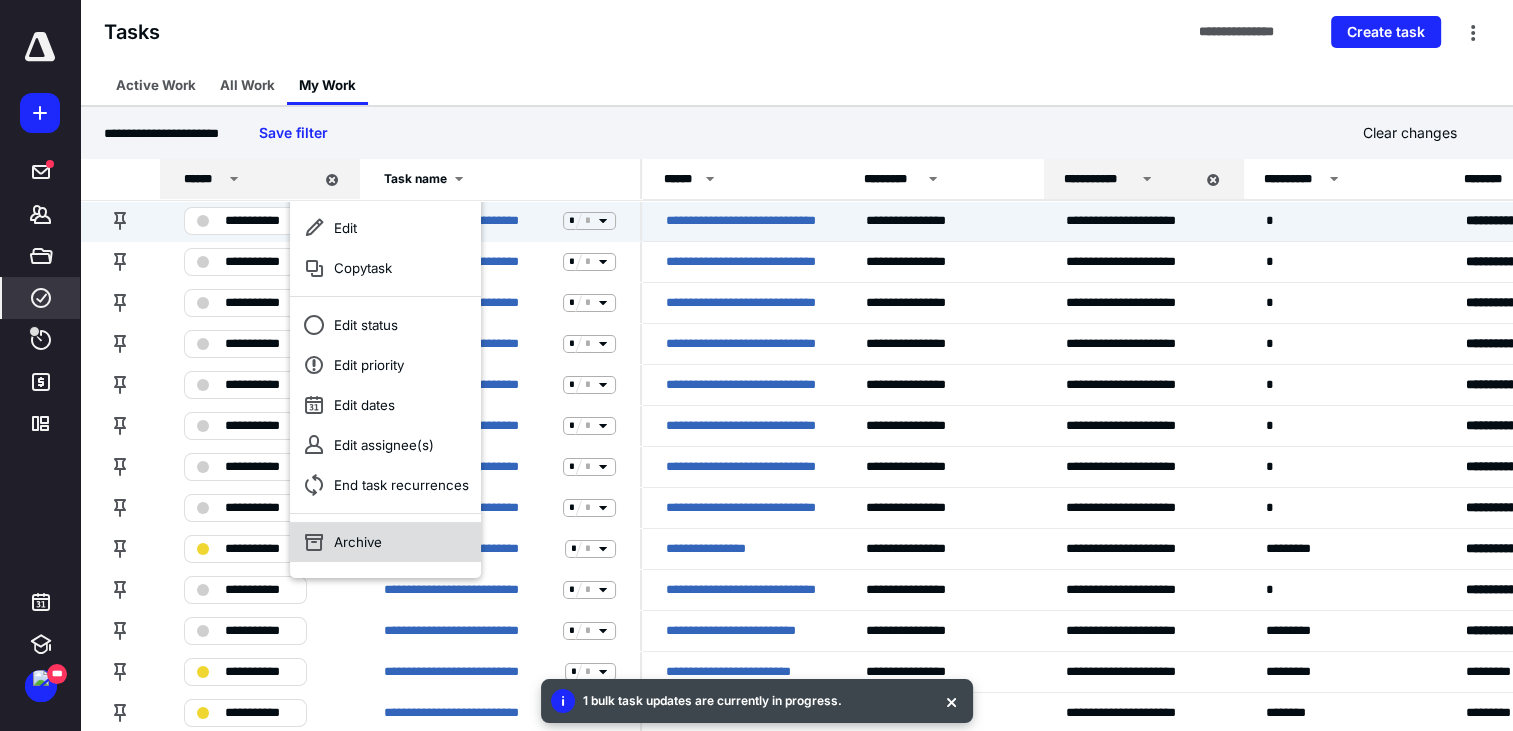 click on "Archive" at bounding box center (385, 542) 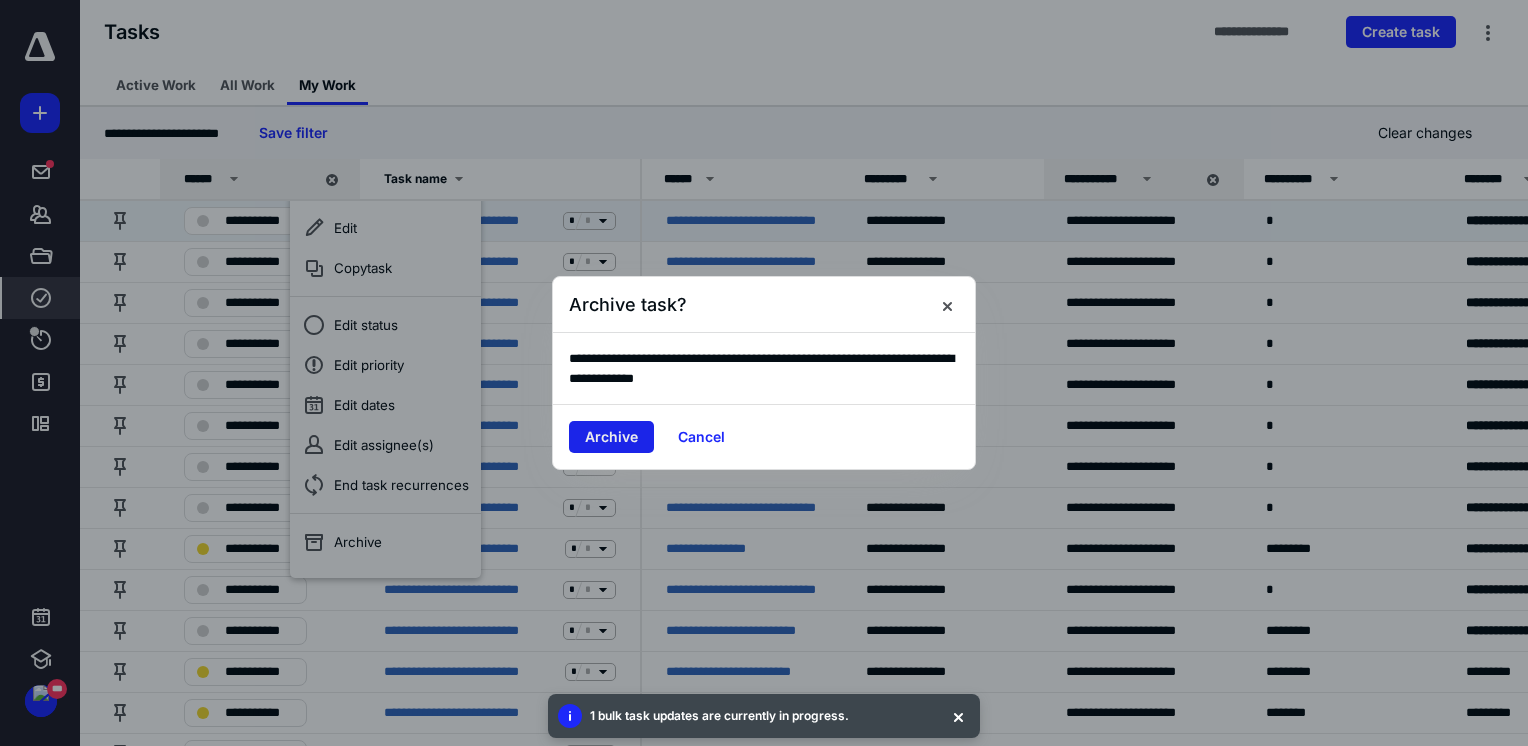 click on "Archive" at bounding box center (611, 437) 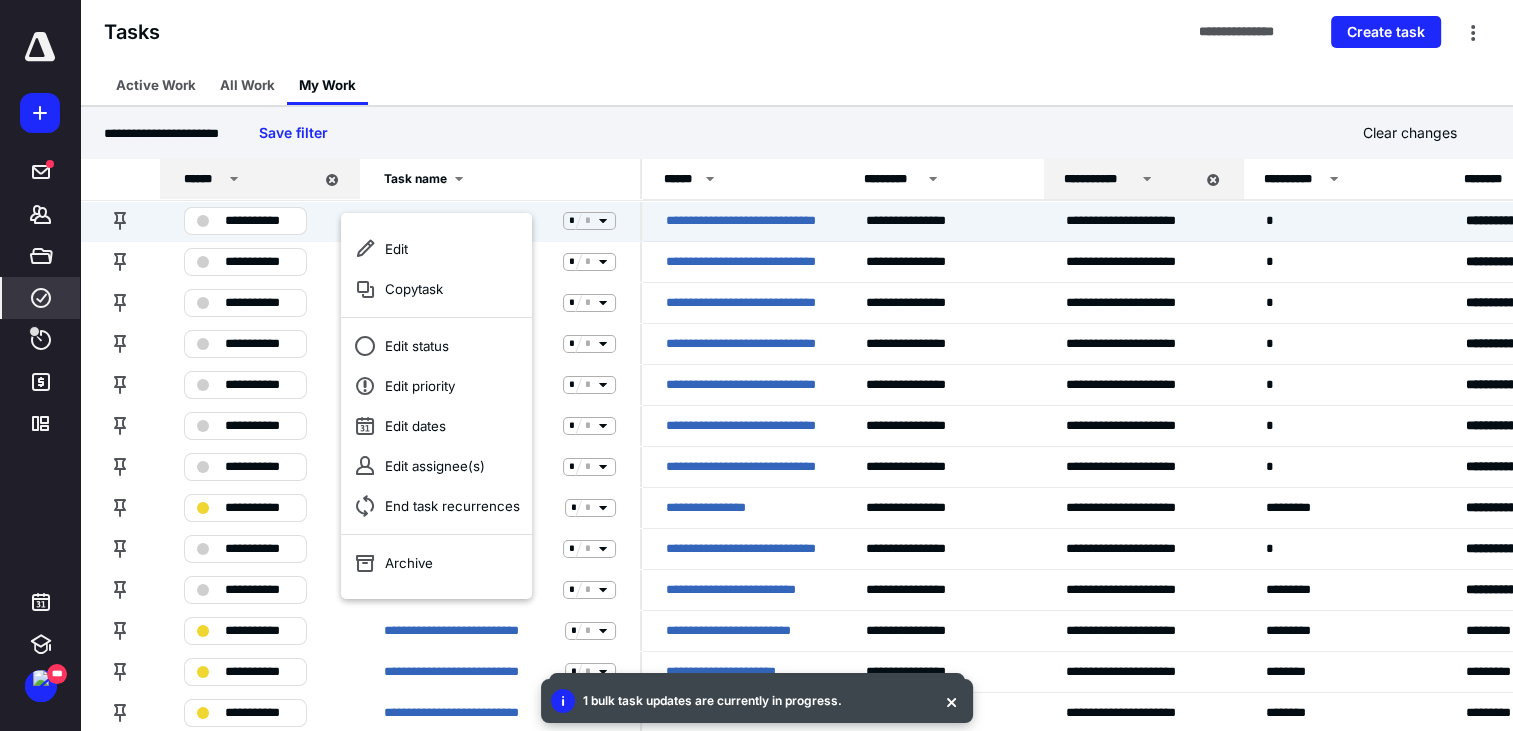 click on "Edit Copy  task Edit status Edit priority Edit dates Edit assignee(s) End task recurrences Archive" at bounding box center (436, 406) 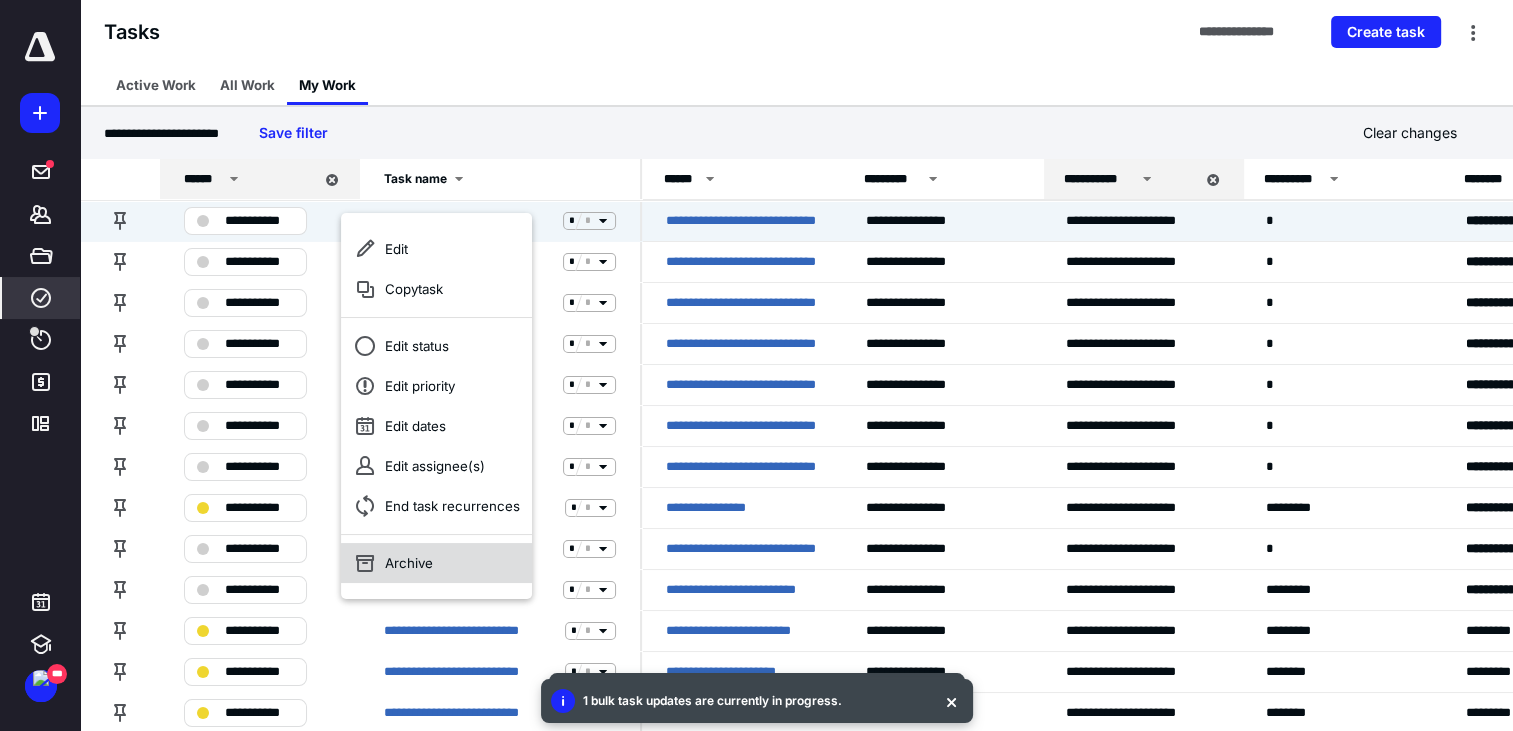 click on "Archive" at bounding box center (436, 563) 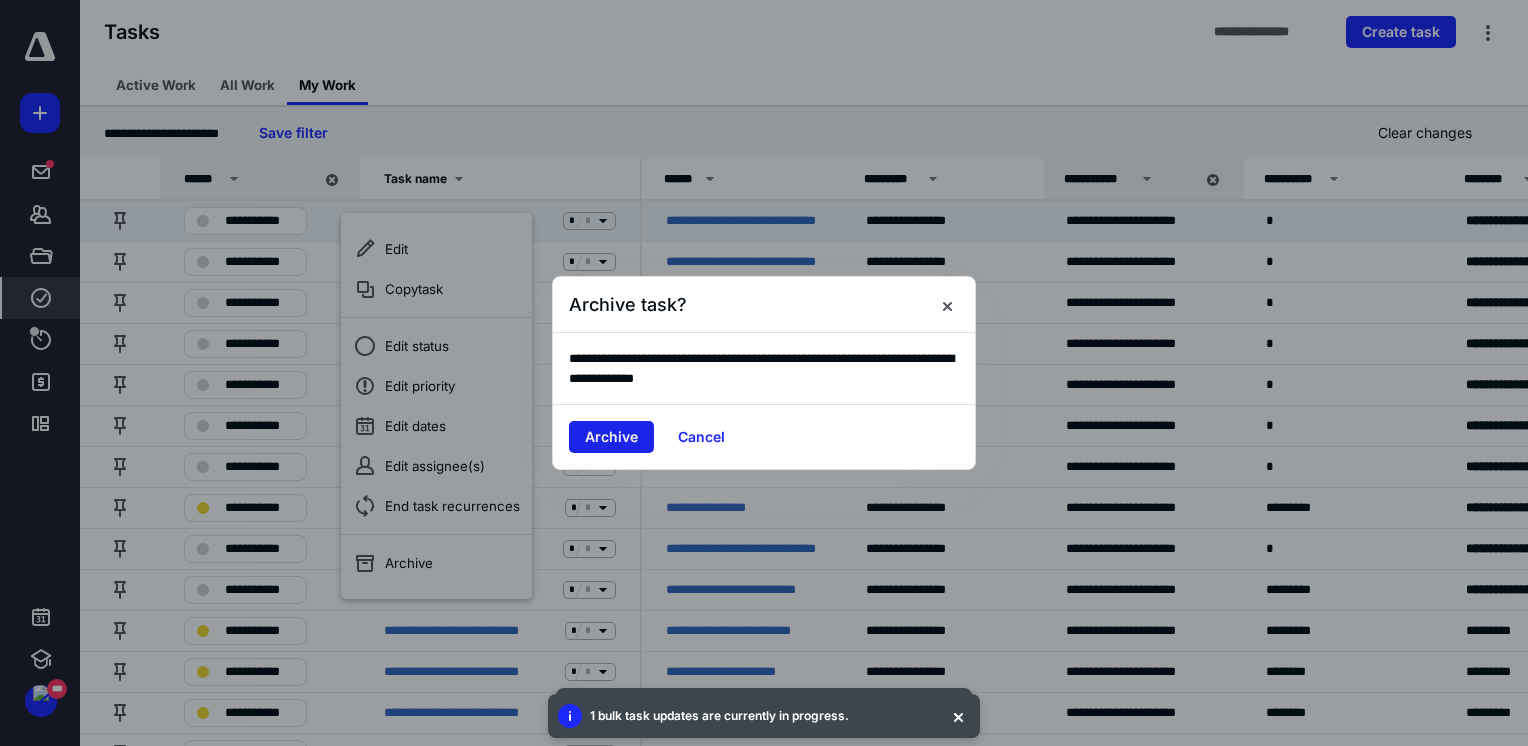click on "Archive" at bounding box center [611, 437] 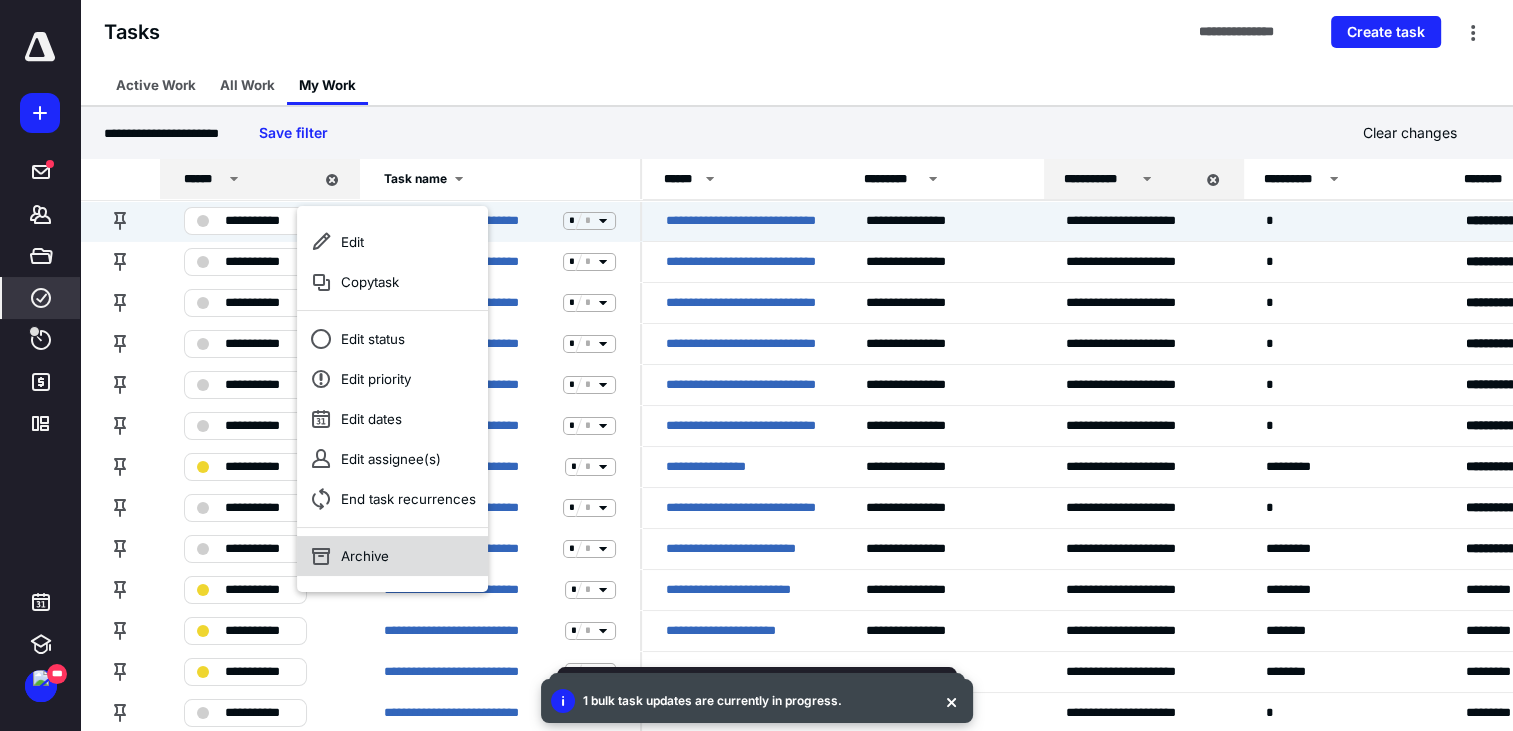 click on "Archive" at bounding box center (392, 556) 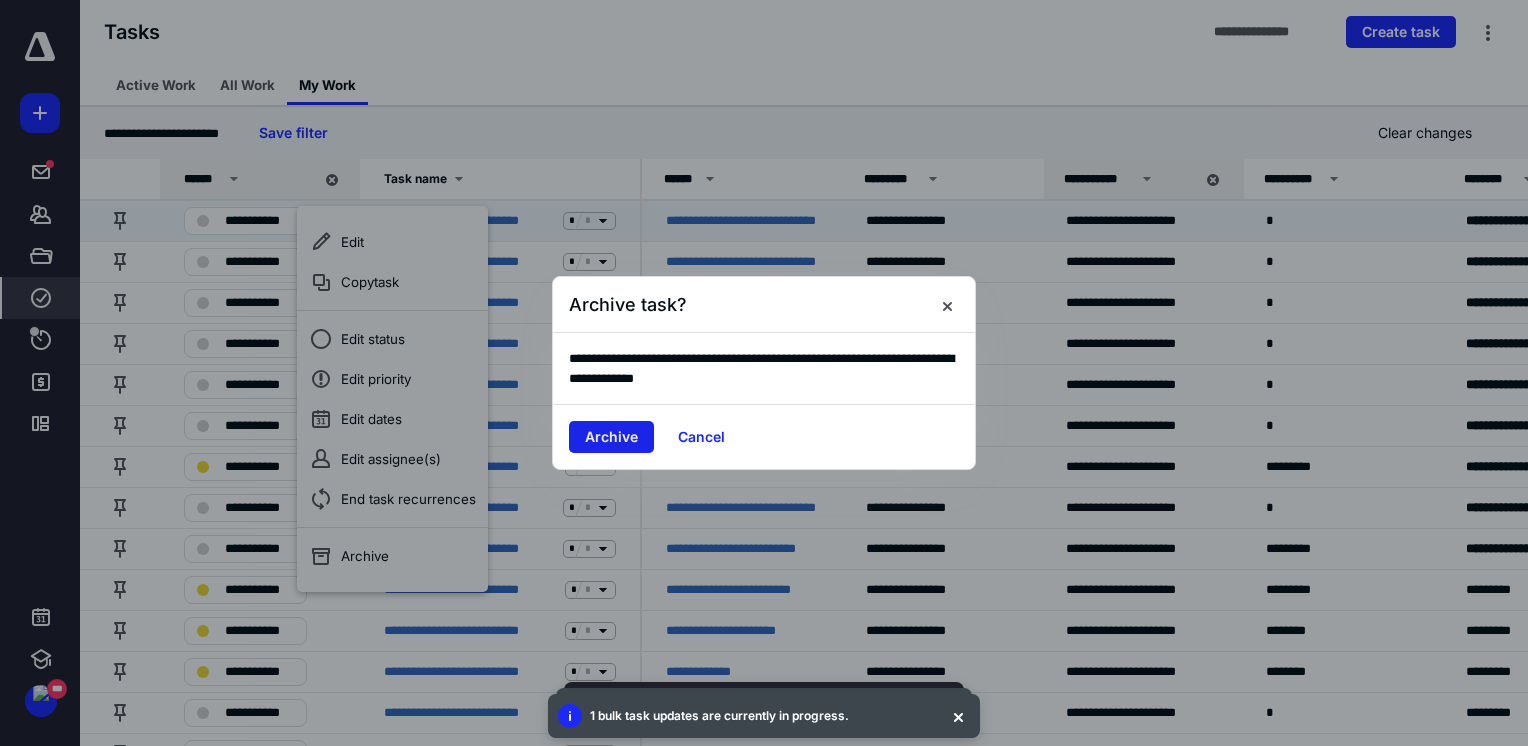 click on "Archive" at bounding box center (611, 437) 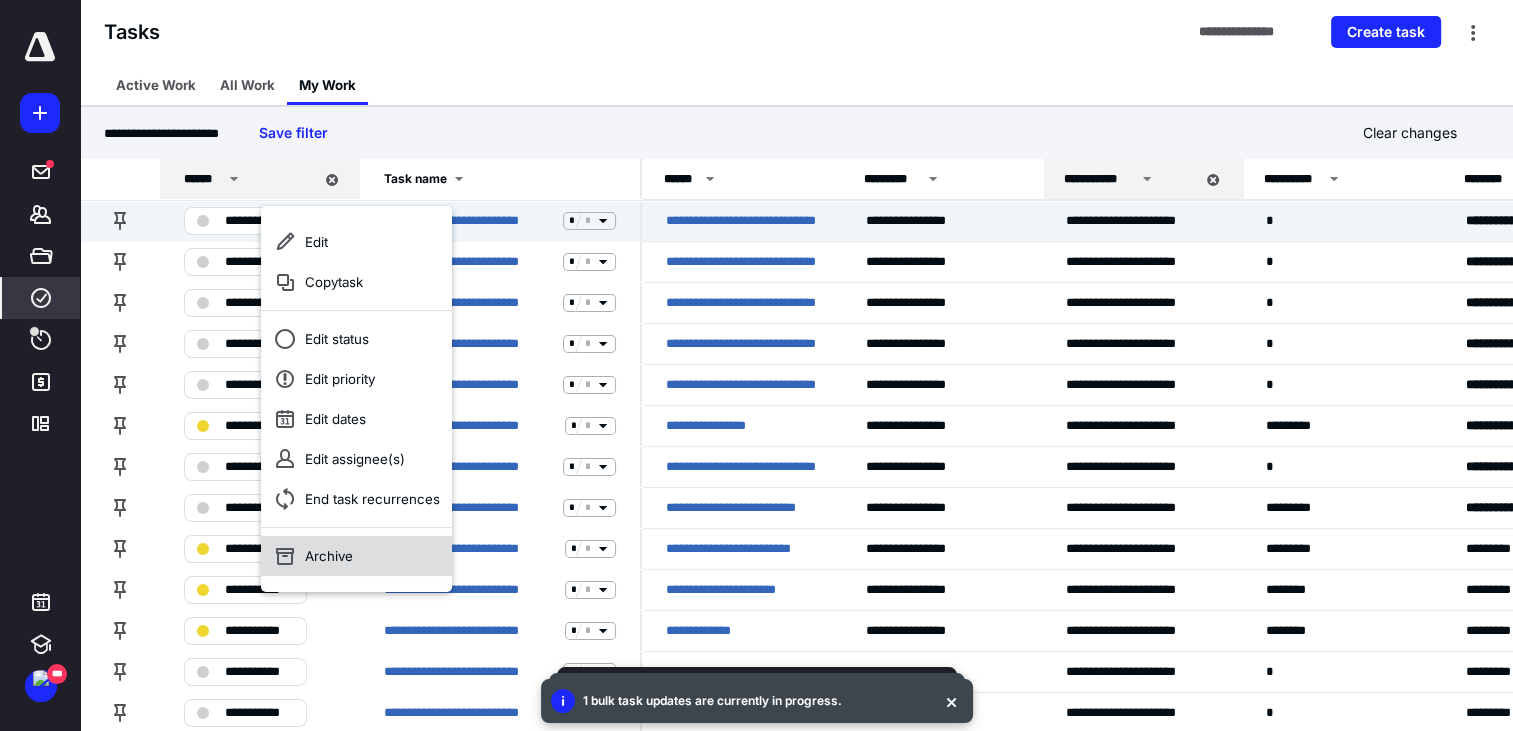 click on "Archive" at bounding box center (356, 556) 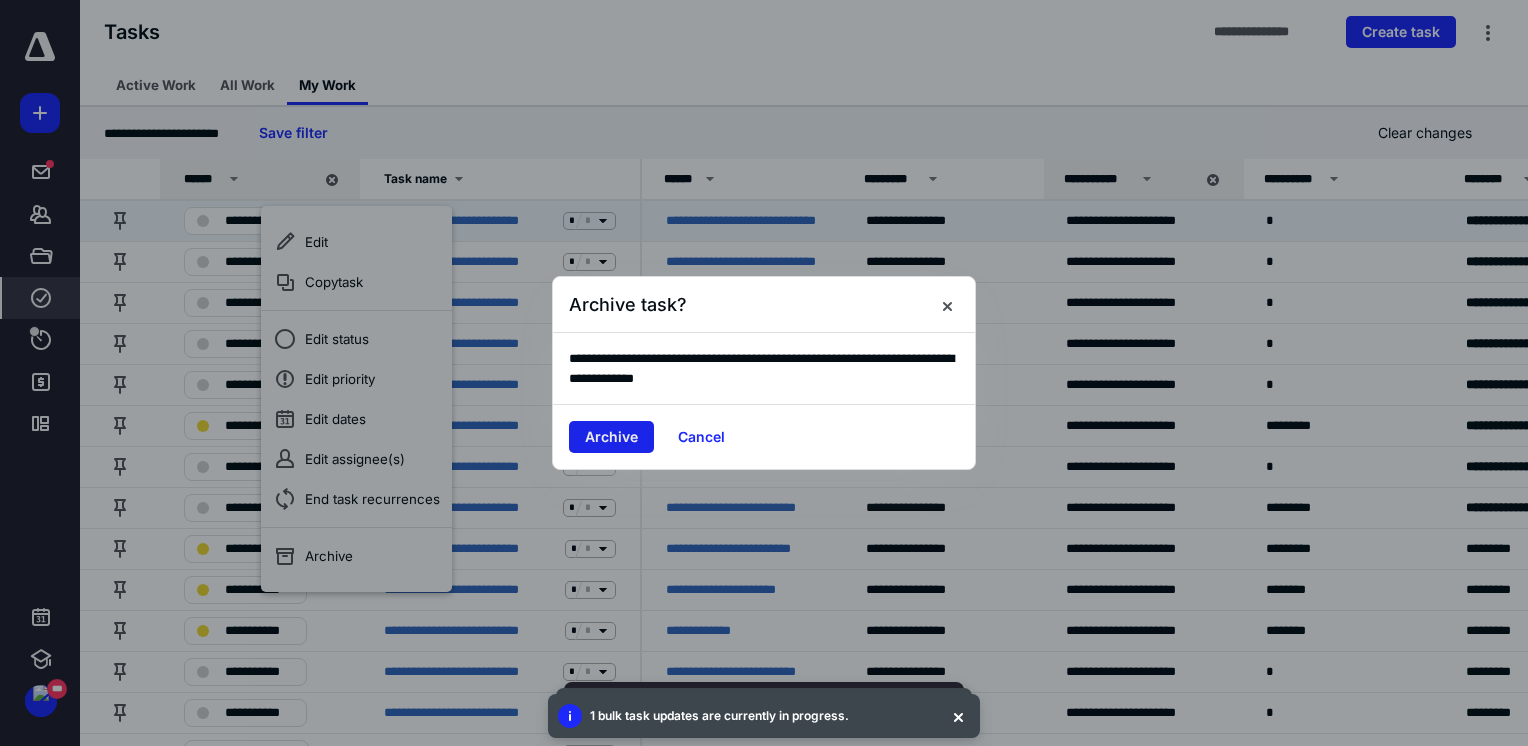 click on "Archive" at bounding box center [611, 437] 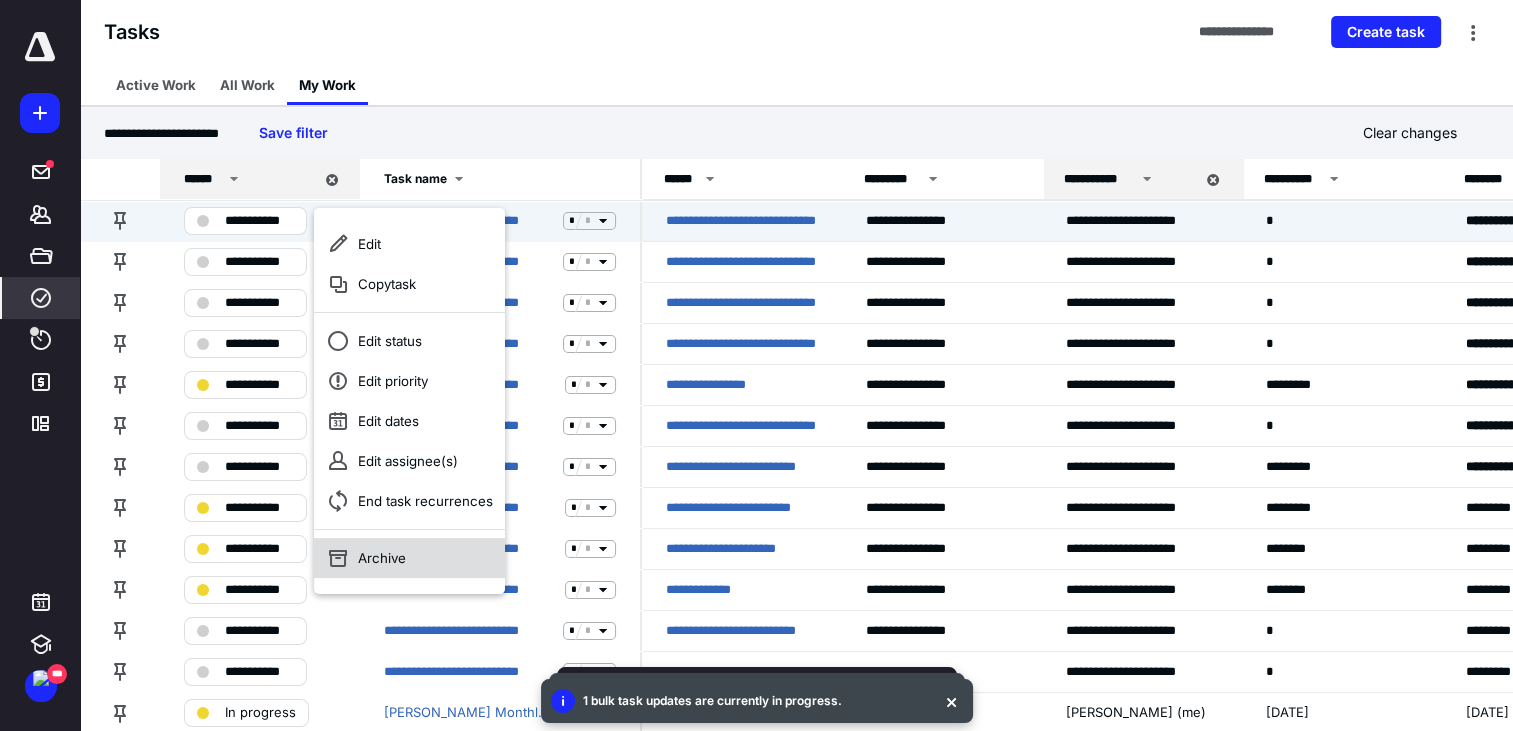 click on "Archive" at bounding box center [409, 558] 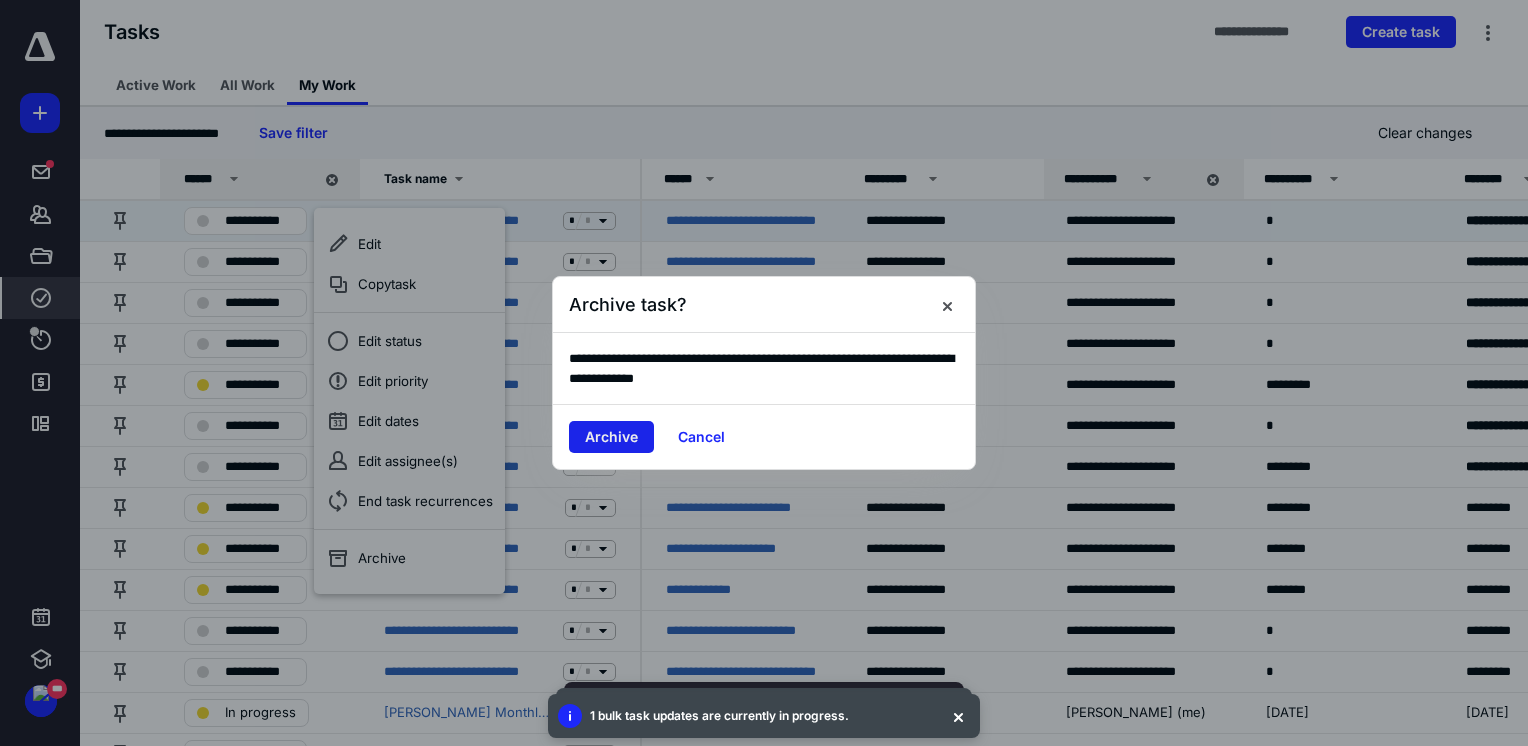 click on "Archive" at bounding box center [611, 437] 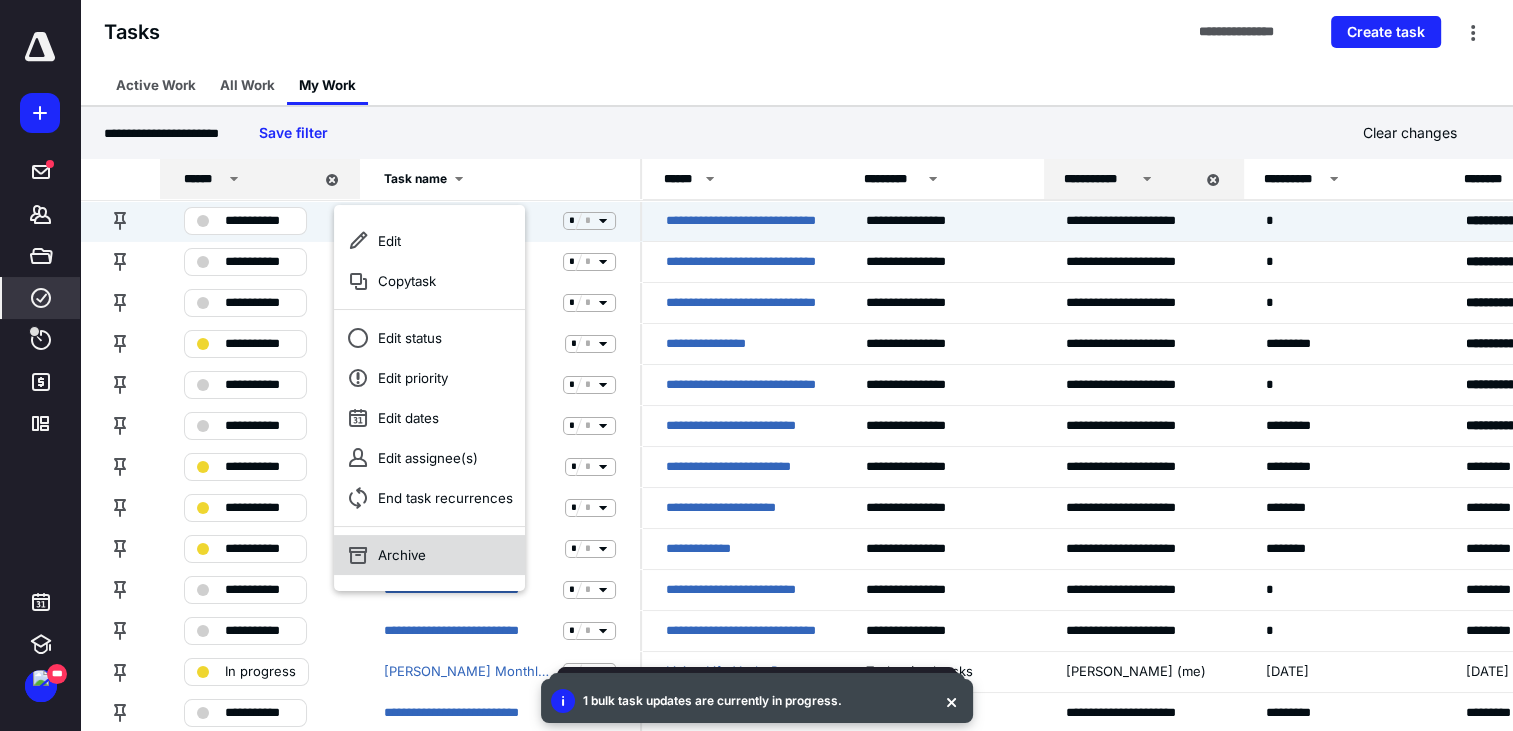 click on "Archive" at bounding box center [429, 555] 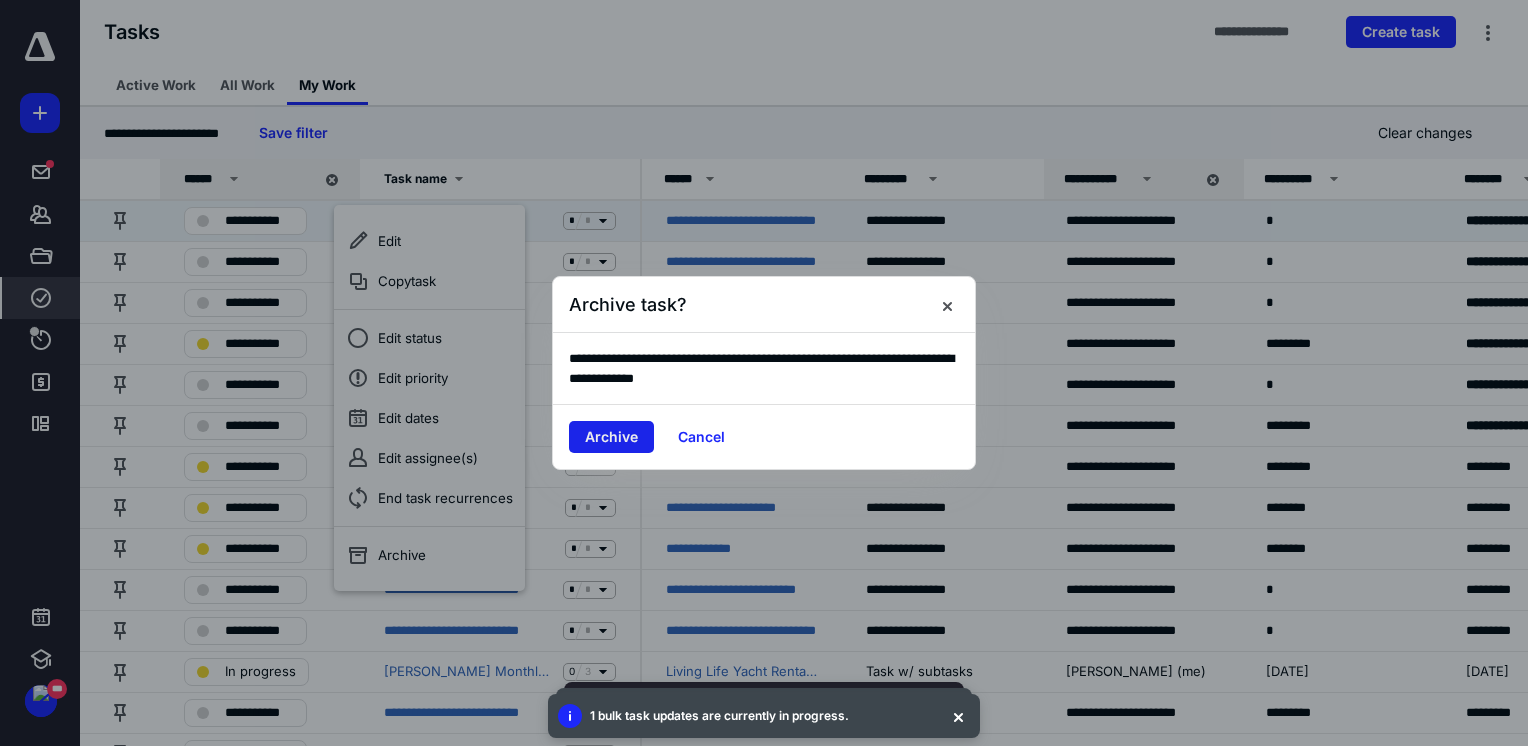 click on "Archive" at bounding box center [611, 437] 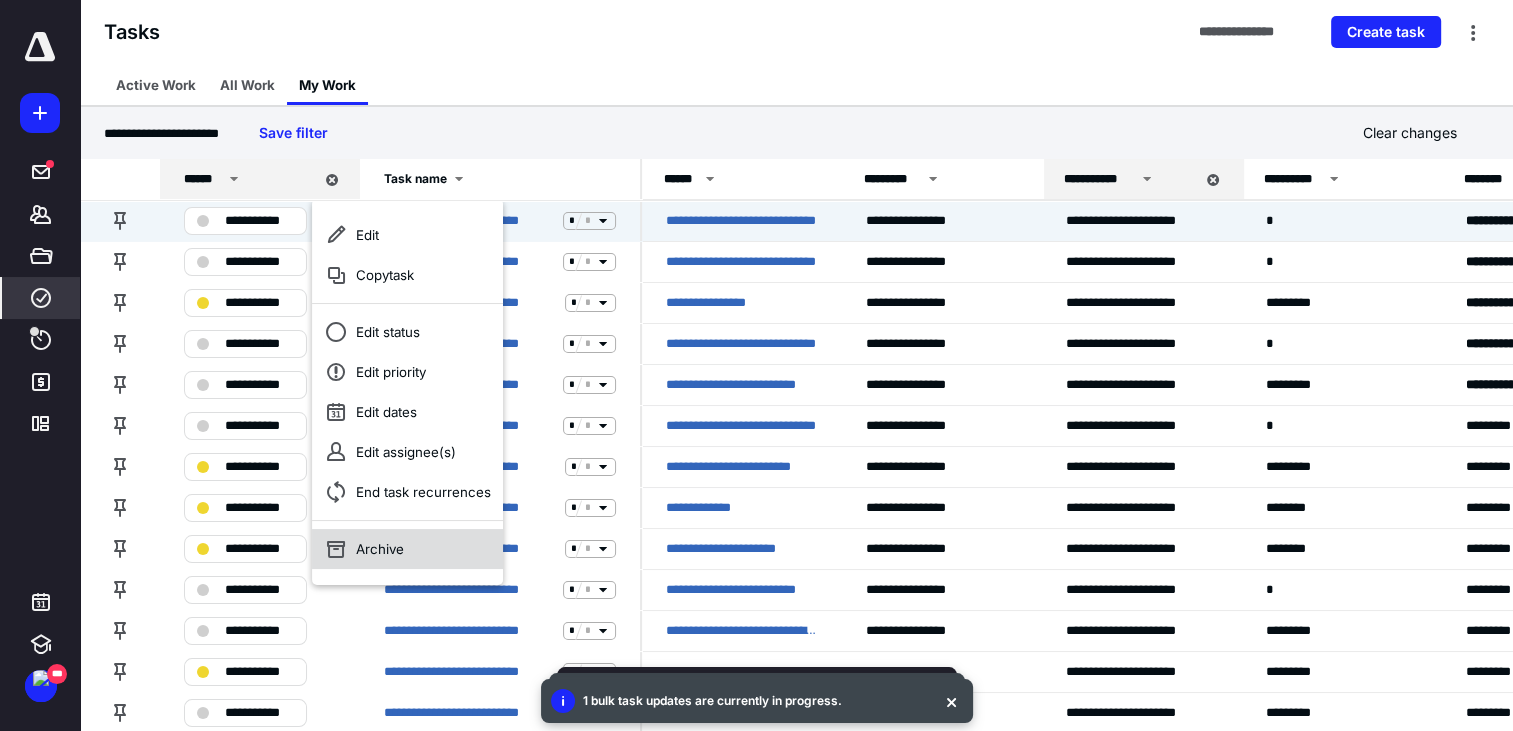 click on "Archive" at bounding box center [407, 549] 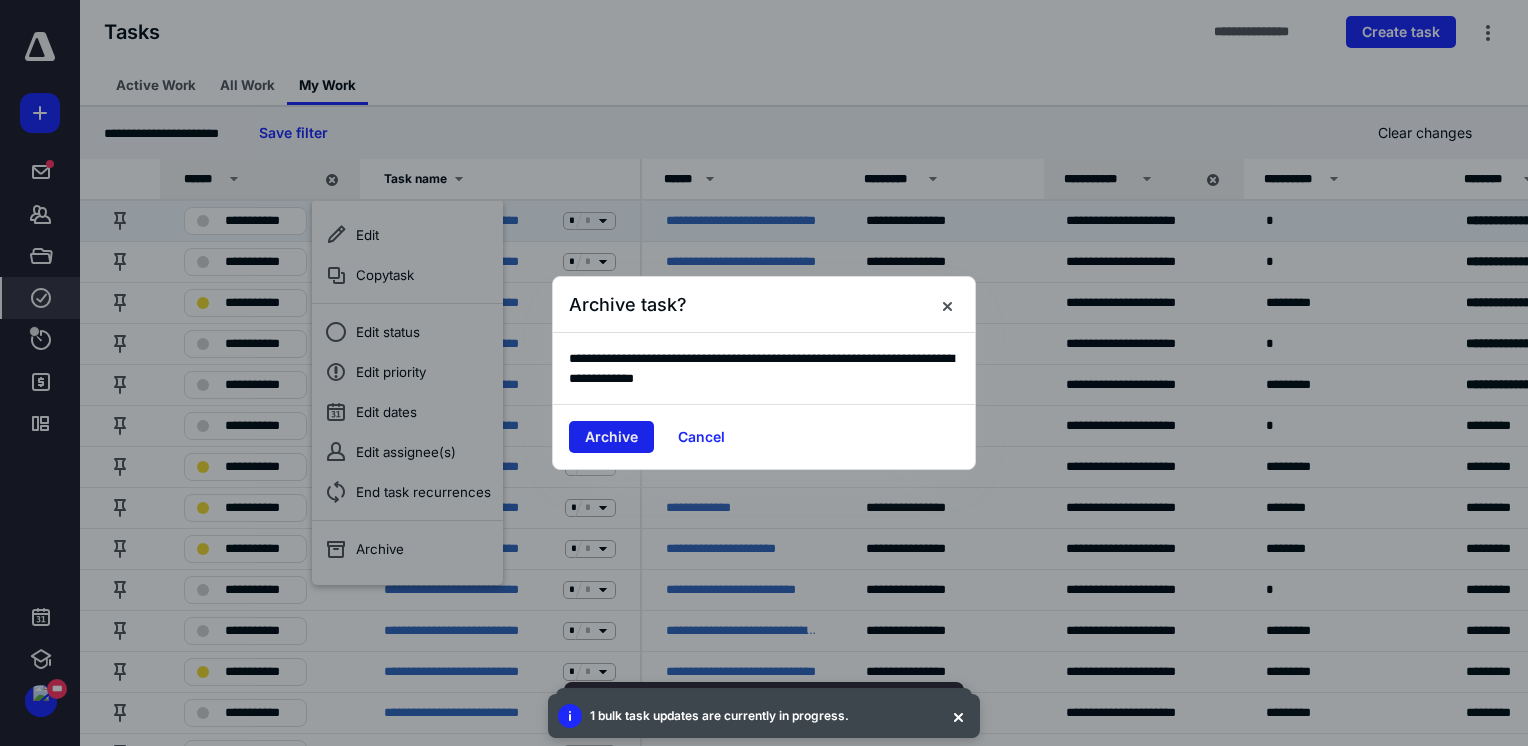 click on "Archive" at bounding box center (611, 437) 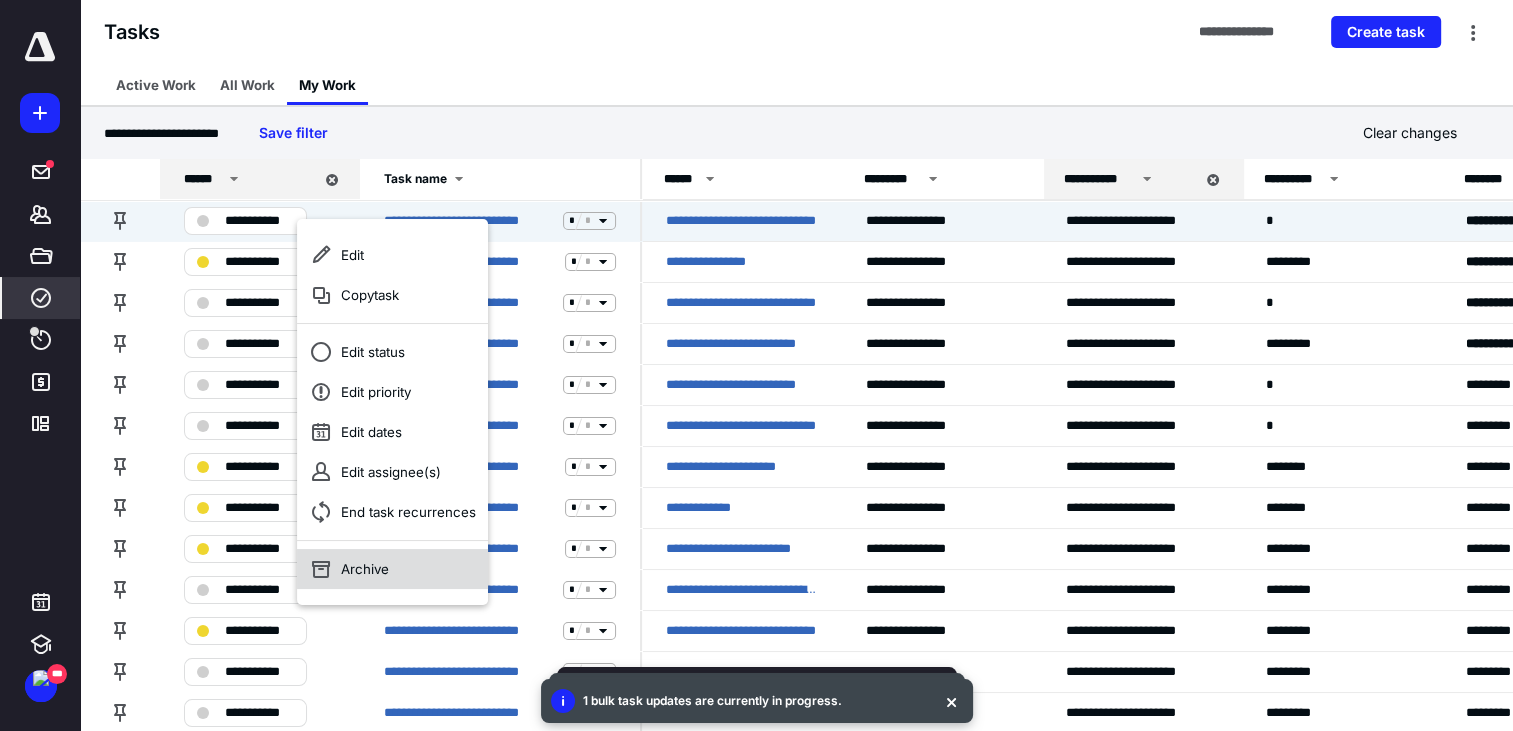 click on "Archive" at bounding box center [392, 569] 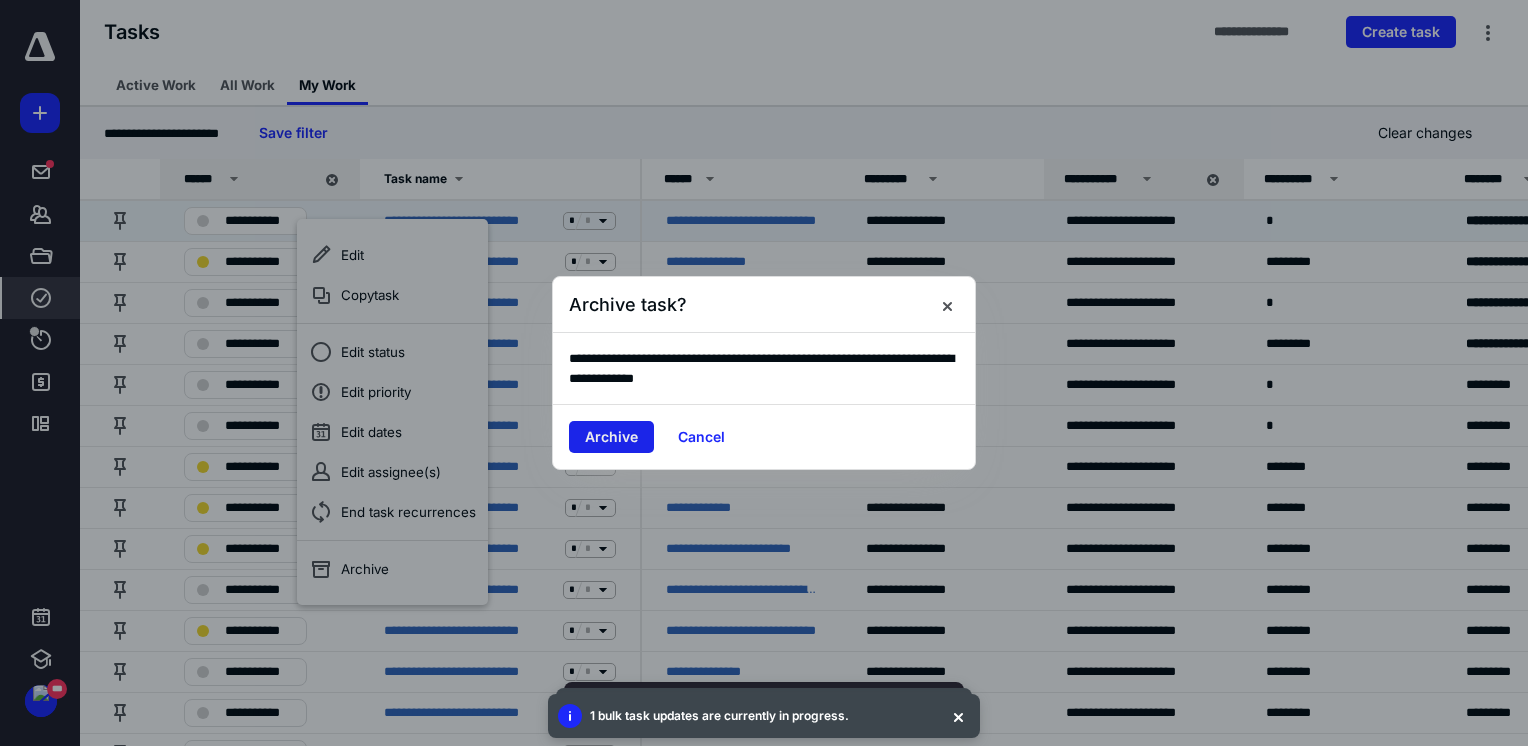 click on "Archive" at bounding box center (611, 437) 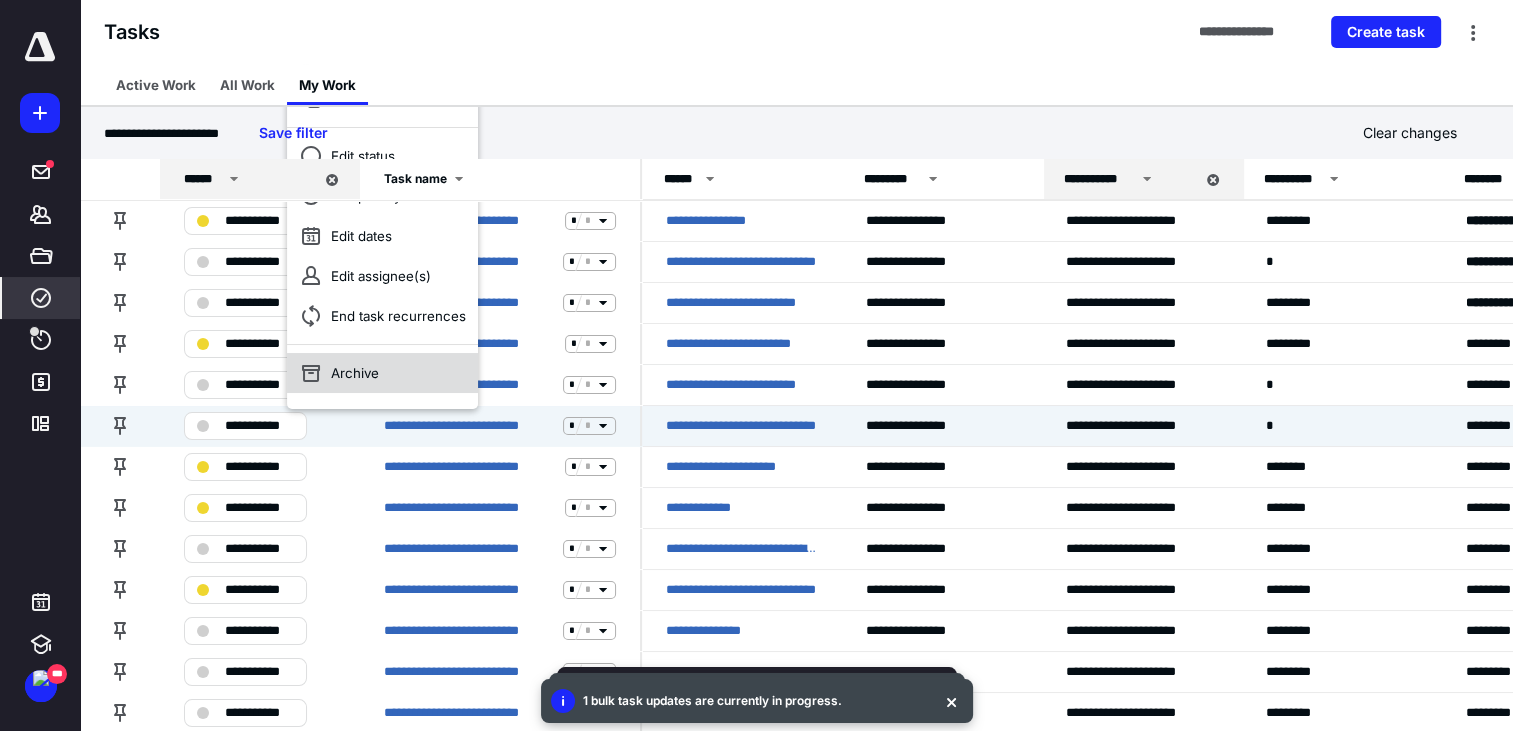 click on "Archive" at bounding box center [382, 373] 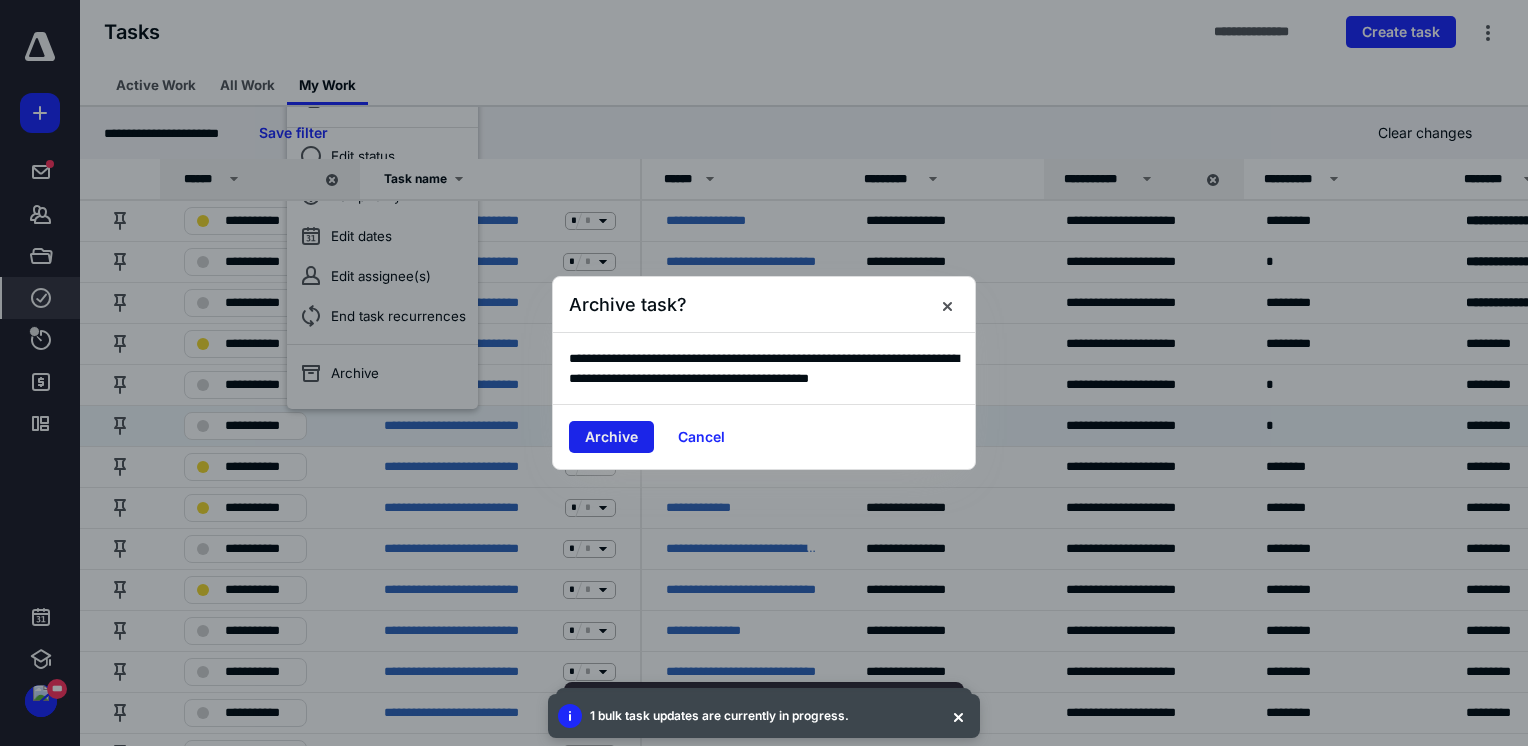 click on "Archive" at bounding box center (611, 437) 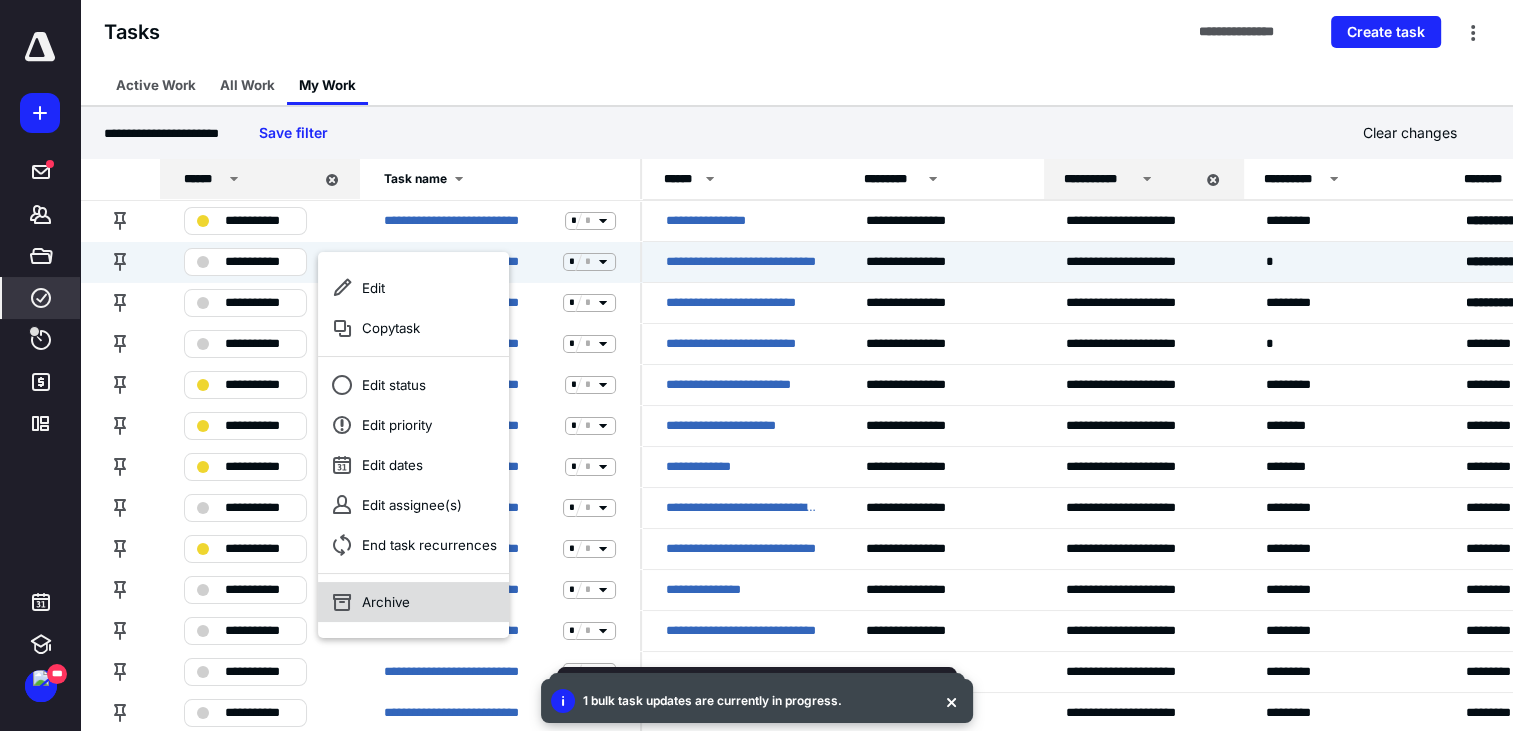 click on "Archive" at bounding box center [413, 602] 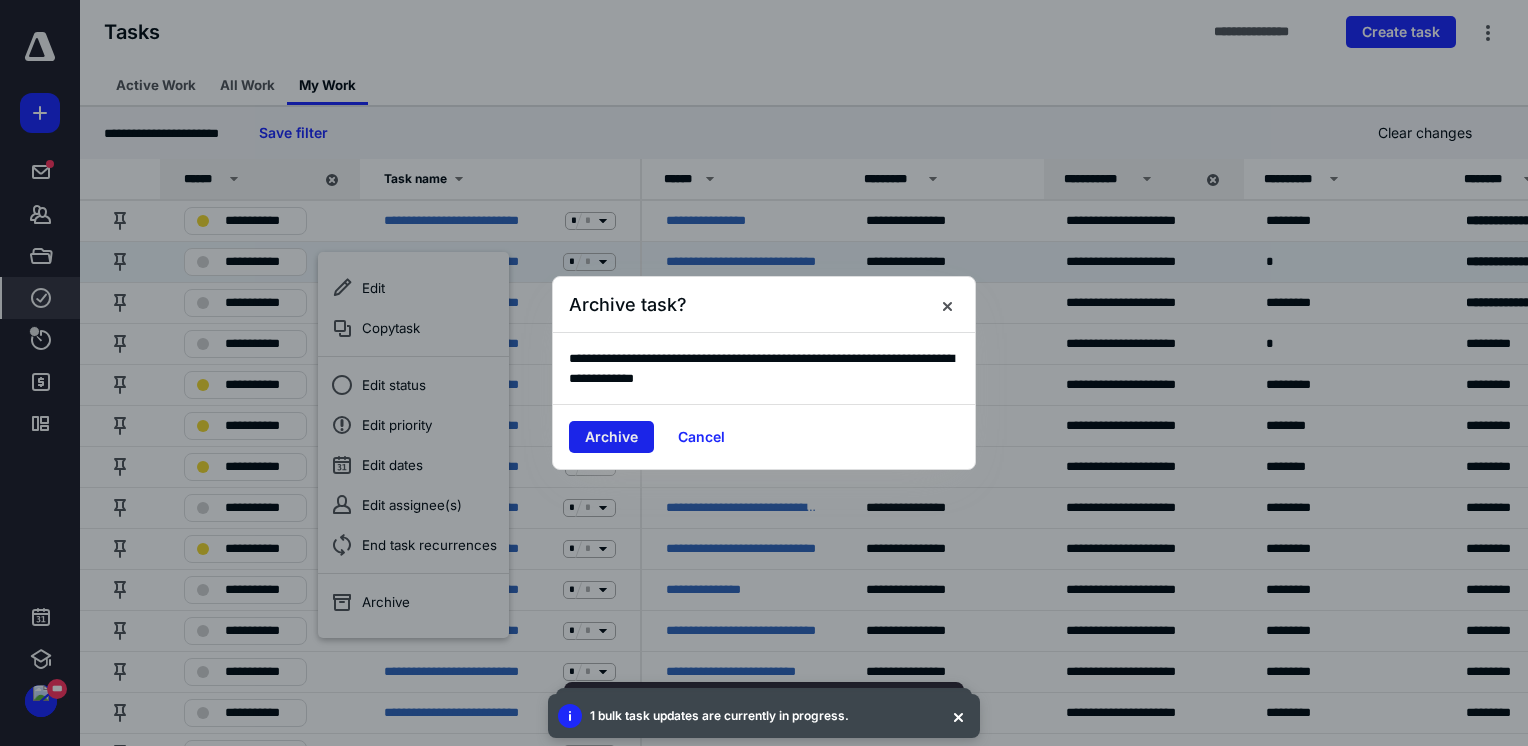 click on "Archive" at bounding box center [611, 437] 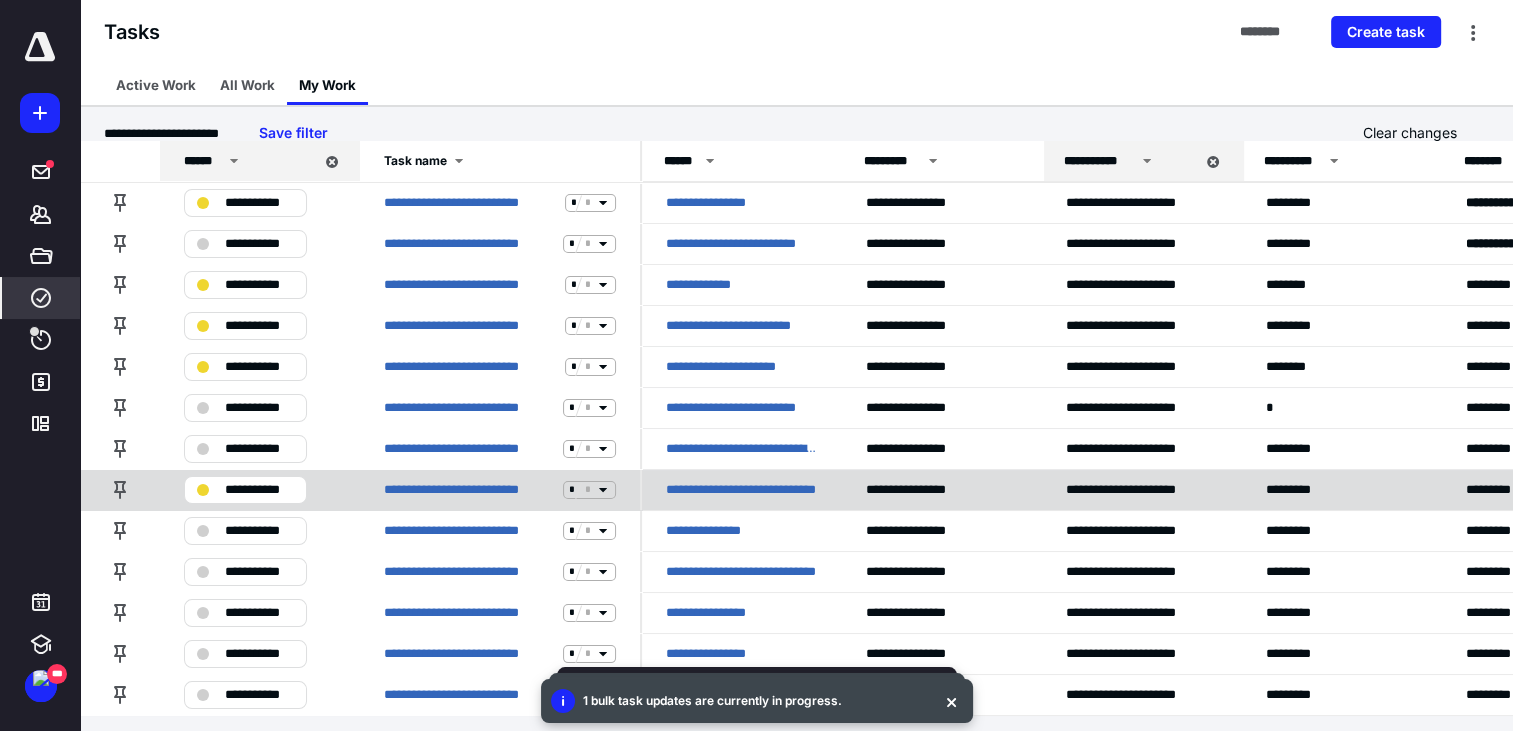 scroll, scrollTop: 24, scrollLeft: 0, axis: vertical 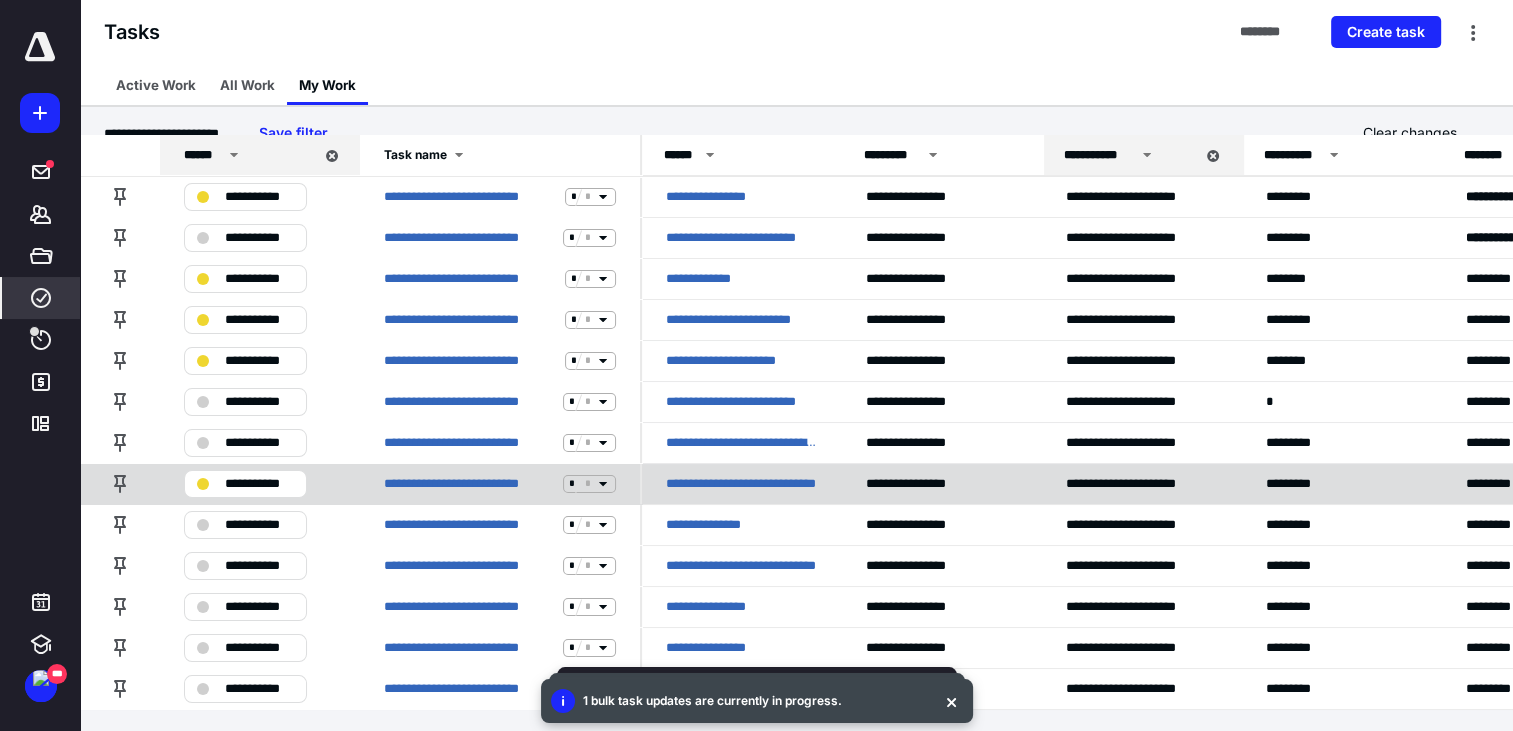click 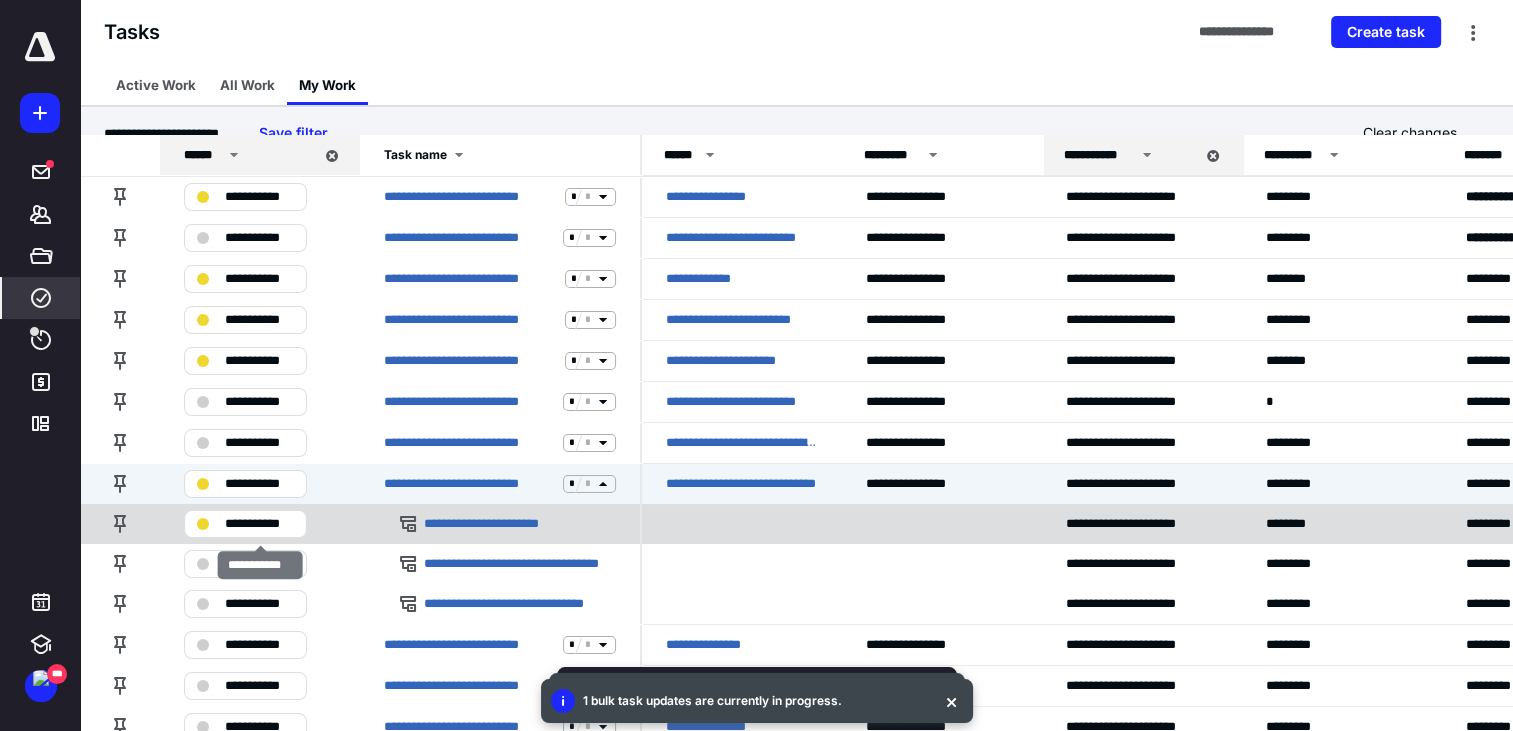 click on "**********" at bounding box center [259, 524] 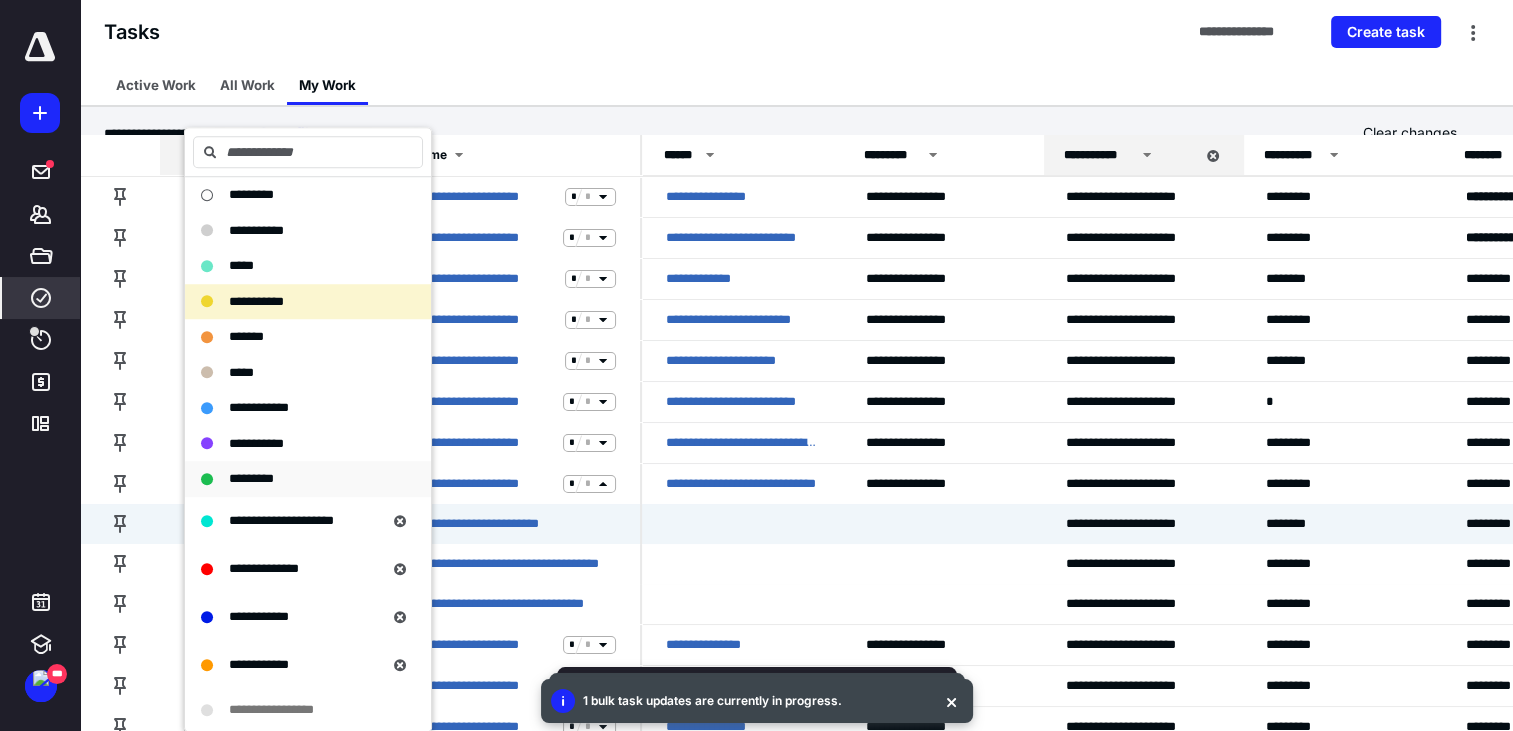 click on "*********" at bounding box center (308, 479) 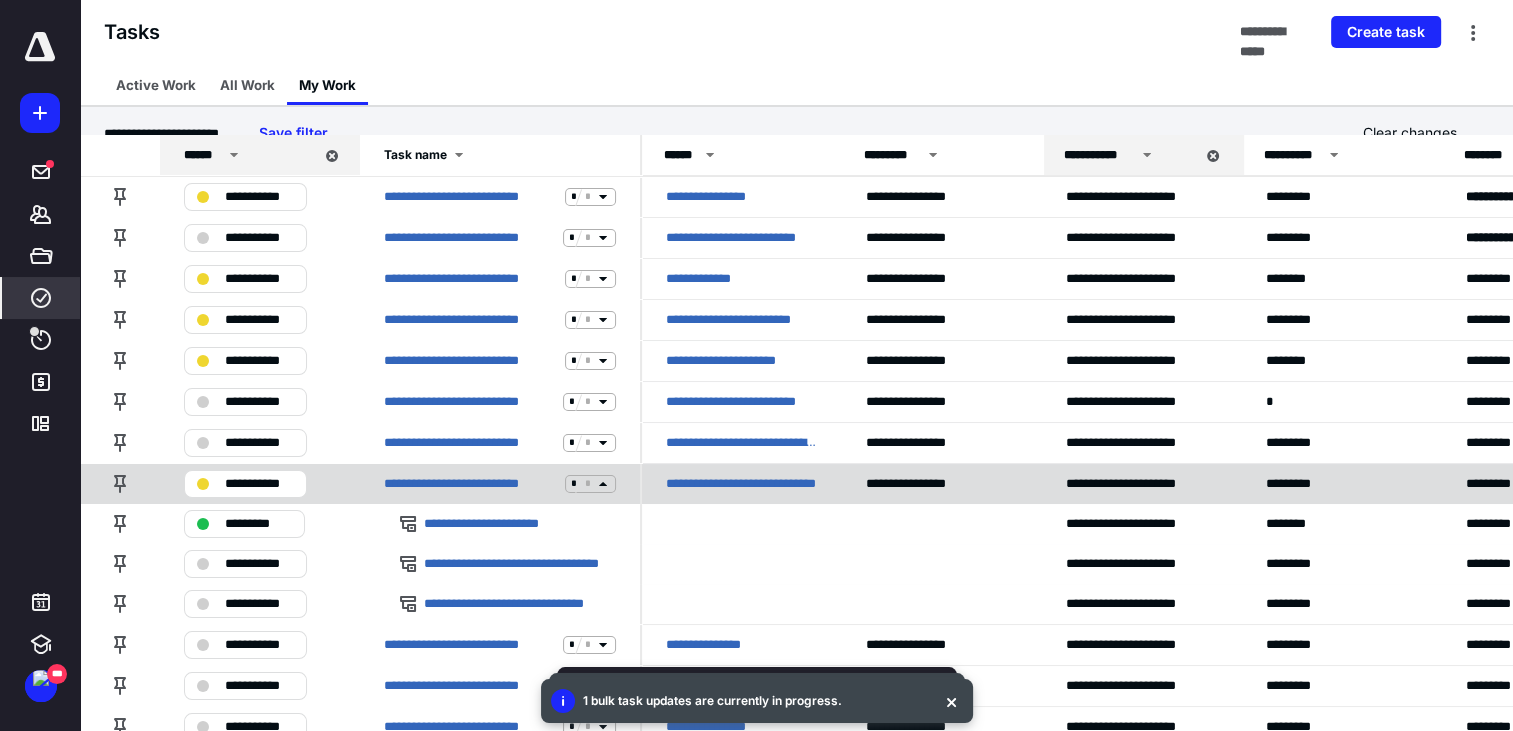 click on "**********" at bounding box center [500, 483] 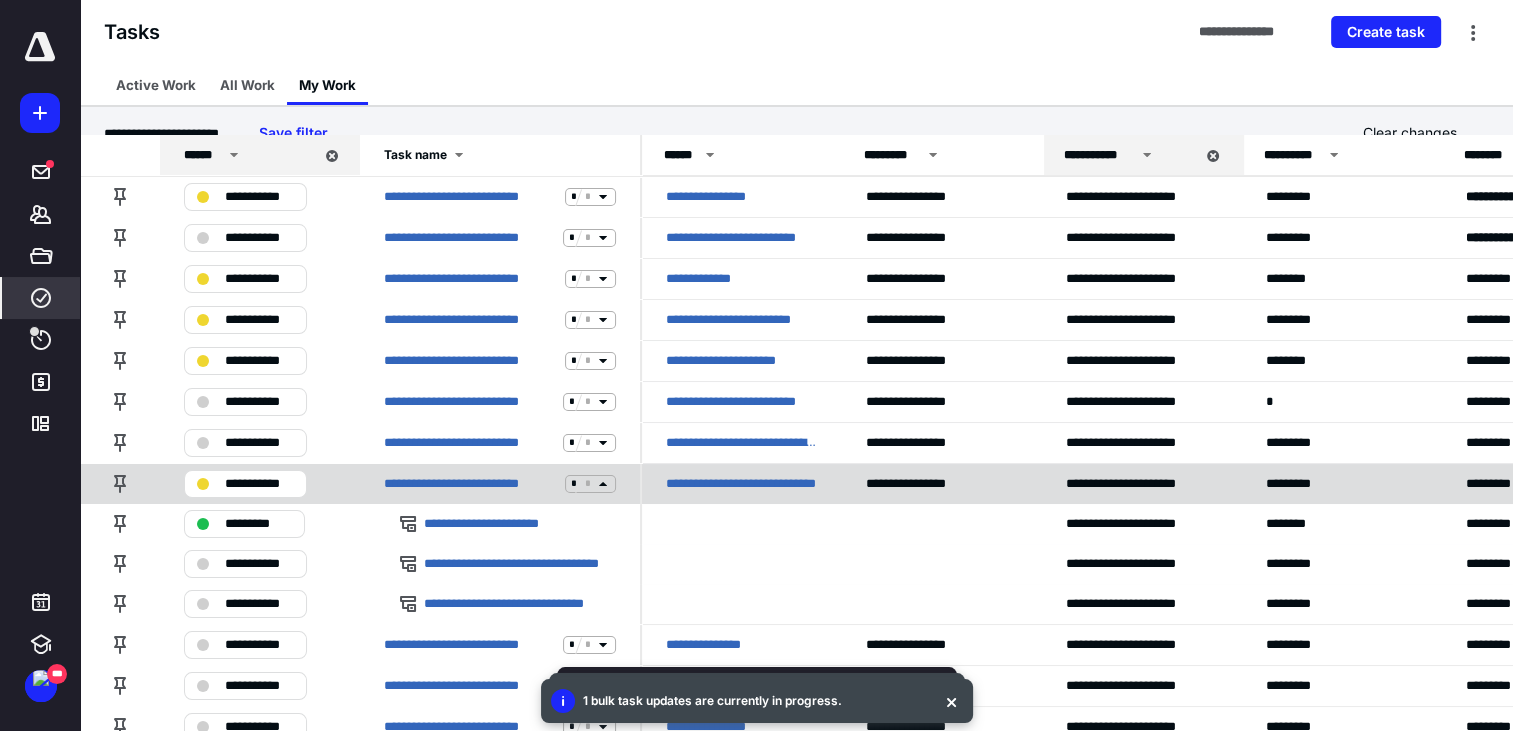 click on "**********" at bounding box center (742, 484) 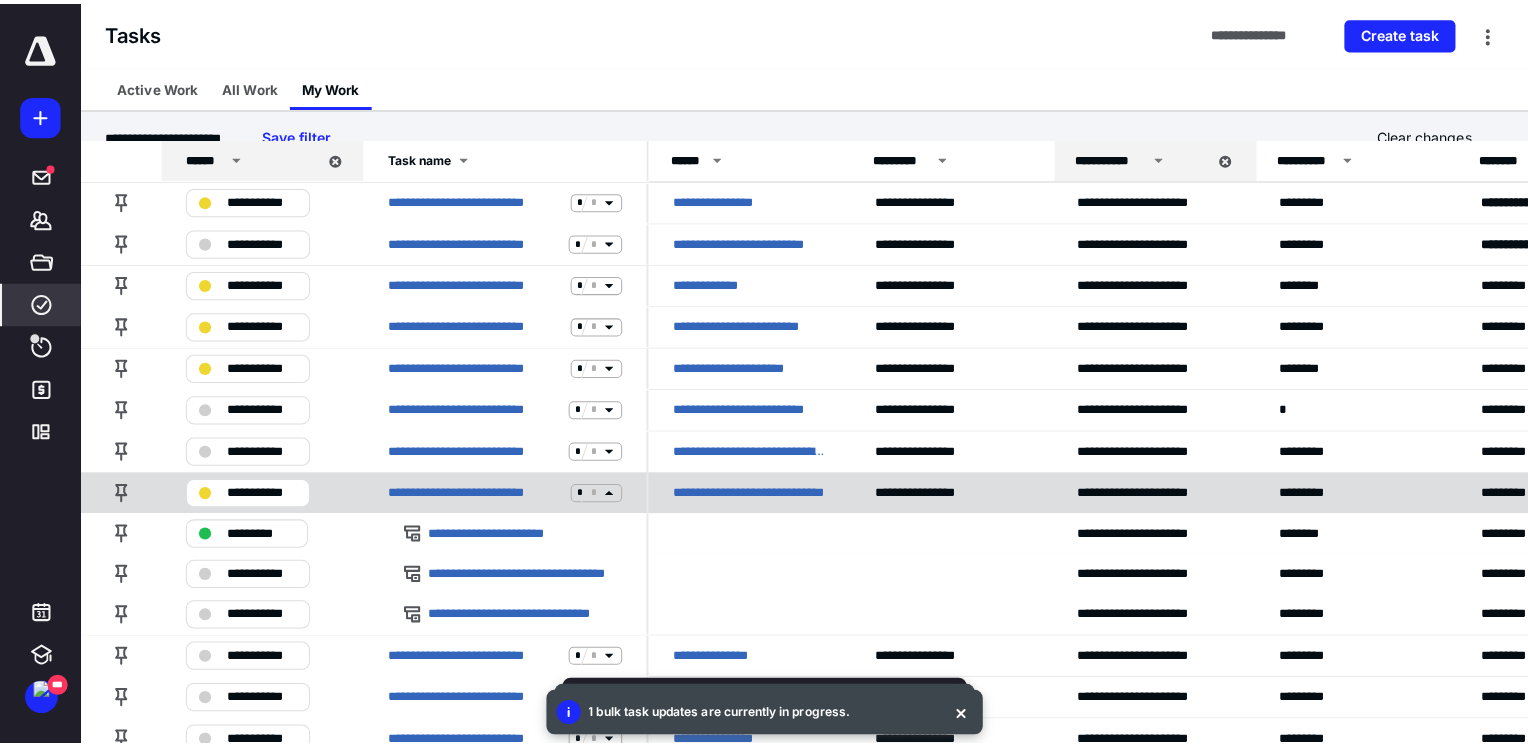 scroll, scrollTop: 0, scrollLeft: 0, axis: both 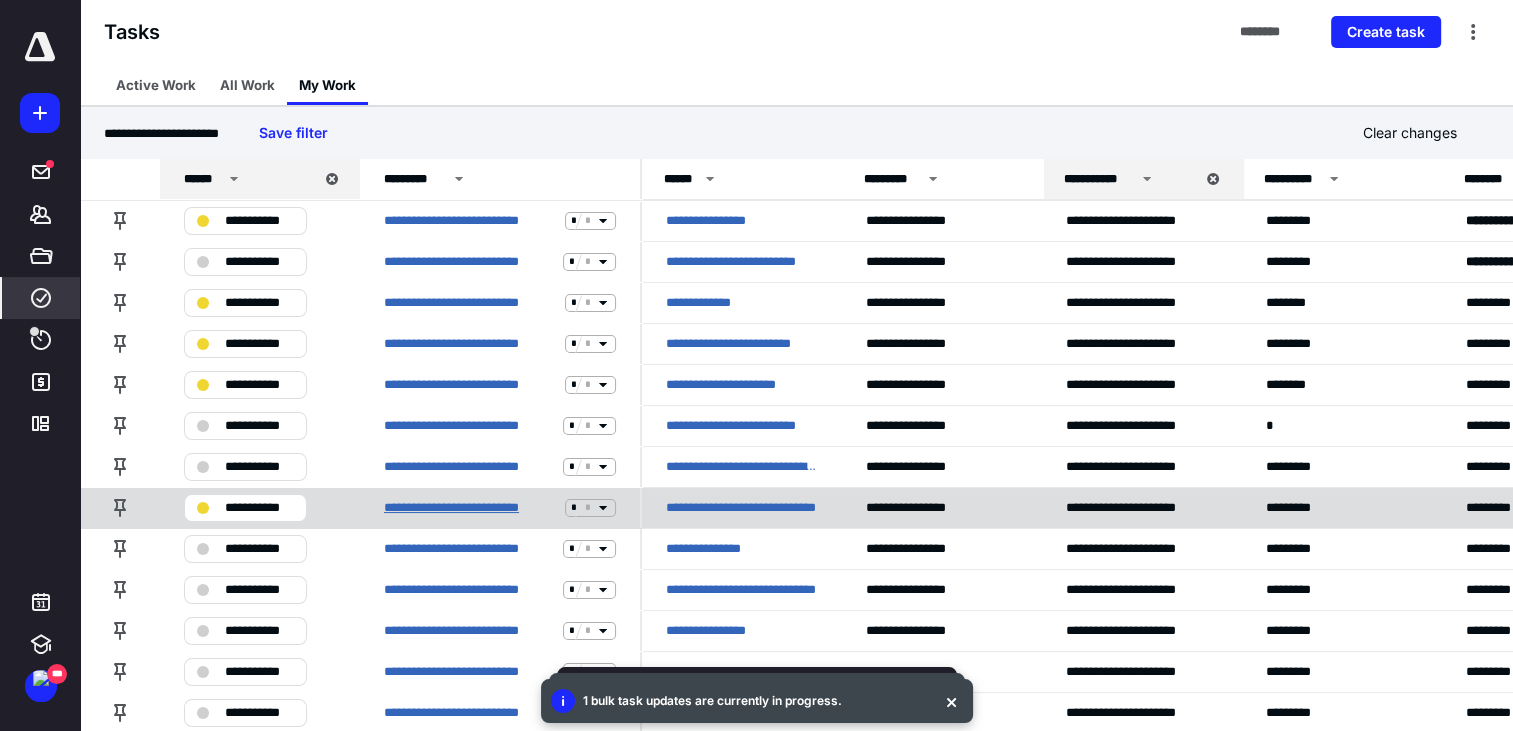 click on "**********" at bounding box center (470, 508) 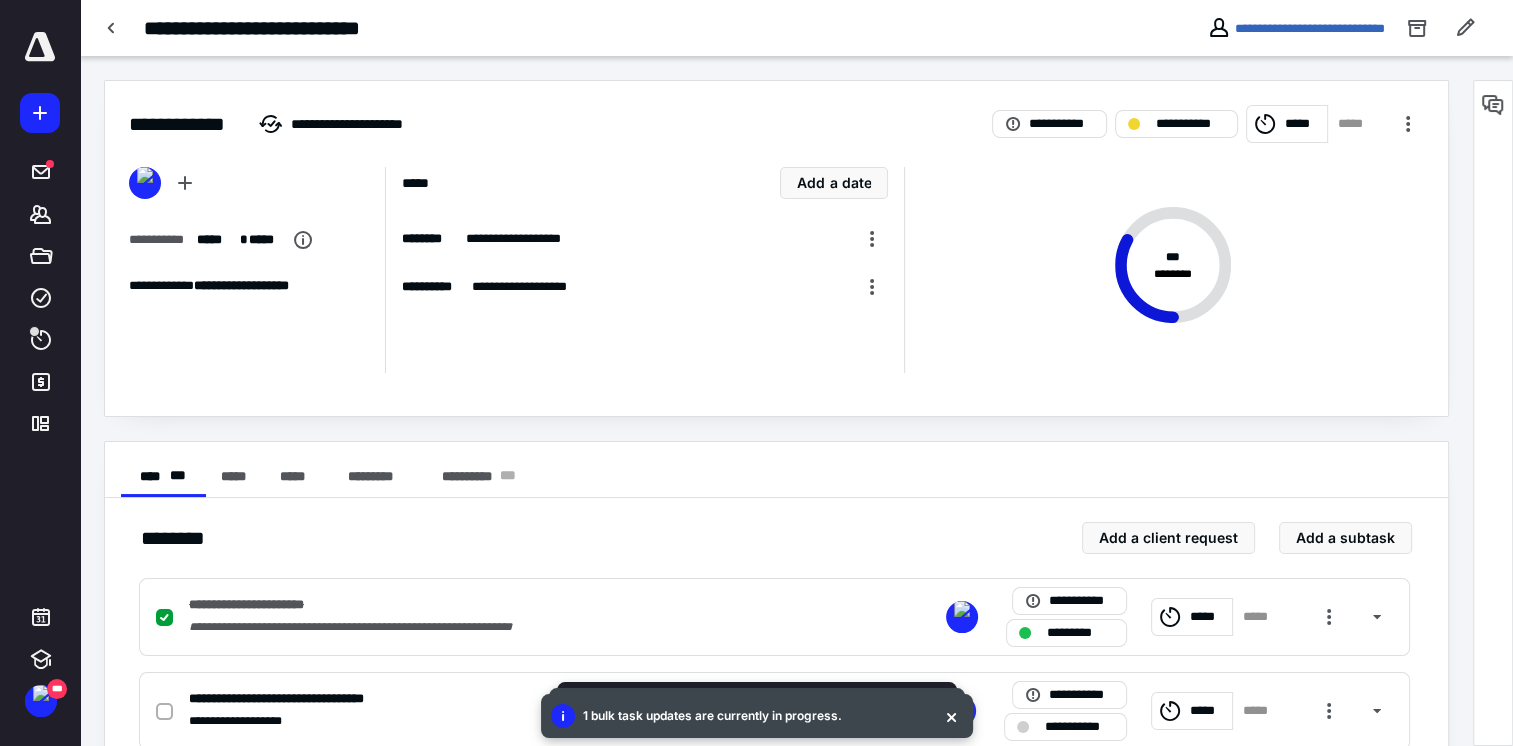 click on "*****" at bounding box center (1303, 124) 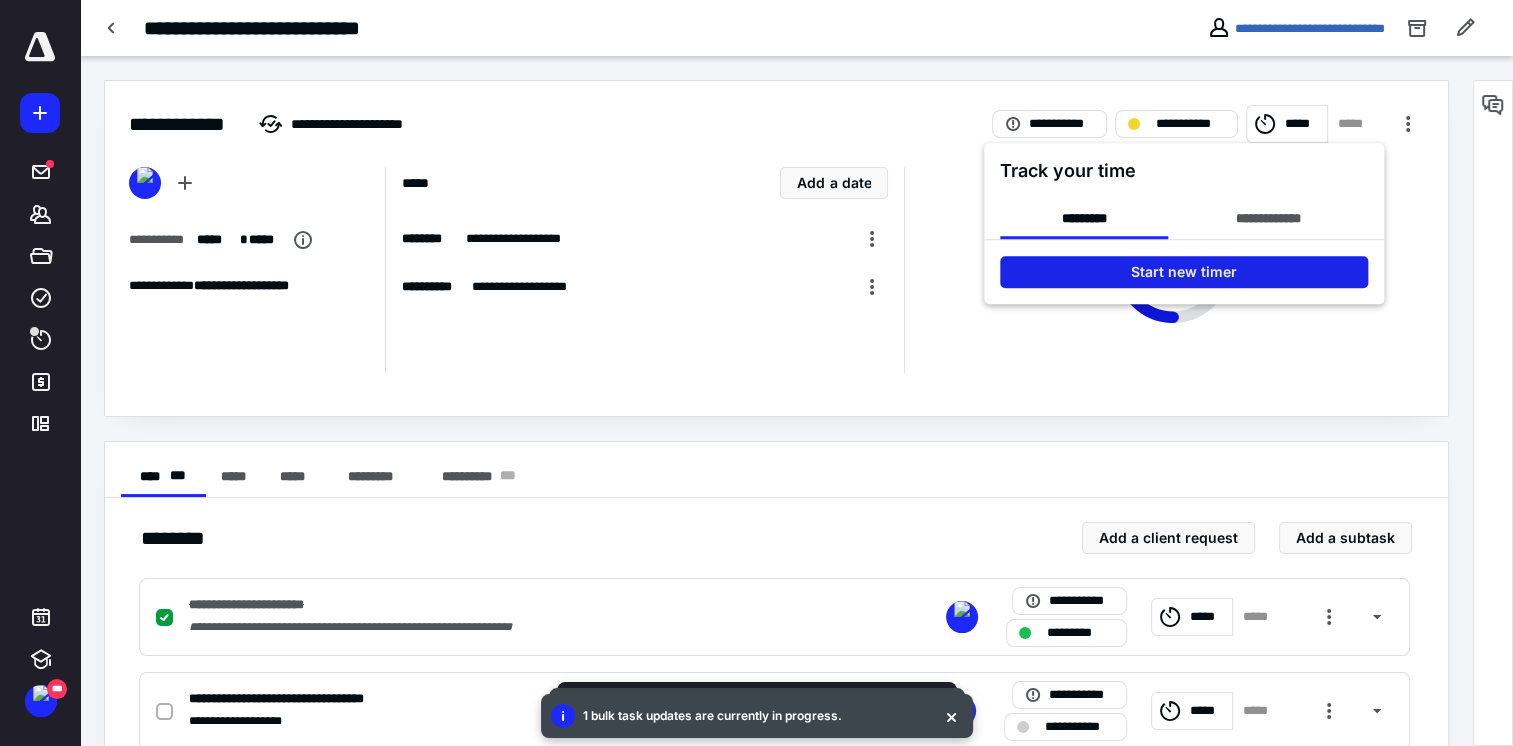 click on "Start new timer" at bounding box center (1184, 272) 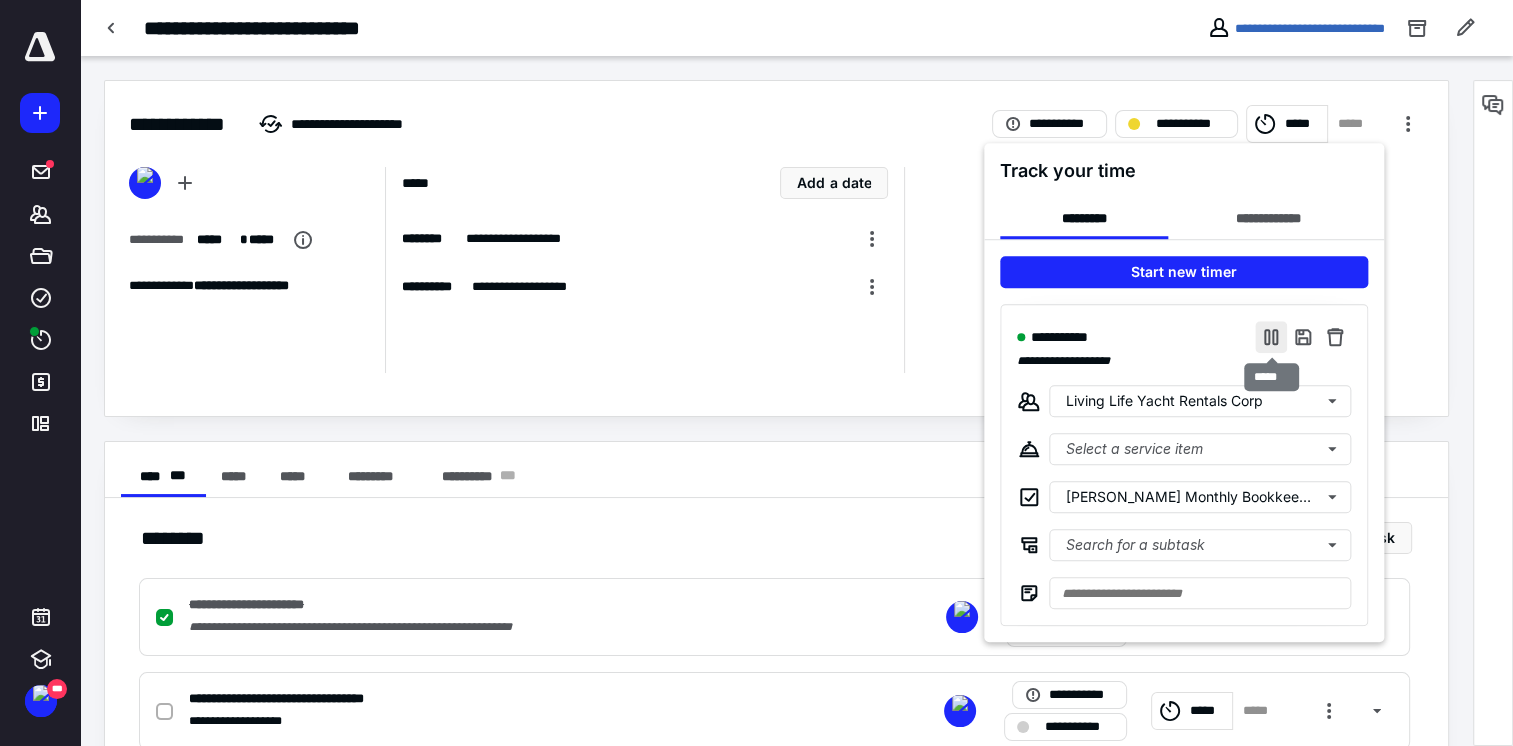click at bounding box center (1271, 337) 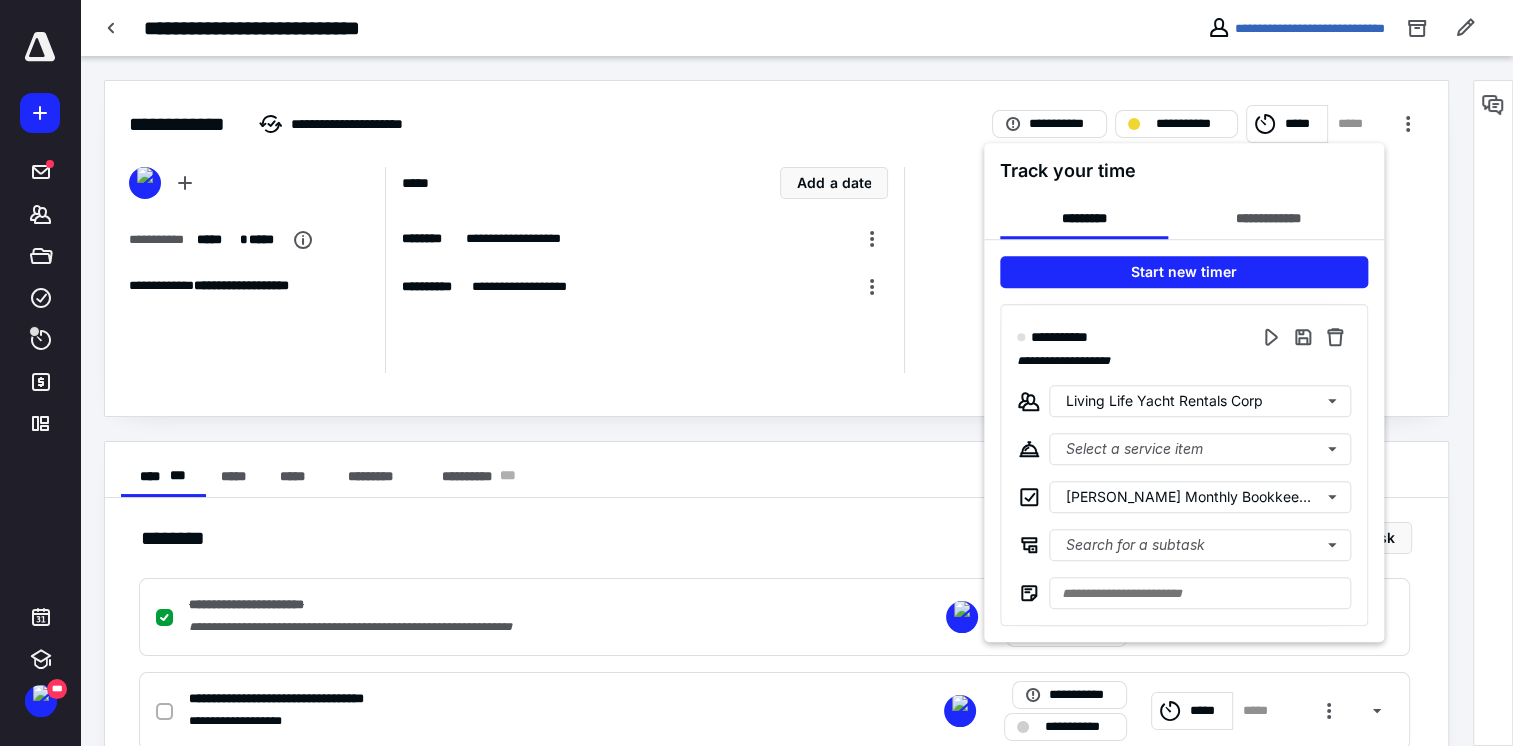 click at bounding box center (756, 373) 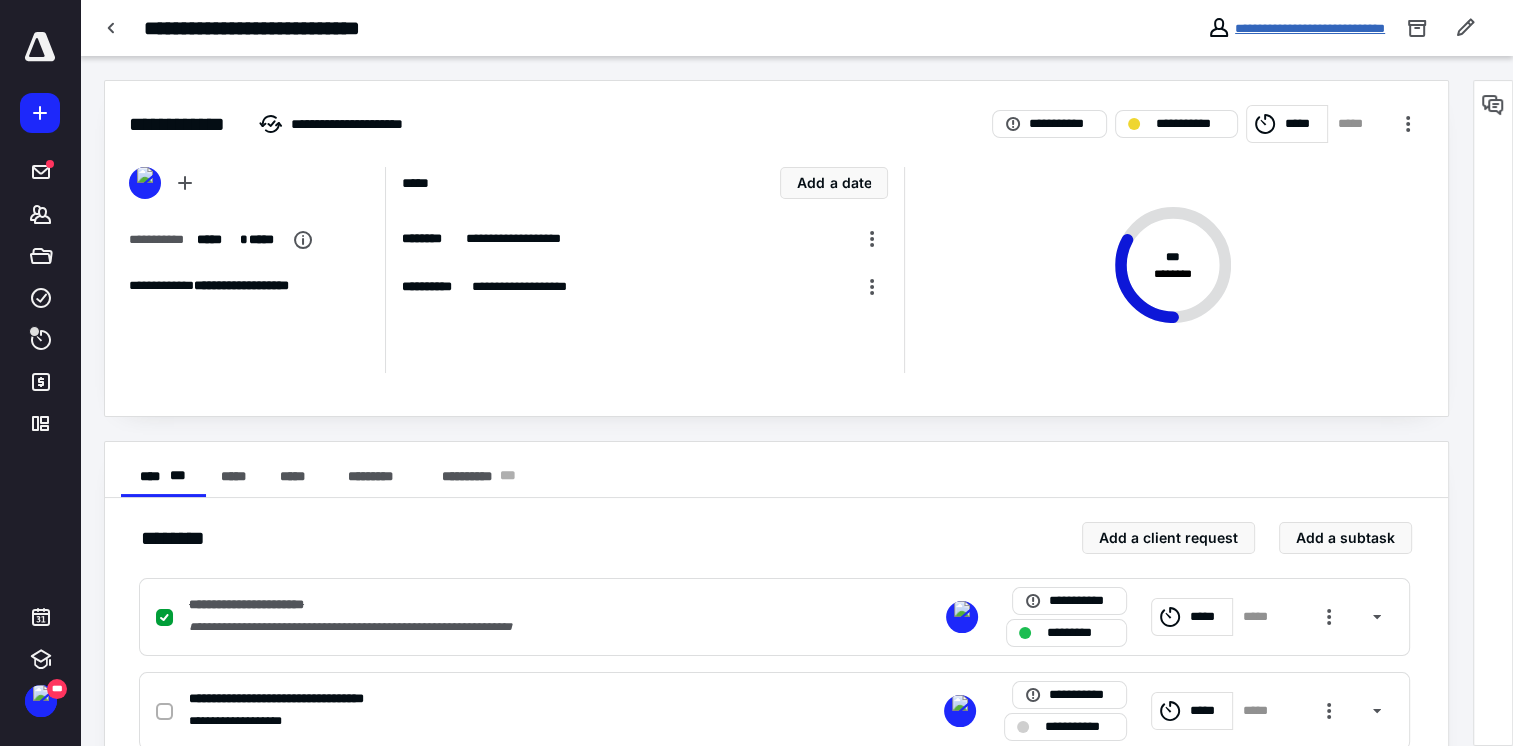 click on "**********" at bounding box center (1310, 28) 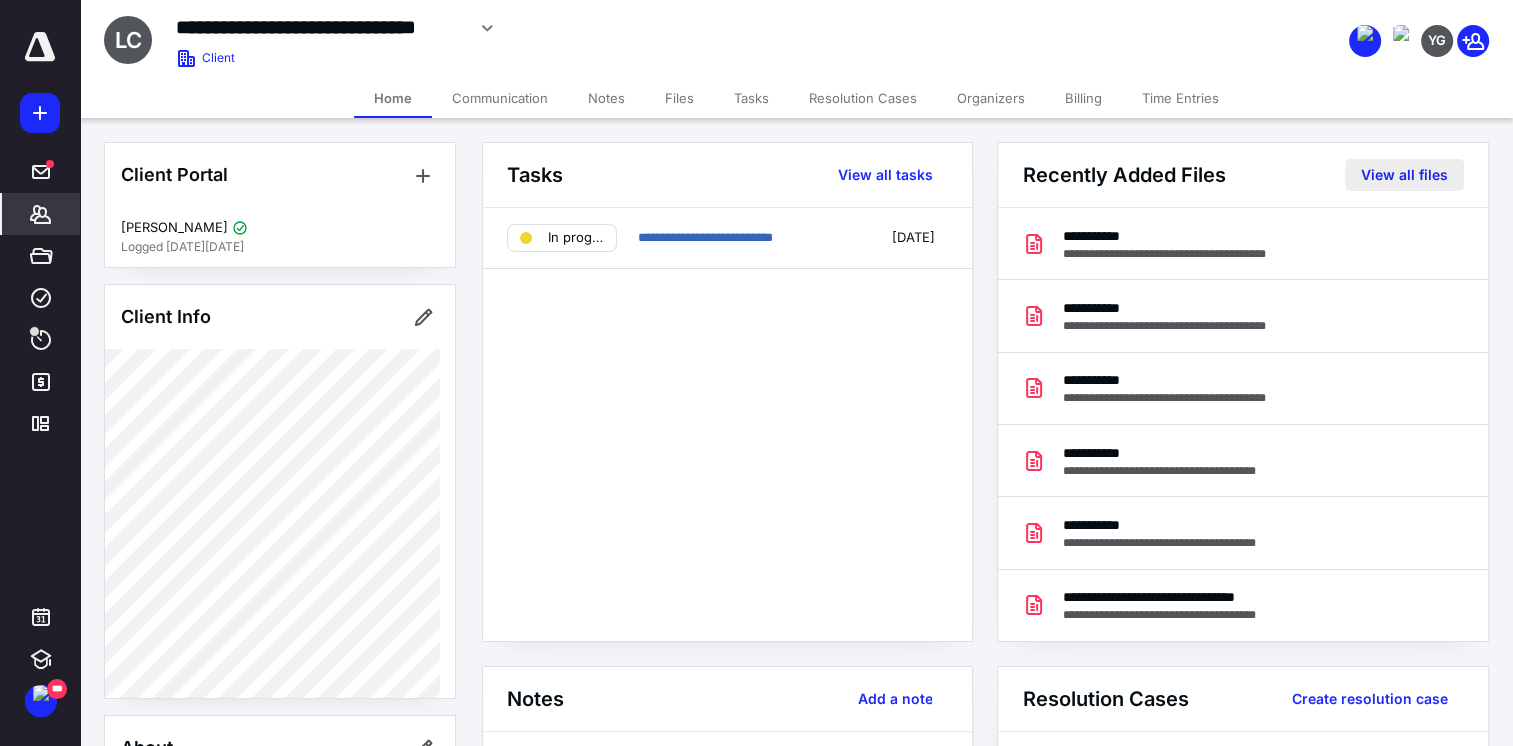 click on "View all files" at bounding box center [1404, 175] 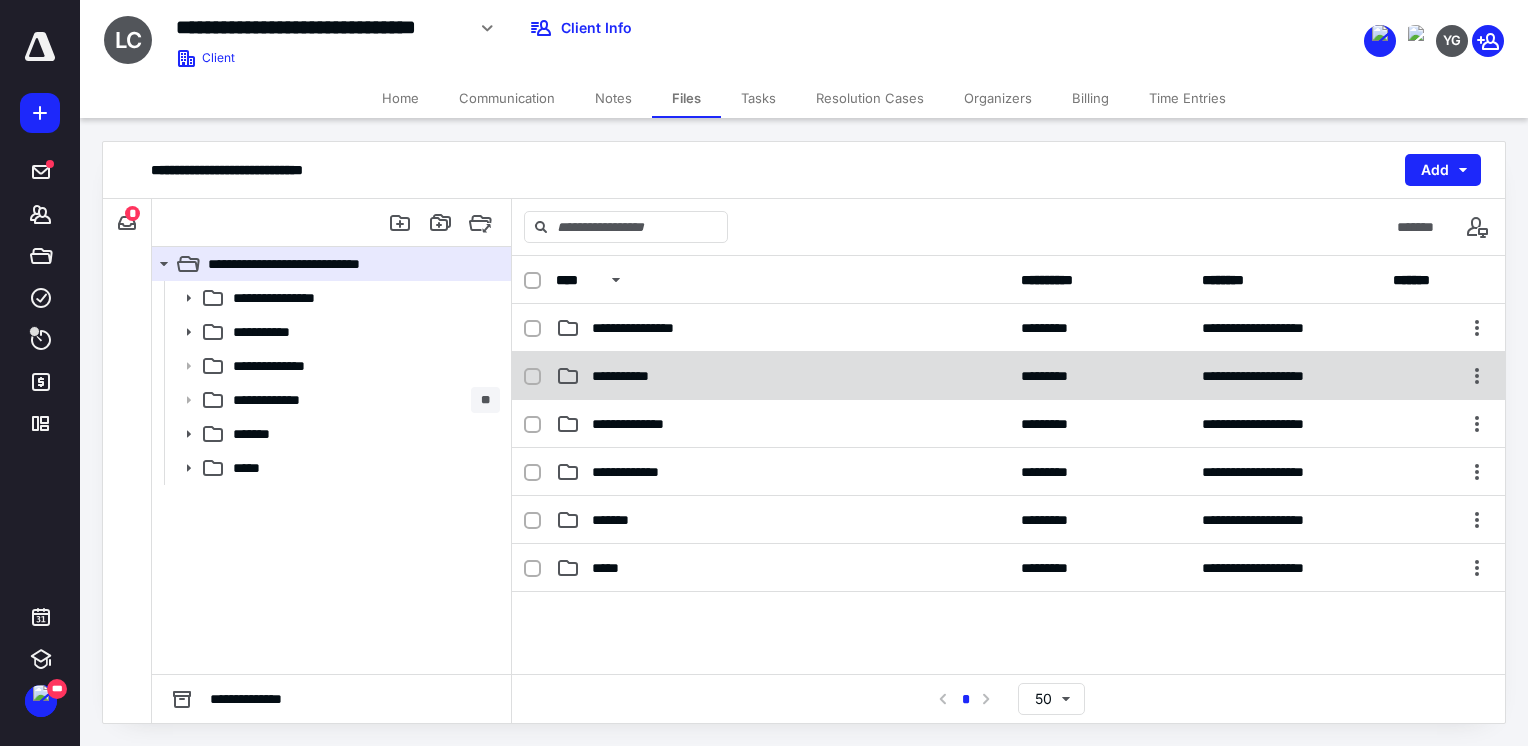 click on "**********" at bounding box center (782, 376) 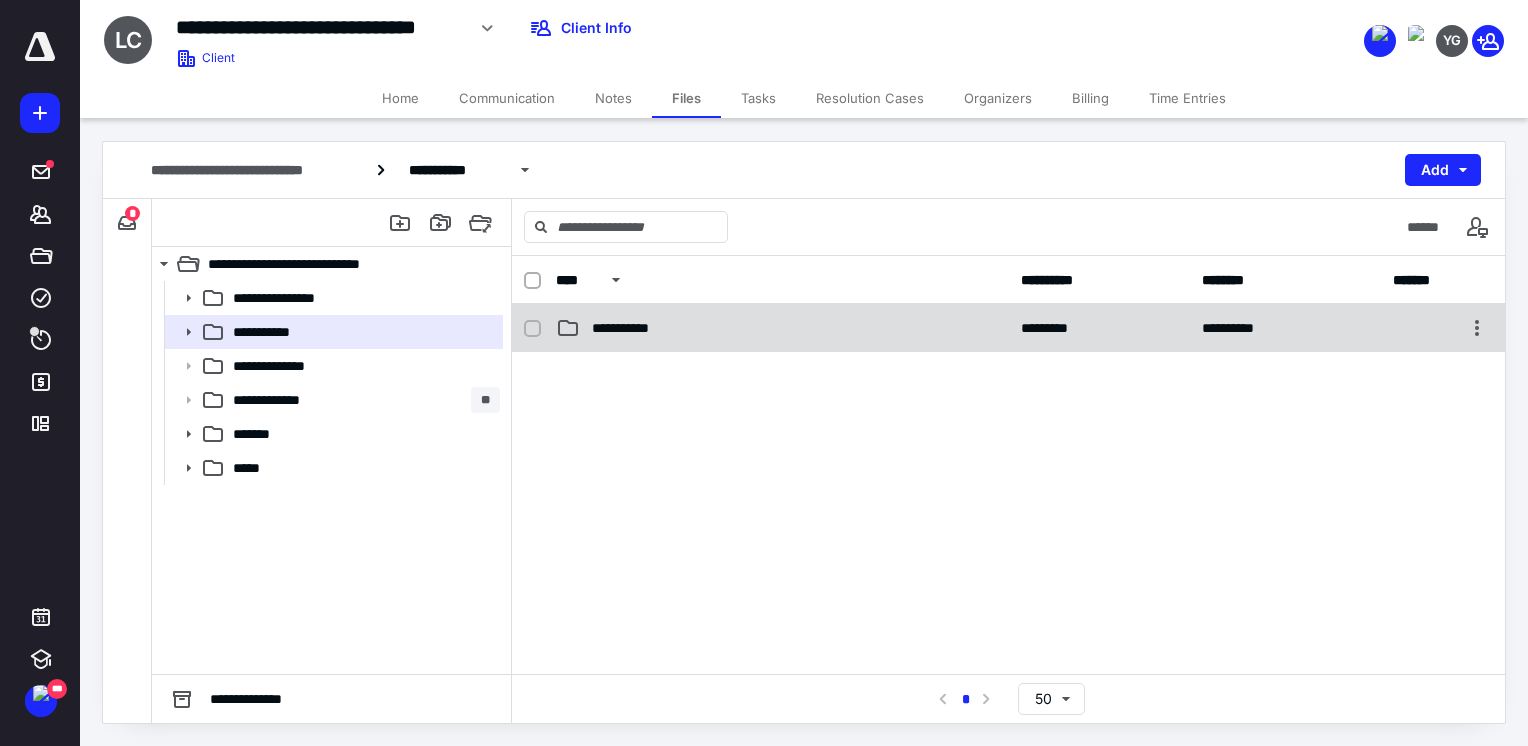 click on "**********" at bounding box center [782, 328] 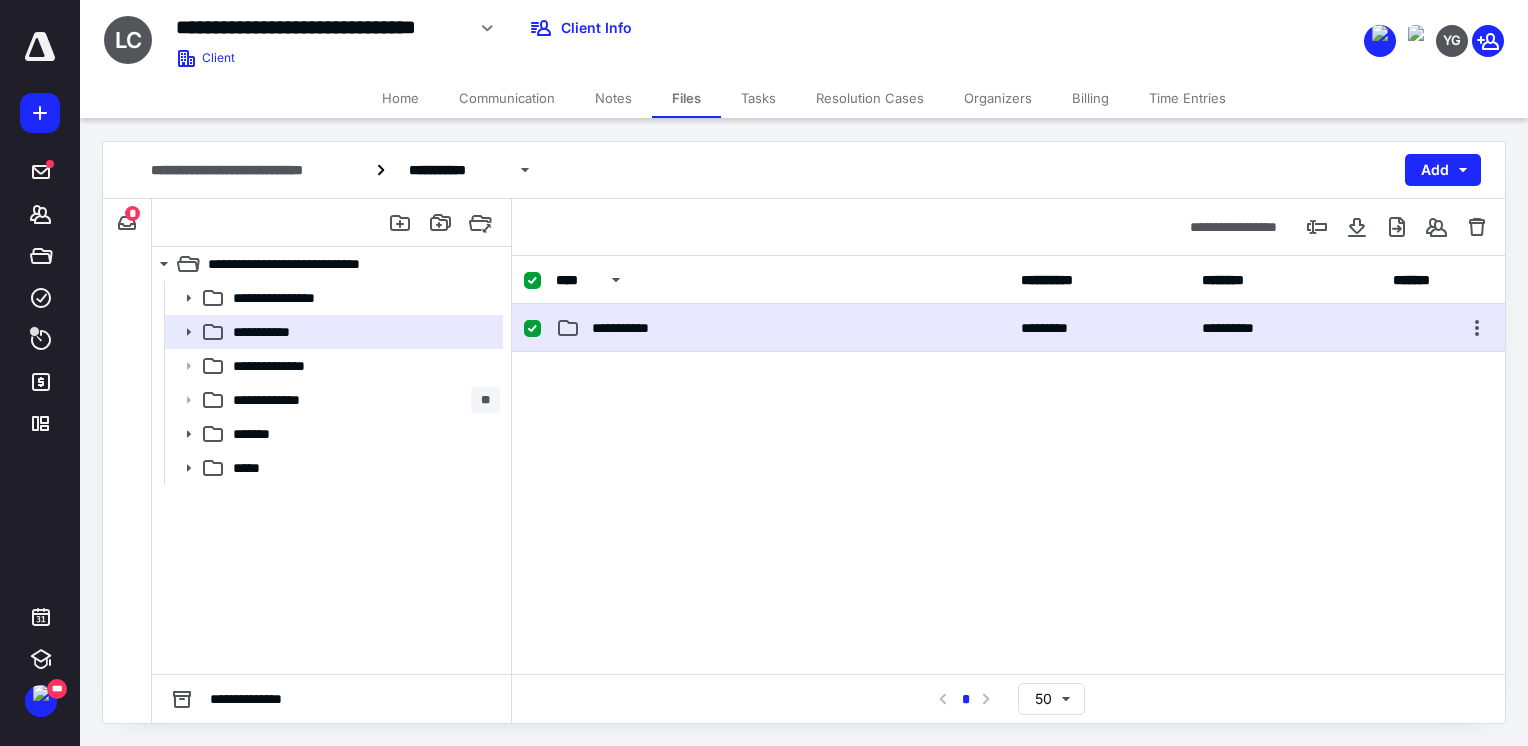 click on "**********" at bounding box center [782, 328] 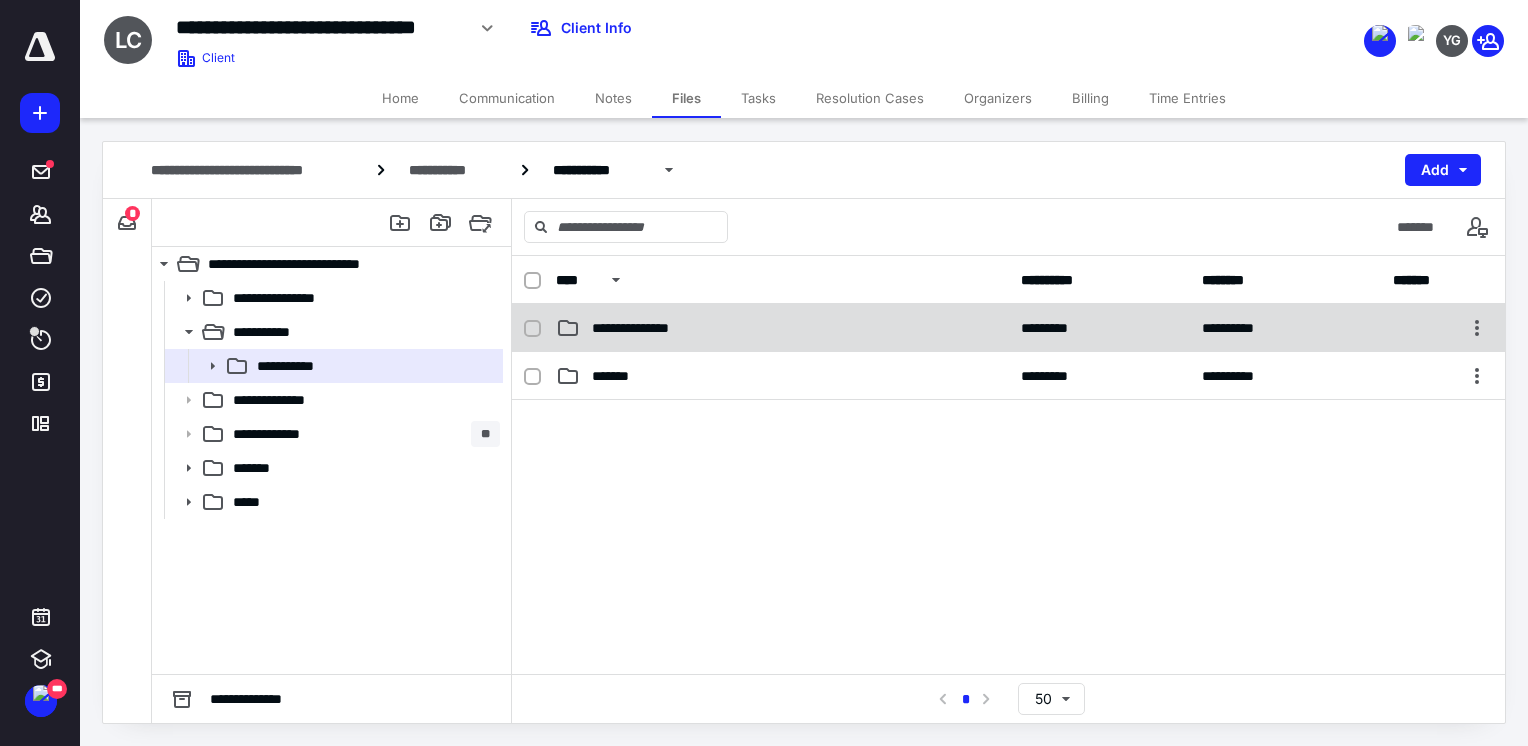 click on "**********" at bounding box center [1008, 328] 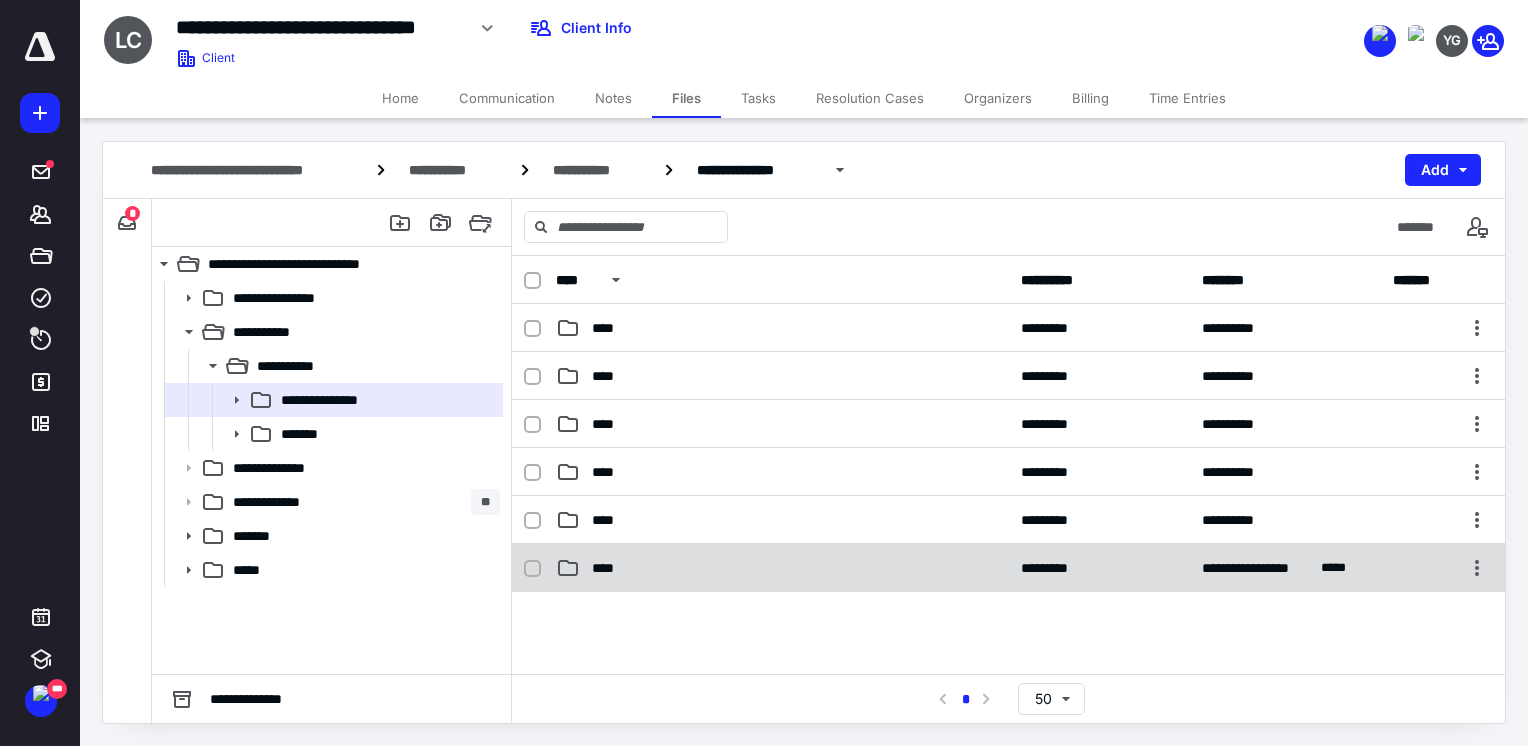 click on "****" at bounding box center (782, 568) 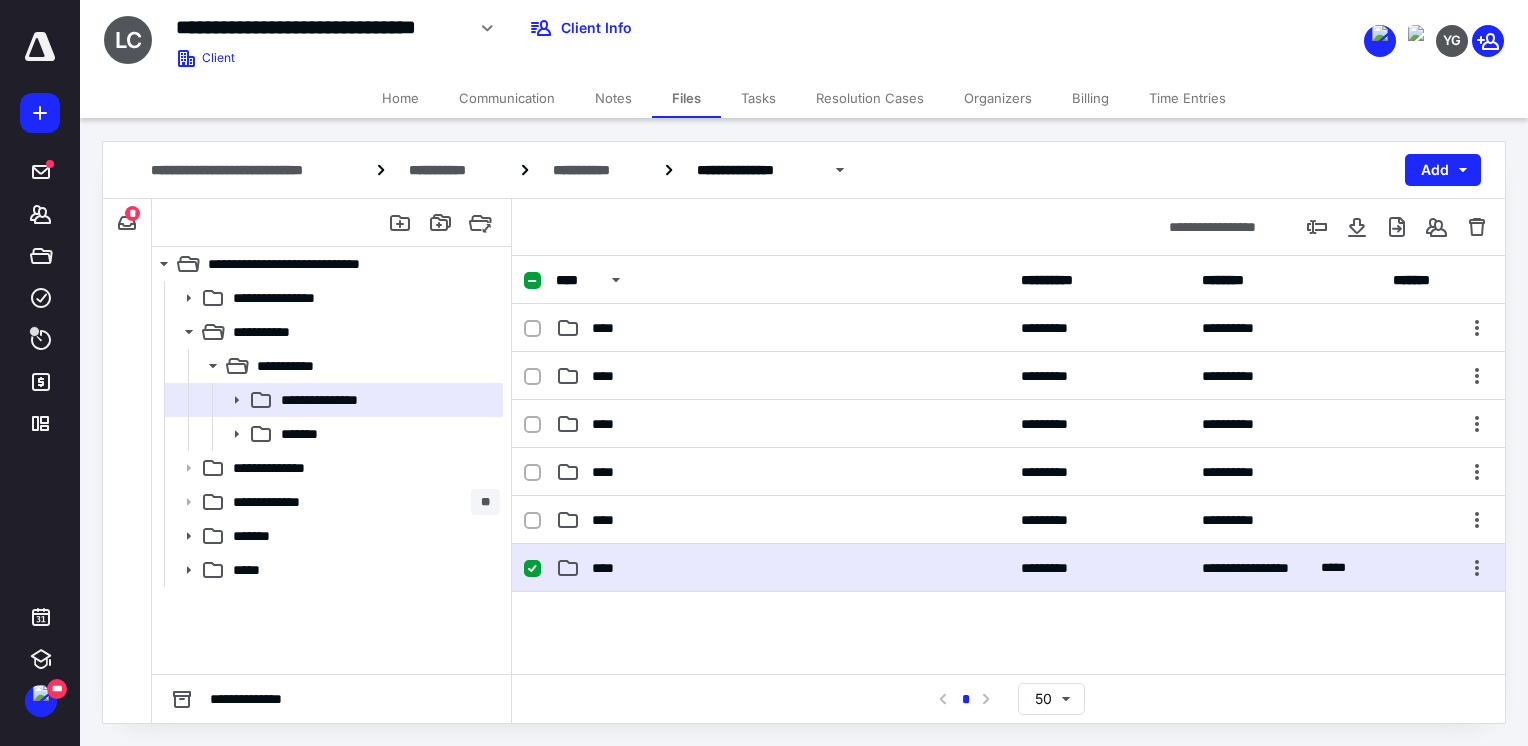 click on "****" at bounding box center (782, 568) 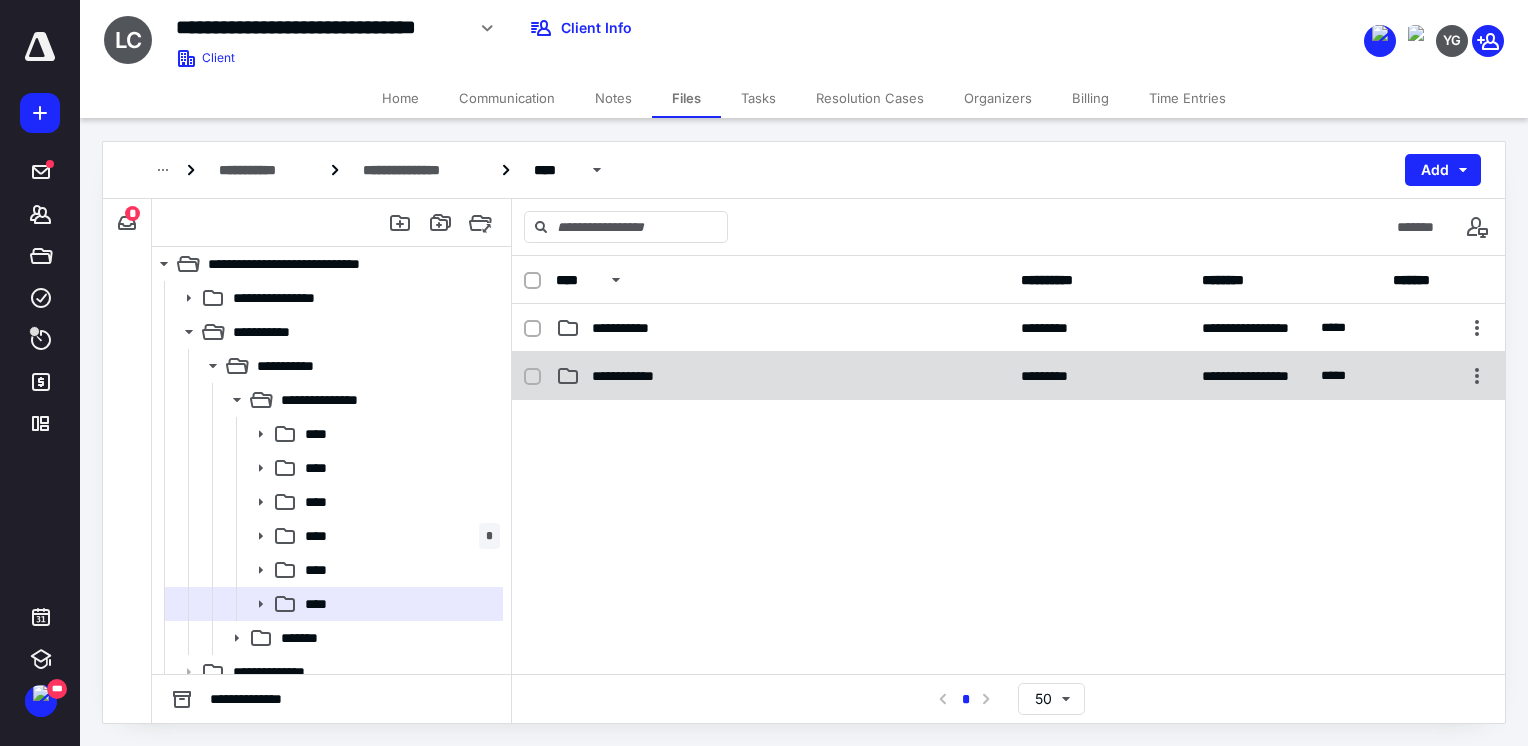 click on "**********" at bounding box center [1008, 376] 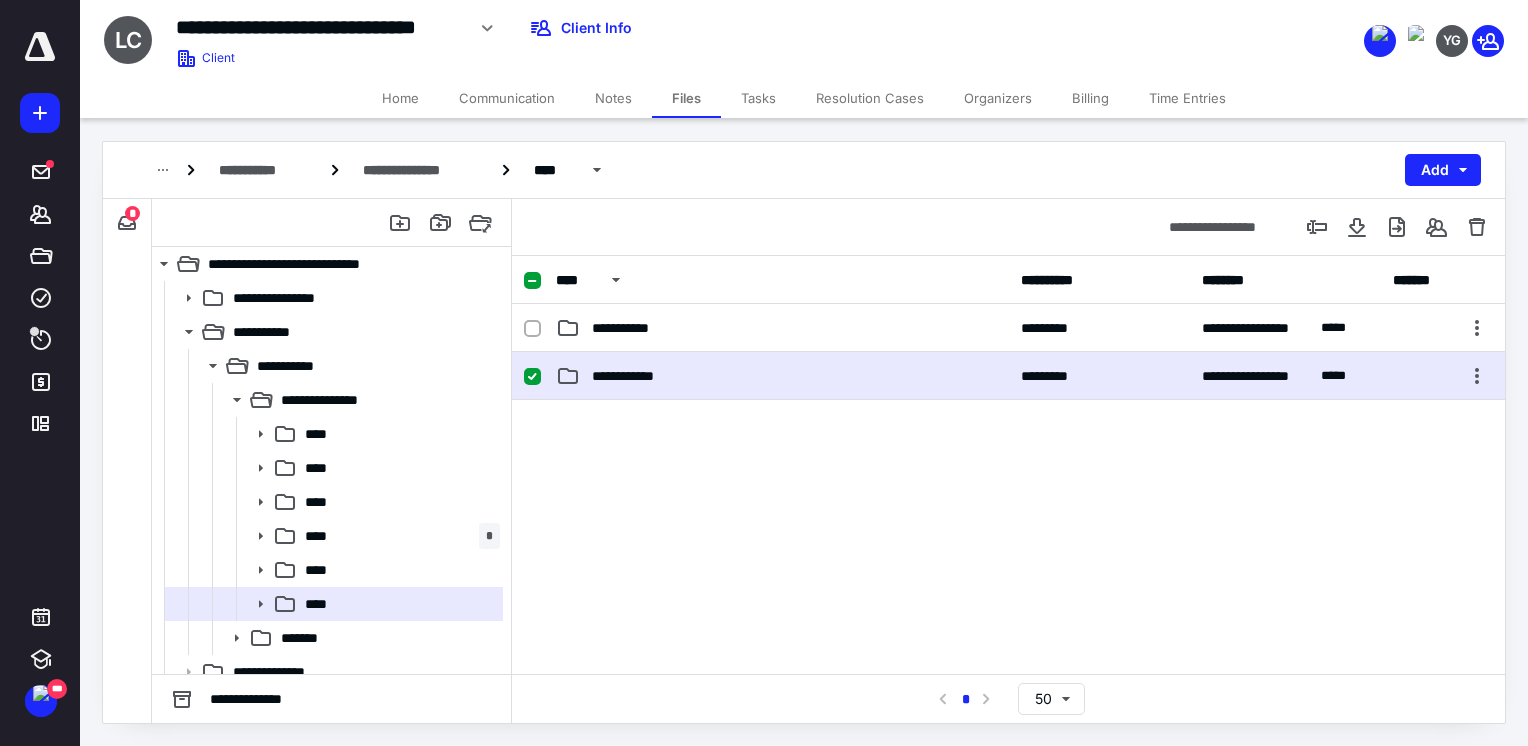 click on "**********" at bounding box center [1008, 376] 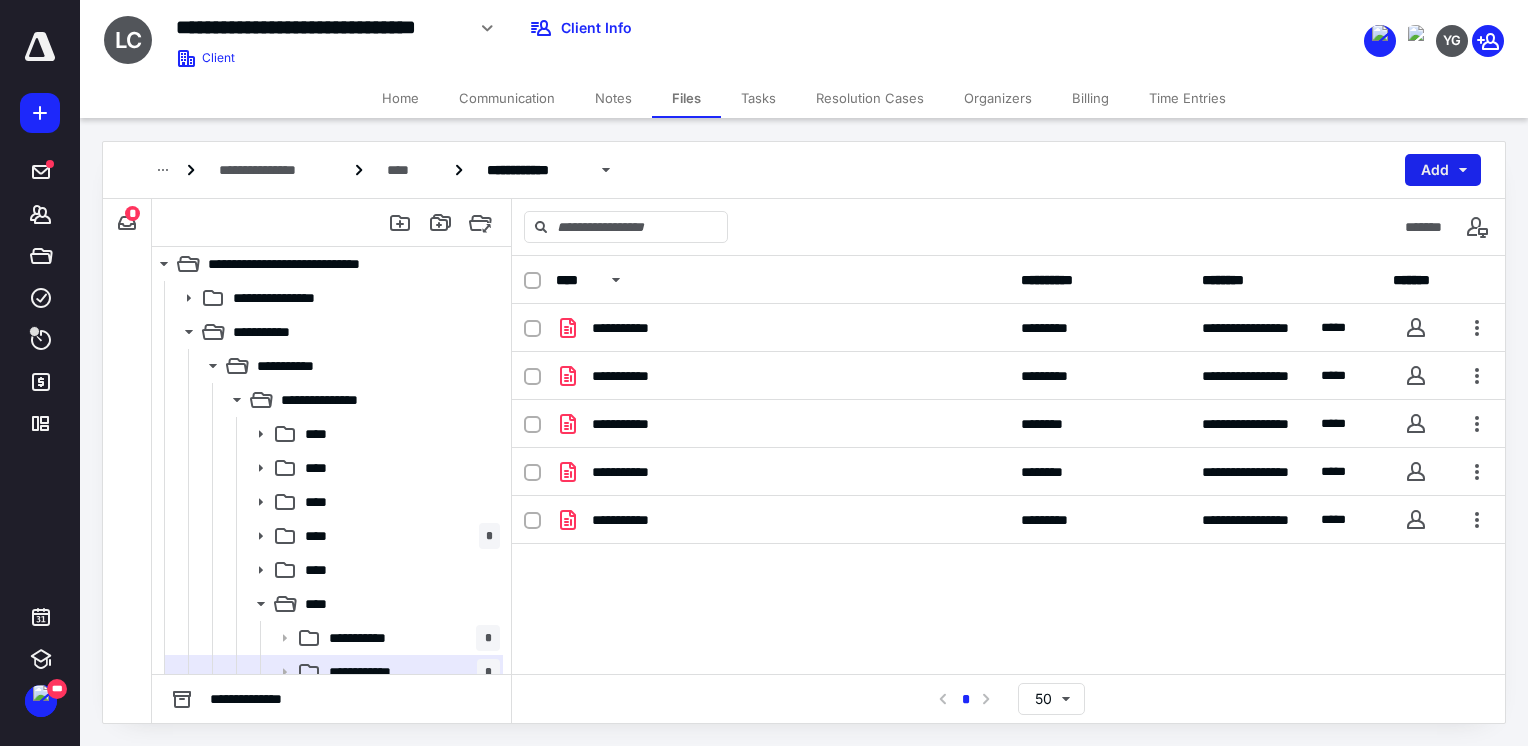 click on "Add" at bounding box center [1443, 170] 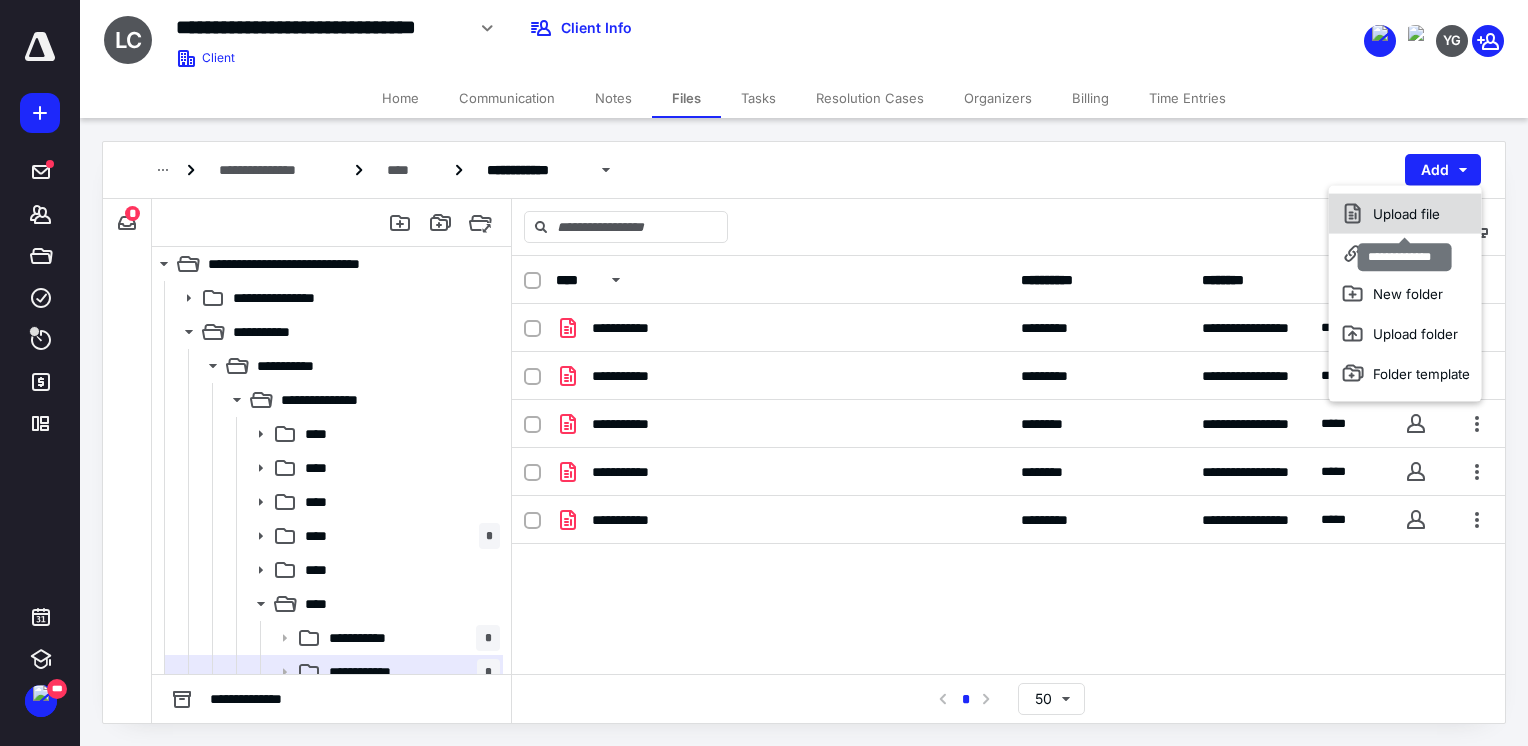 click on "Upload file" at bounding box center (1405, 214) 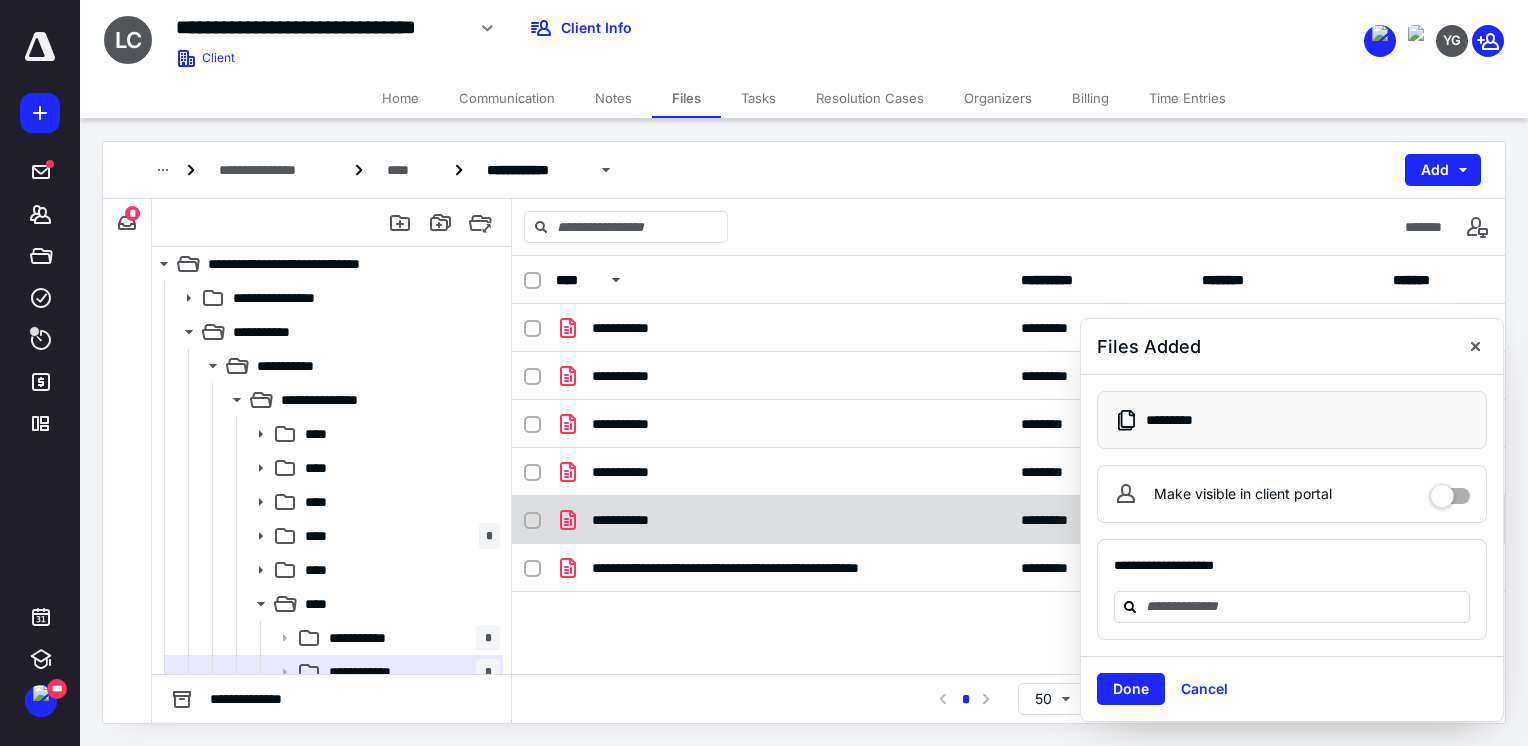drag, startPoint x: 1472, startPoint y: 358, endPoint x: 1084, endPoint y: 528, distance: 423.6083 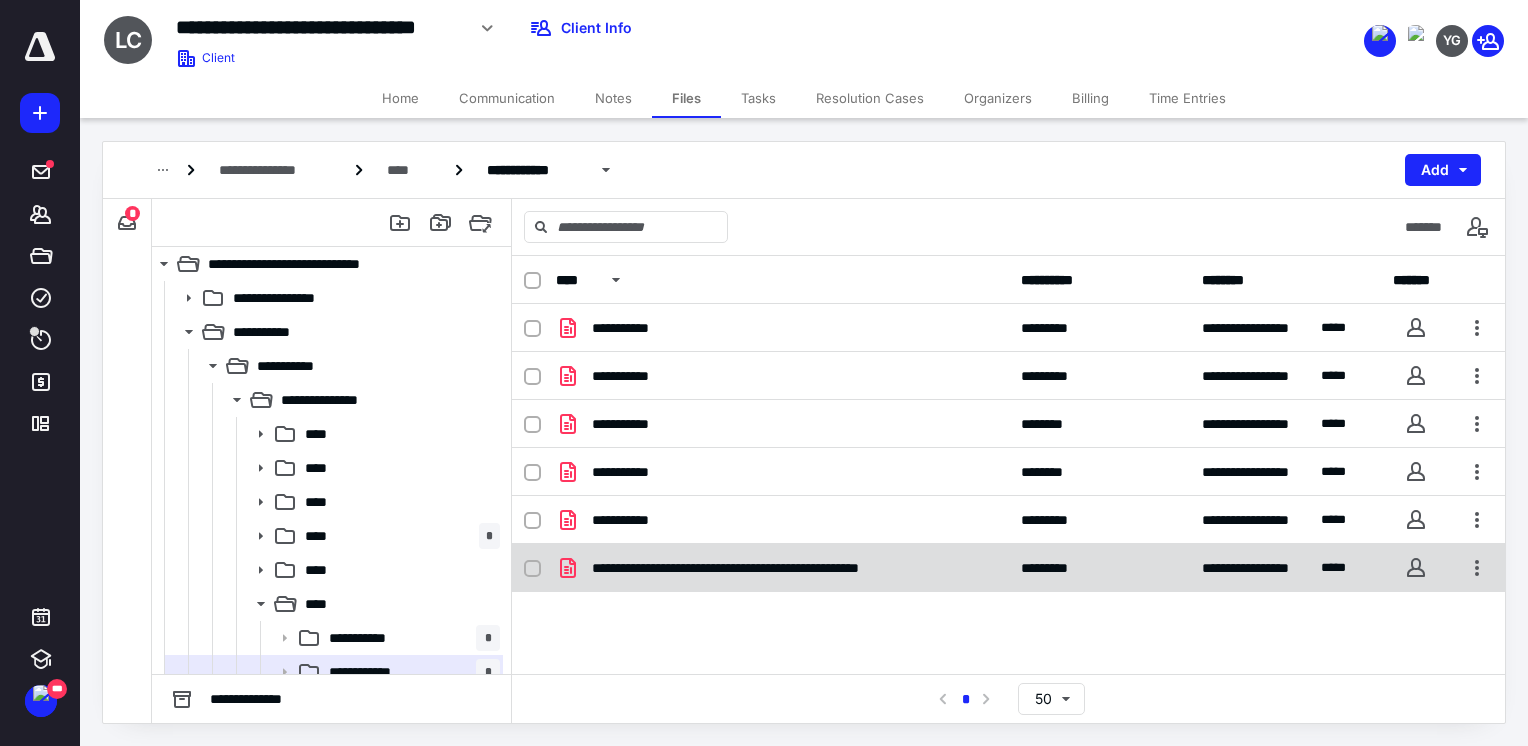checkbox on "true" 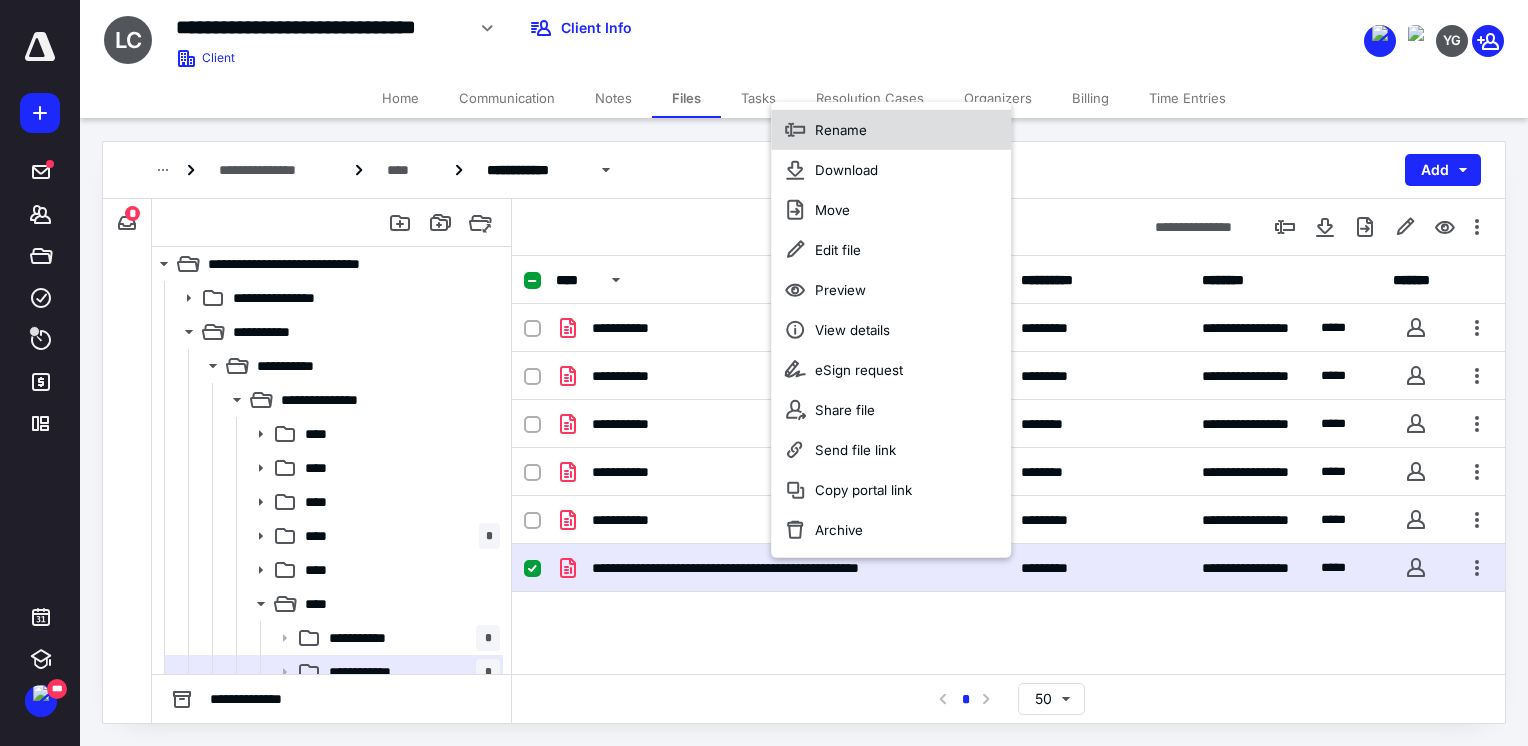 click on "Rename" at bounding box center (891, 130) 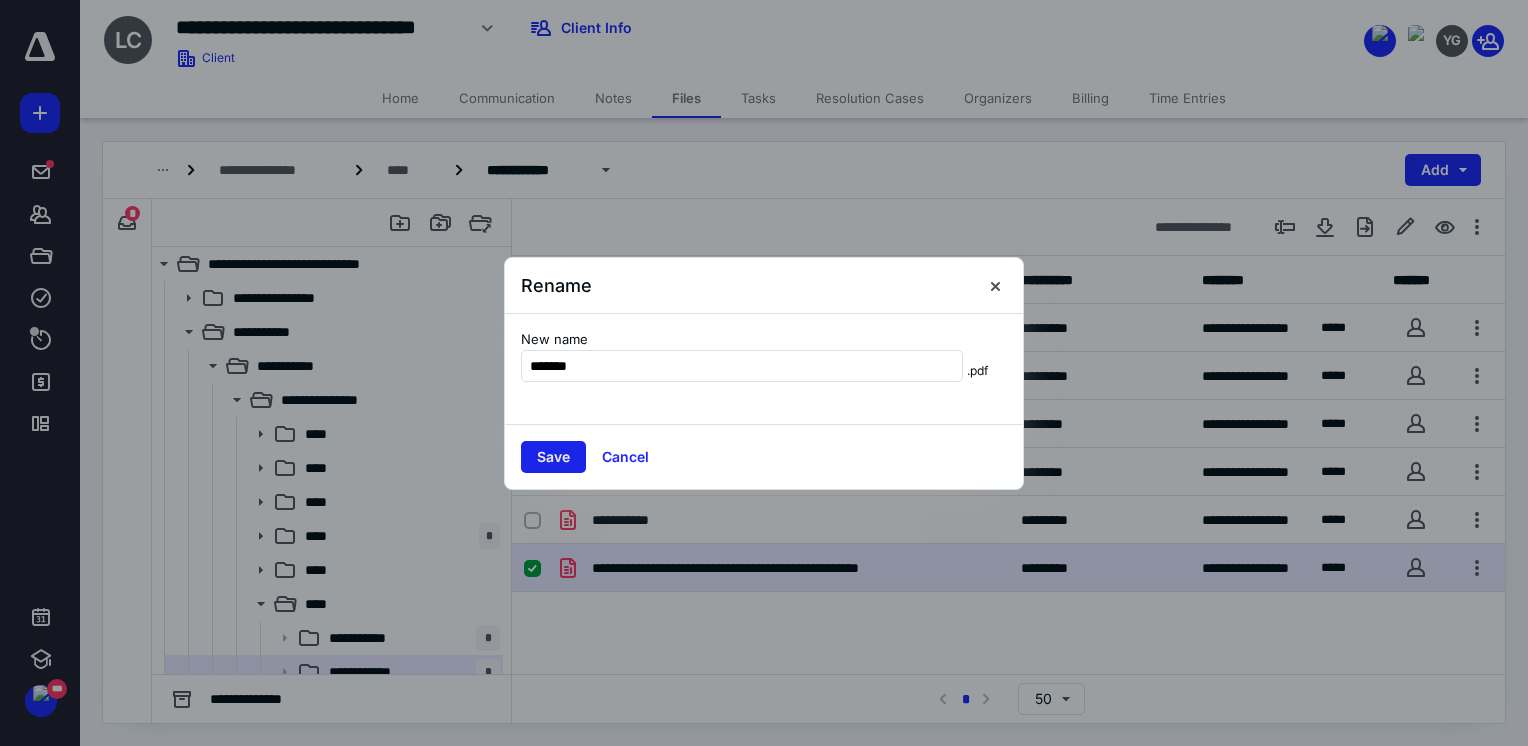 type on "*******" 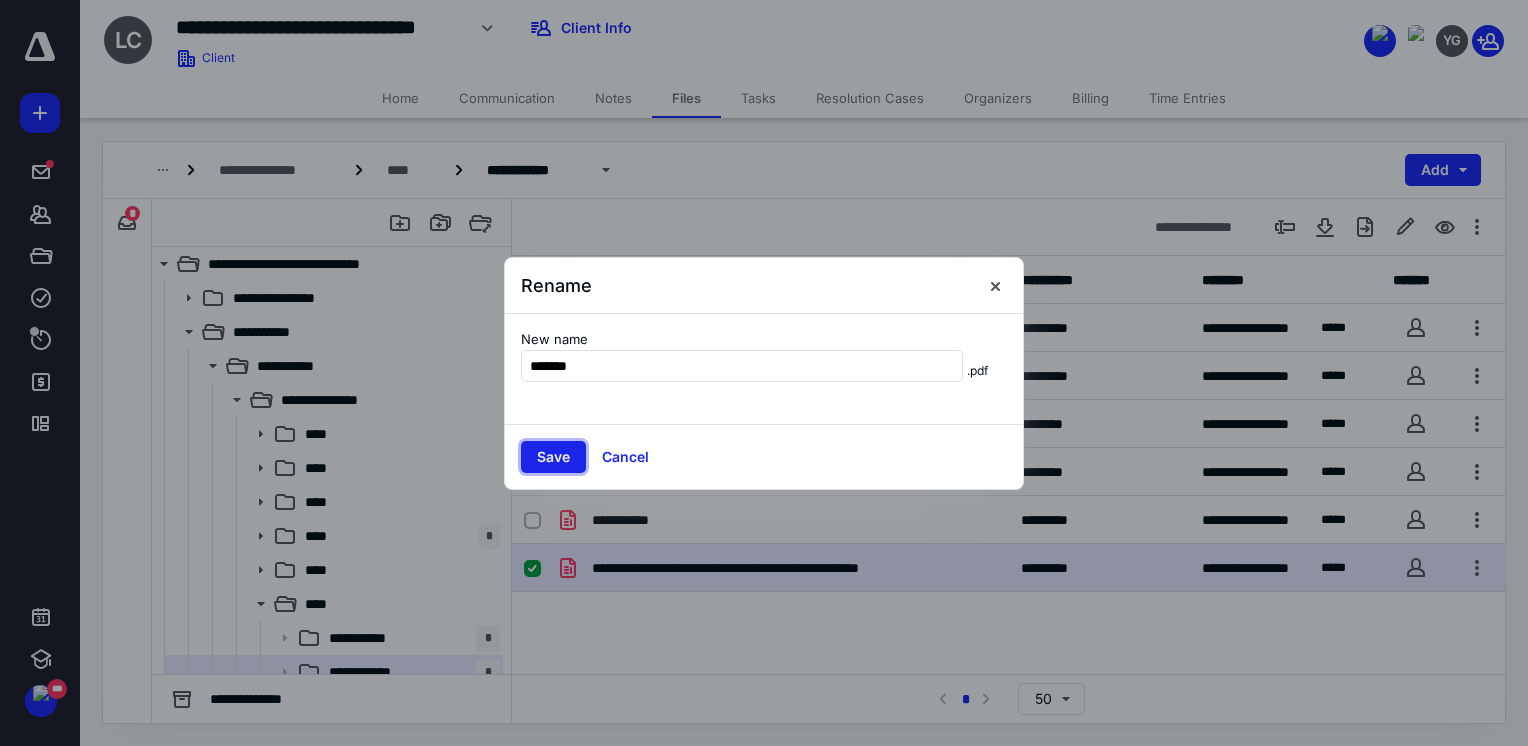 click on "Save" at bounding box center [553, 457] 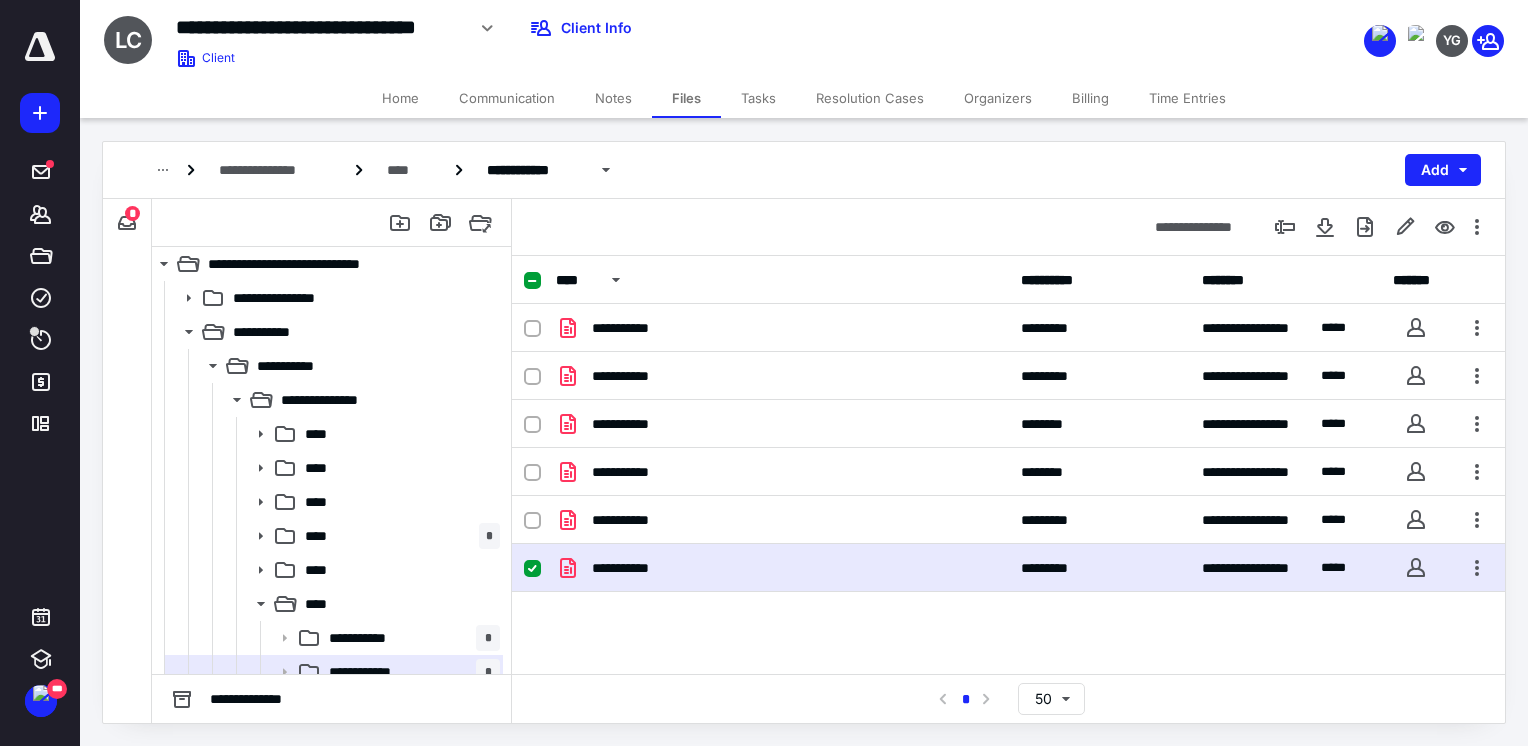 click on "**********" at bounding box center (1008, 465) 